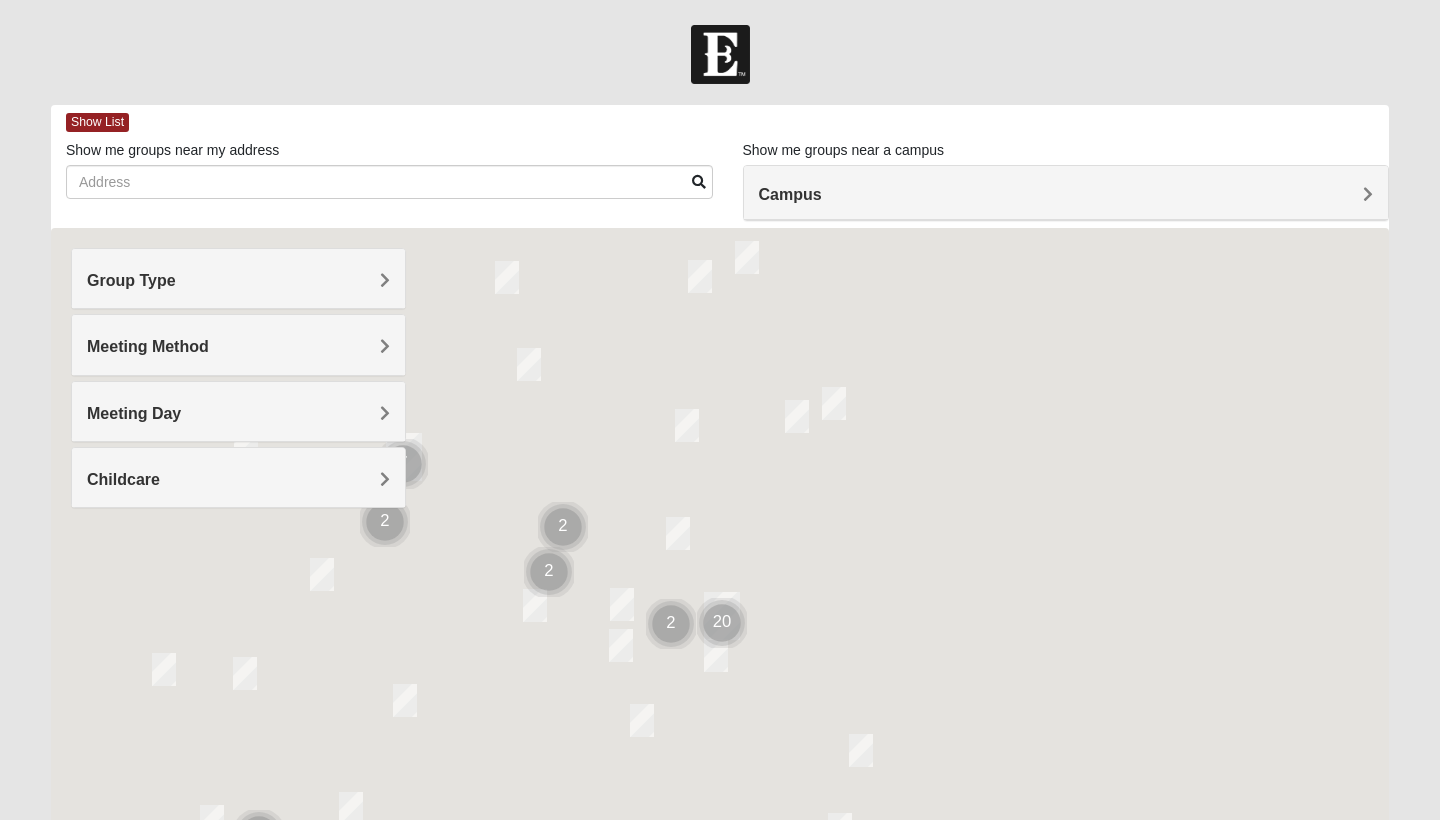 scroll, scrollTop: 0, scrollLeft: 0, axis: both 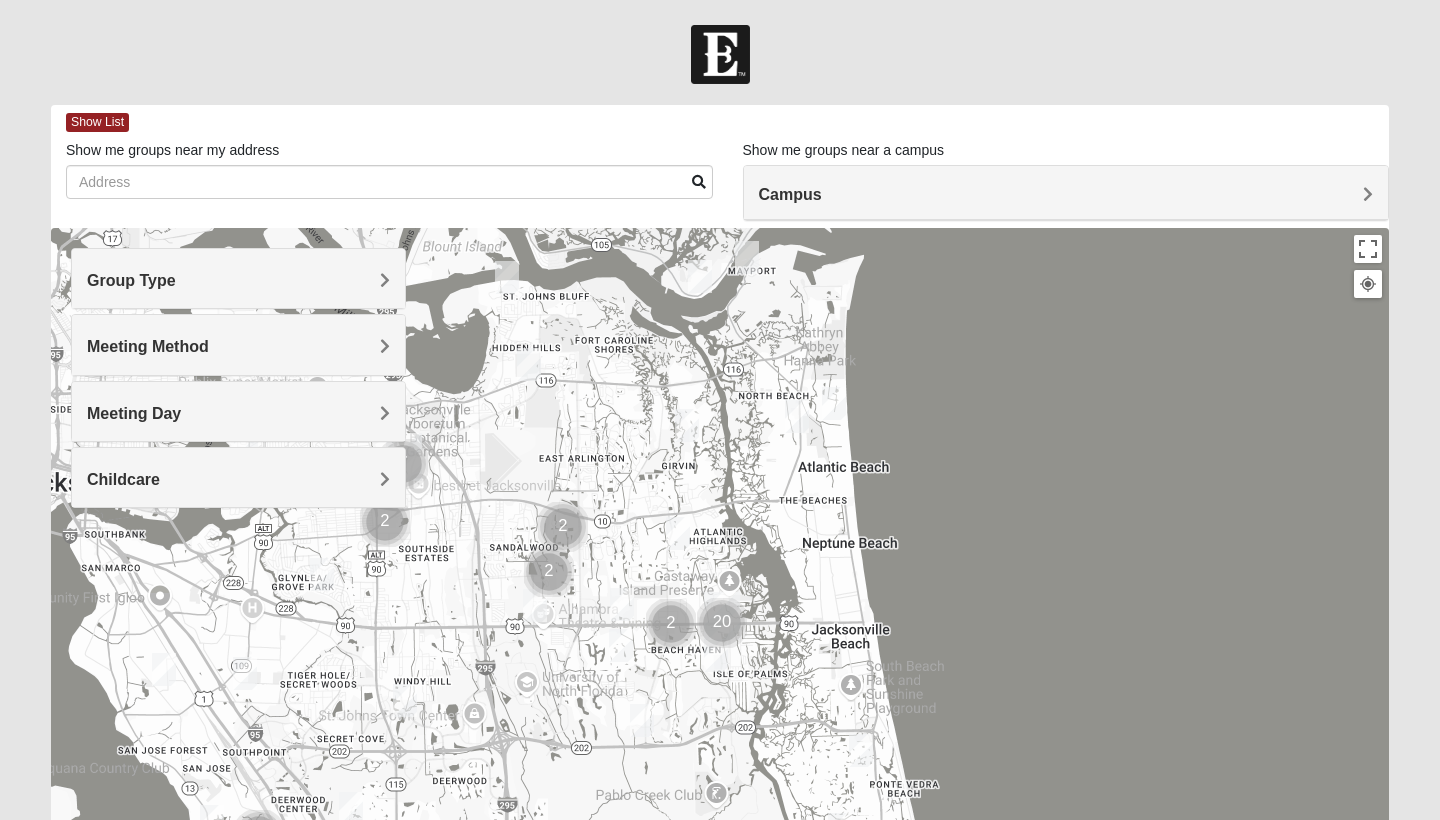 click on "Group Type" at bounding box center (238, 280) 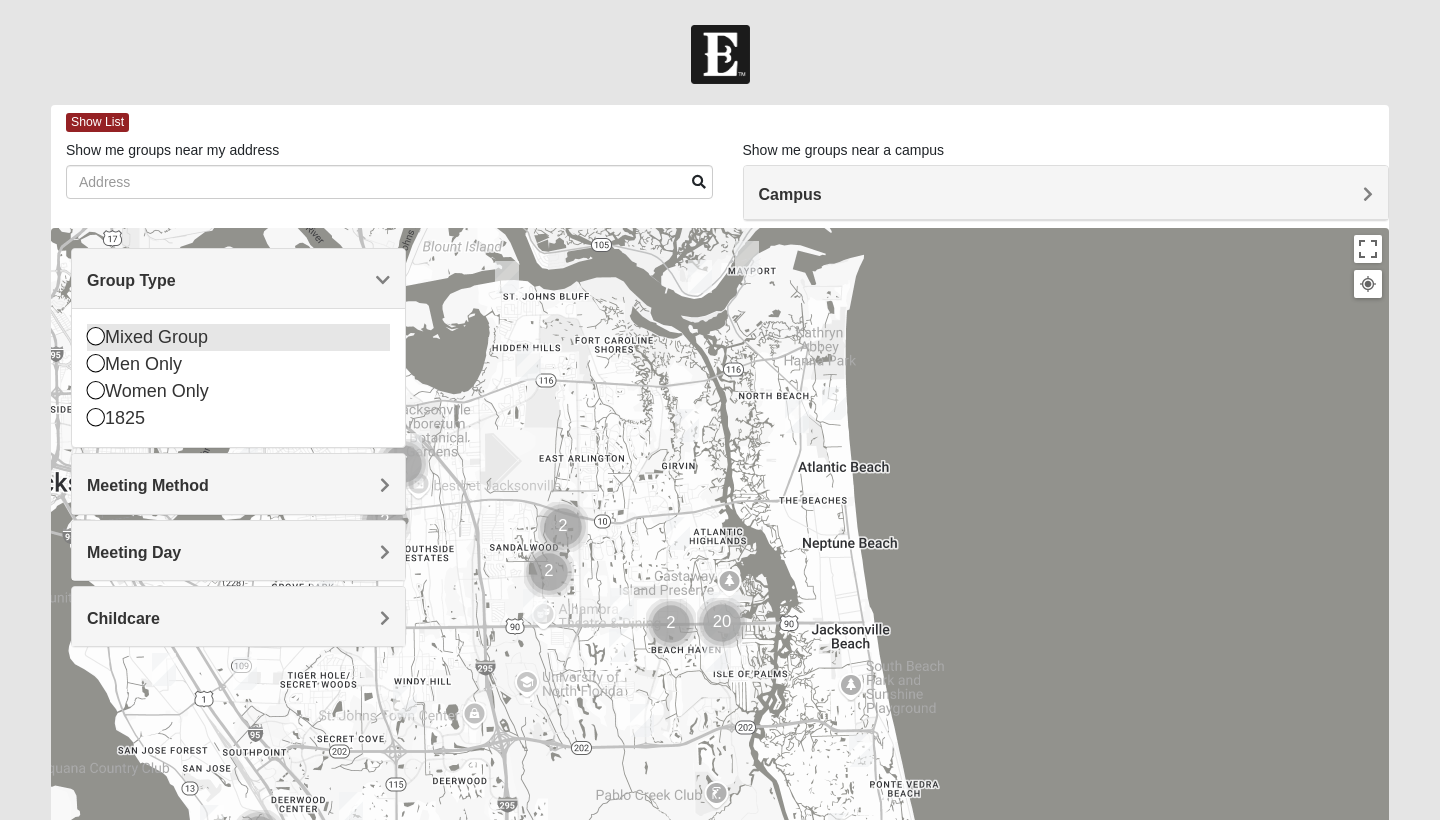 click on "Mixed Group" at bounding box center [238, 337] 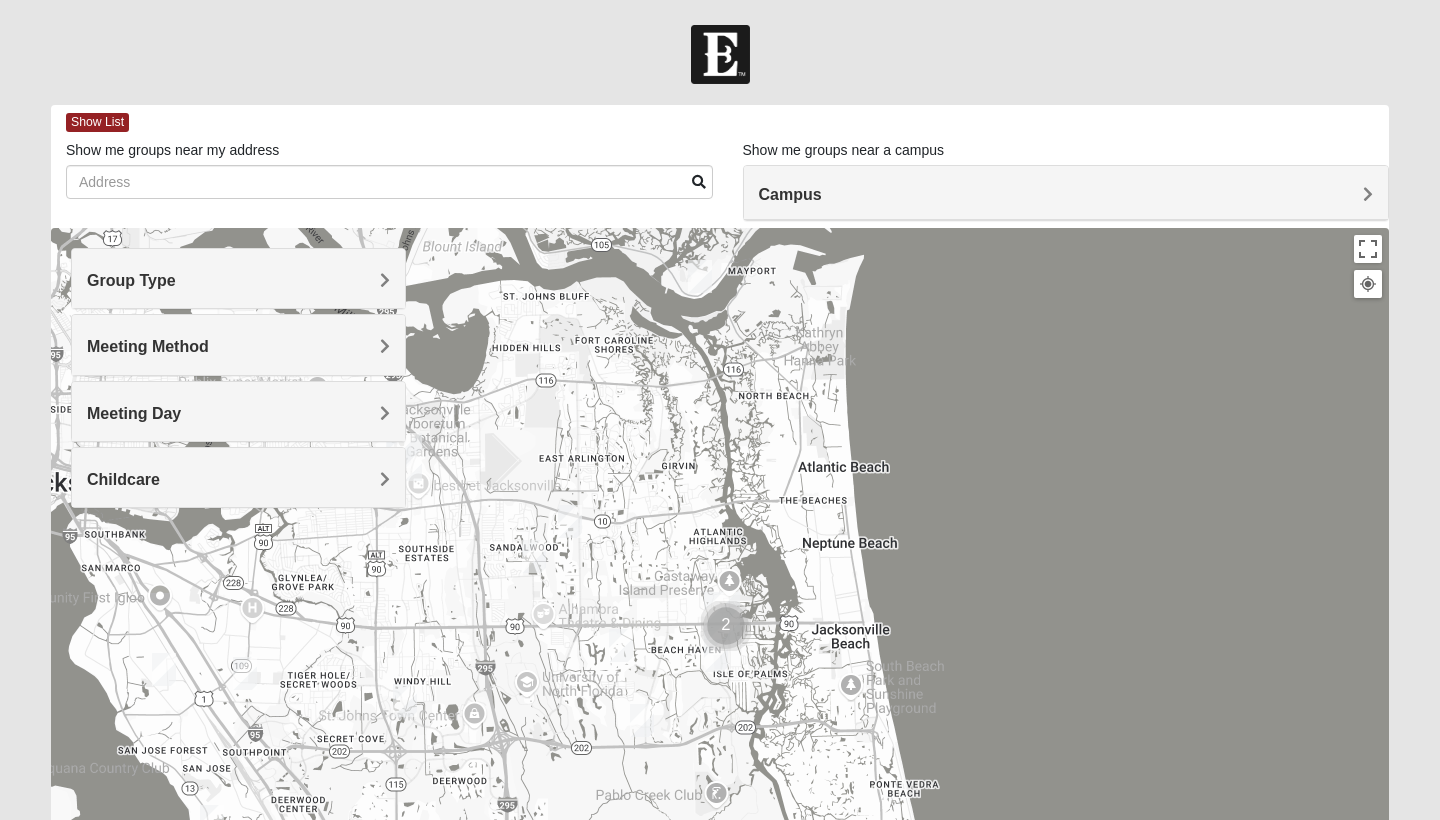 click on "Group Type" at bounding box center (238, 278) 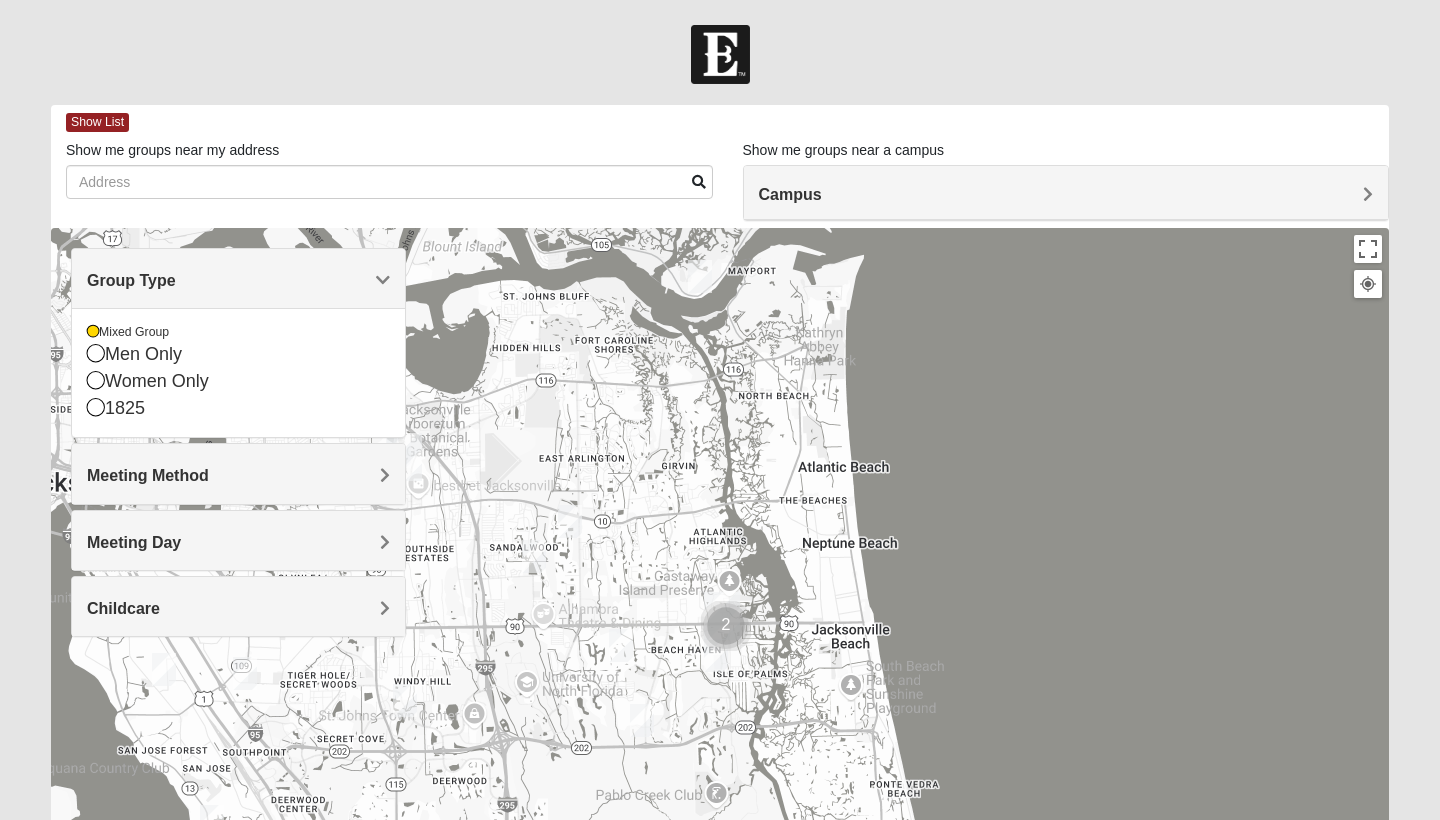 click on "Group Type" at bounding box center (131, 280) 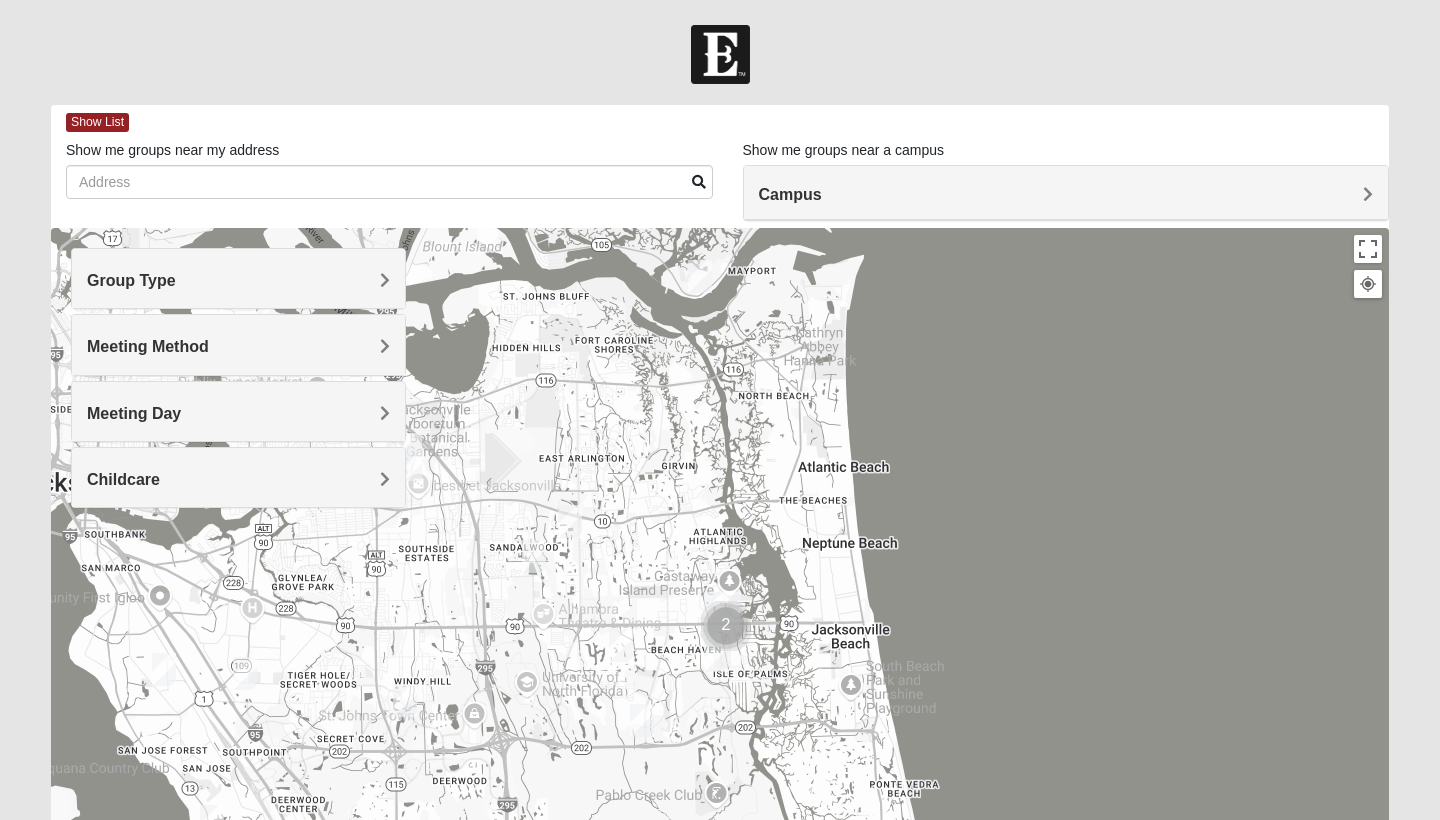 click on "Meeting Method" at bounding box center [148, 346] 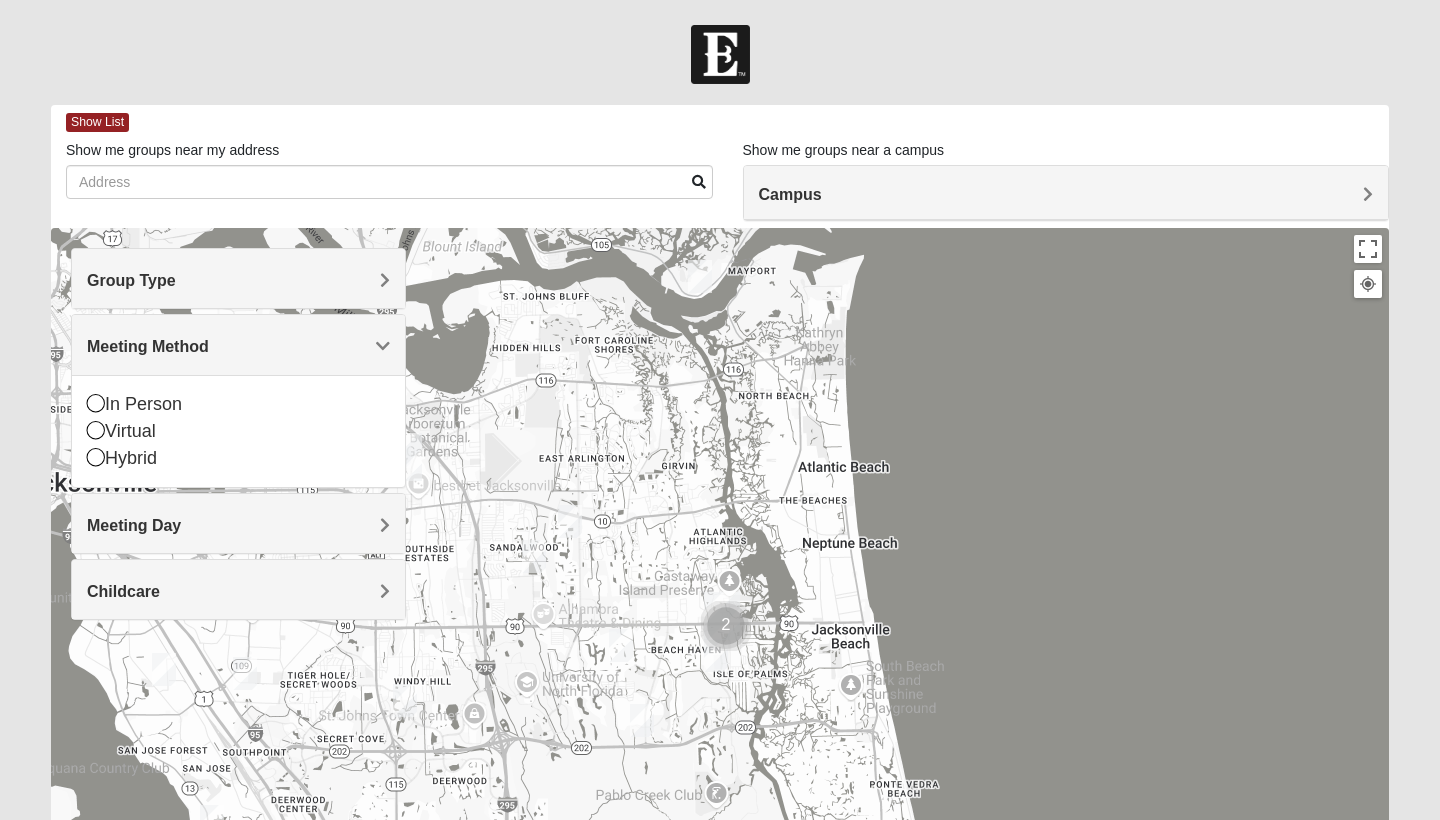 click on "Meeting Method" at bounding box center [148, 346] 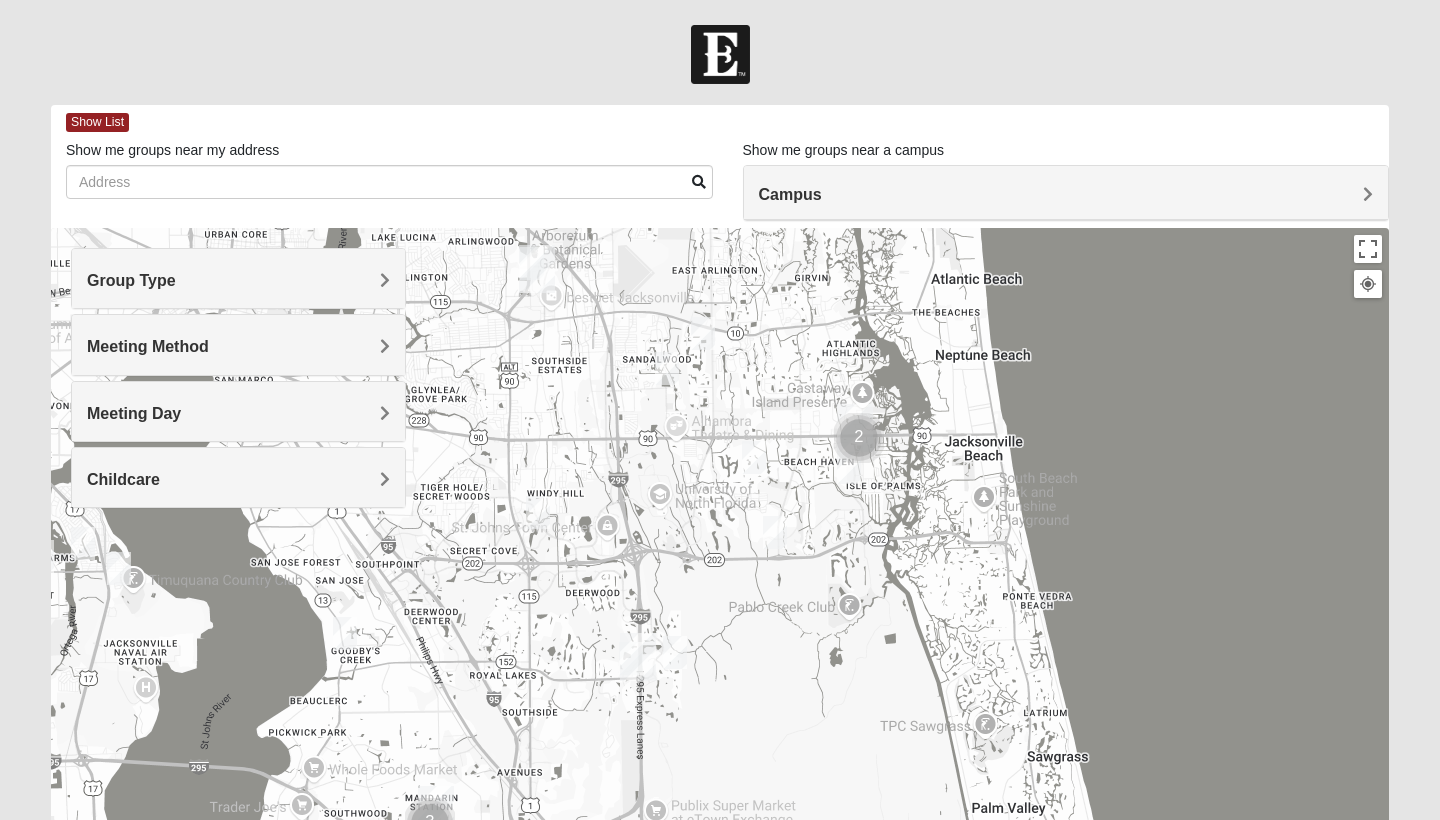 drag, startPoint x: 513, startPoint y: 514, endPoint x: 646, endPoint y: 324, distance: 231.92456 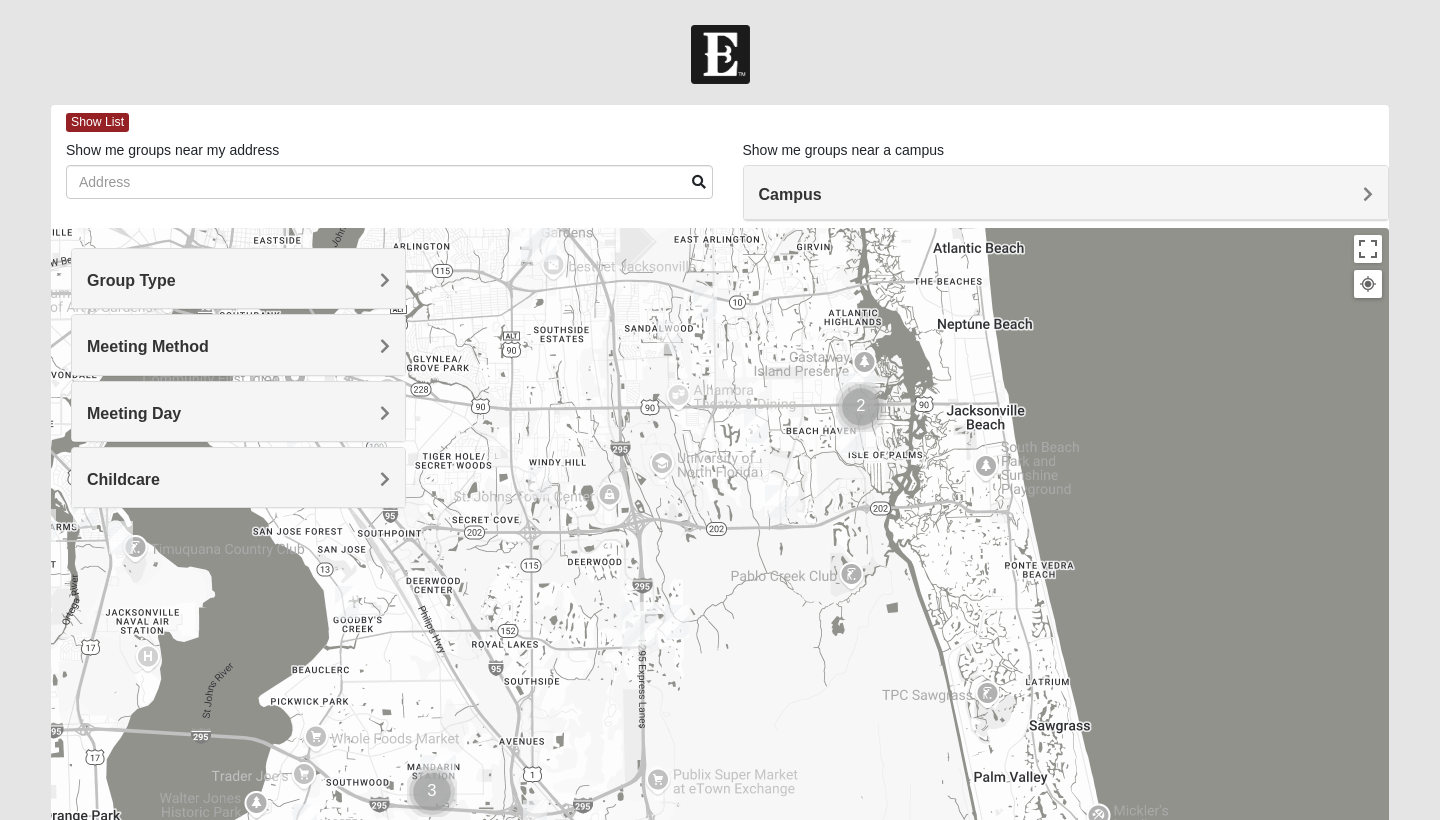 drag, startPoint x: 701, startPoint y: 571, endPoint x: 771, endPoint y: 356, distance: 226.10838 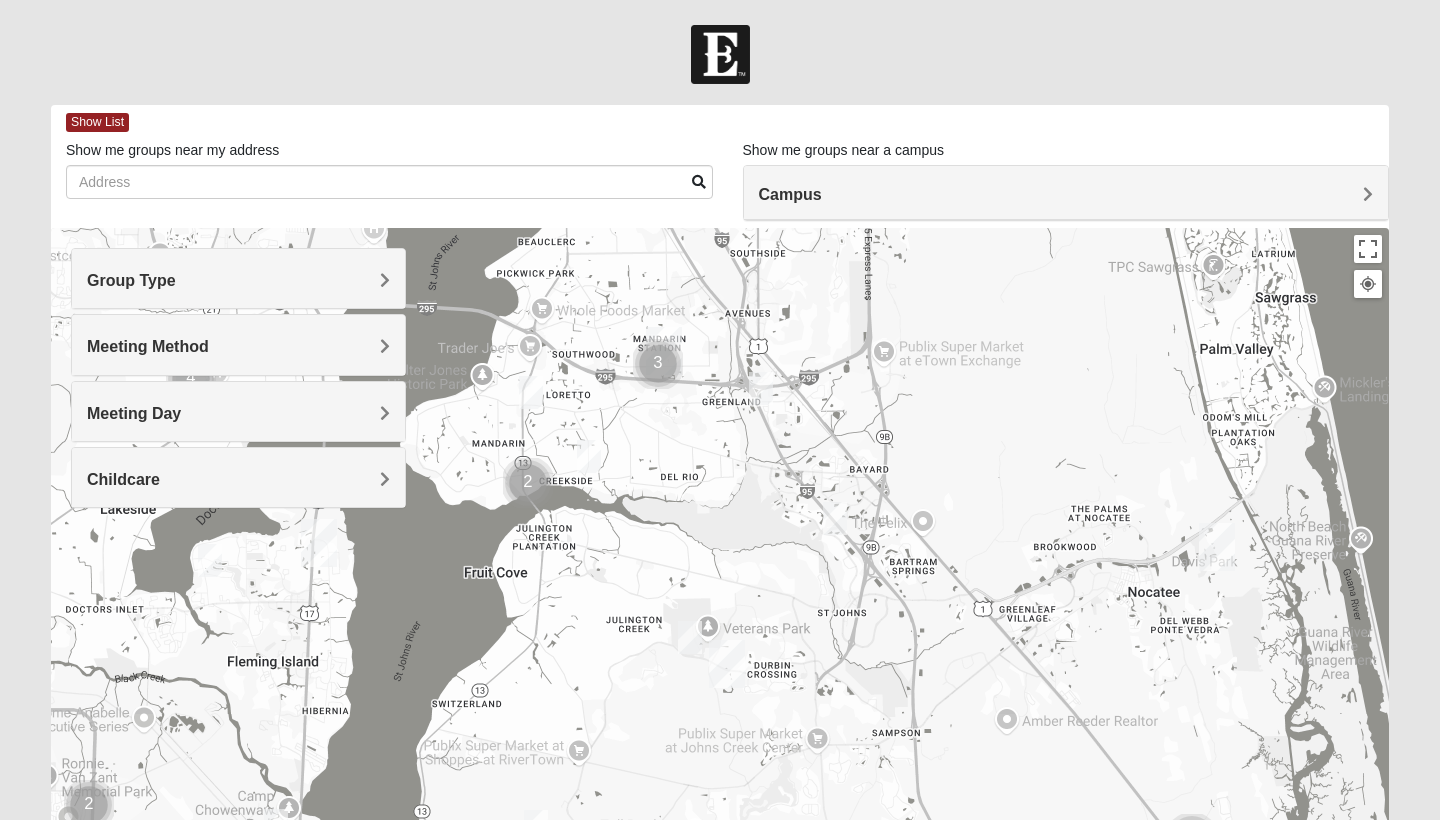 drag, startPoint x: 663, startPoint y: 651, endPoint x: 776, endPoint y: 481, distance: 204.12987 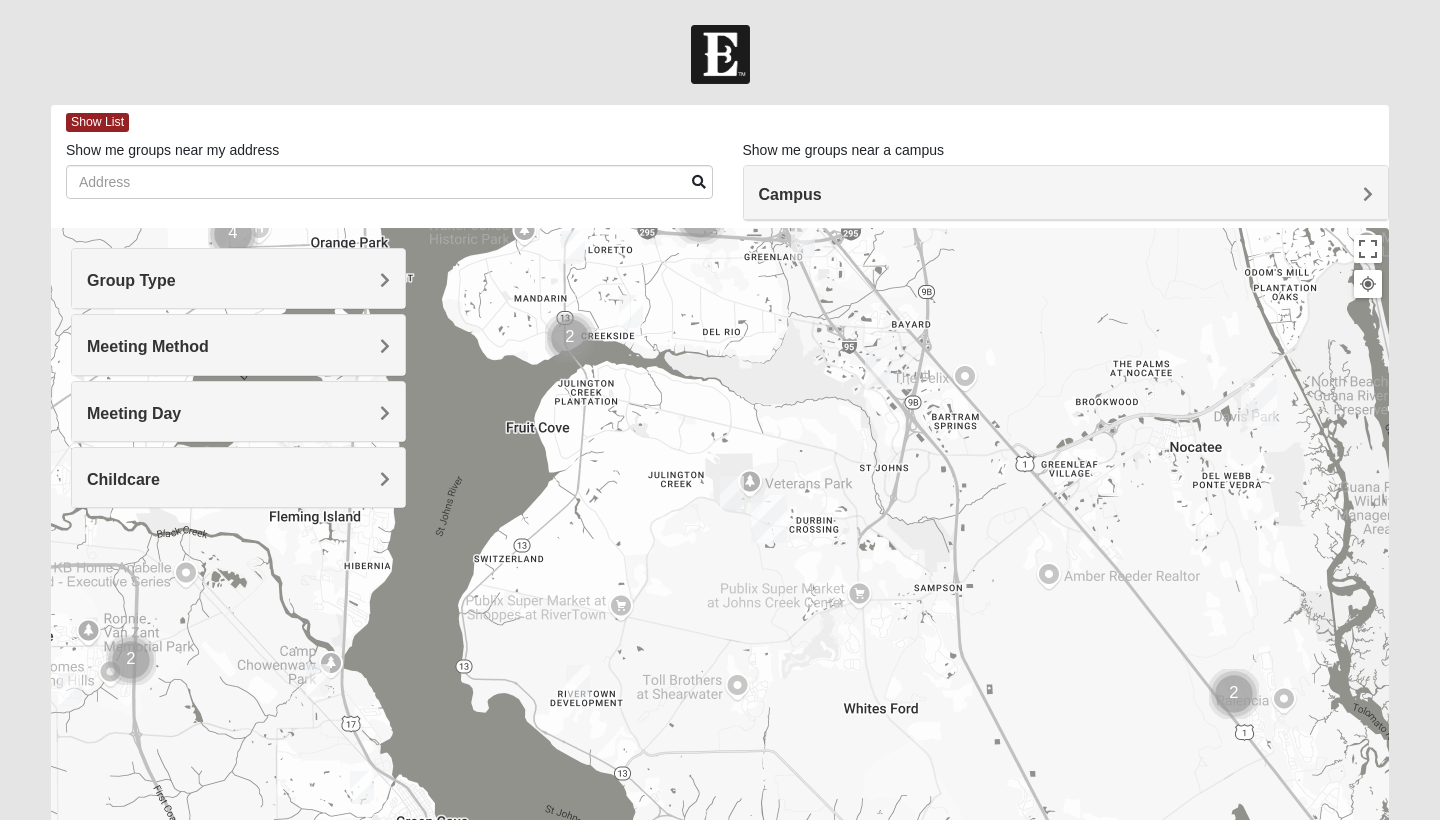 drag, startPoint x: 697, startPoint y: 704, endPoint x: 752, endPoint y: 585, distance: 131.09538 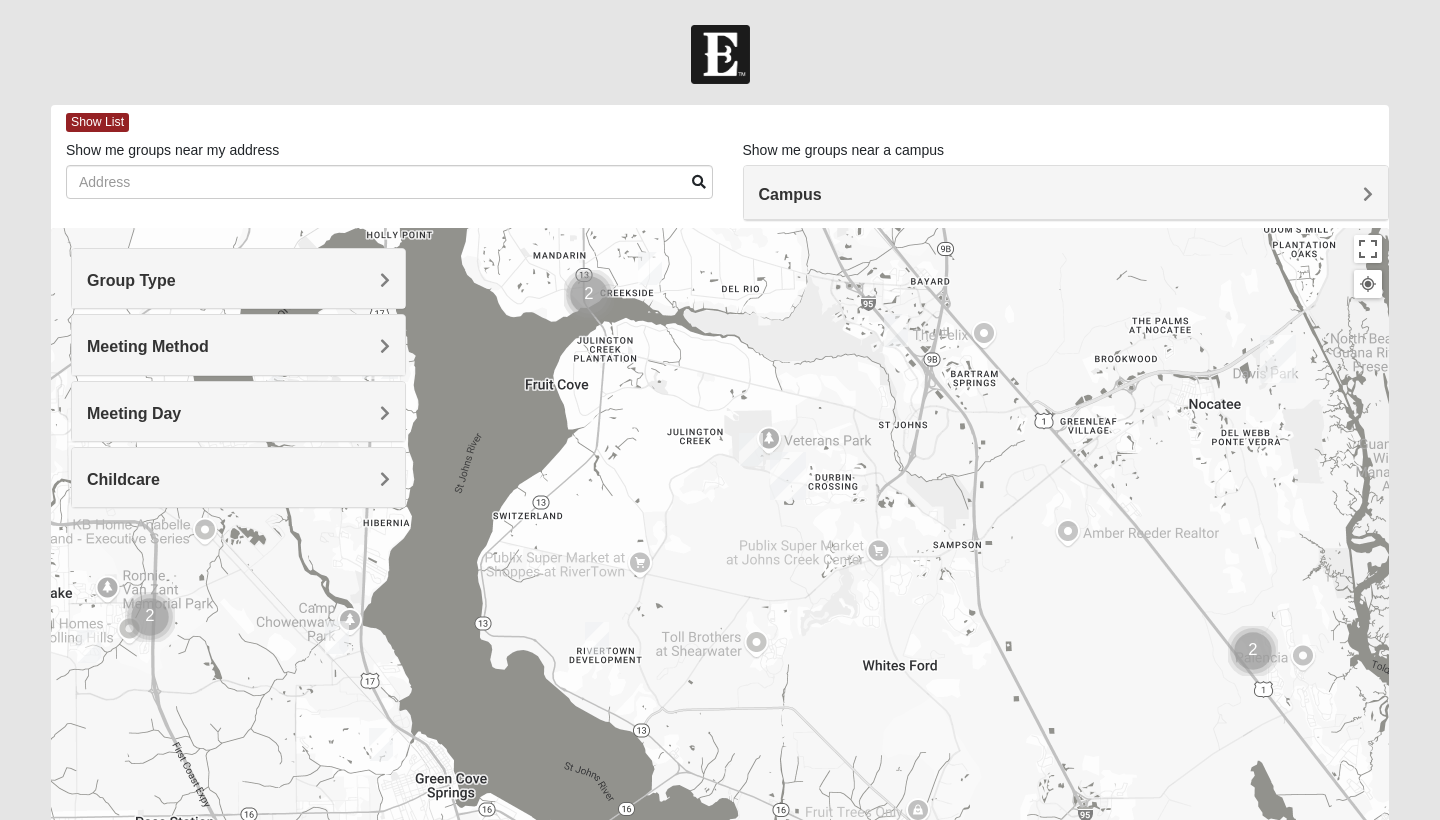 click at bounding box center (720, 628) 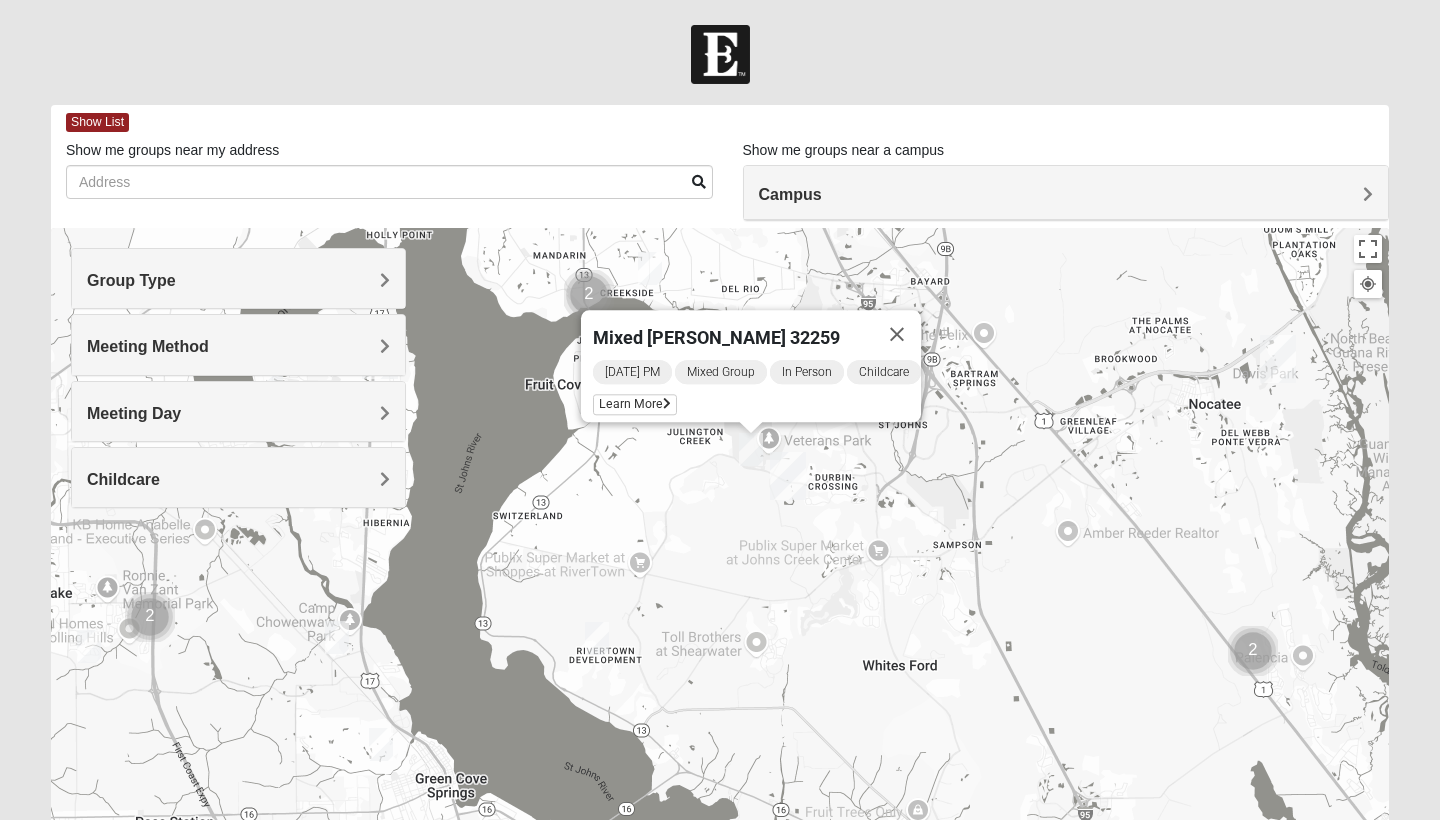 click at bounding box center [597, 638] 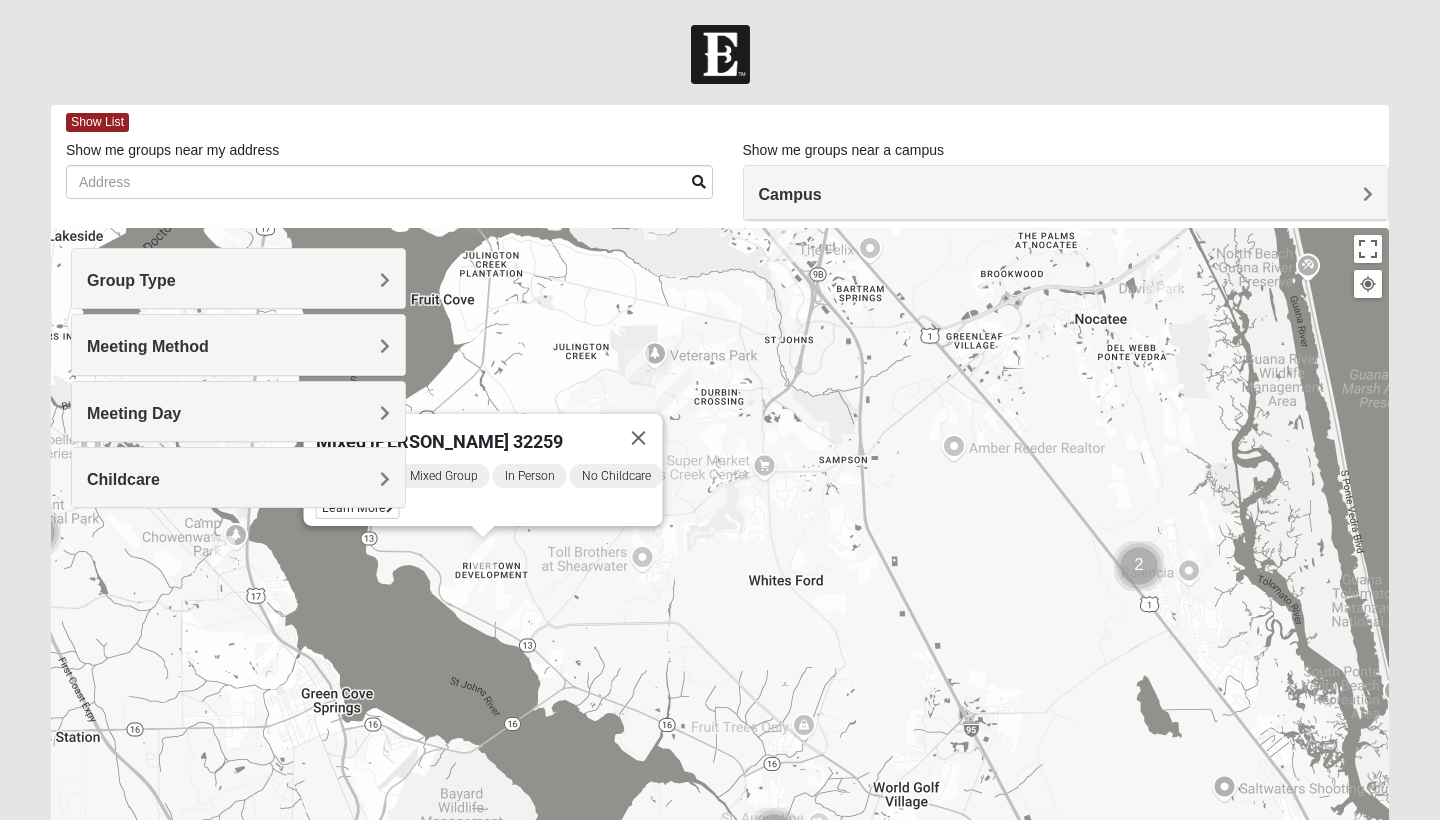 drag, startPoint x: 911, startPoint y: 620, endPoint x: 788, endPoint y: 527, distance: 154.20117 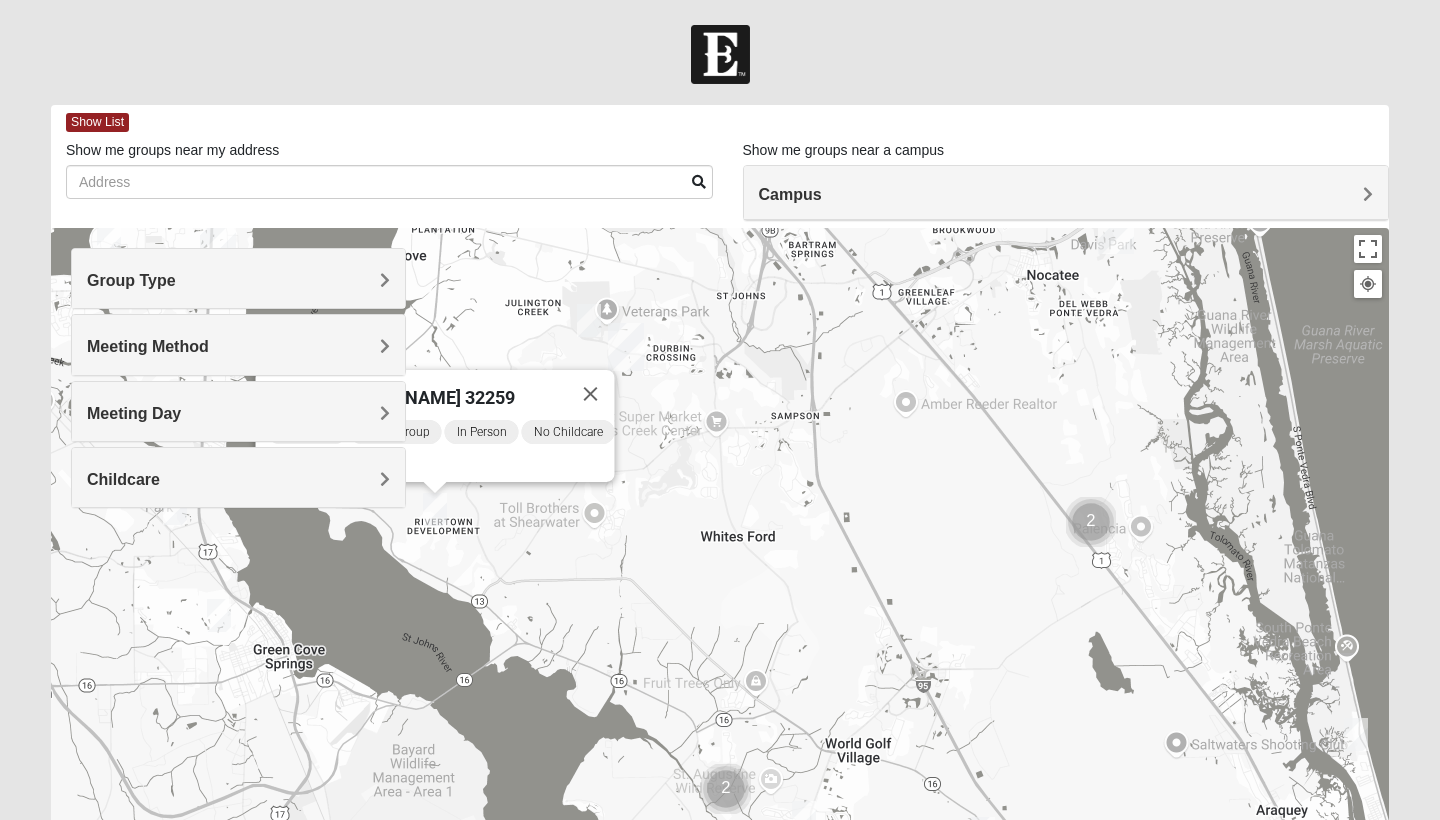 click at bounding box center [589, 320] 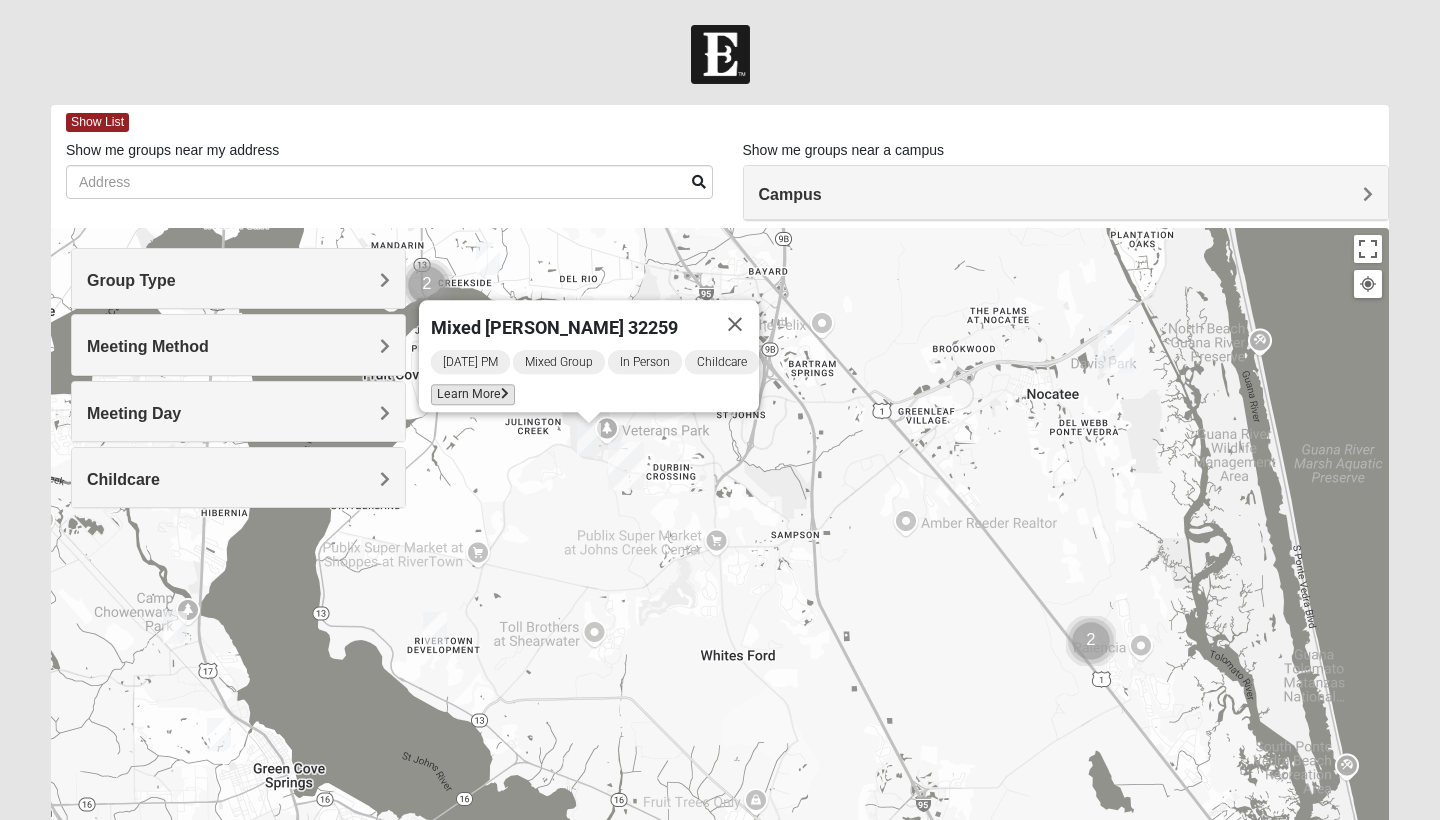 click on "Learn More" at bounding box center [473, 394] 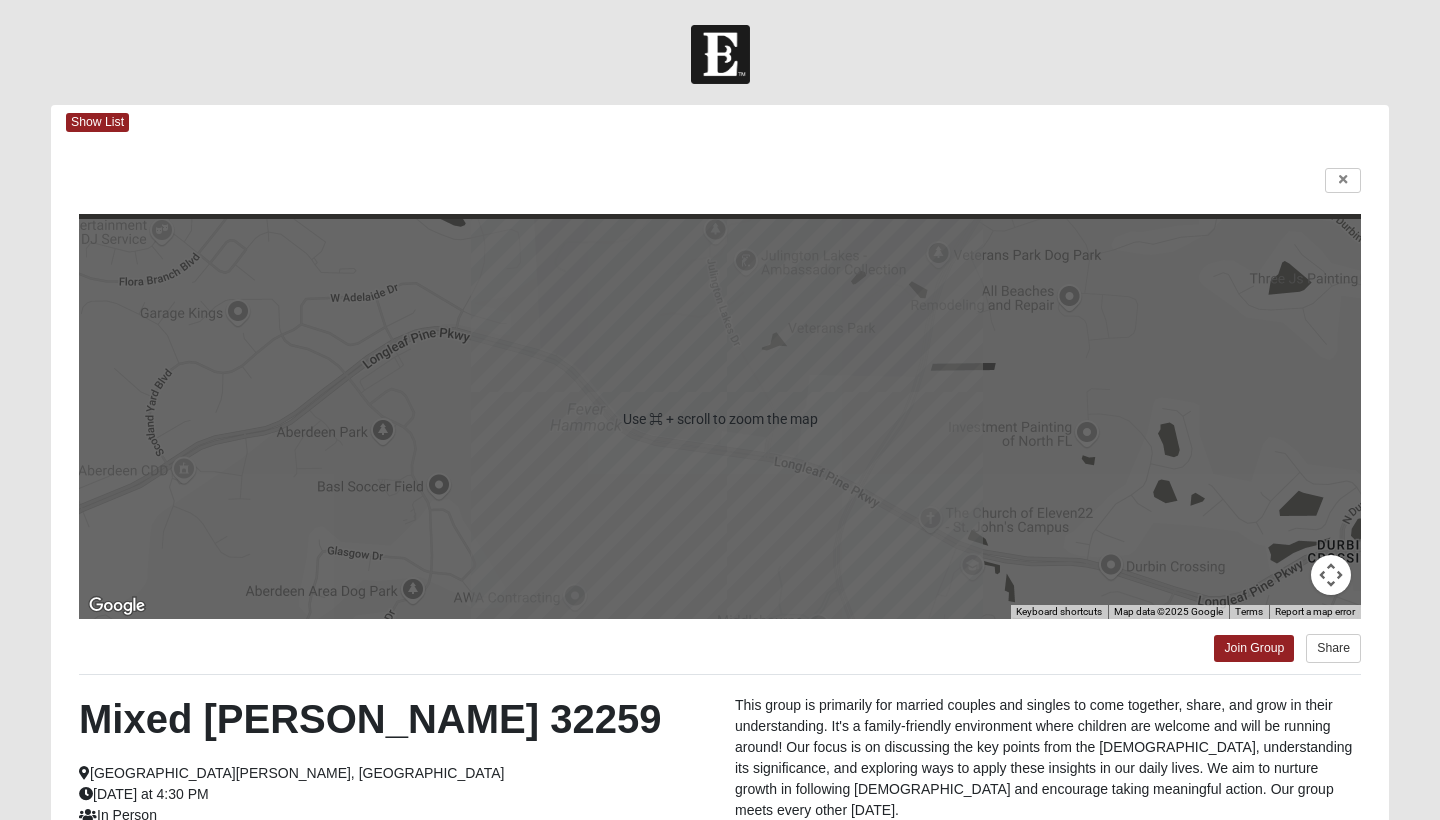 scroll, scrollTop: 0, scrollLeft: 0, axis: both 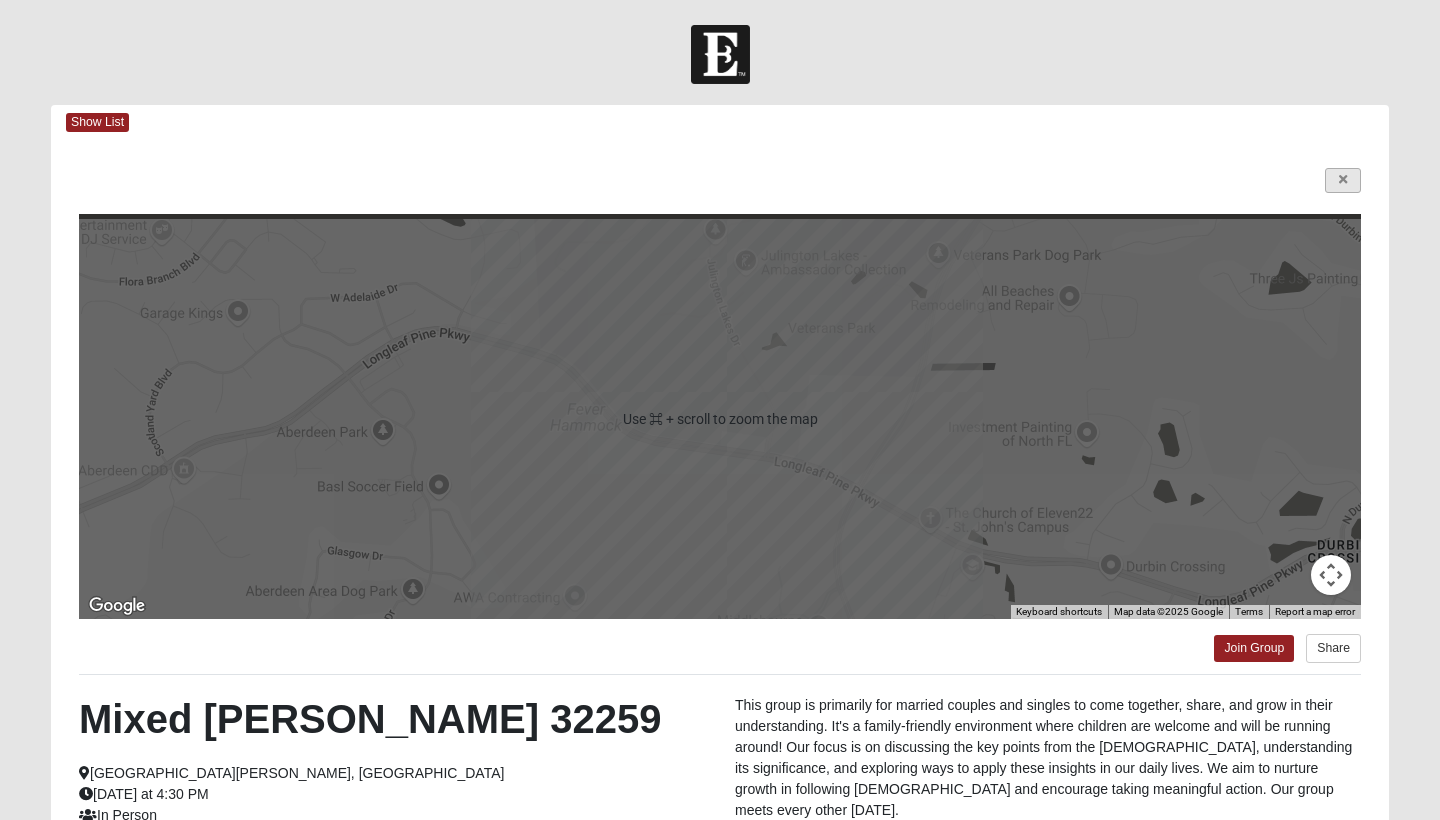 click at bounding box center (1343, 180) 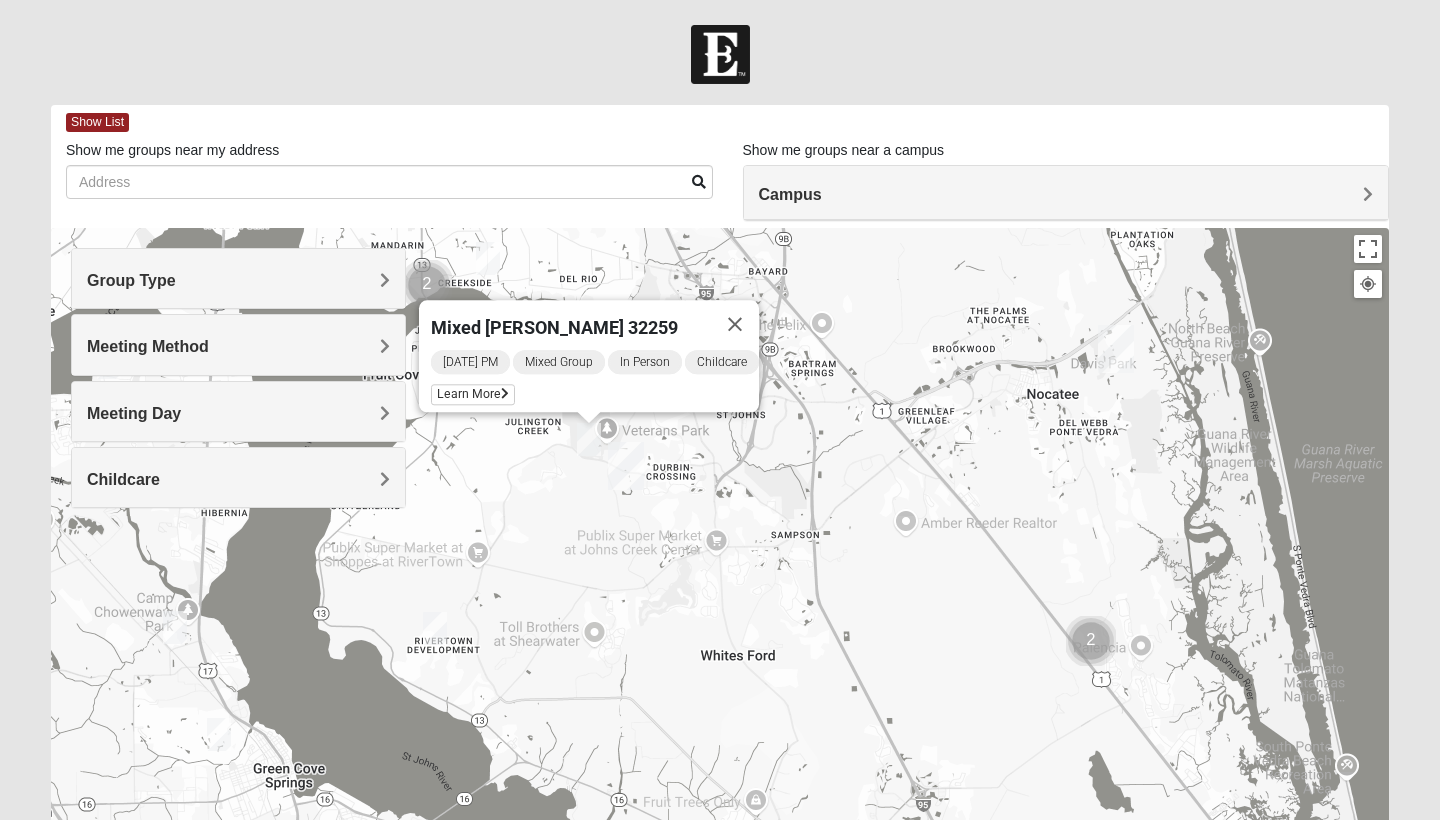 click at bounding box center (435, 628) 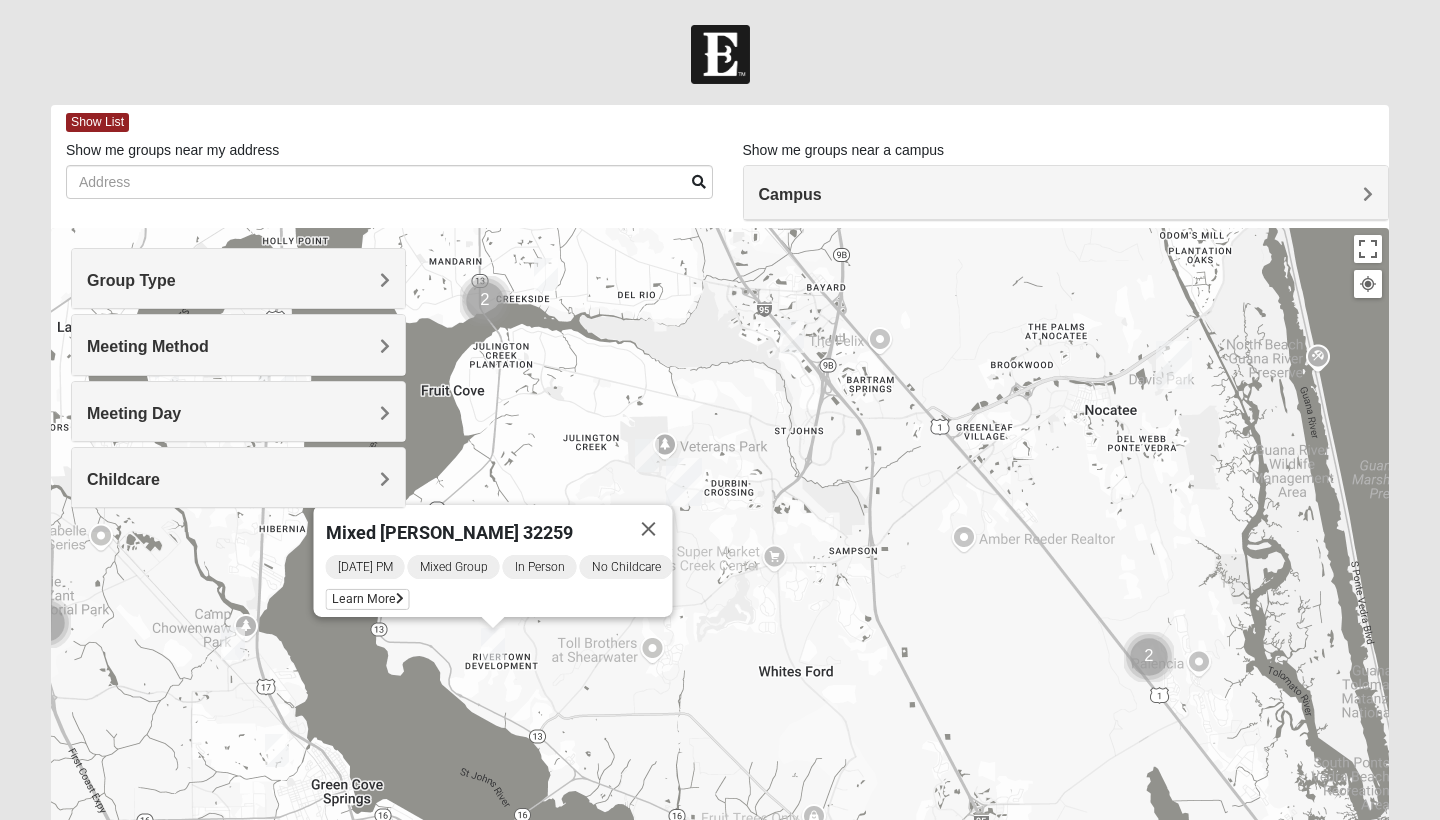 drag, startPoint x: 561, startPoint y: 683, endPoint x: 624, endPoint y: 695, distance: 64.132675 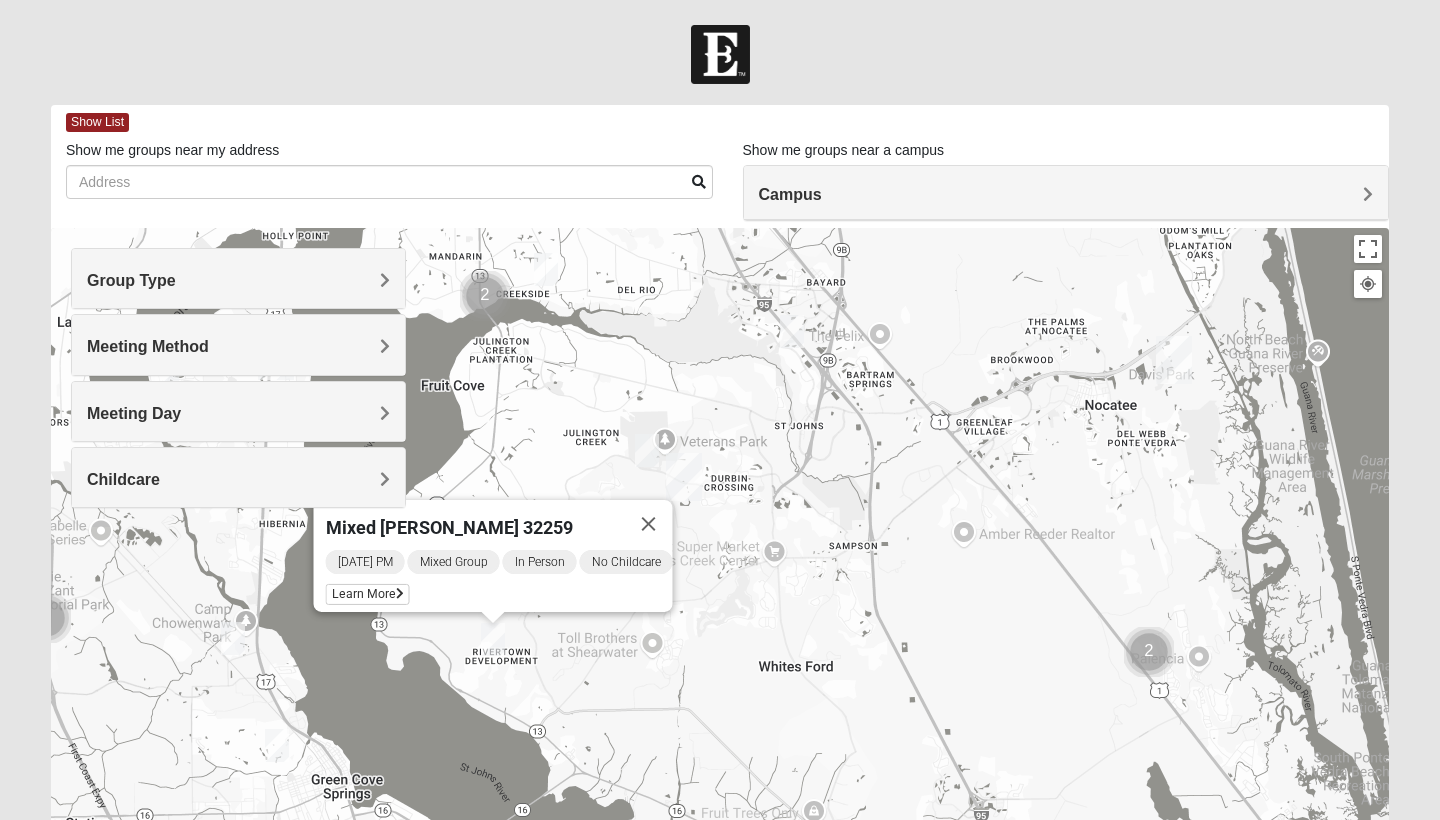 click on "Sunday PM      Mixed Group      In Person      No Childcare Learn More" at bounding box center [499, 580] 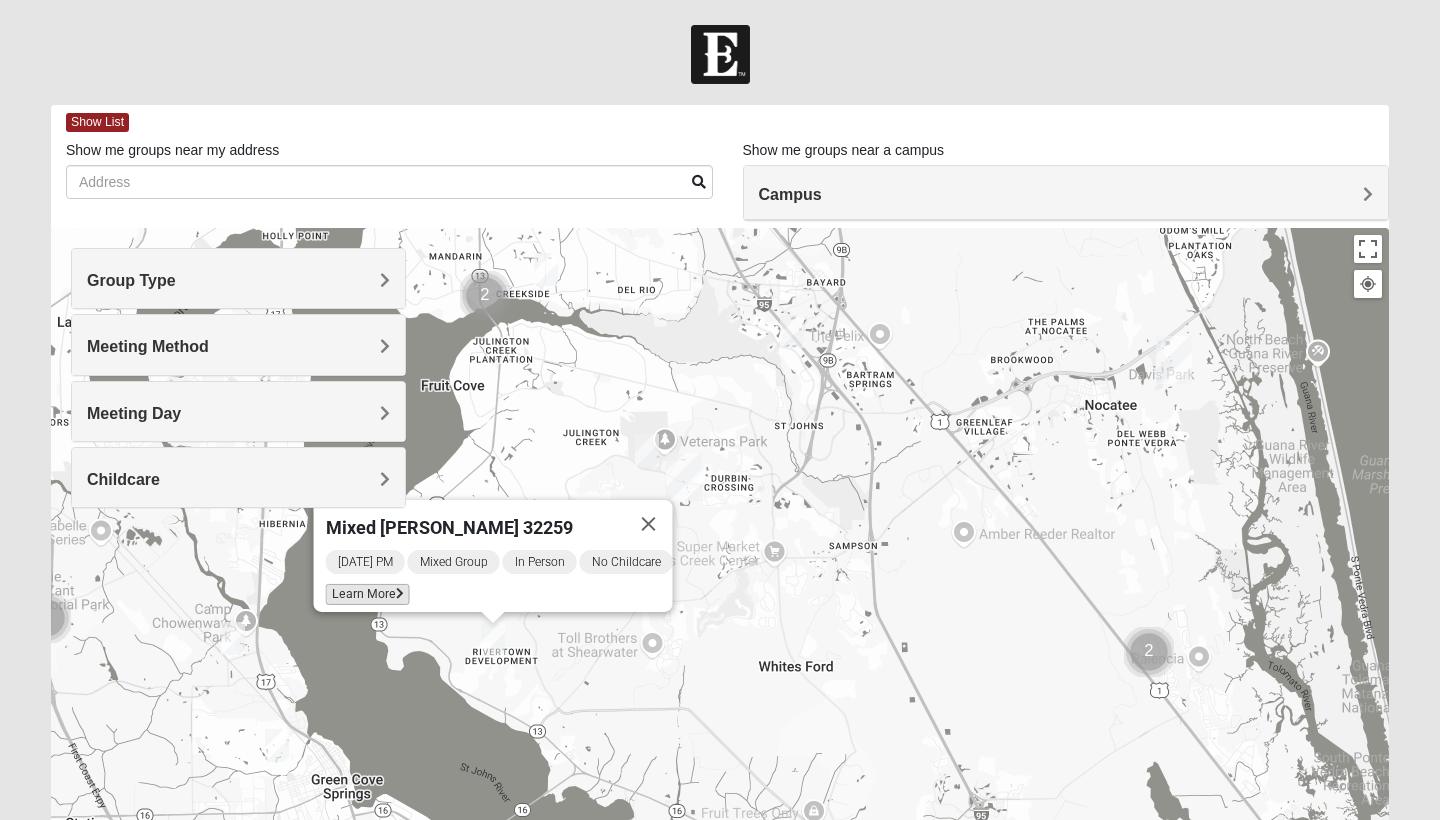 click on "Learn More" at bounding box center (368, 594) 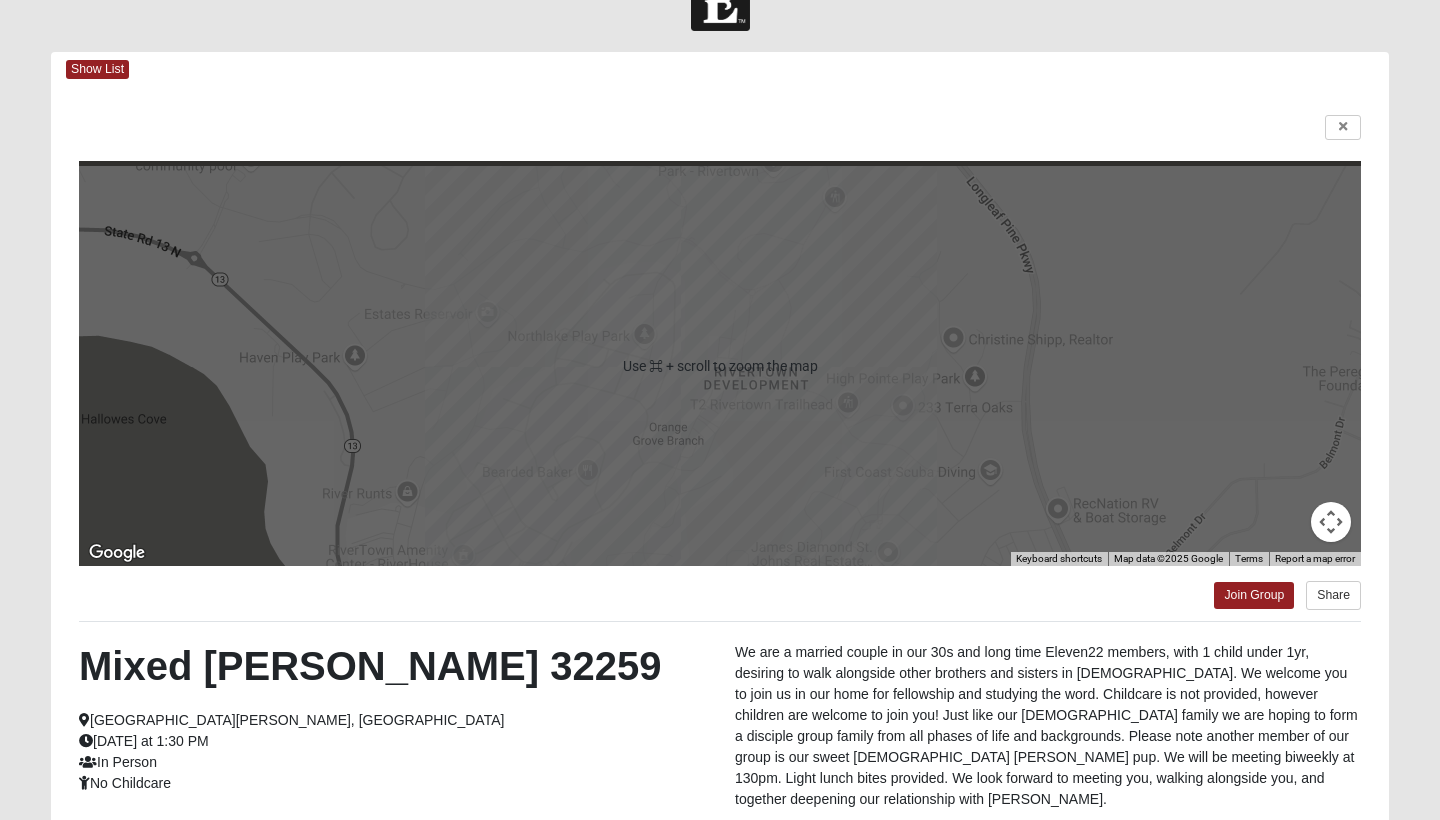 scroll, scrollTop: 50, scrollLeft: 0, axis: vertical 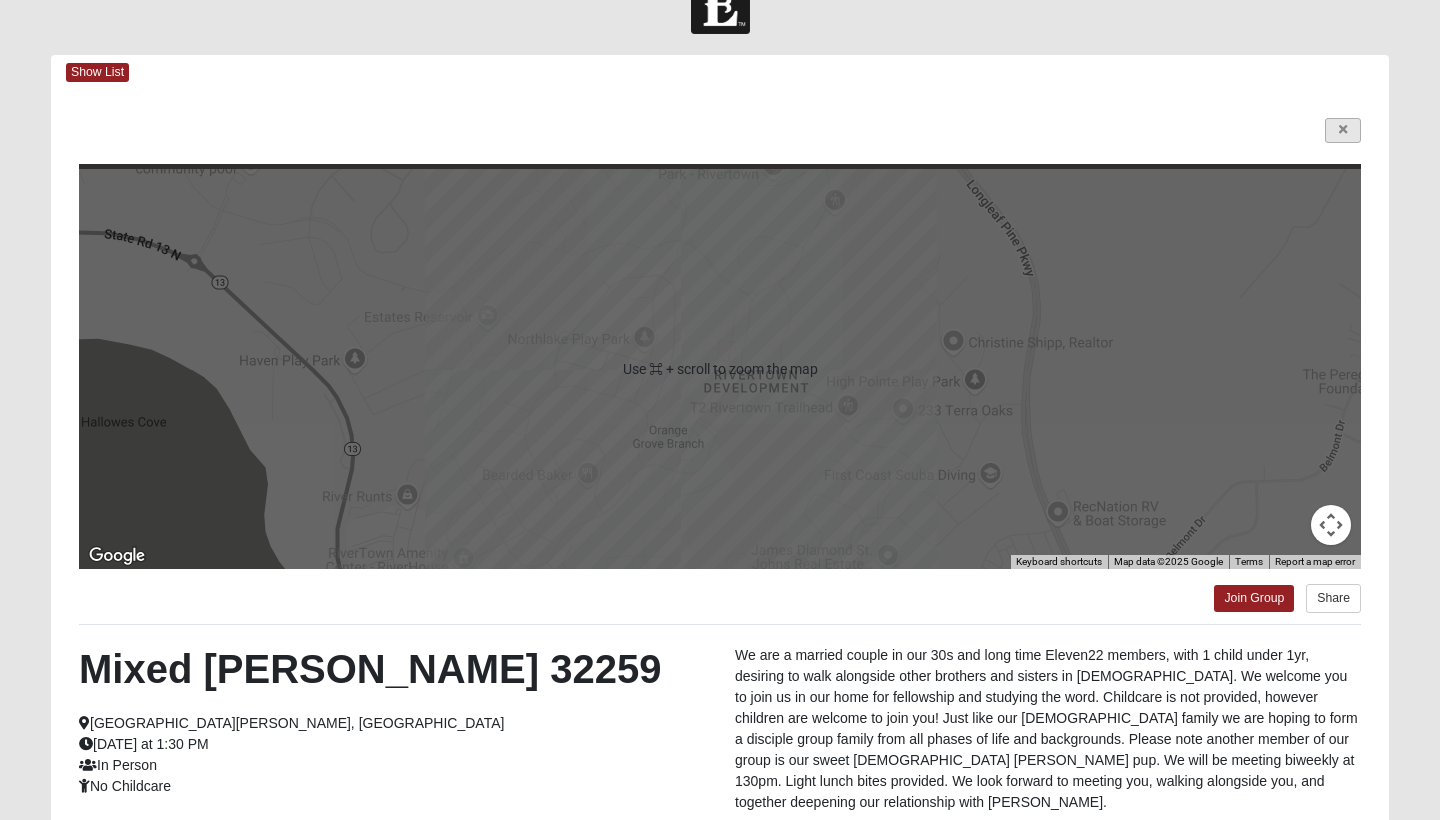 click at bounding box center (1343, 130) 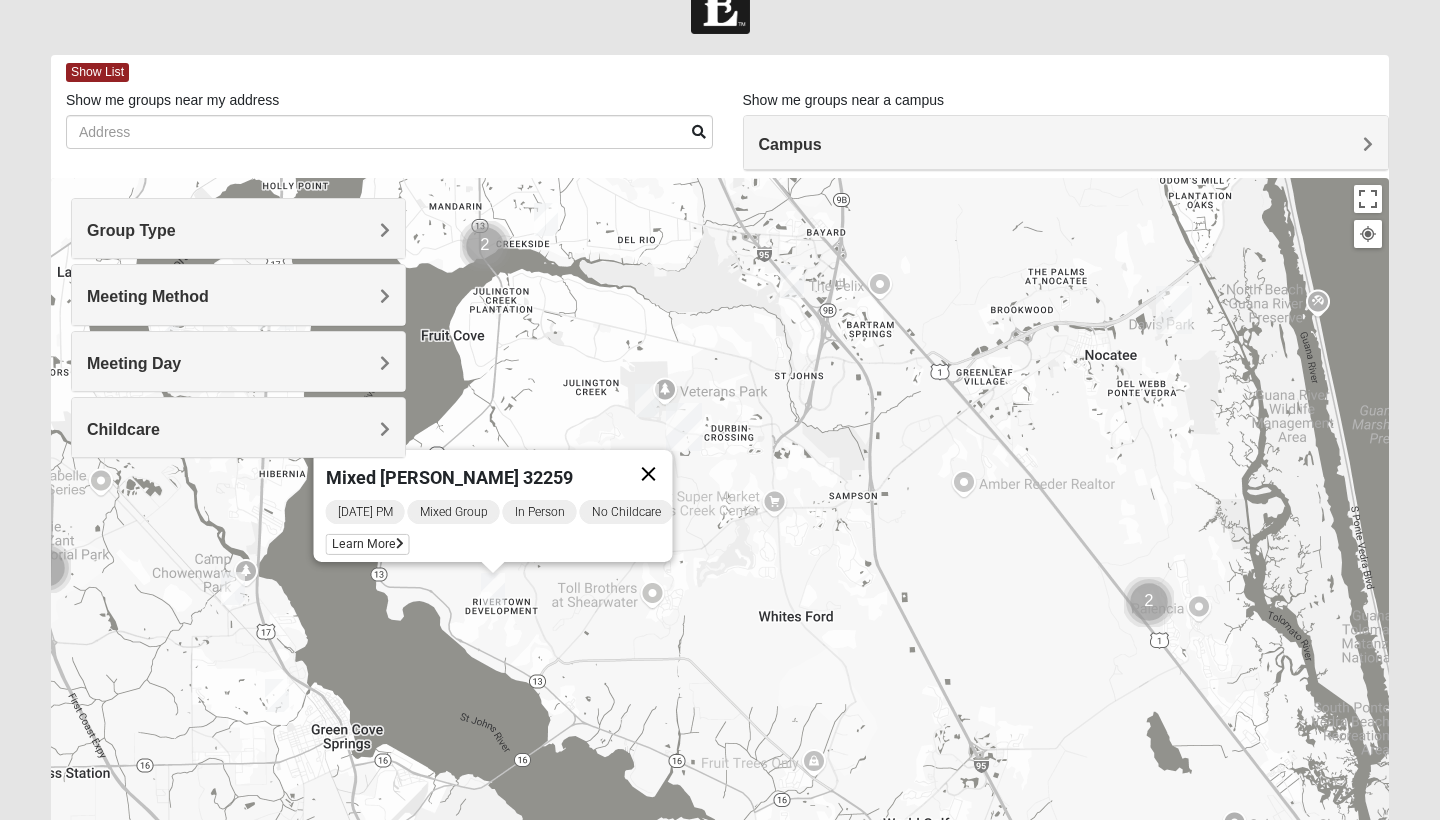 click at bounding box center [649, 474] 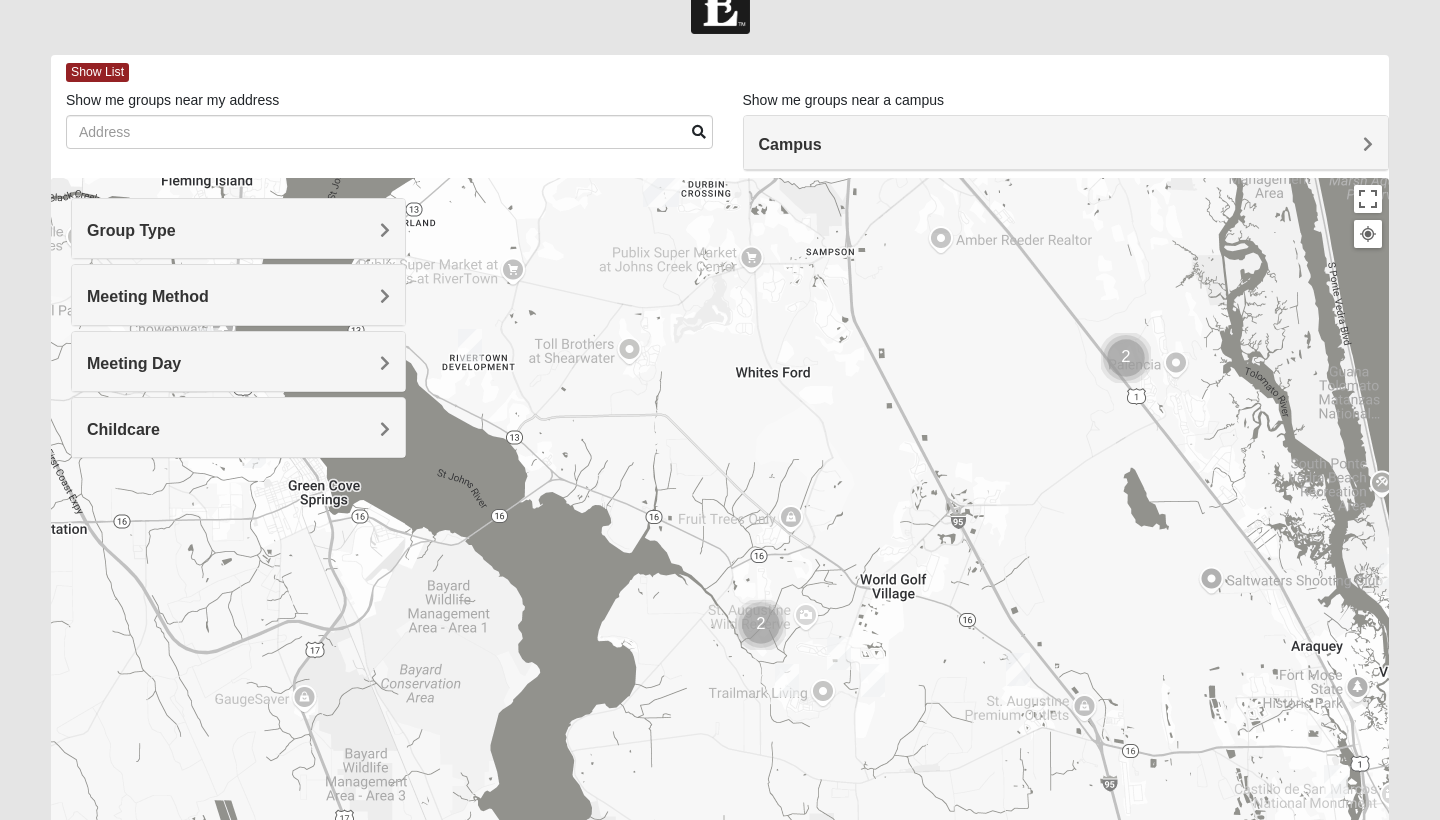 drag, startPoint x: 742, startPoint y: 577, endPoint x: 706, endPoint y: 236, distance: 342.89502 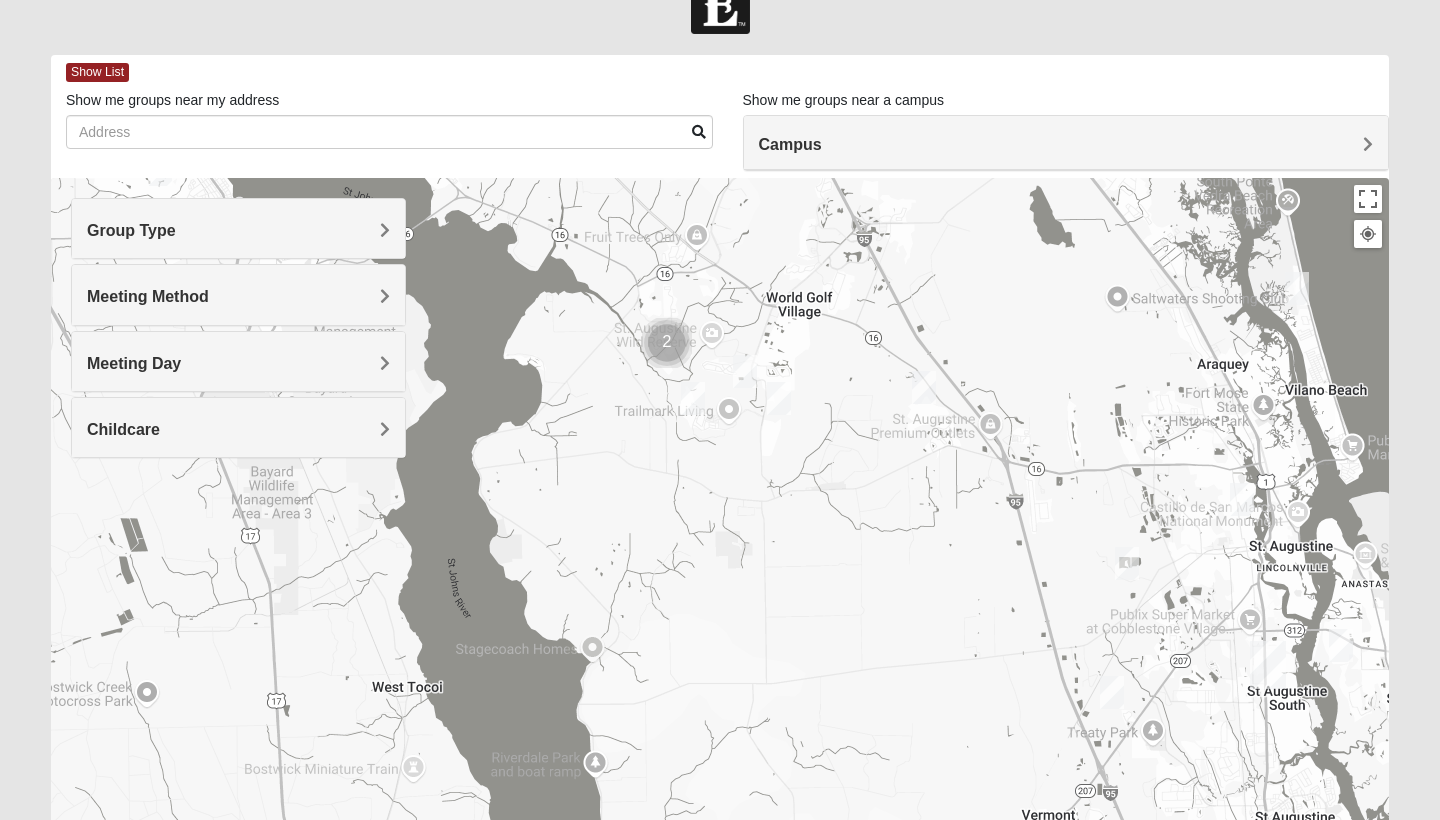drag, startPoint x: 885, startPoint y: 472, endPoint x: 785, endPoint y: 518, distance: 110.0727 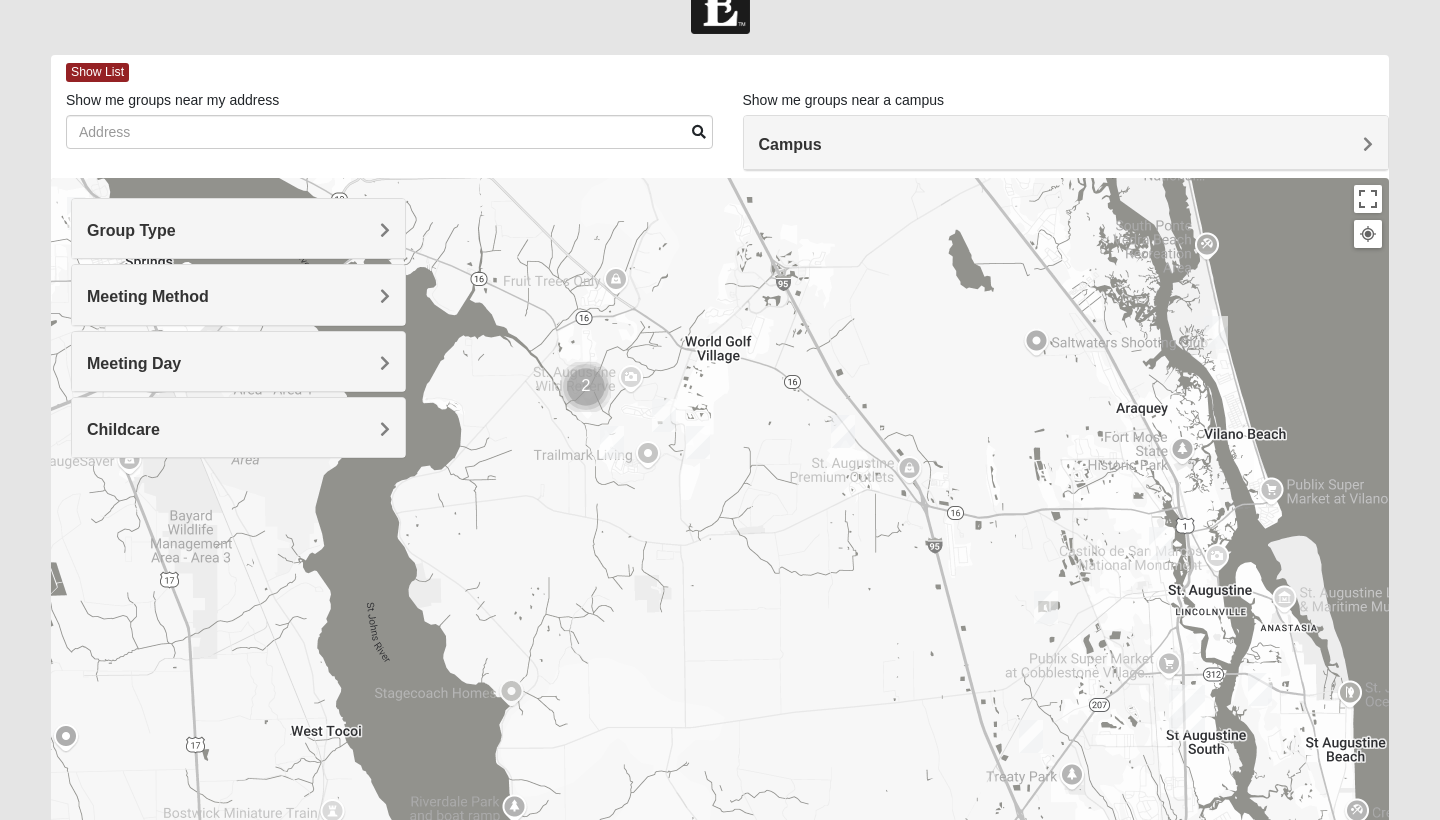 click at bounding box center [664, 415] 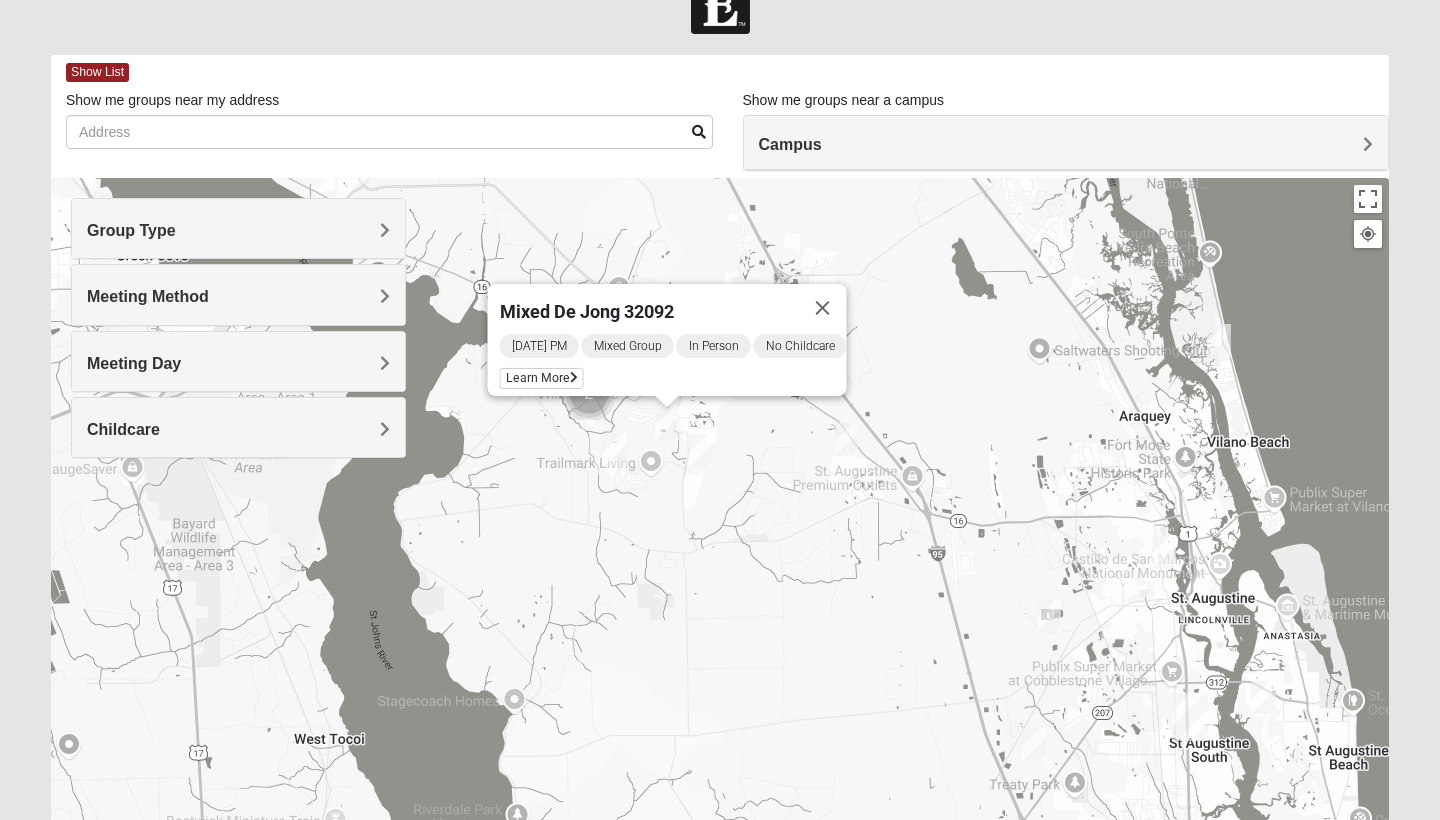 drag, startPoint x: 678, startPoint y: 529, endPoint x: 712, endPoint y: 604, distance: 82.346825 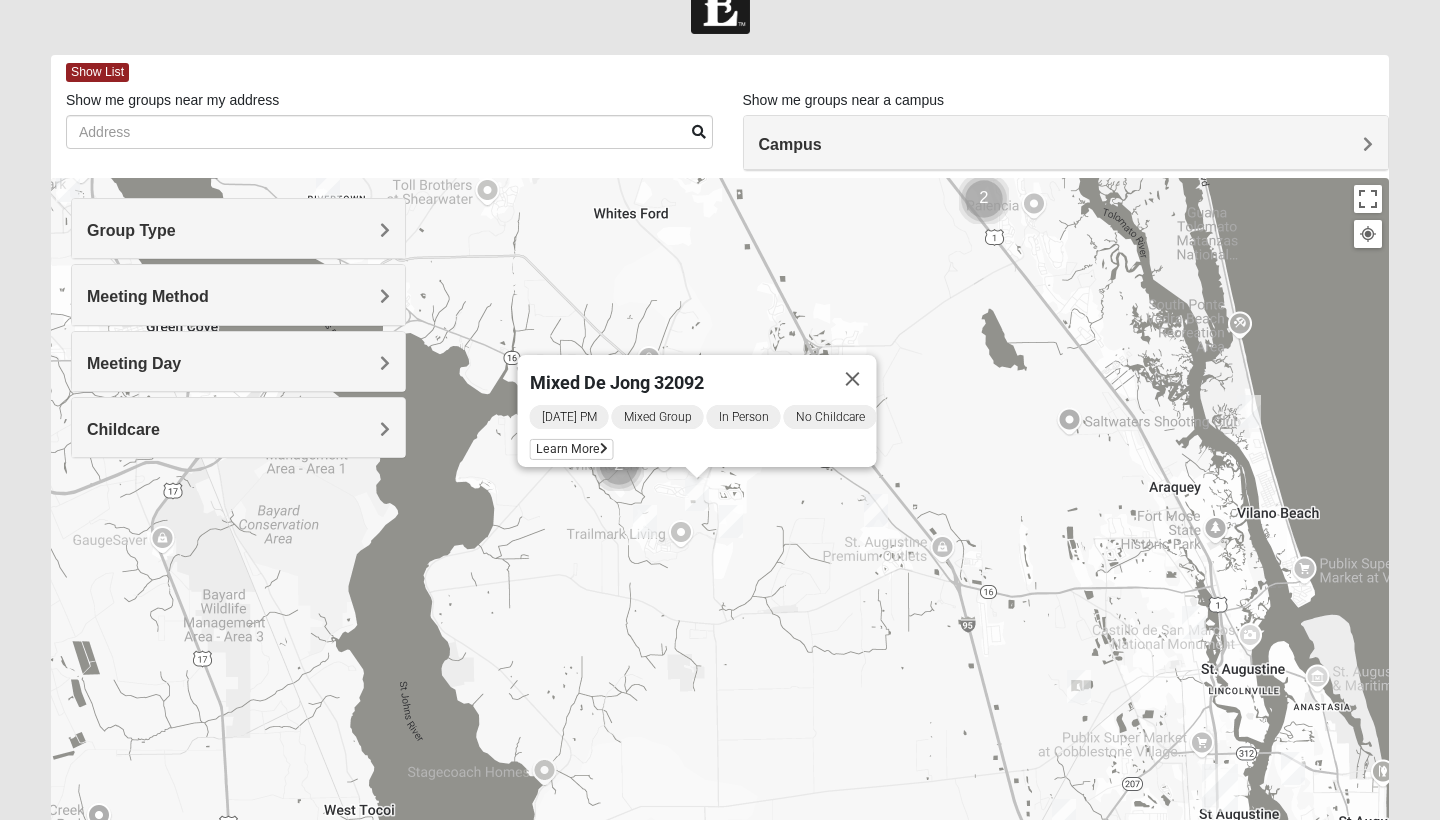 click at bounding box center [645, 521] 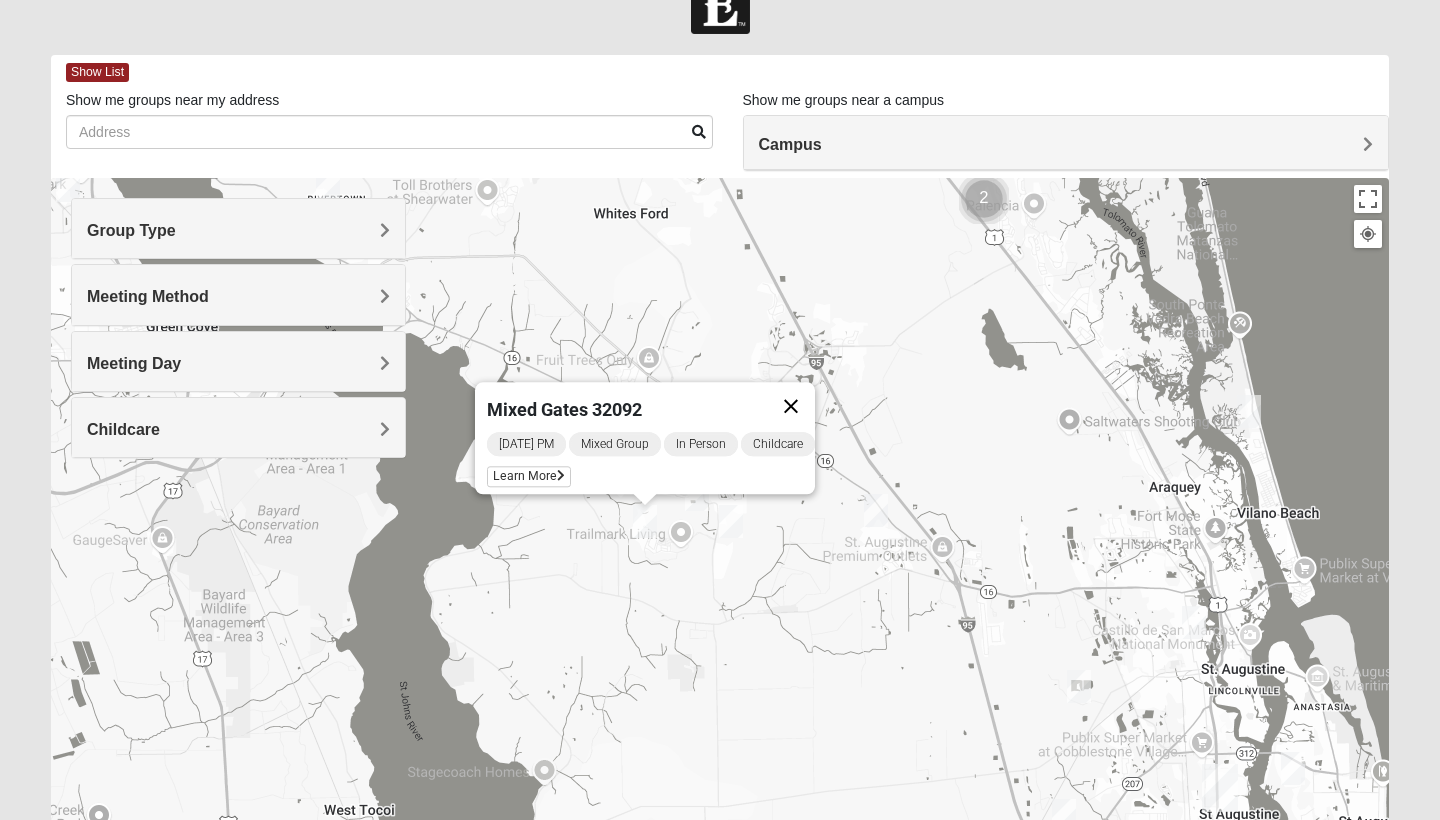 click at bounding box center (791, 406) 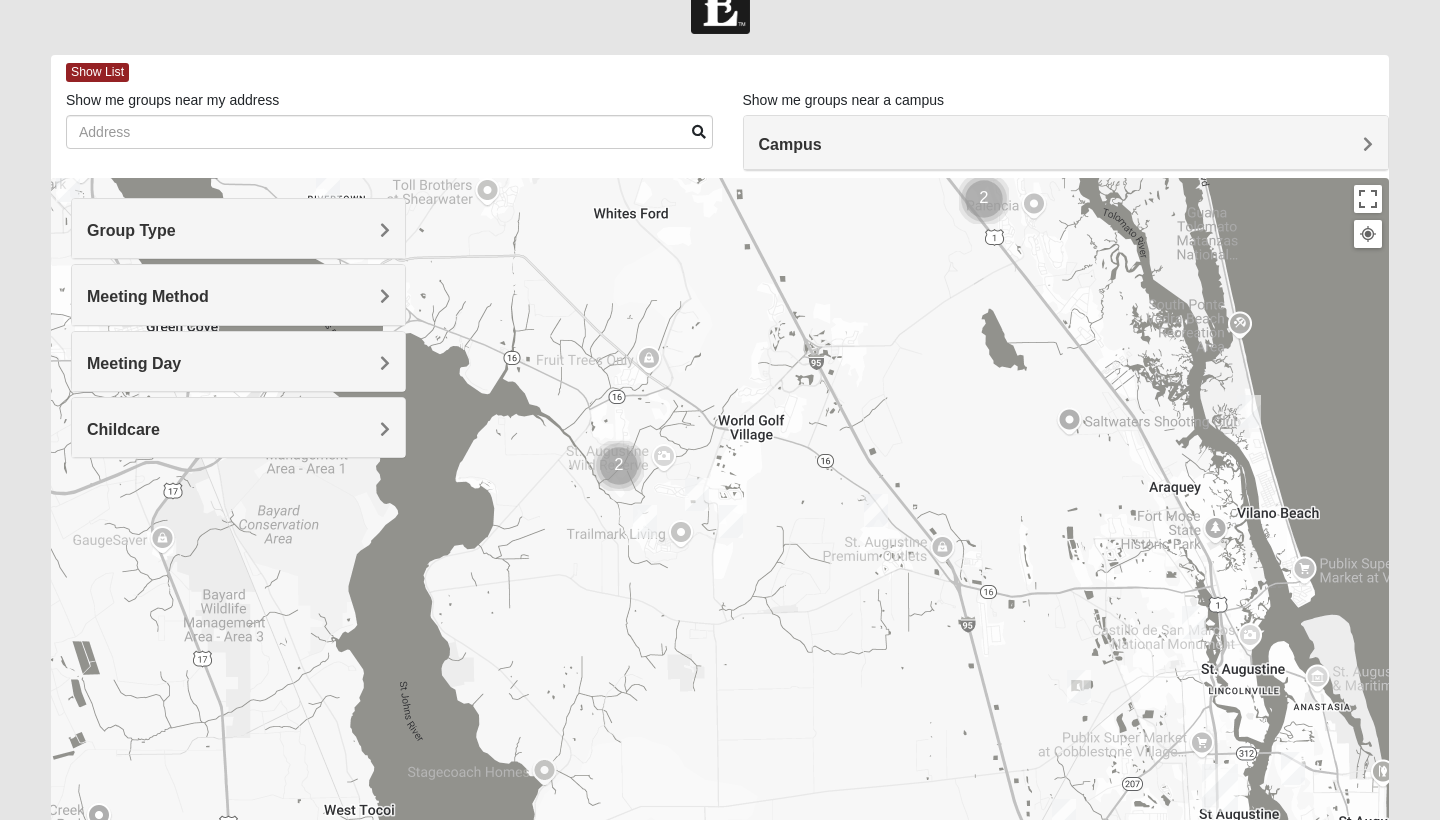 click at bounding box center [731, 521] 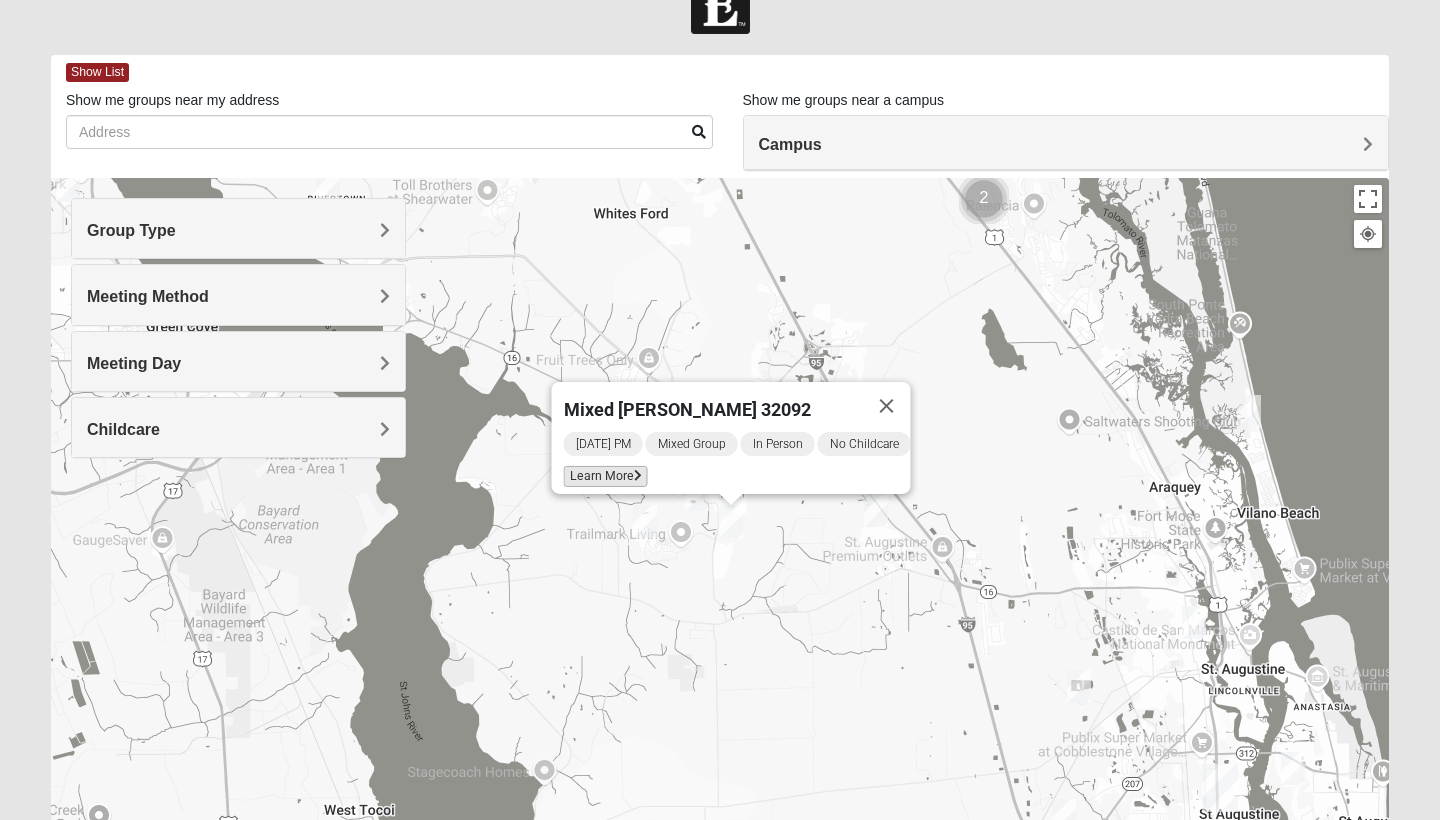 click on "Learn More" at bounding box center [606, 476] 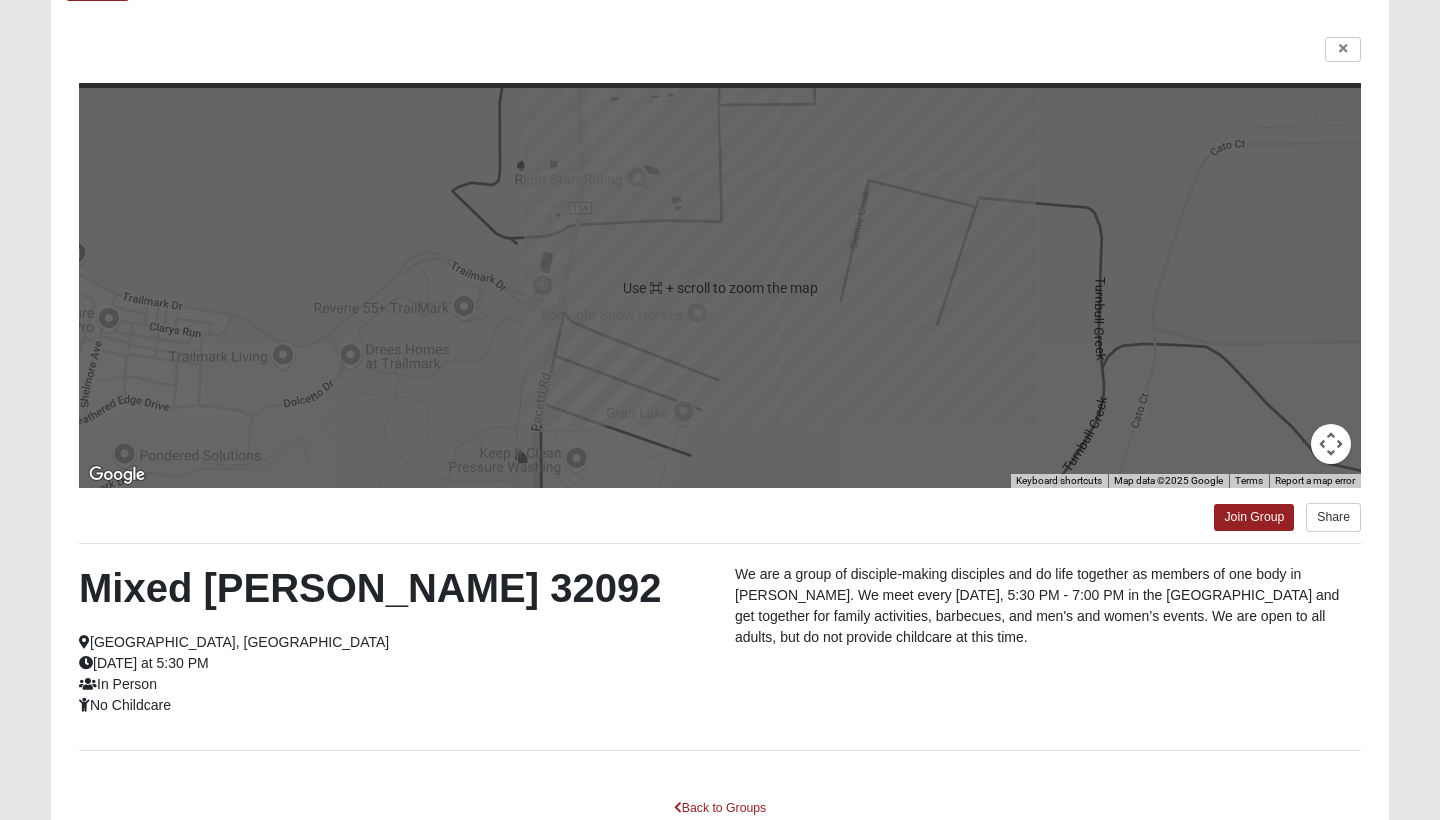 scroll, scrollTop: 130, scrollLeft: 0, axis: vertical 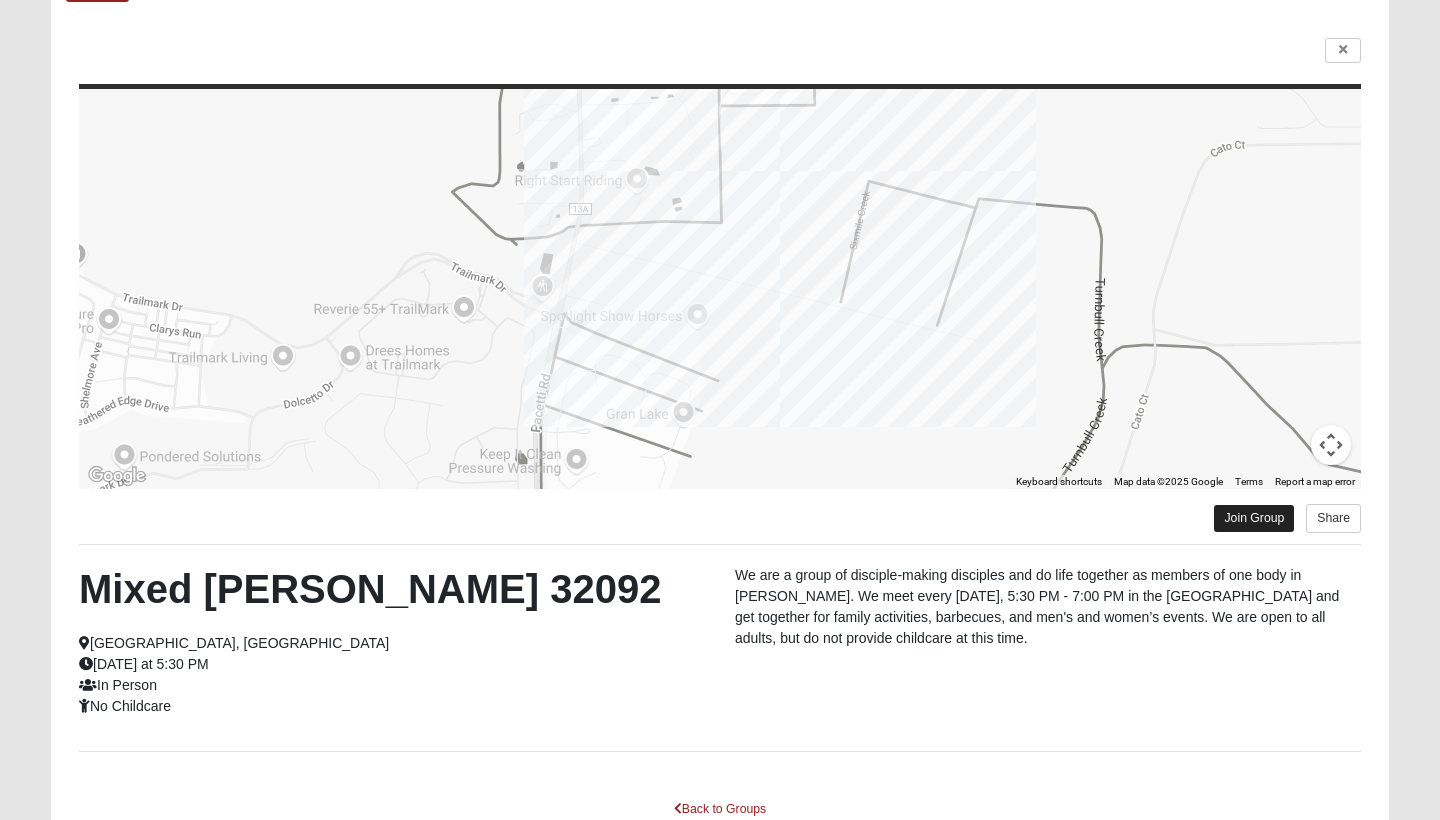 click on "Join Group" at bounding box center [1254, 518] 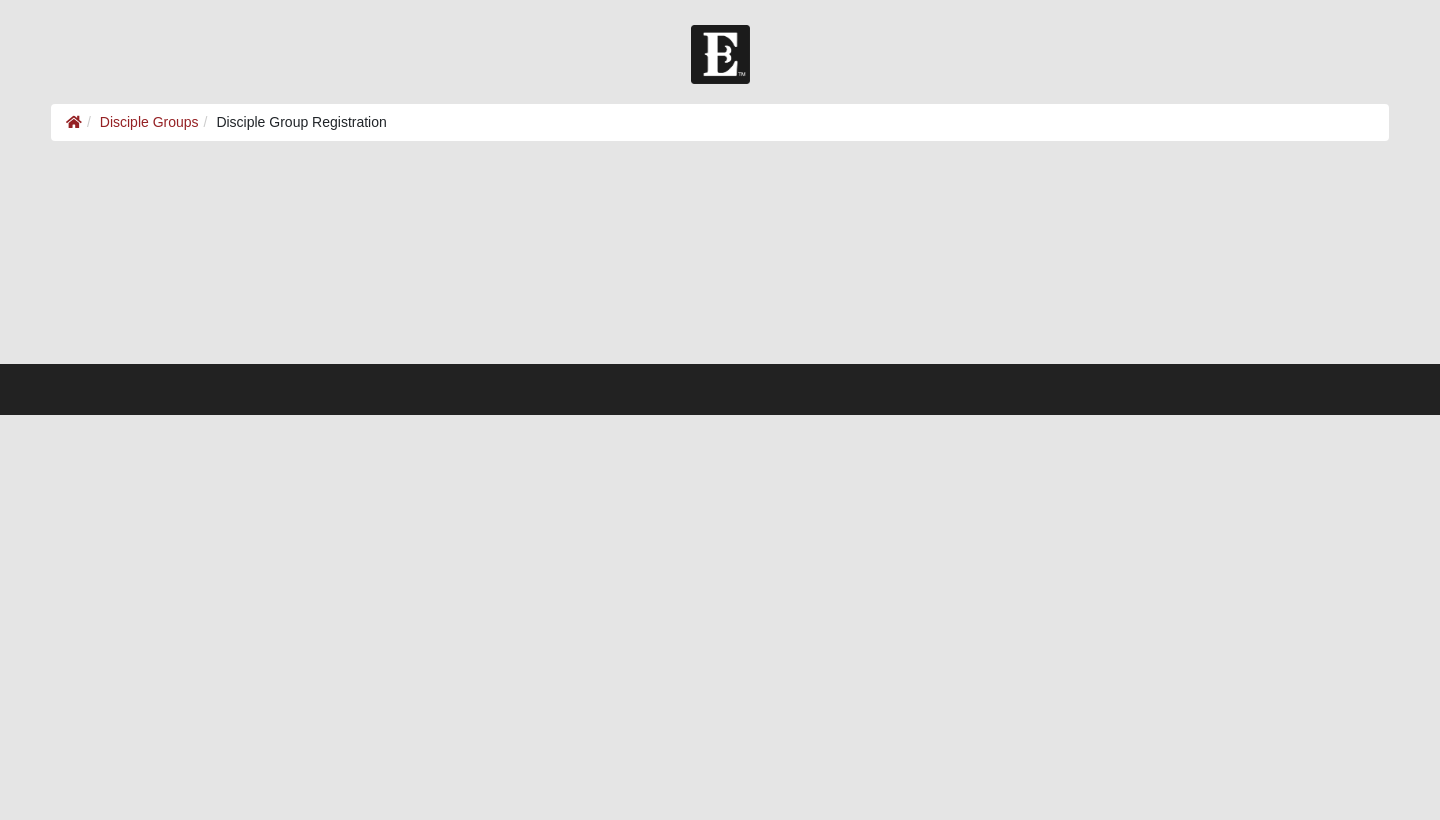 scroll, scrollTop: 0, scrollLeft: 0, axis: both 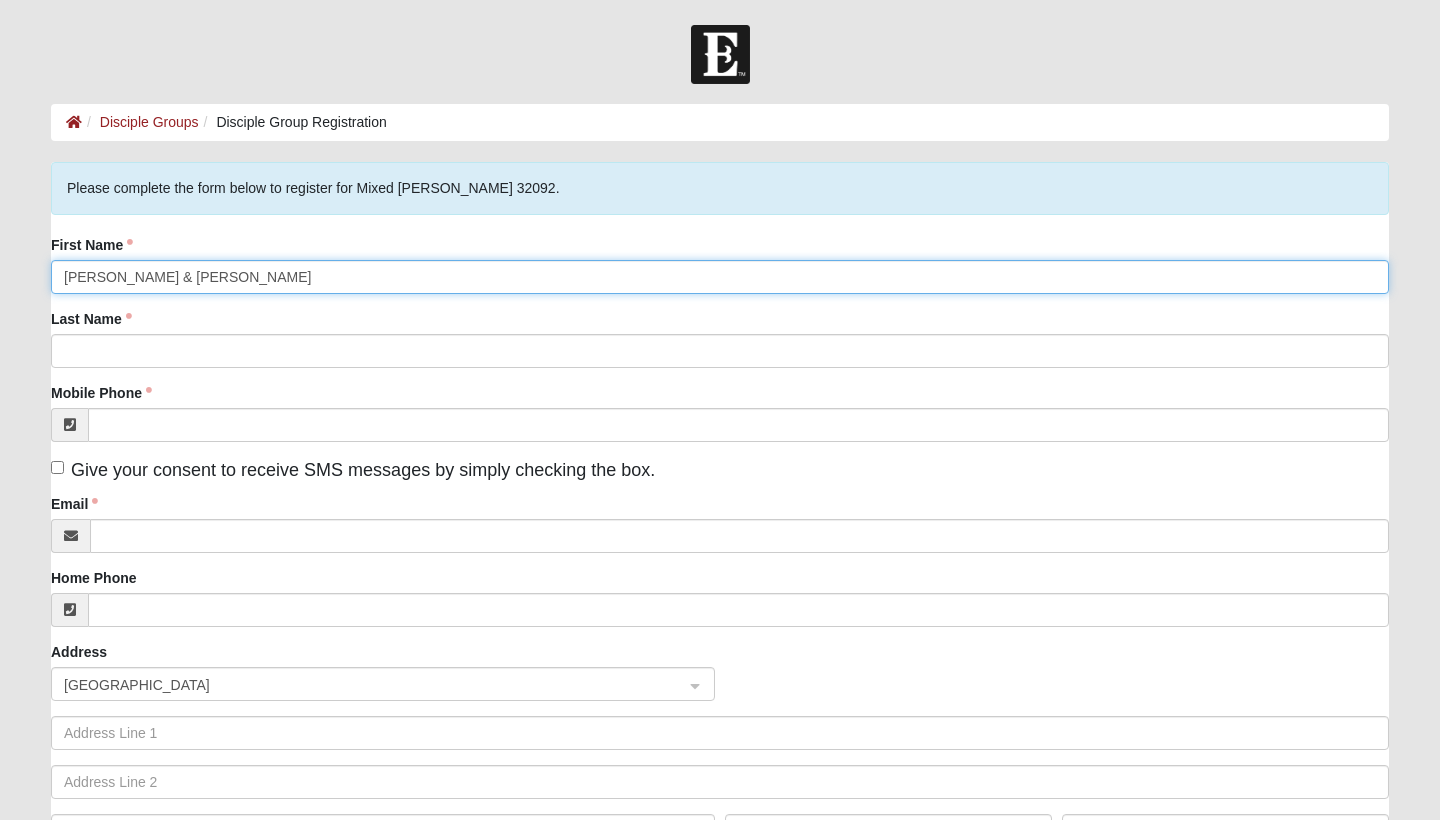 type on "[PERSON_NAME] & [PERSON_NAME]" 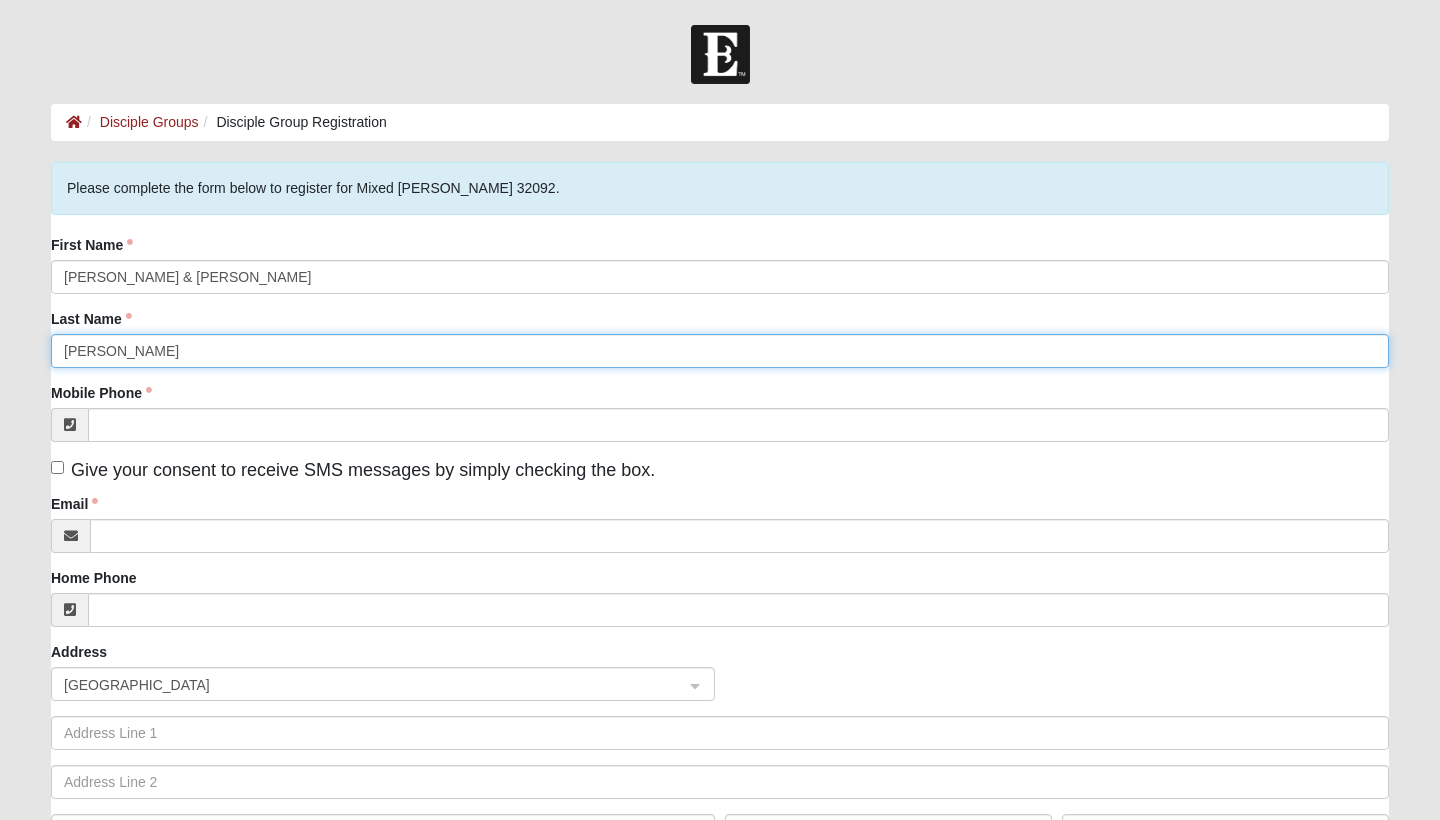 type on "[PERSON_NAME]" 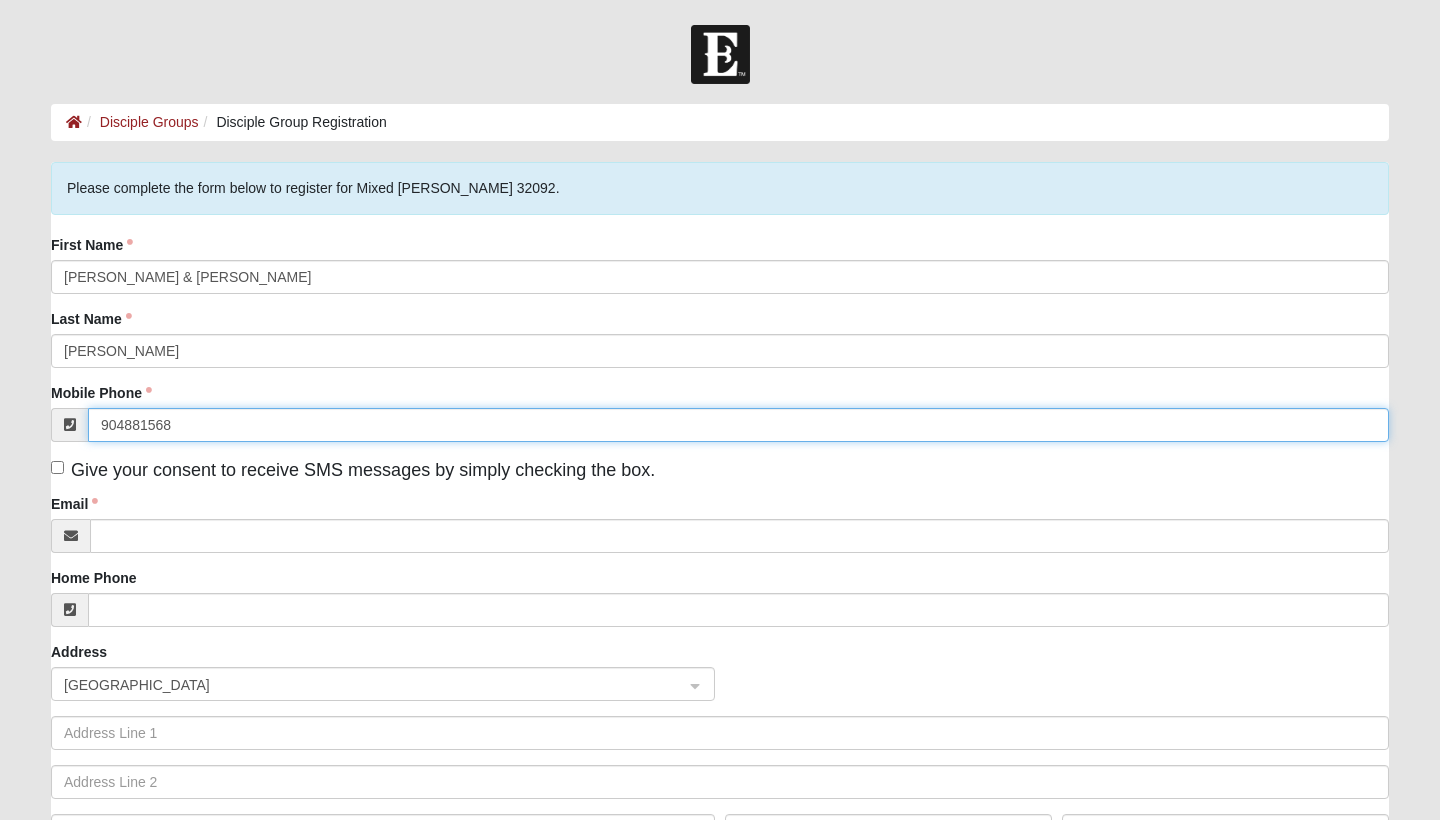 type on "[PHONE_NUMBER]" 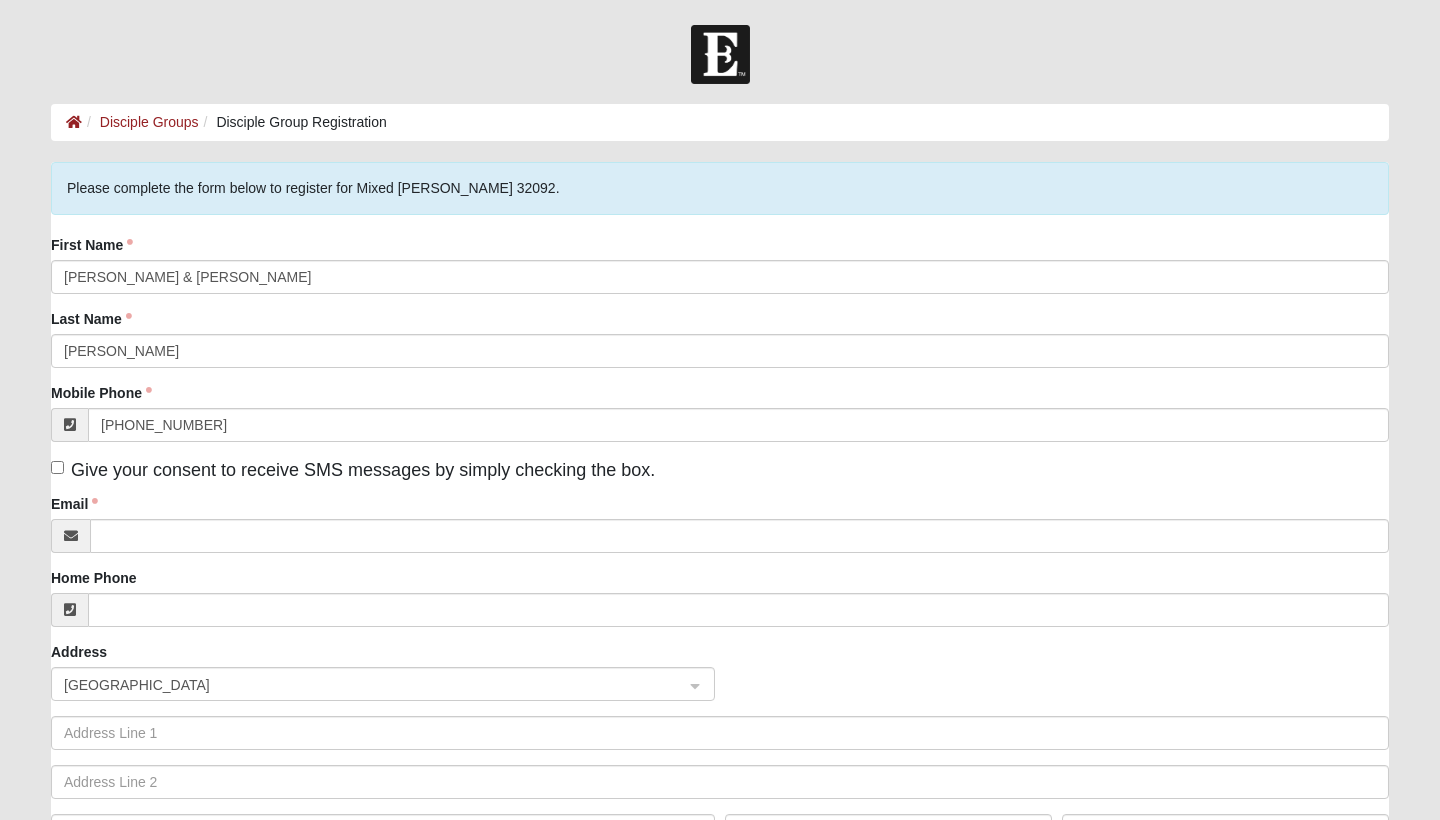 click on "Give your consent to receive SMS messages by simply checking the box." at bounding box center [353, 470] 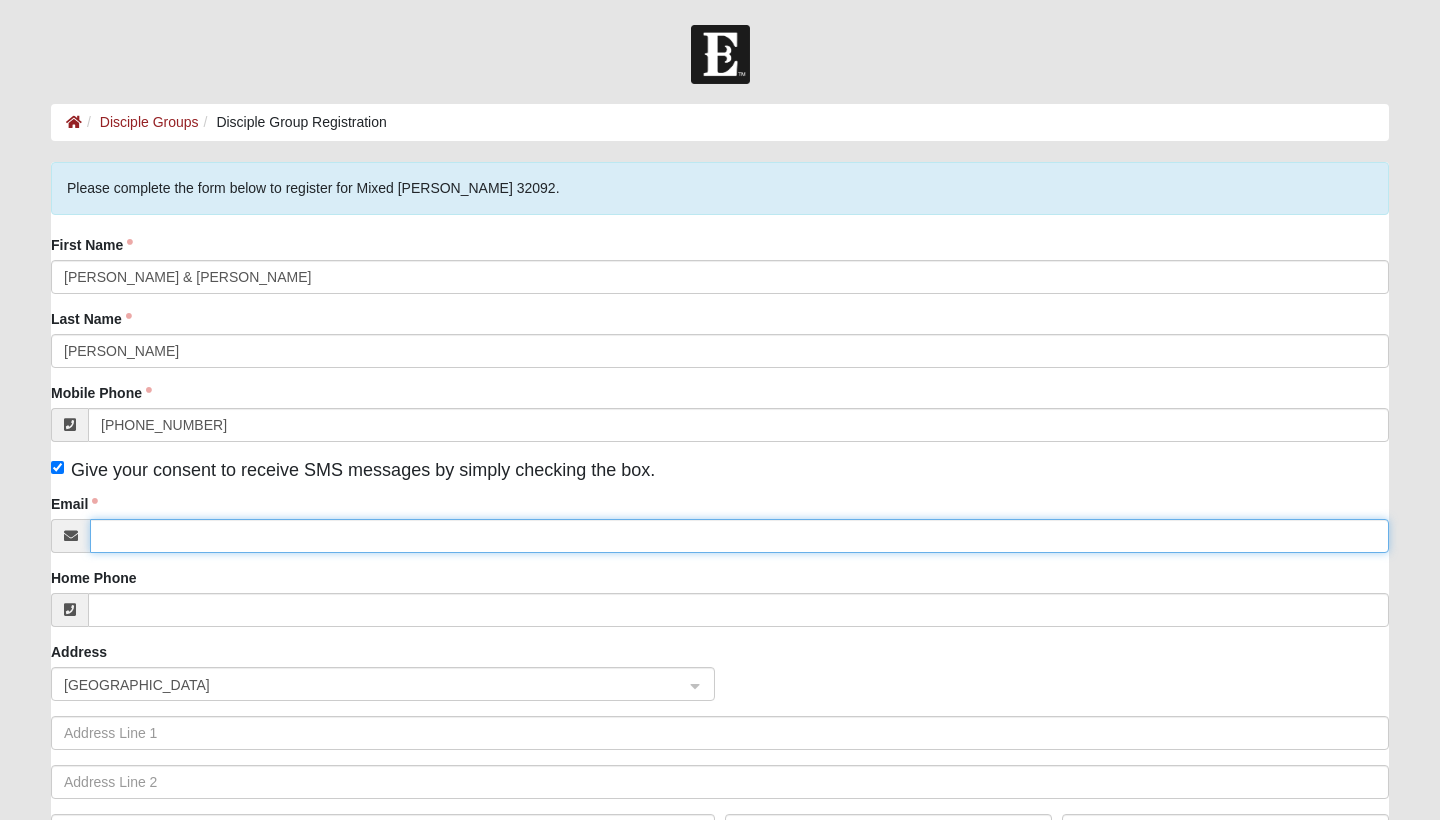 click on "Email" at bounding box center [739, 536] 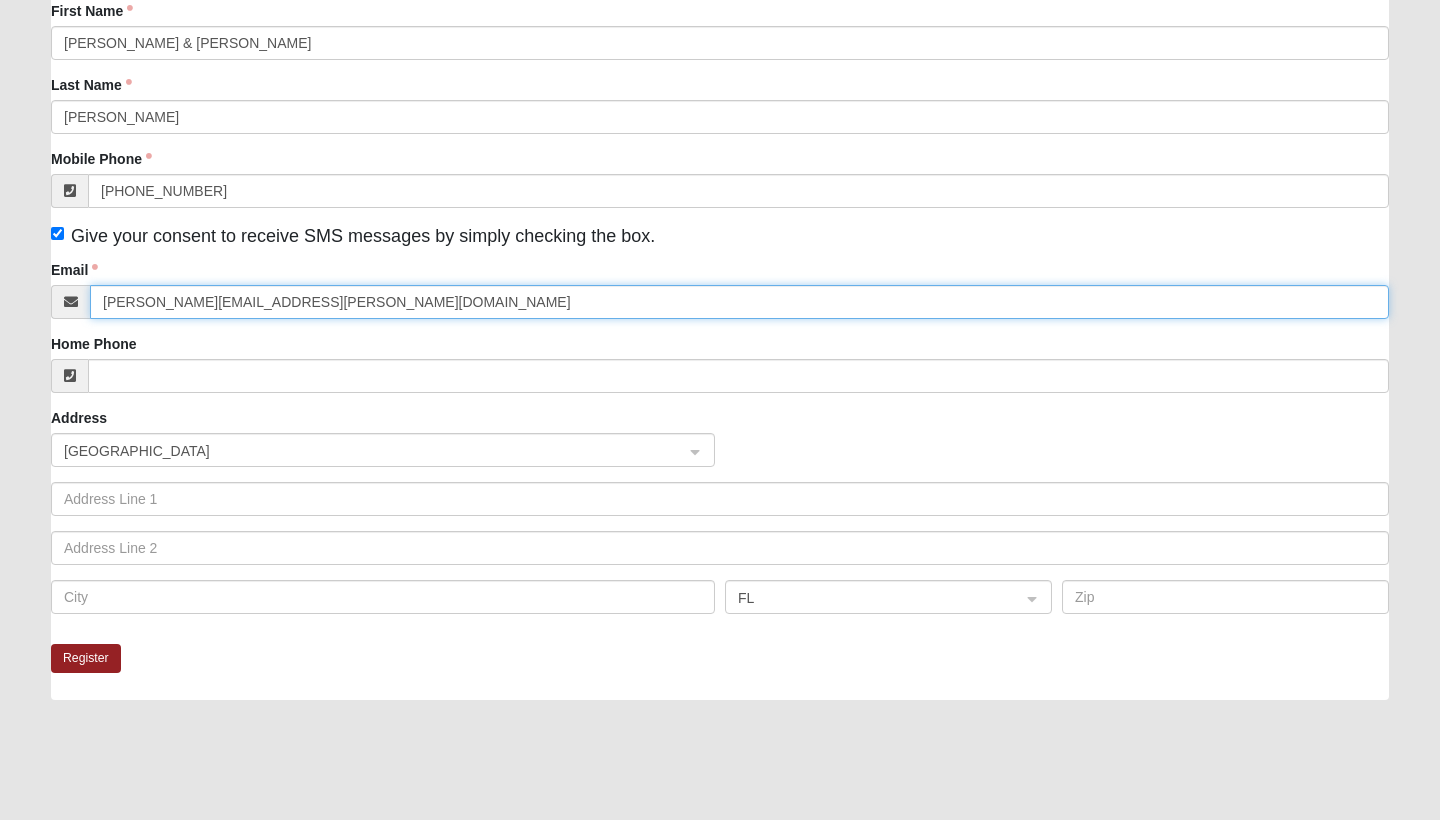 scroll, scrollTop: 240, scrollLeft: 0, axis: vertical 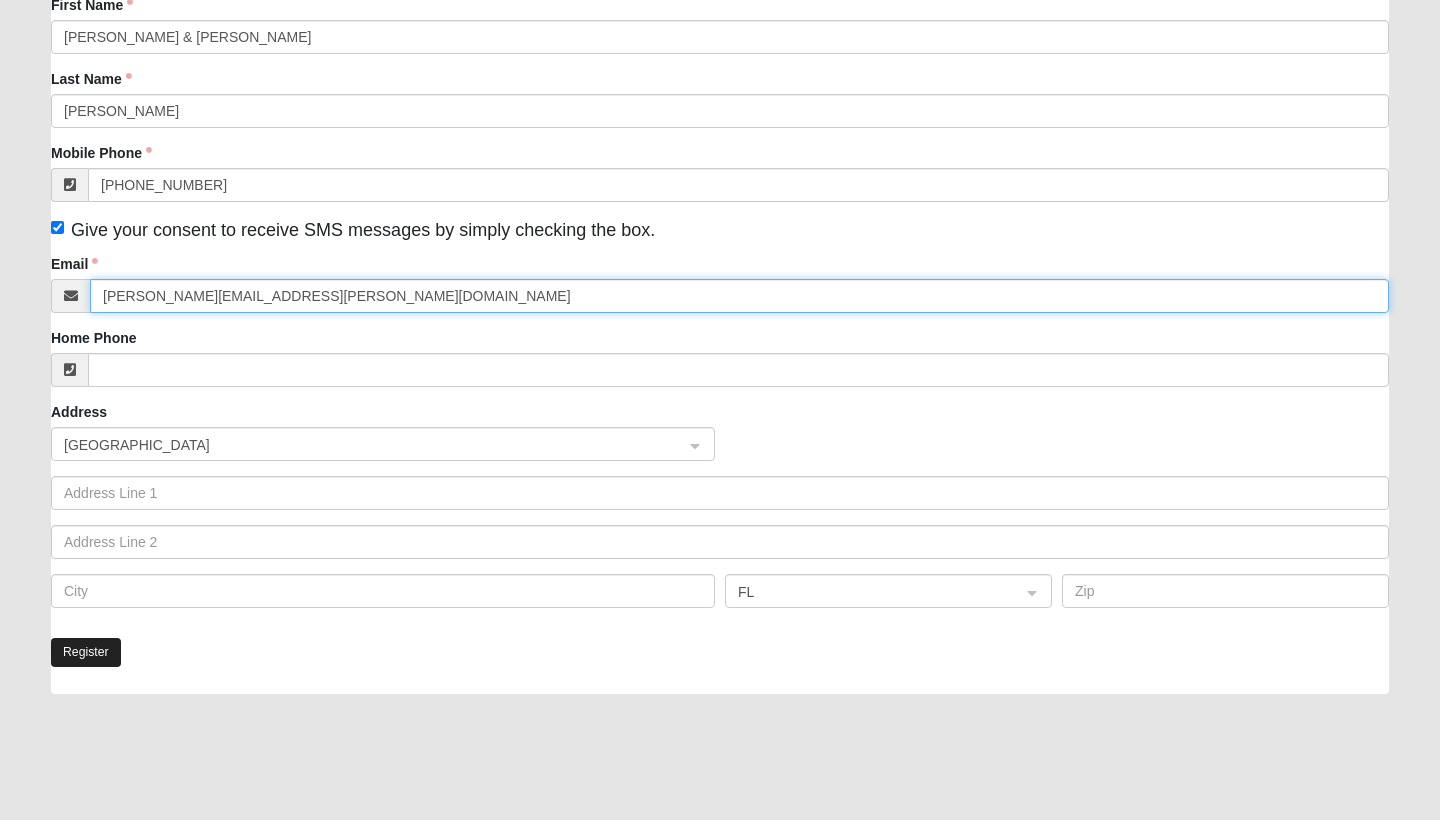 type on "josiah.swenson@reliant.org" 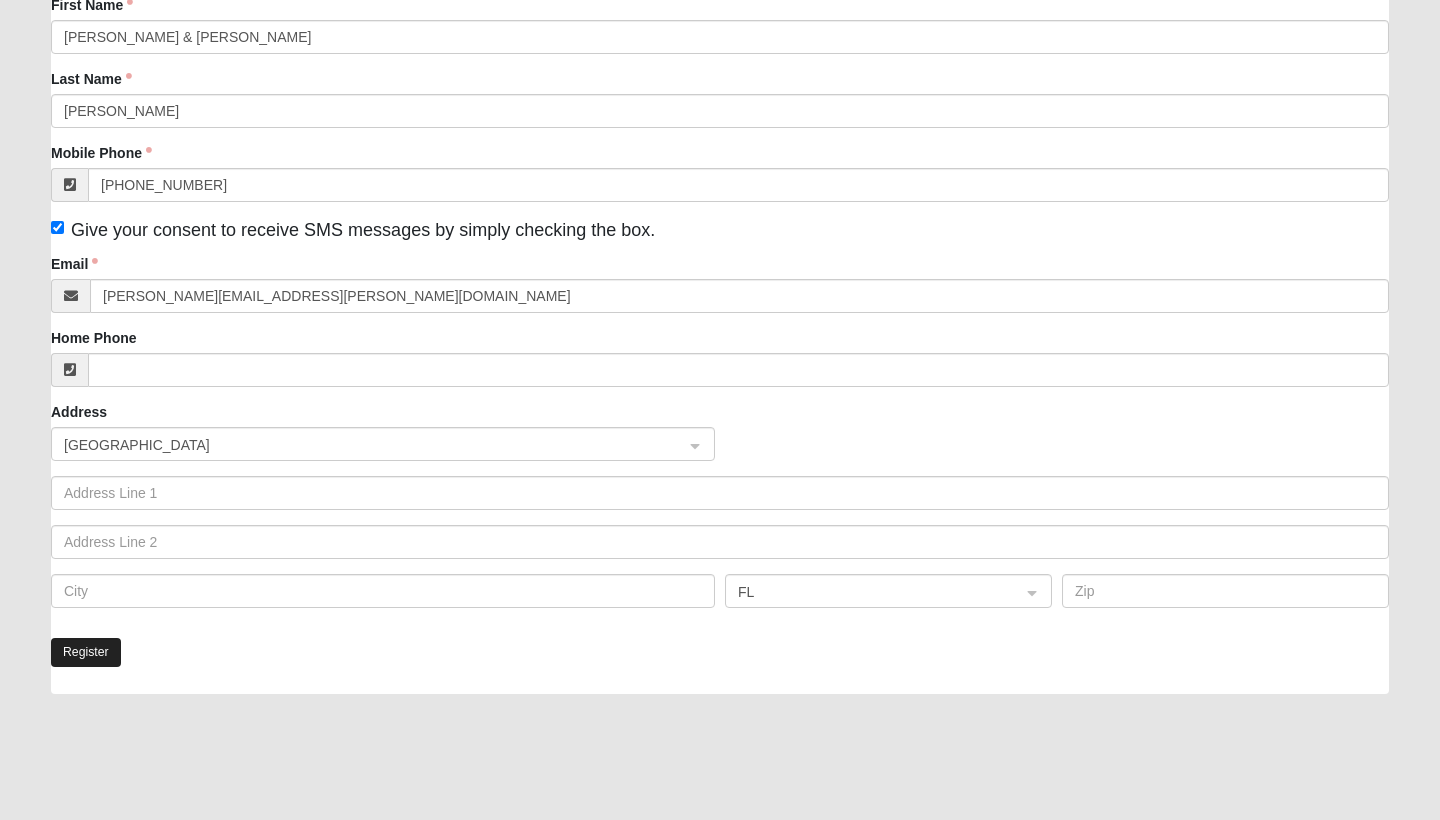 click on "Register" 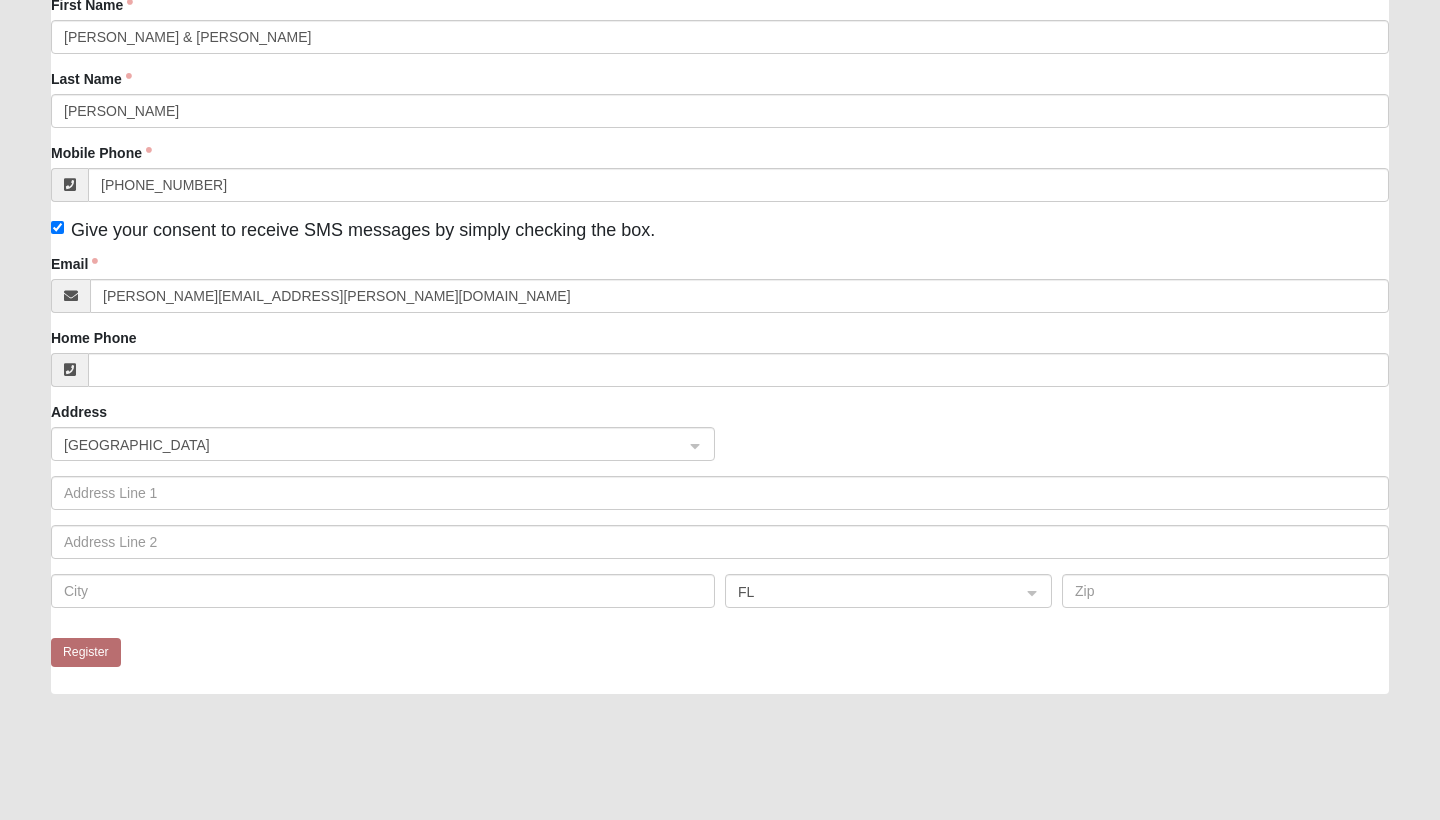 scroll, scrollTop: 0, scrollLeft: 0, axis: both 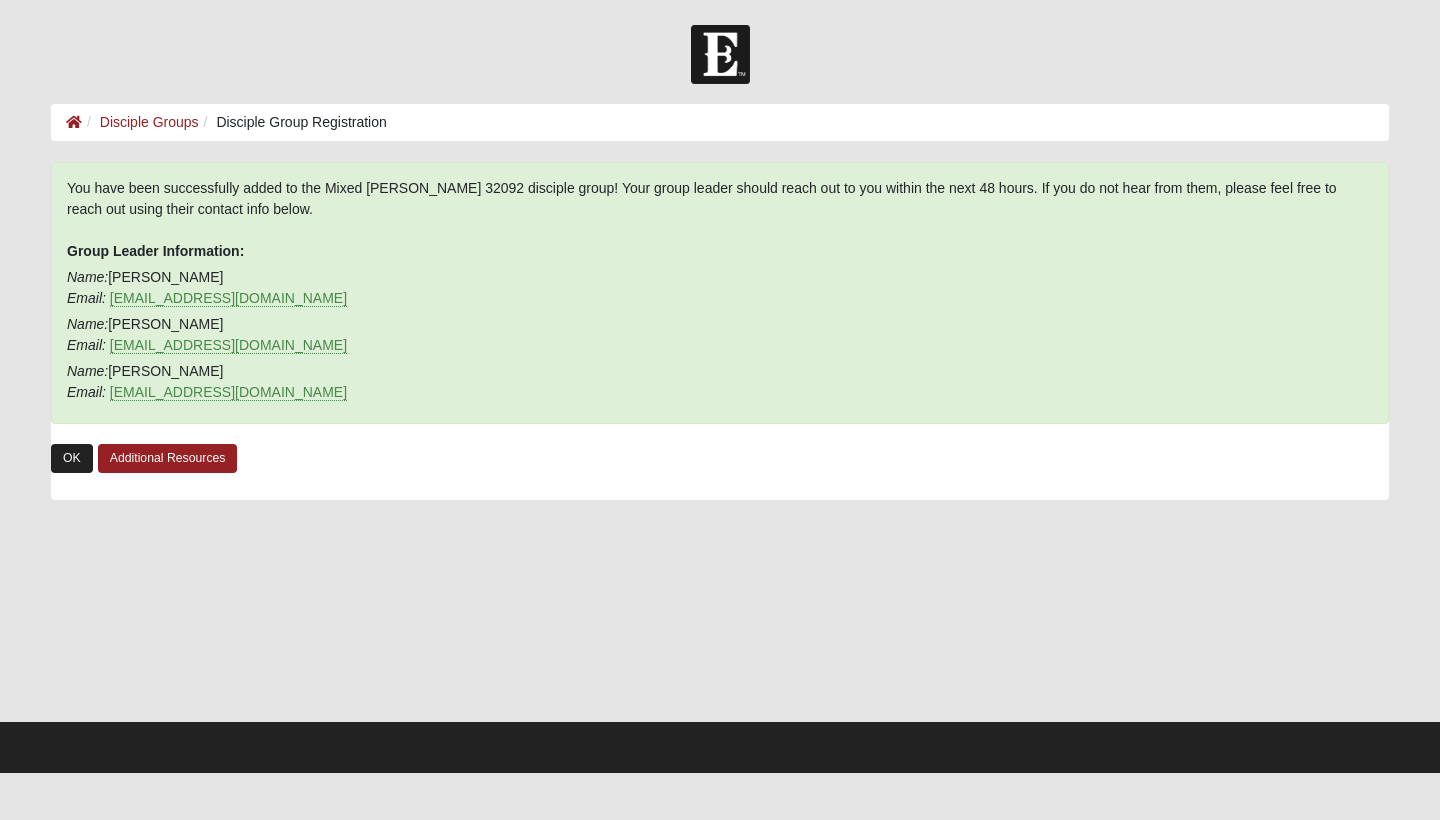 click on "OK" at bounding box center [72, 458] 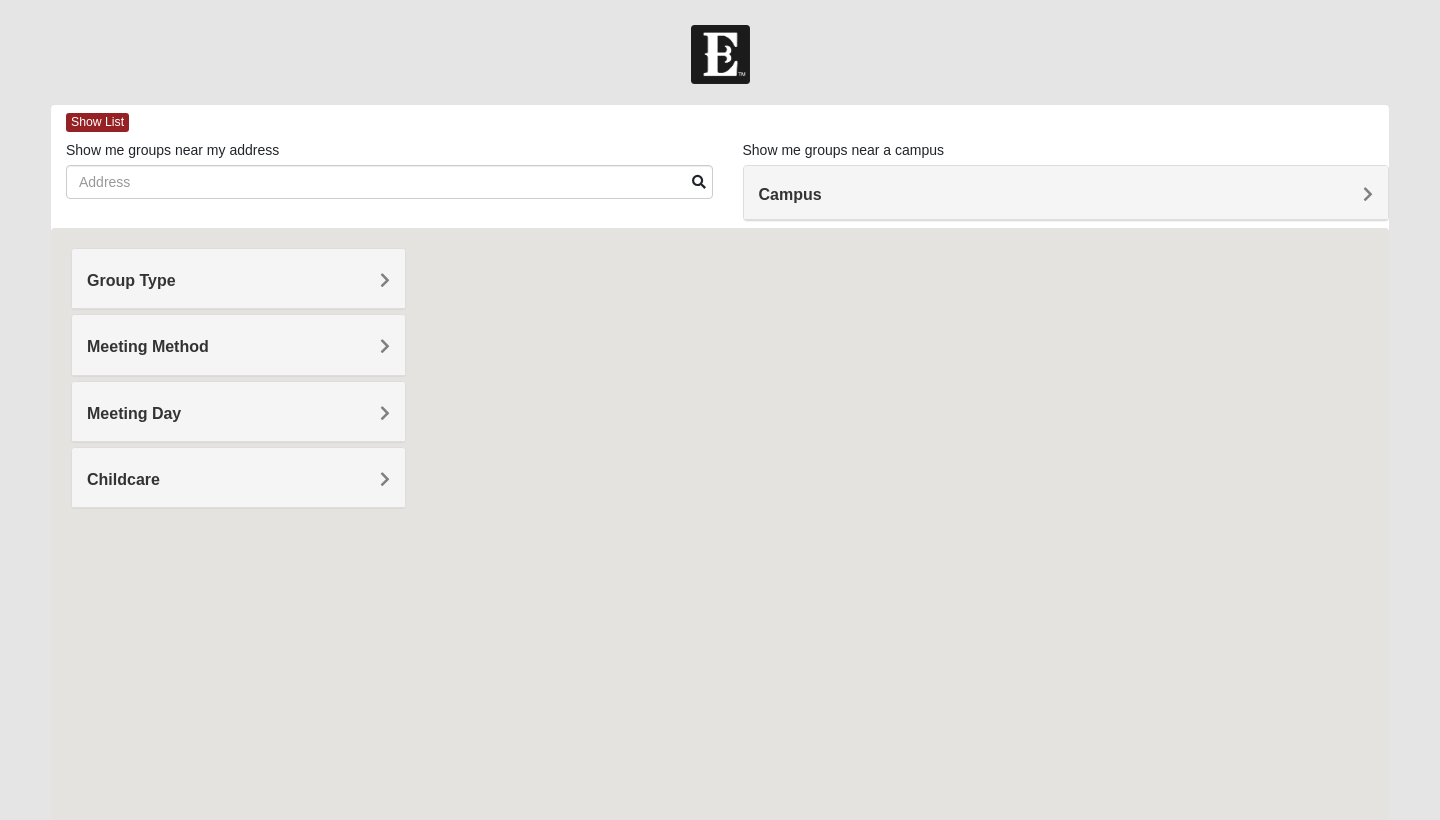 scroll, scrollTop: 0, scrollLeft: 0, axis: both 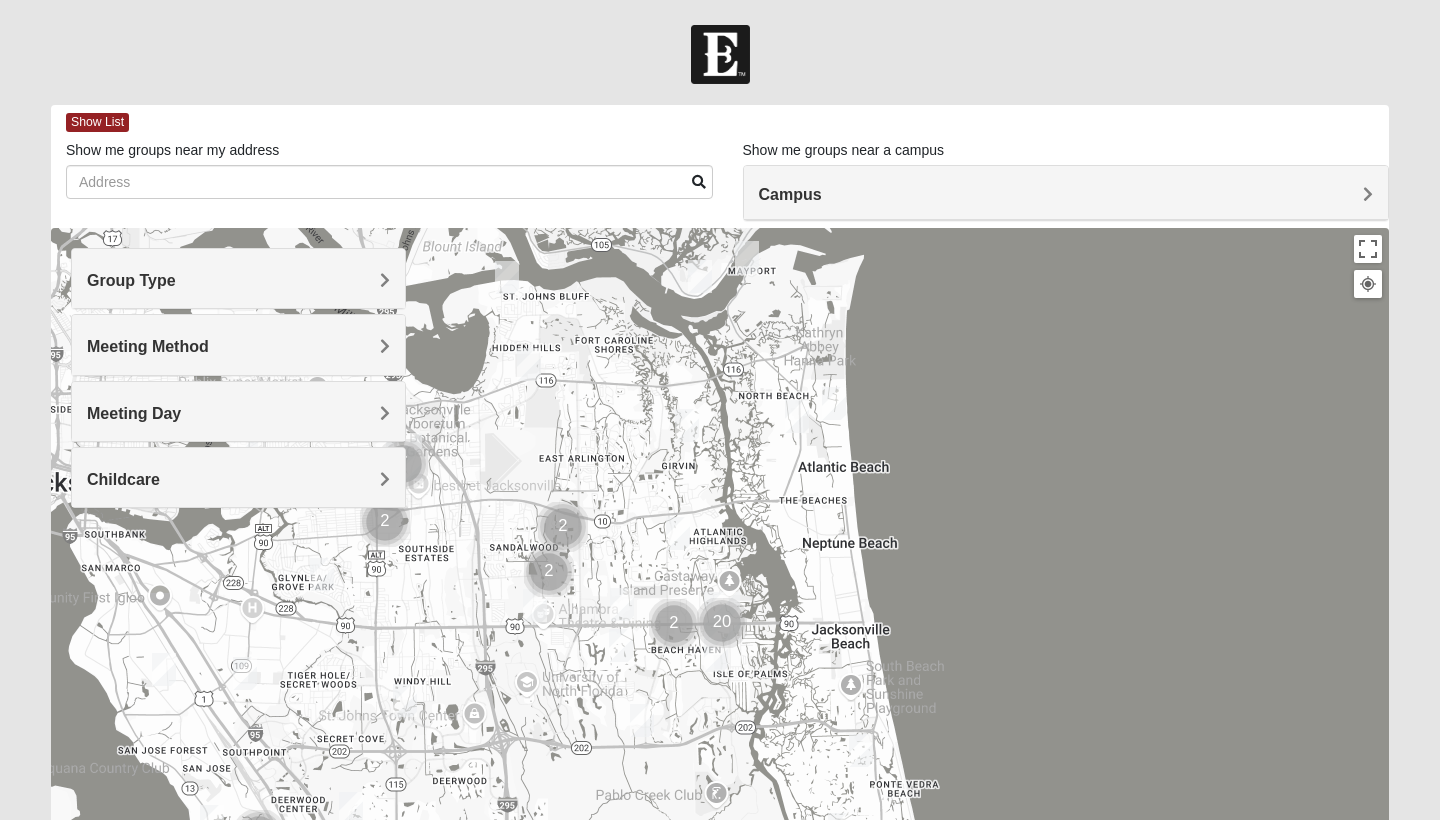 click on "Group Type" at bounding box center (238, 278) 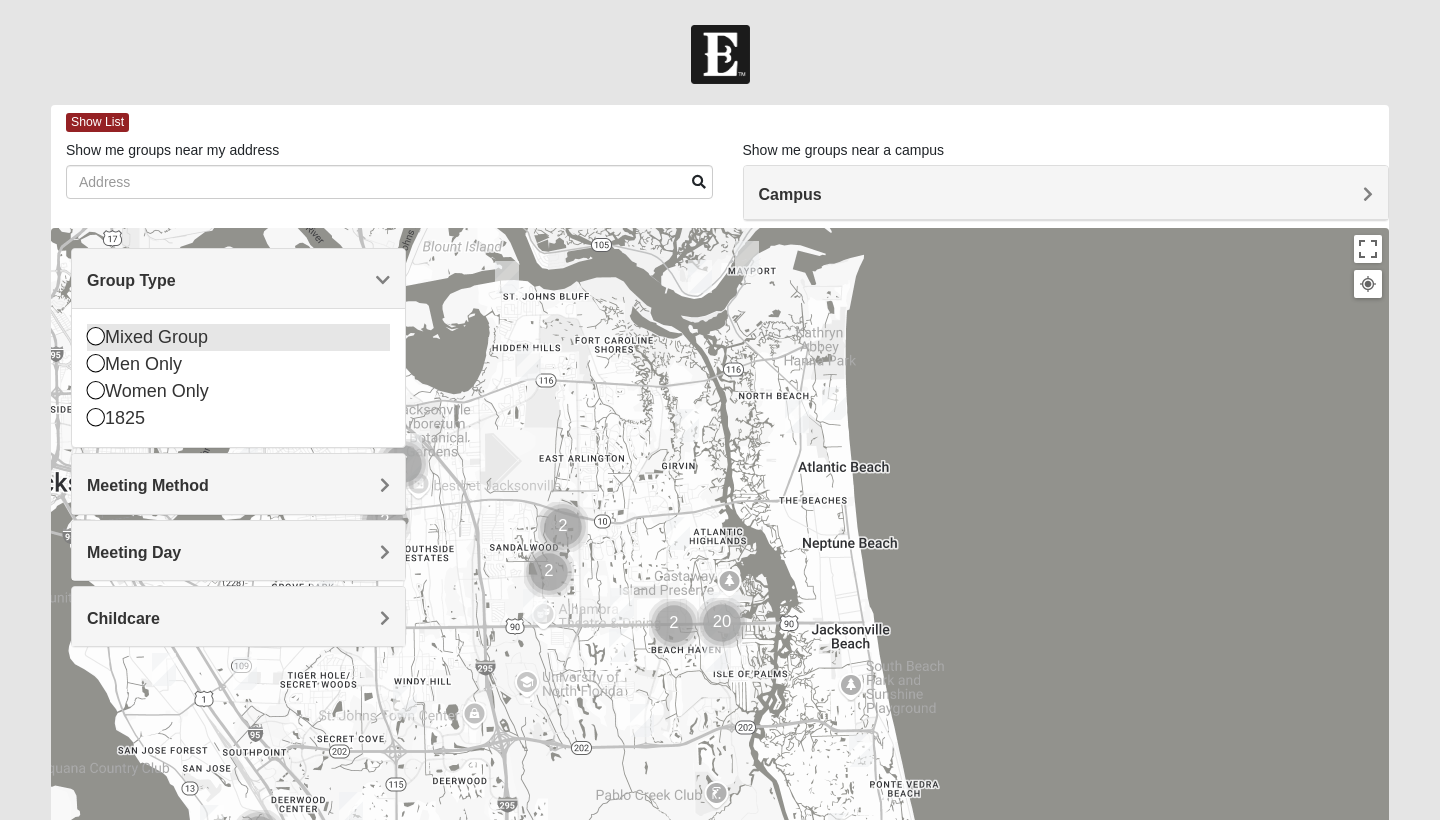 click on "Mixed Group" at bounding box center [238, 337] 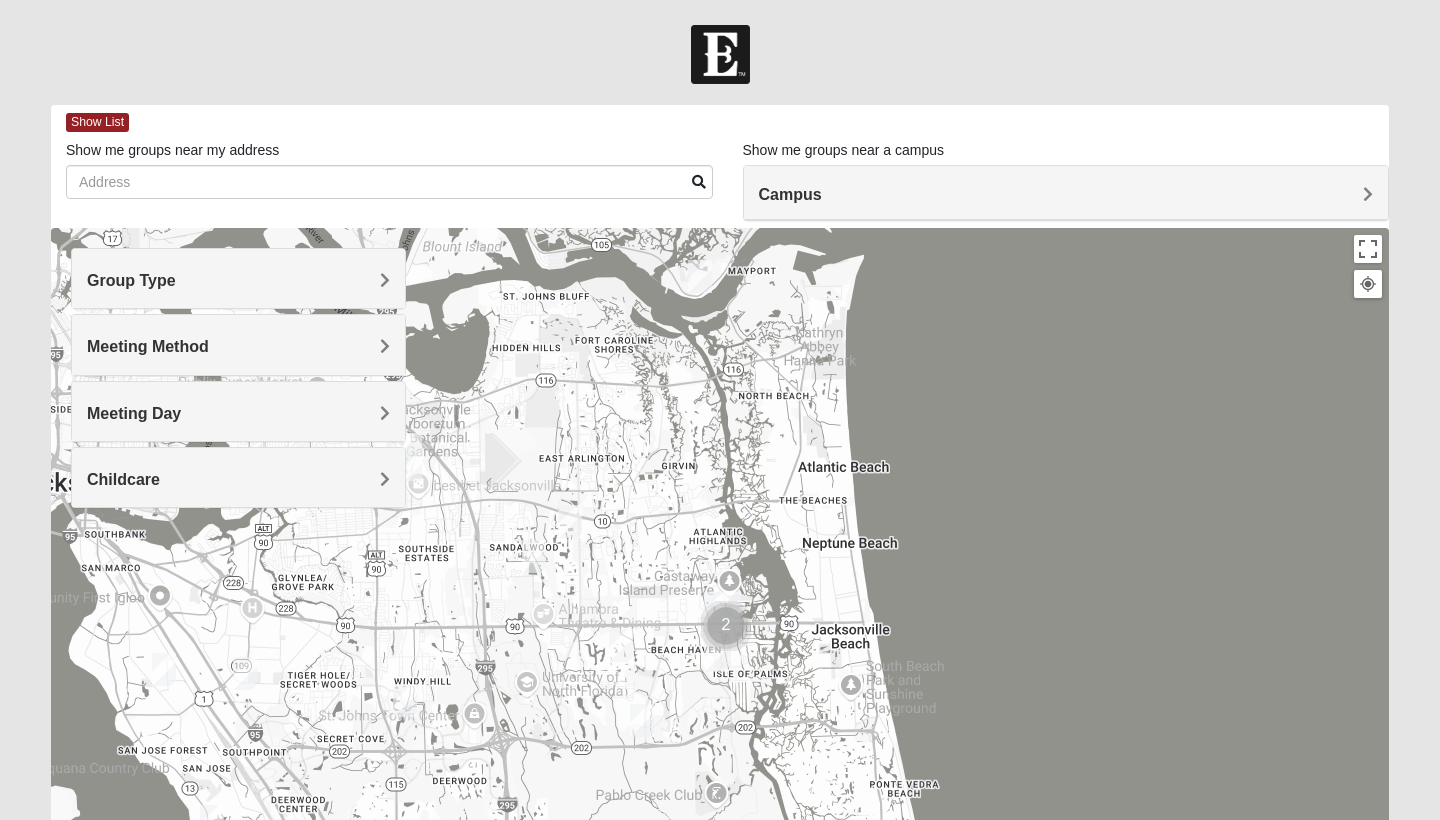 click on "Meeting Method" at bounding box center [238, 344] 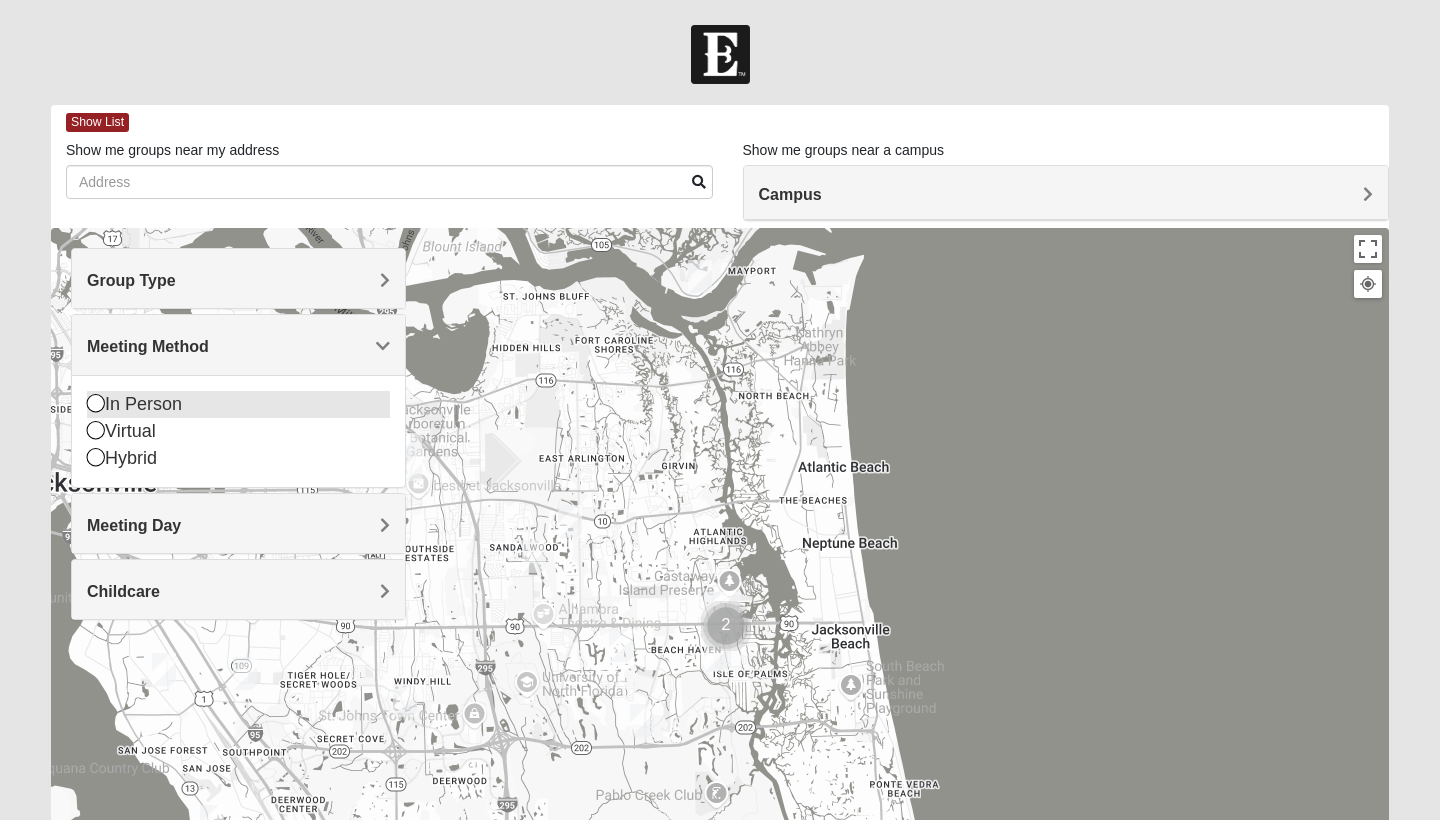 click at bounding box center (96, 403) 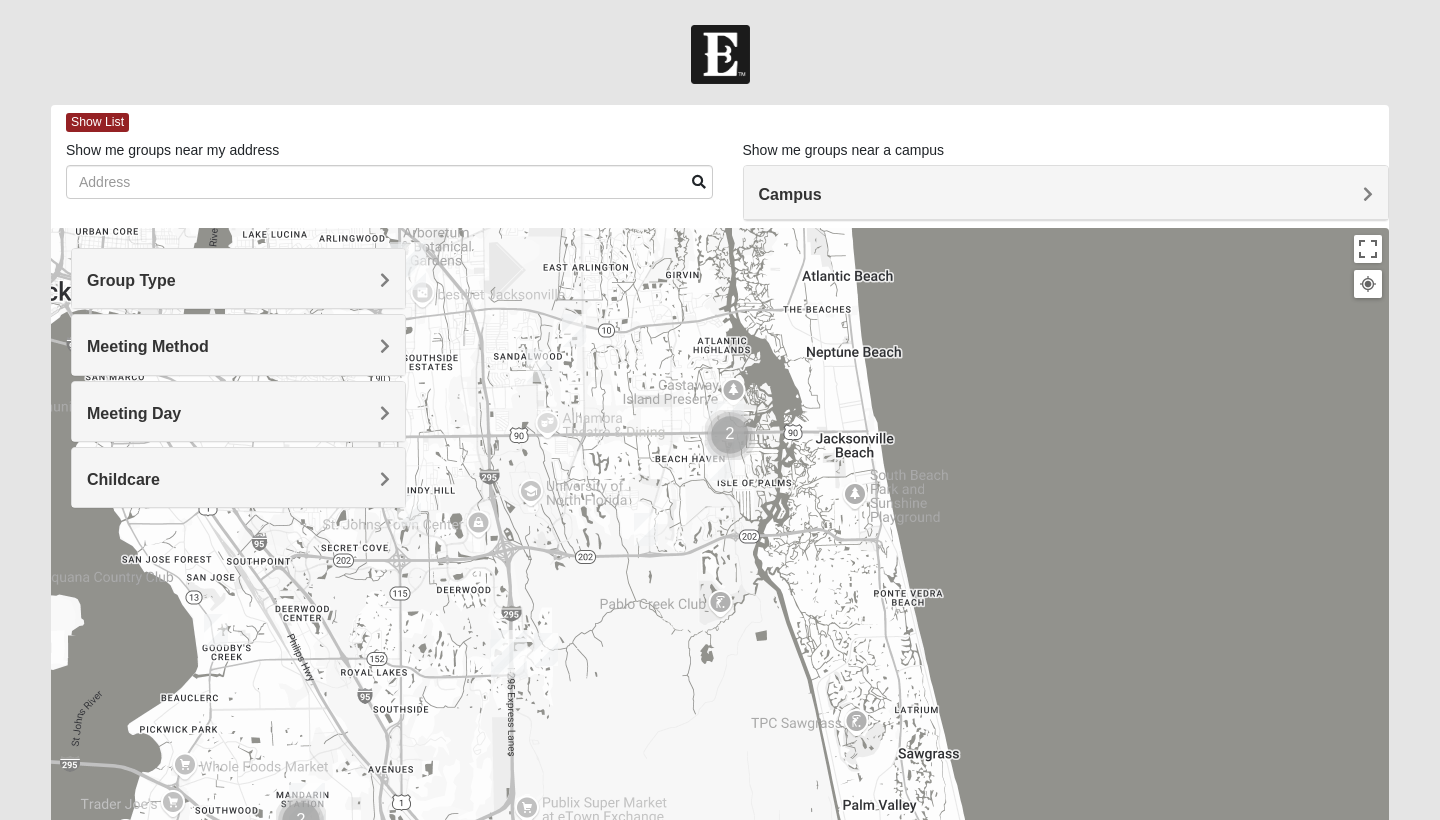 drag, startPoint x: 523, startPoint y: 506, endPoint x: 527, endPoint y: 298, distance: 208.03845 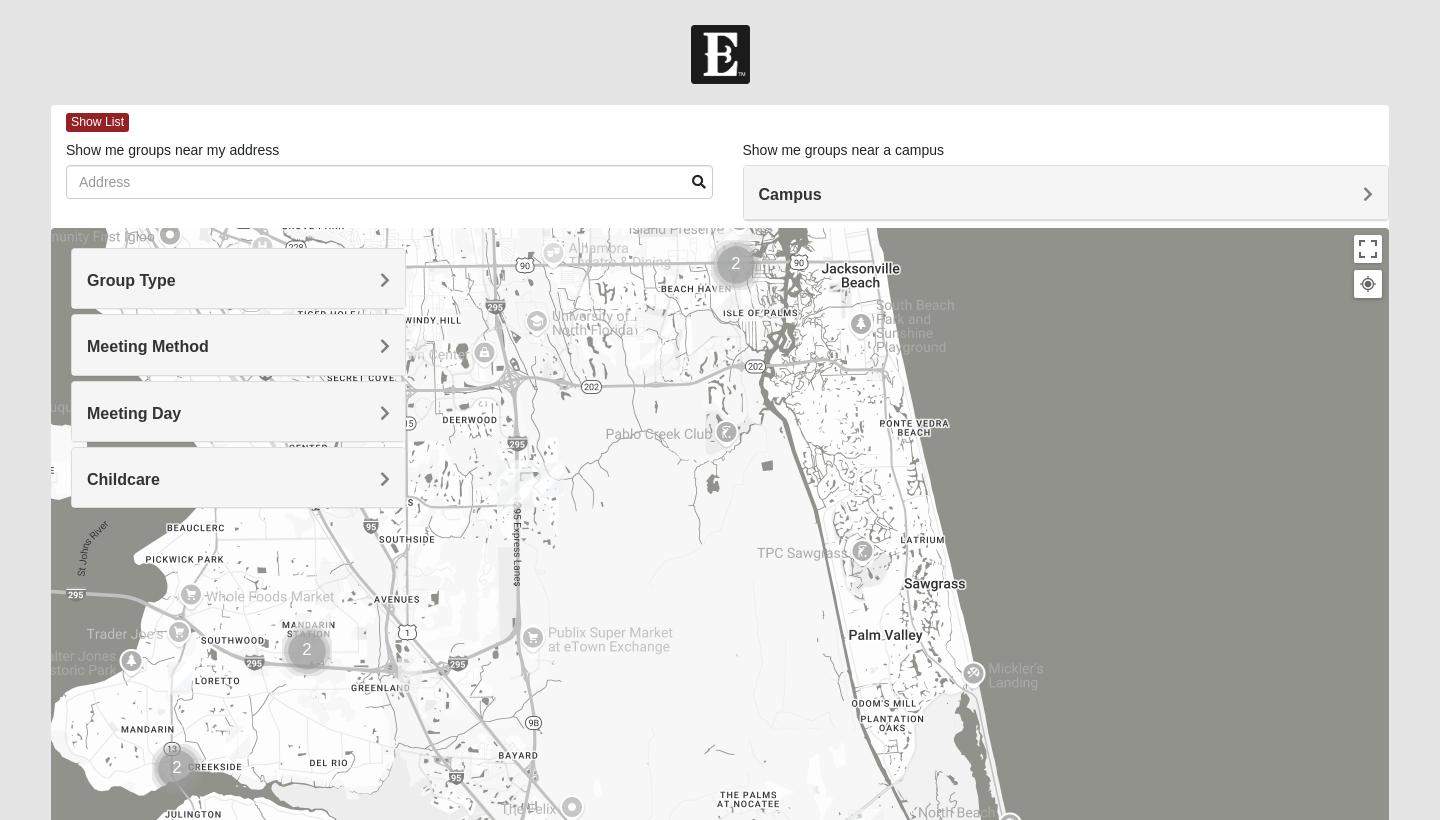 drag, startPoint x: 573, startPoint y: 605, endPoint x: 590, endPoint y: 479, distance: 127.141655 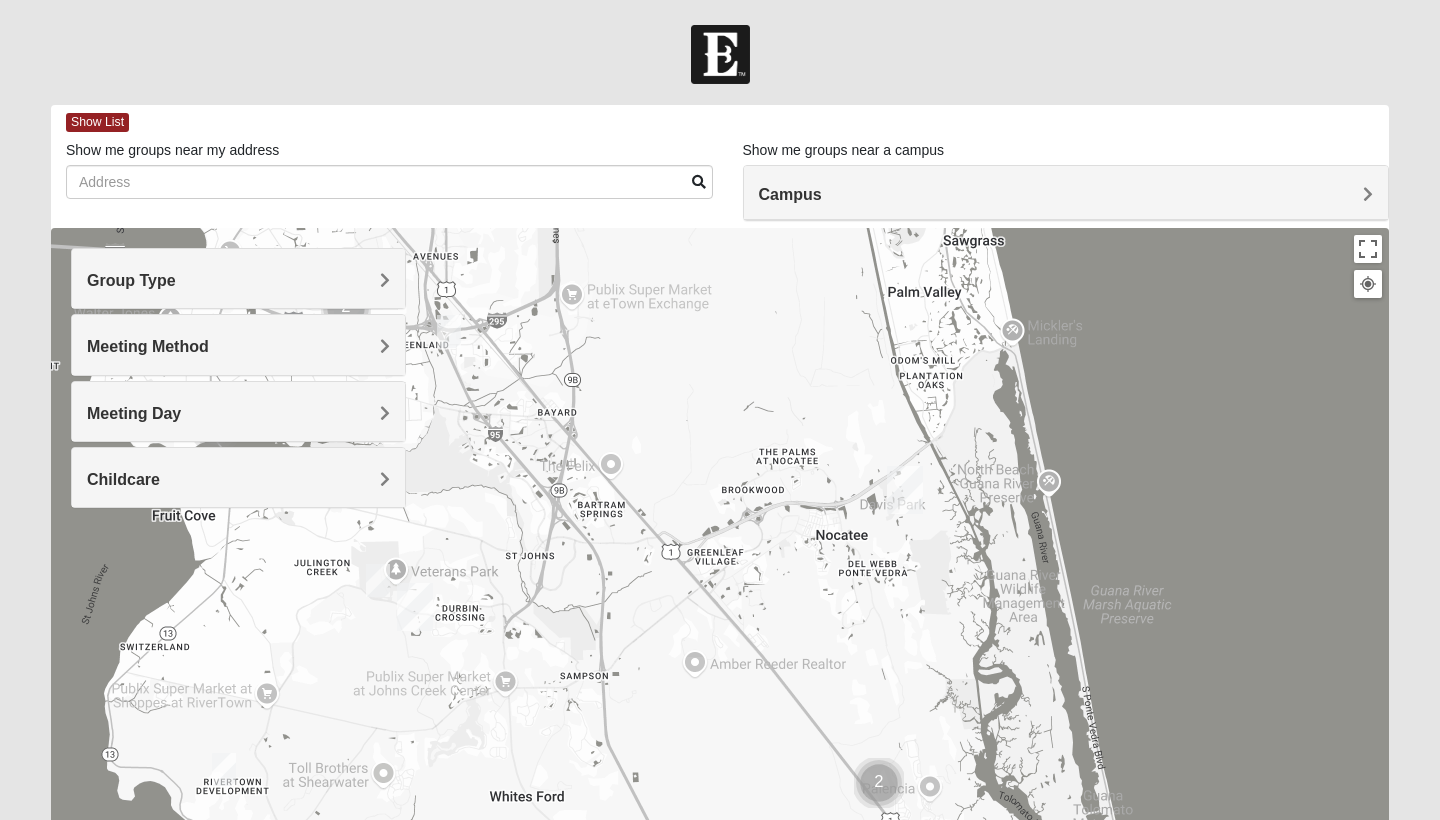 drag, startPoint x: 594, startPoint y: 672, endPoint x: 602, endPoint y: 538, distance: 134.23859 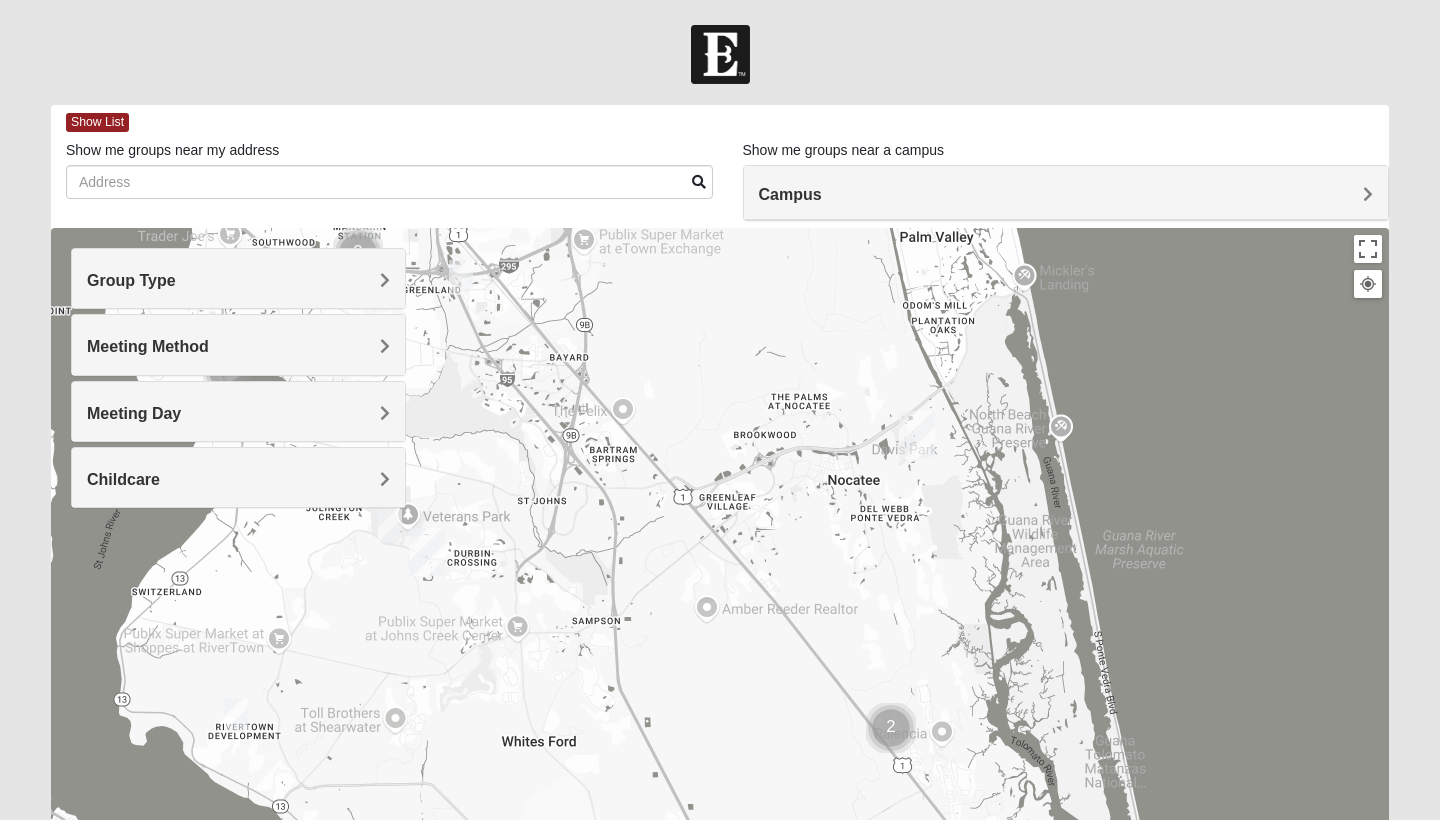 drag, startPoint x: 537, startPoint y: 683, endPoint x: 575, endPoint y: 461, distance: 225.22878 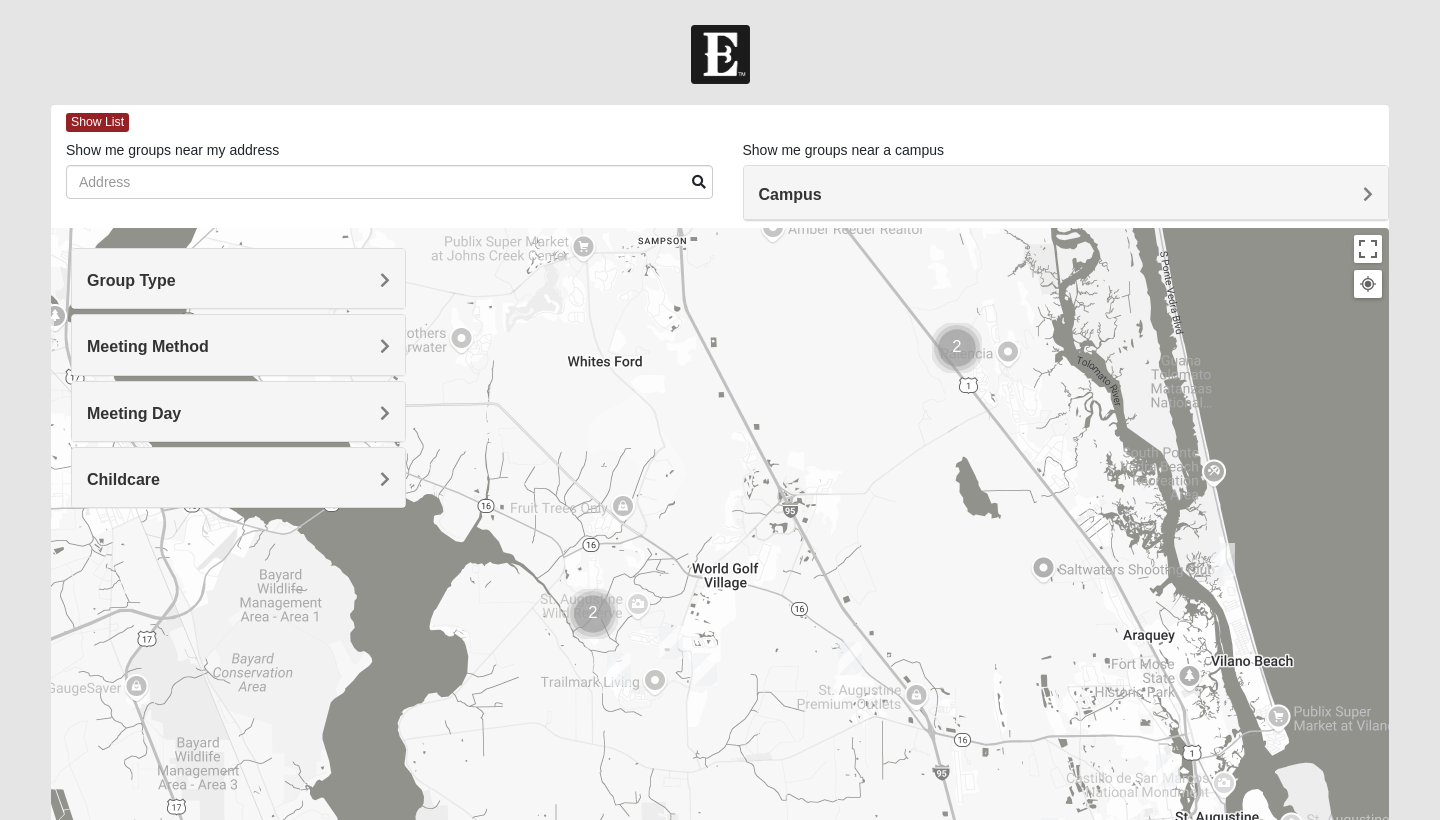 drag, startPoint x: 599, startPoint y: 682, endPoint x: 522, endPoint y: 596, distance: 115.43397 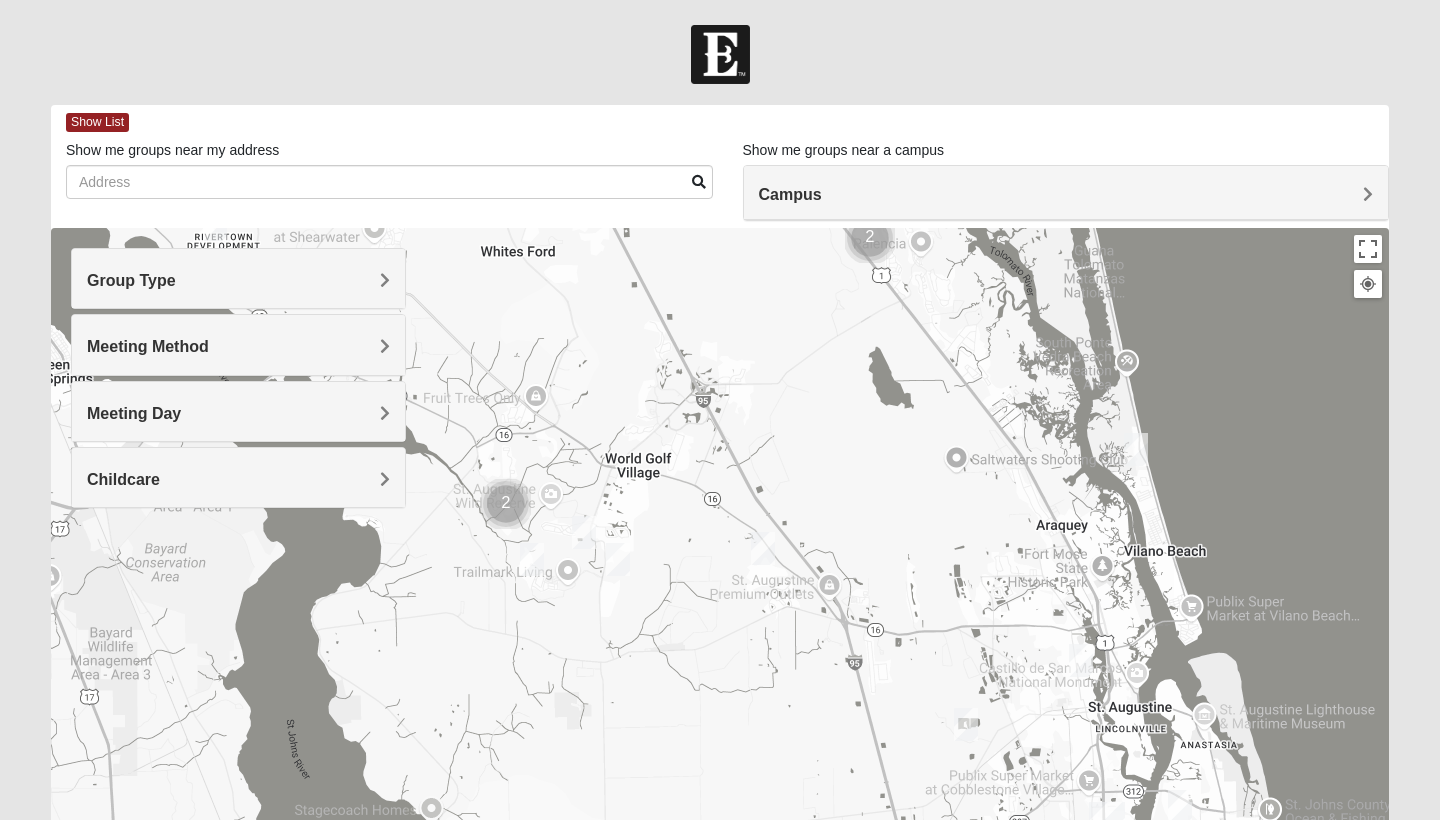 click at bounding box center (618, 559) 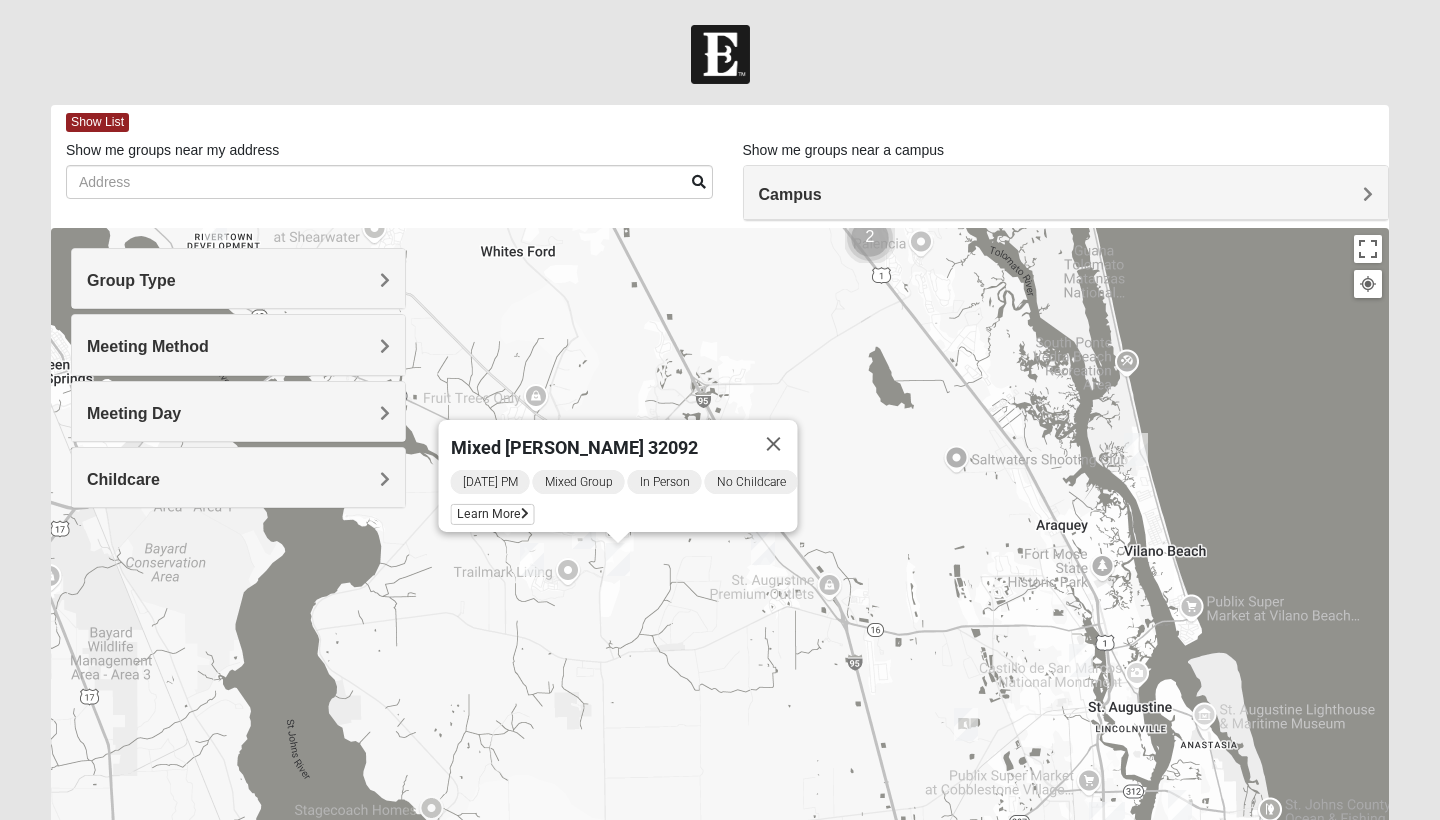 click on "Mixed Longacre 32092          Sunday PM      Mixed Group      In Person      No Childcare Learn More" at bounding box center [720, 628] 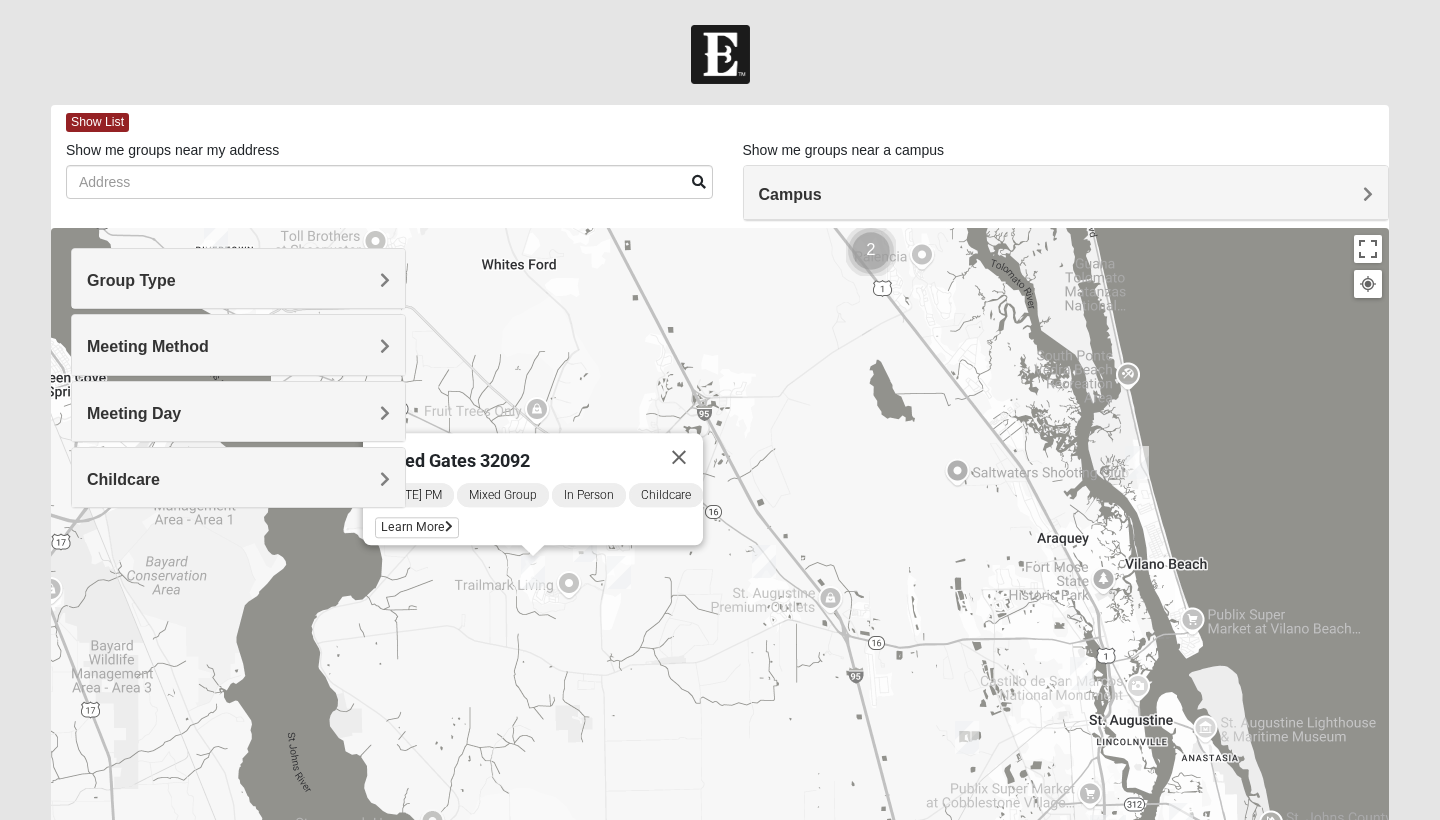 drag, startPoint x: 602, startPoint y: 614, endPoint x: 609, endPoint y: 659, distance: 45.54119 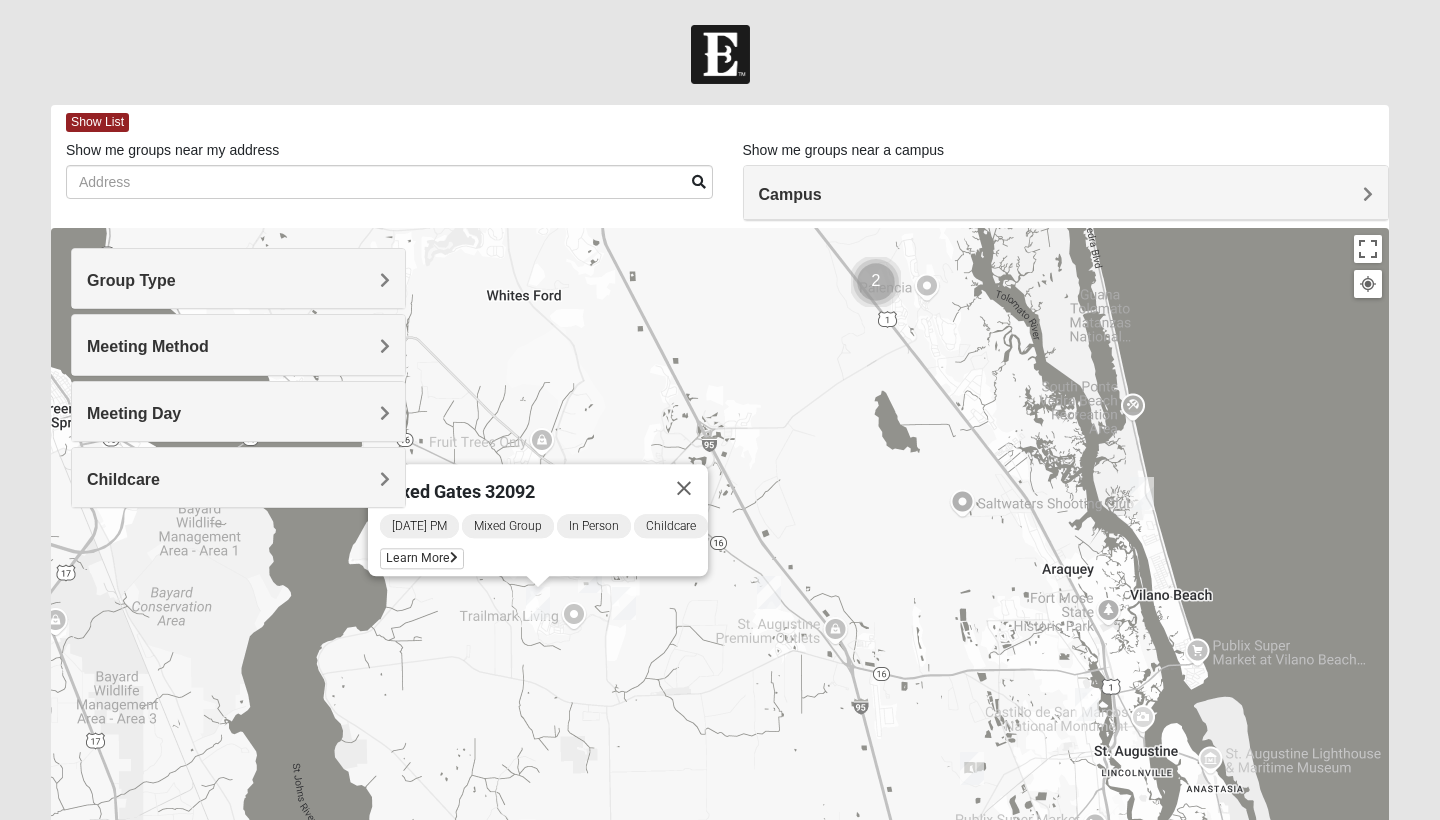 click at bounding box center (590, 576) 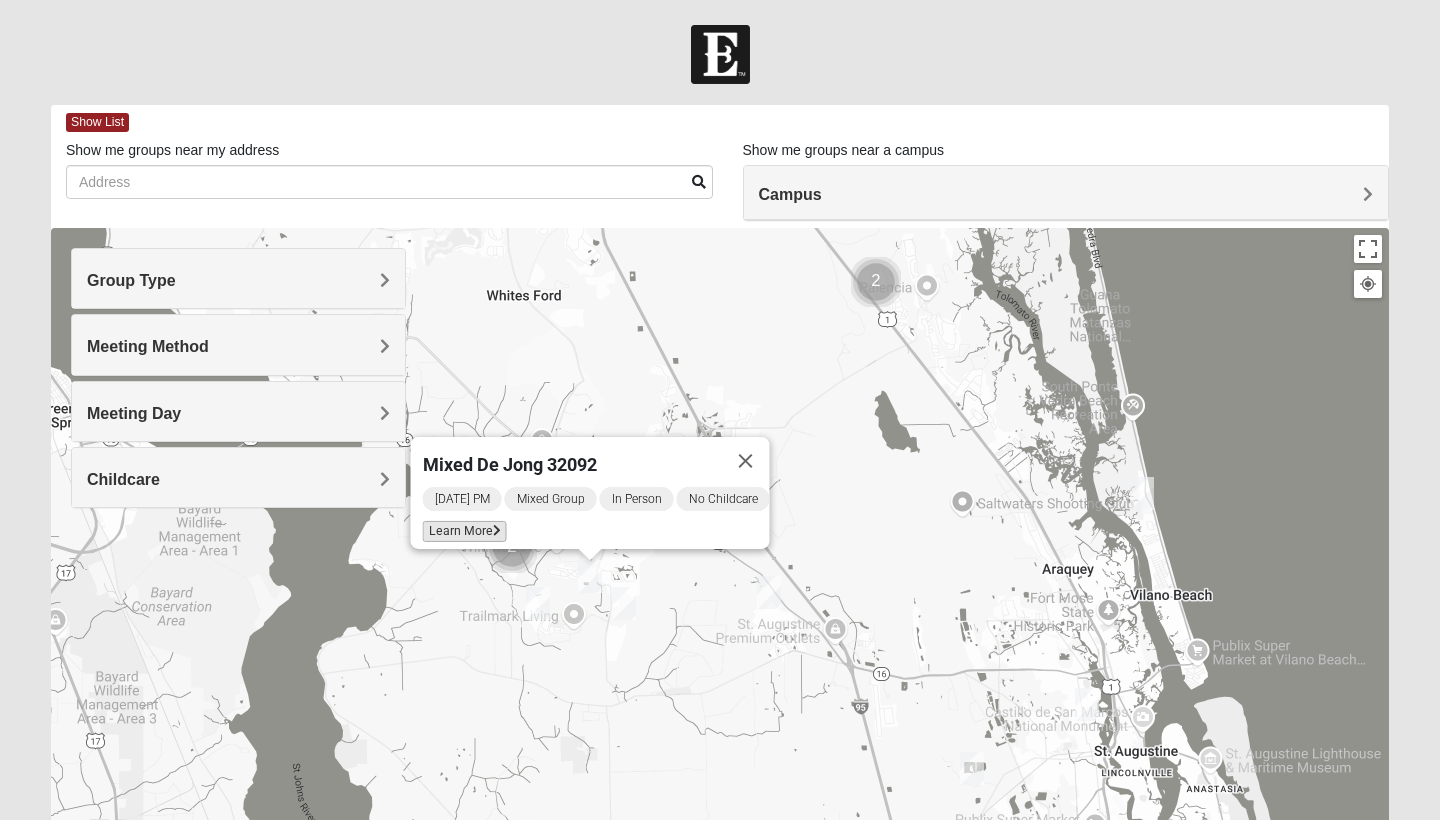 click on "Learn More" at bounding box center (465, 531) 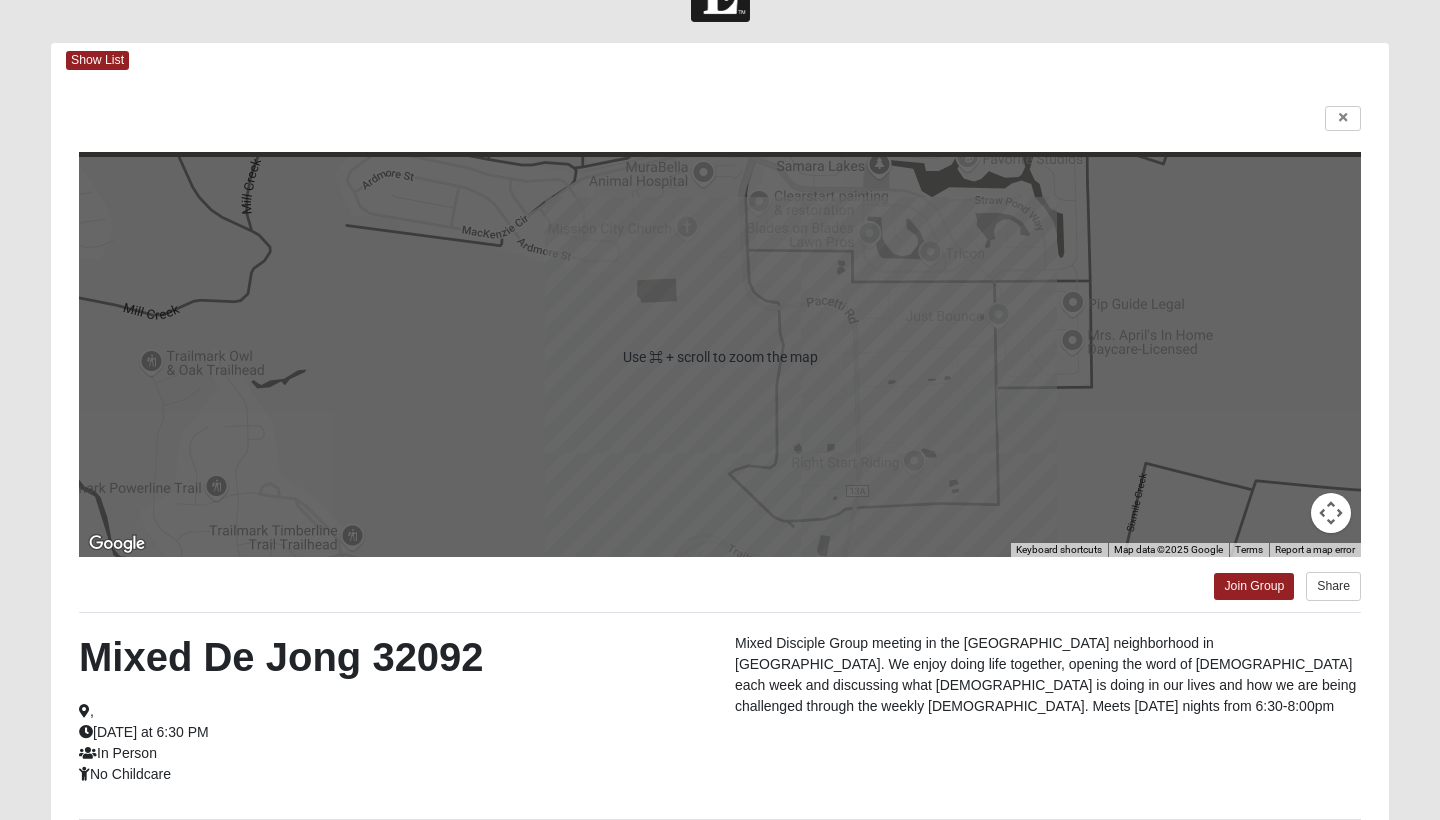 scroll, scrollTop: 63, scrollLeft: 0, axis: vertical 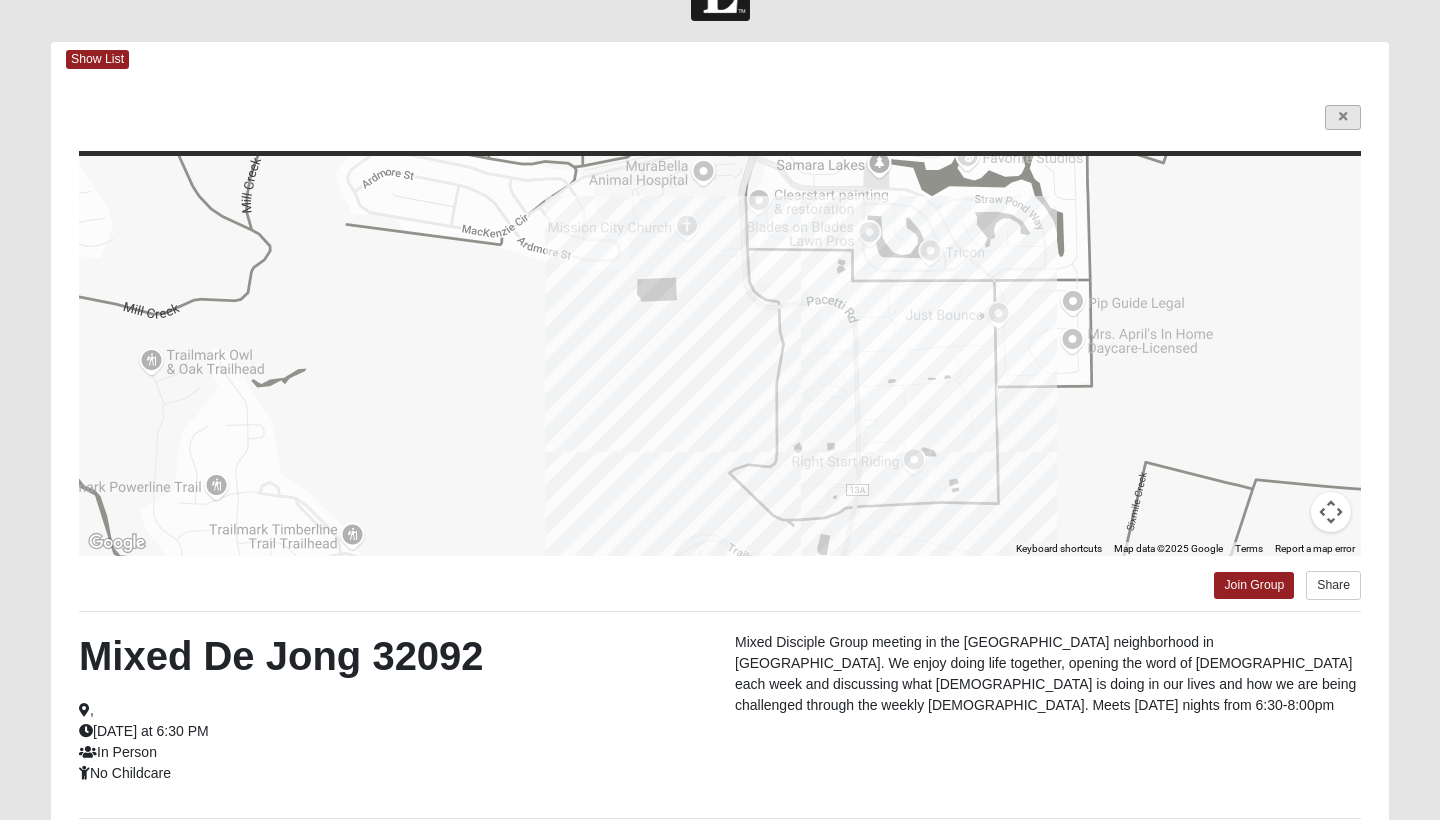click at bounding box center [1343, 117] 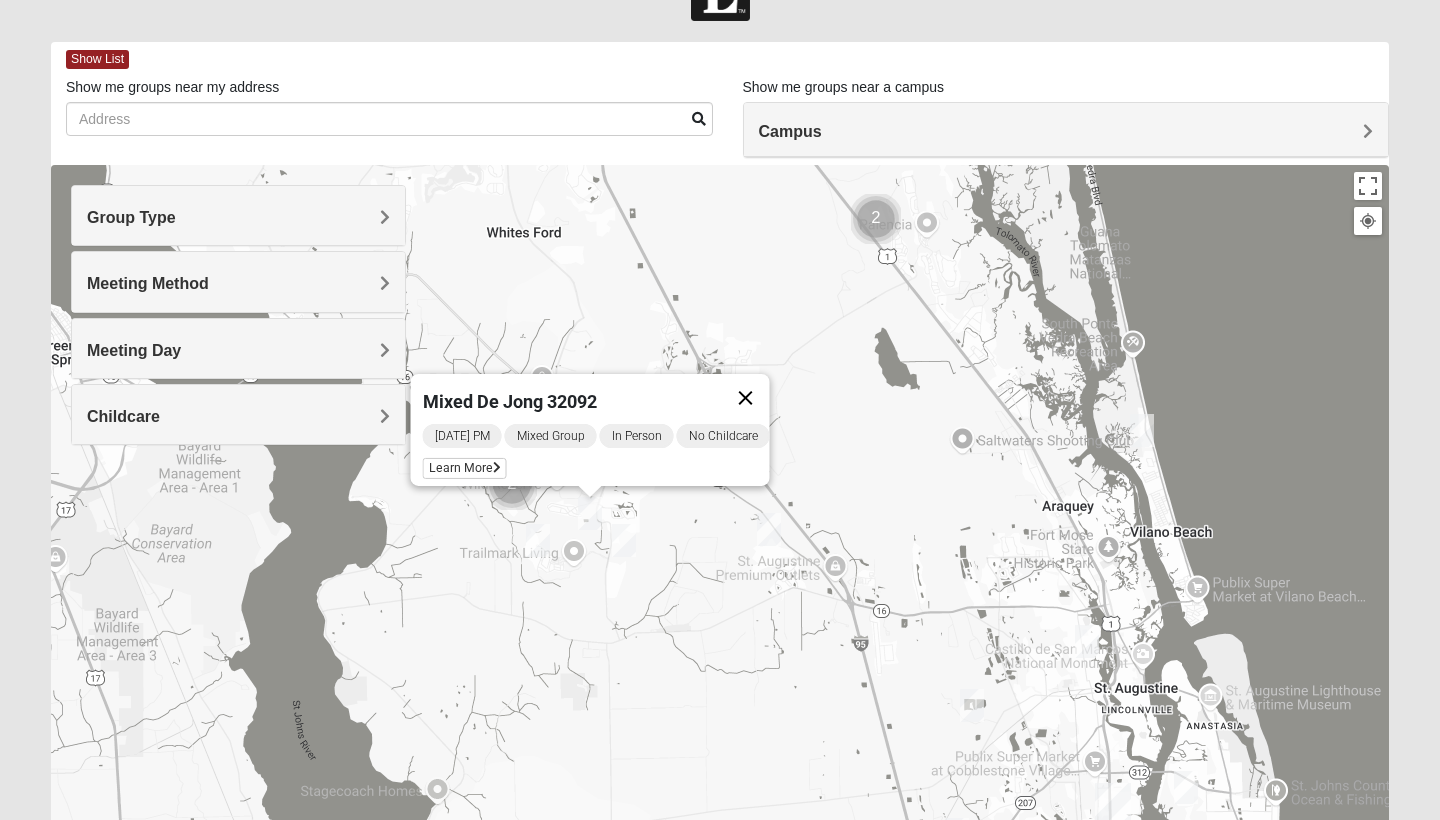 click at bounding box center [746, 398] 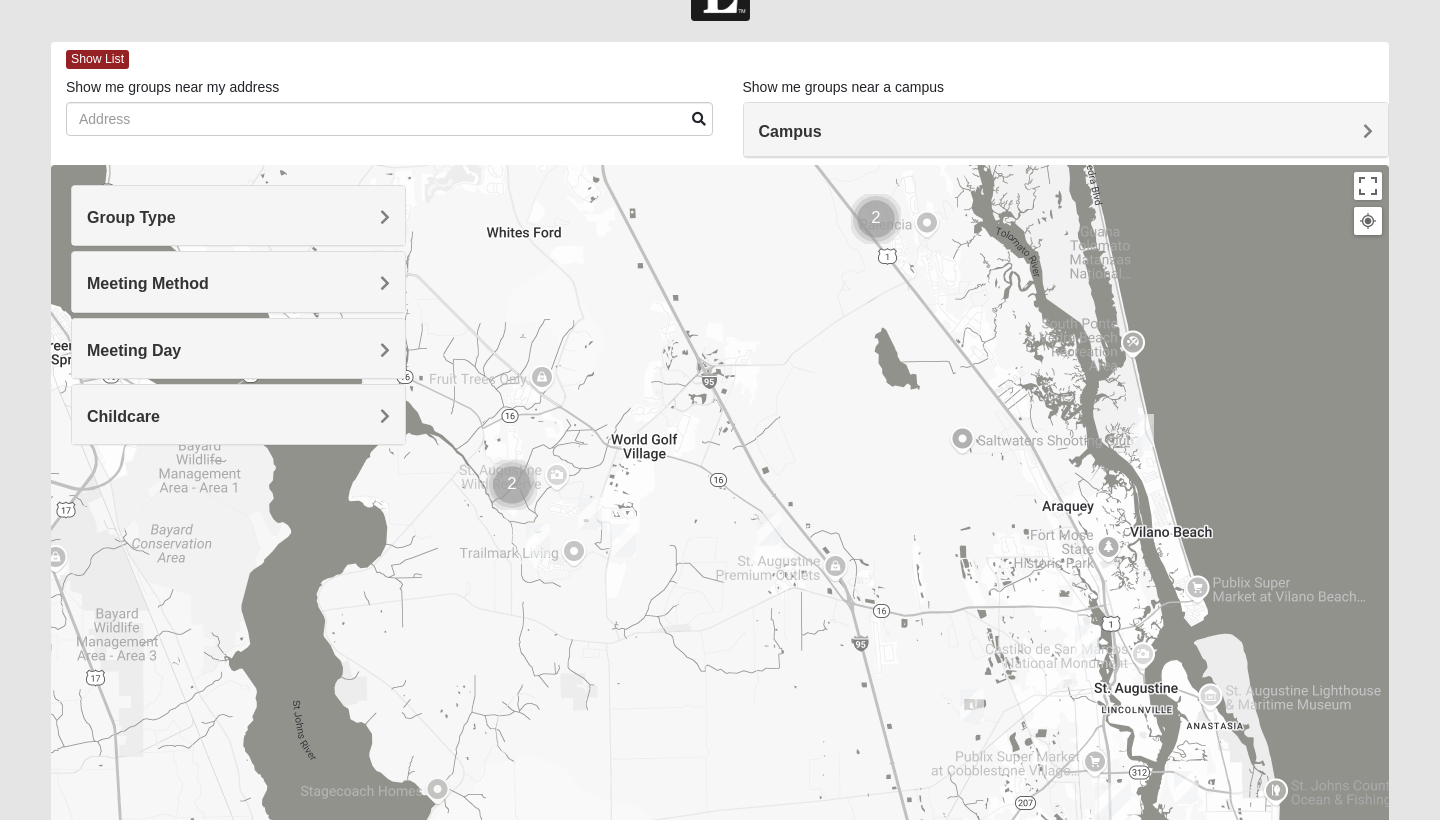 click at bounding box center [769, 529] 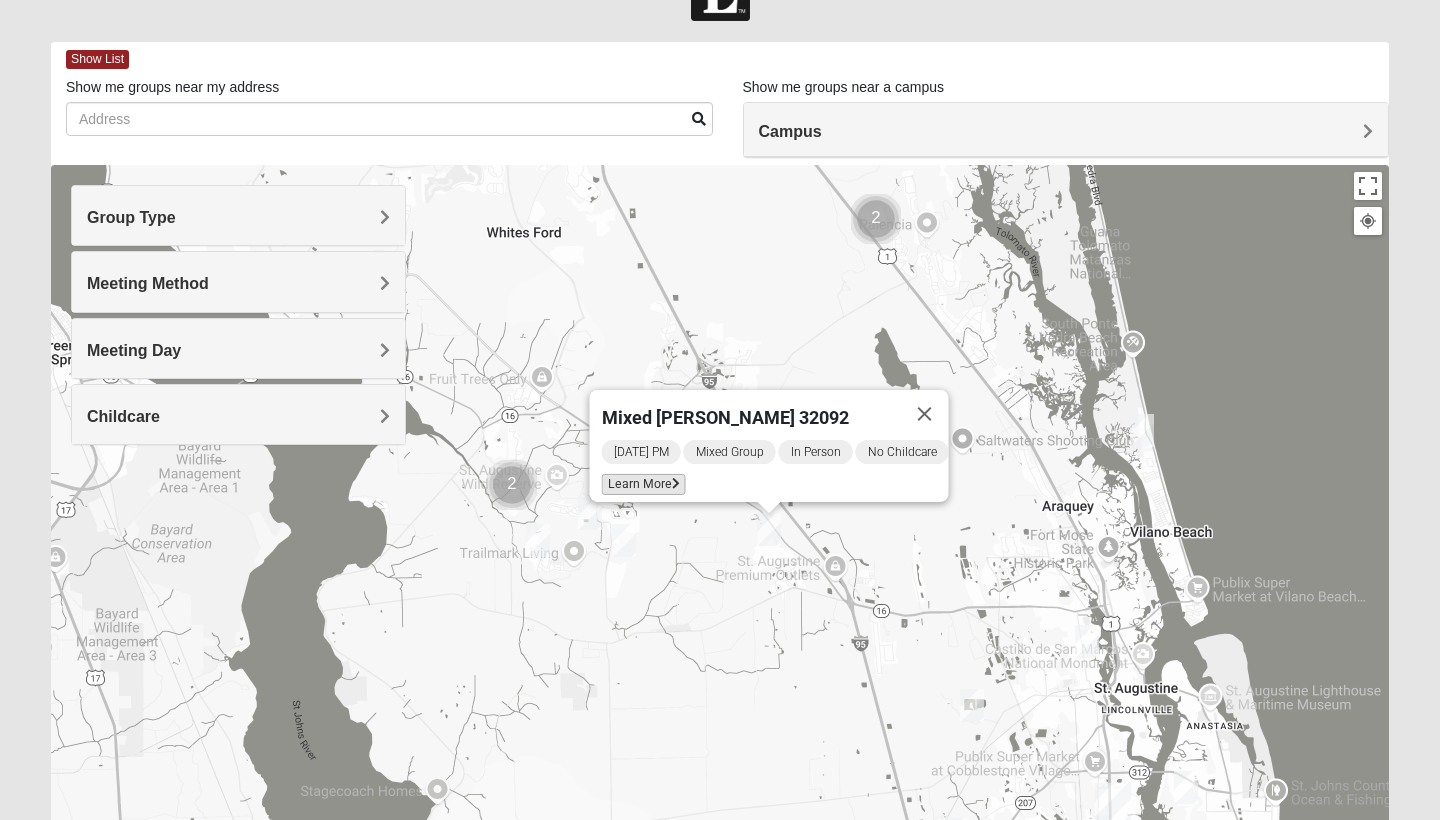 click on "Learn More" at bounding box center (644, 484) 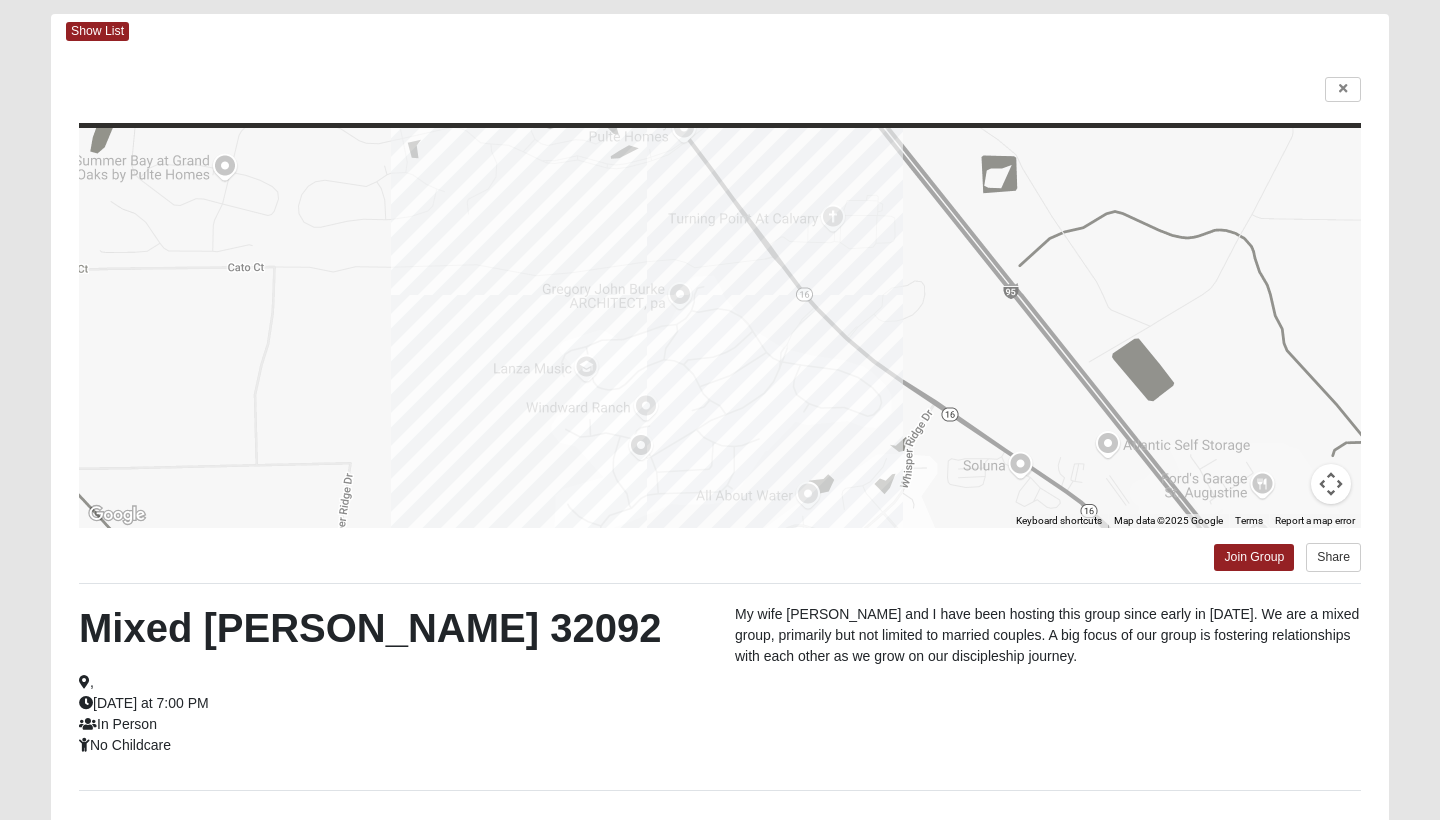 scroll, scrollTop: 96, scrollLeft: 0, axis: vertical 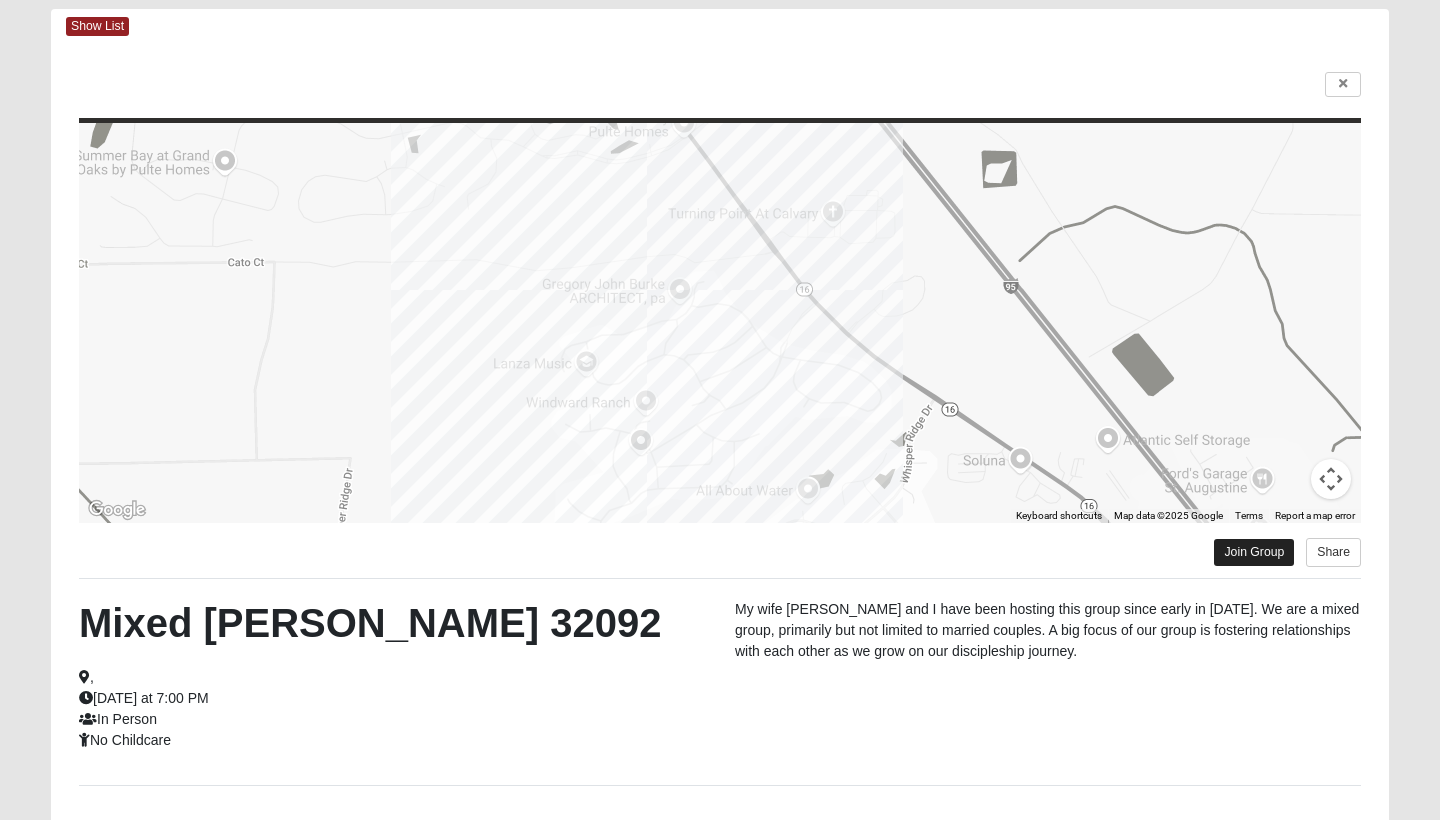 click on "Join Group" at bounding box center [1254, 552] 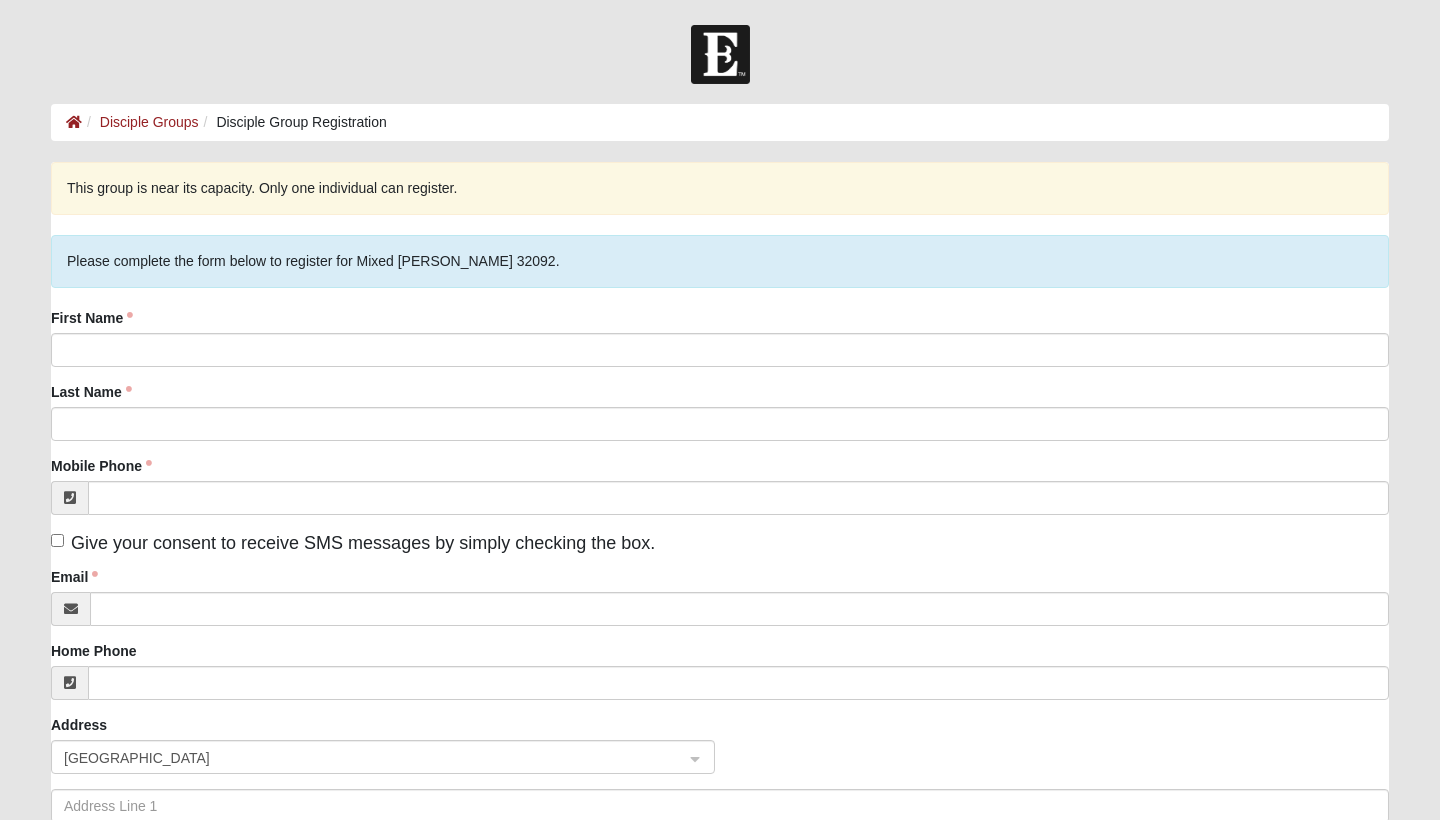 scroll, scrollTop: 0, scrollLeft: 0, axis: both 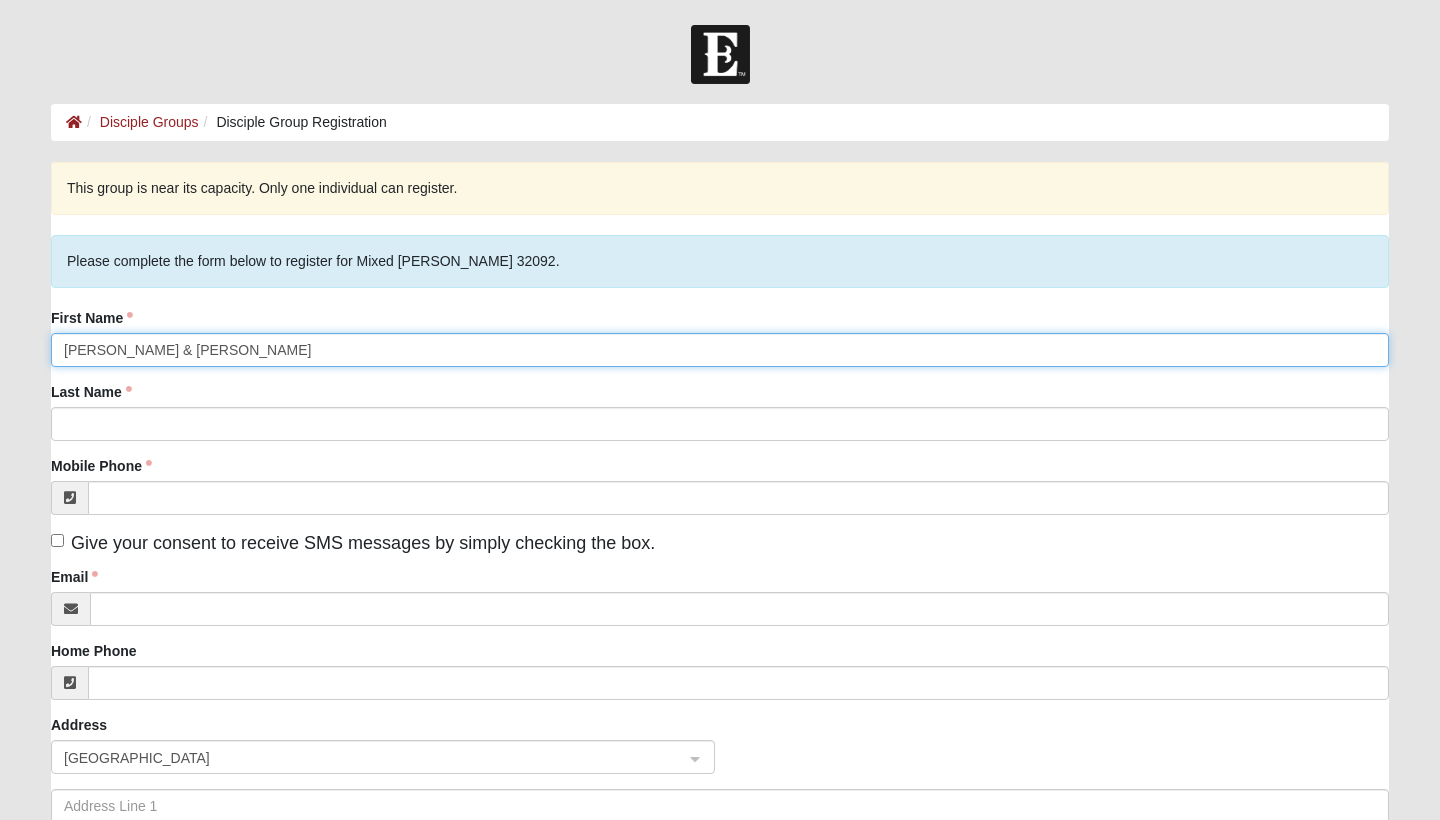 click on "Josiah & Natalie Swenson" 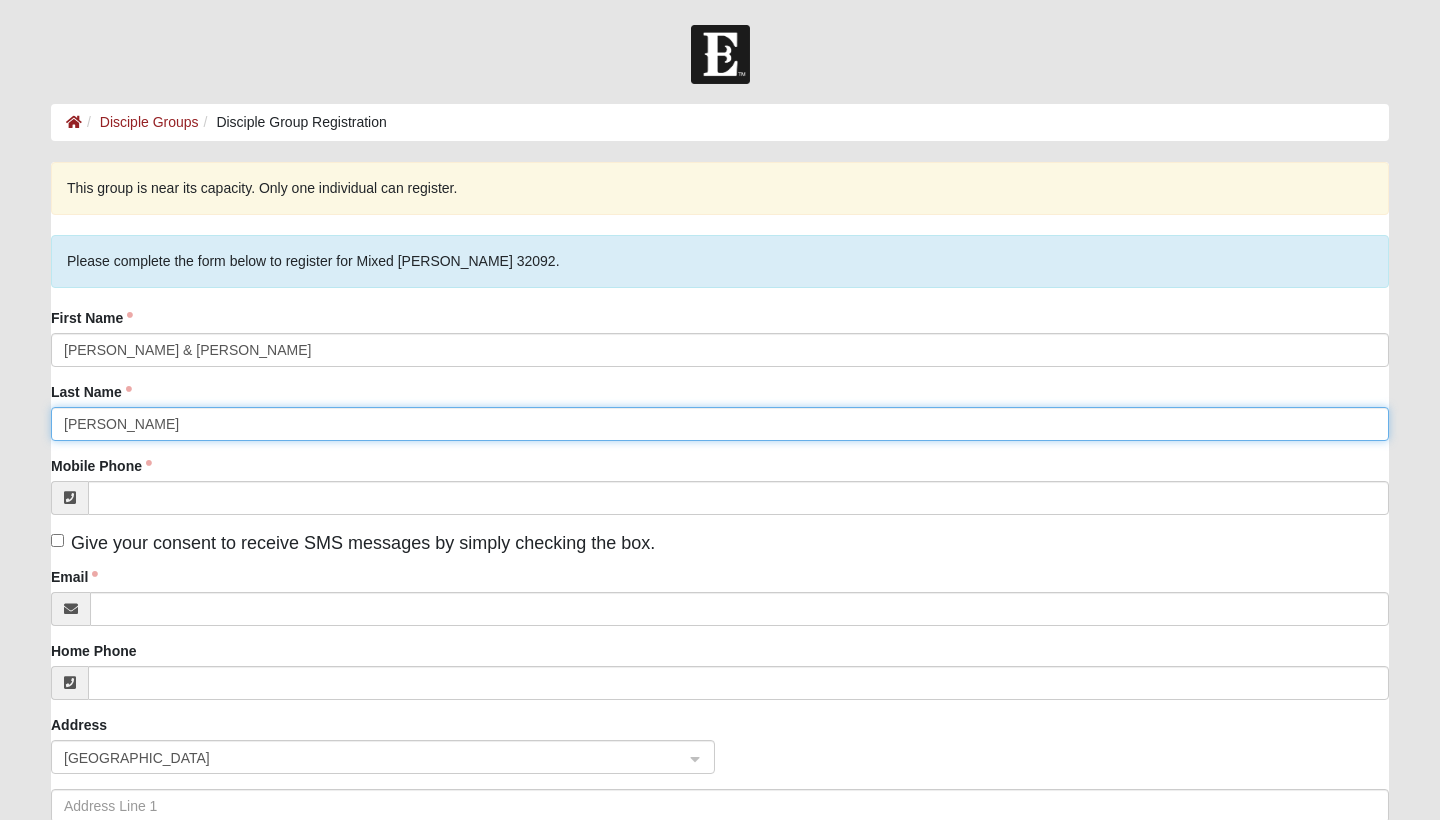 type on "Swenson" 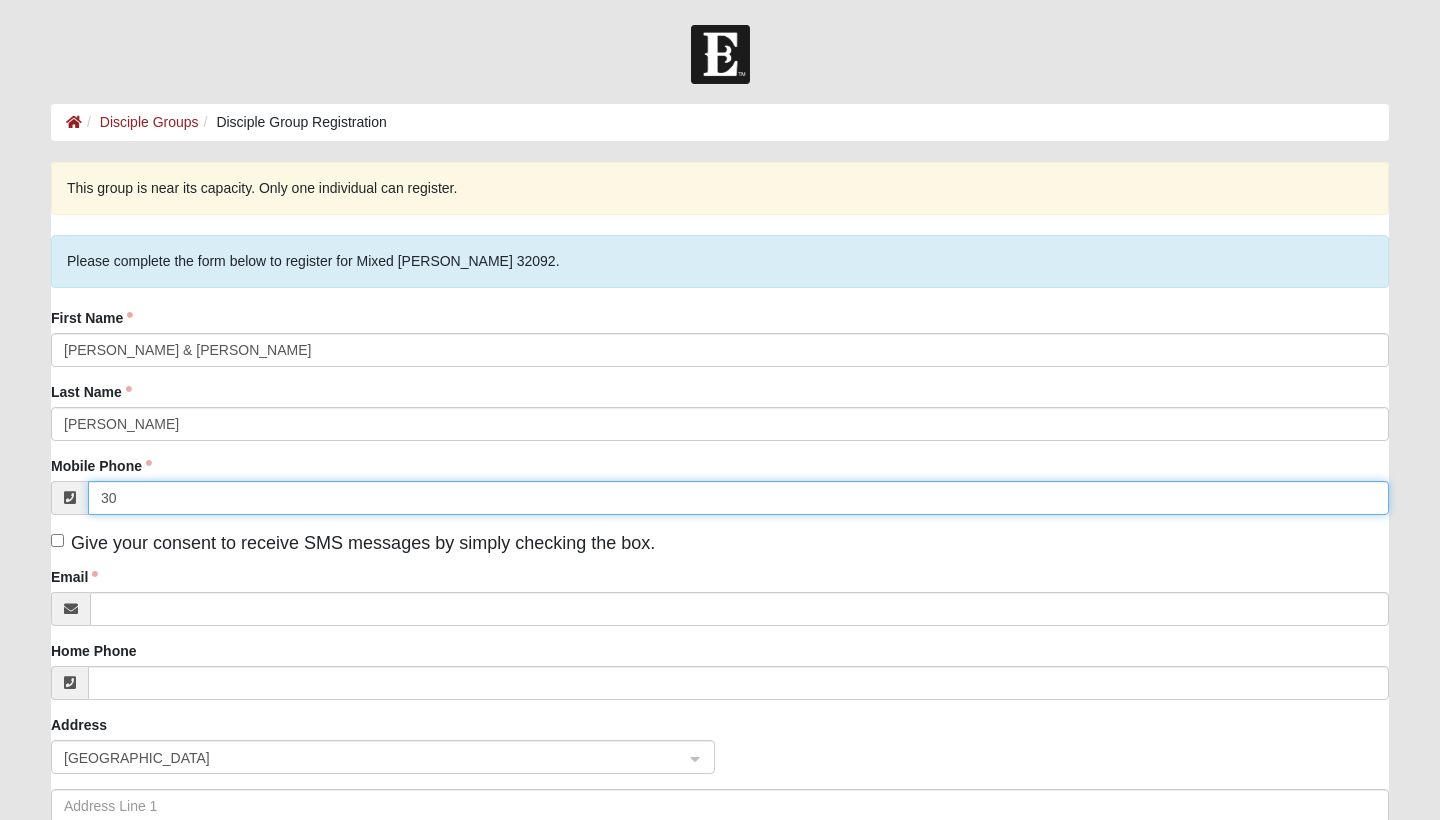 type on "3" 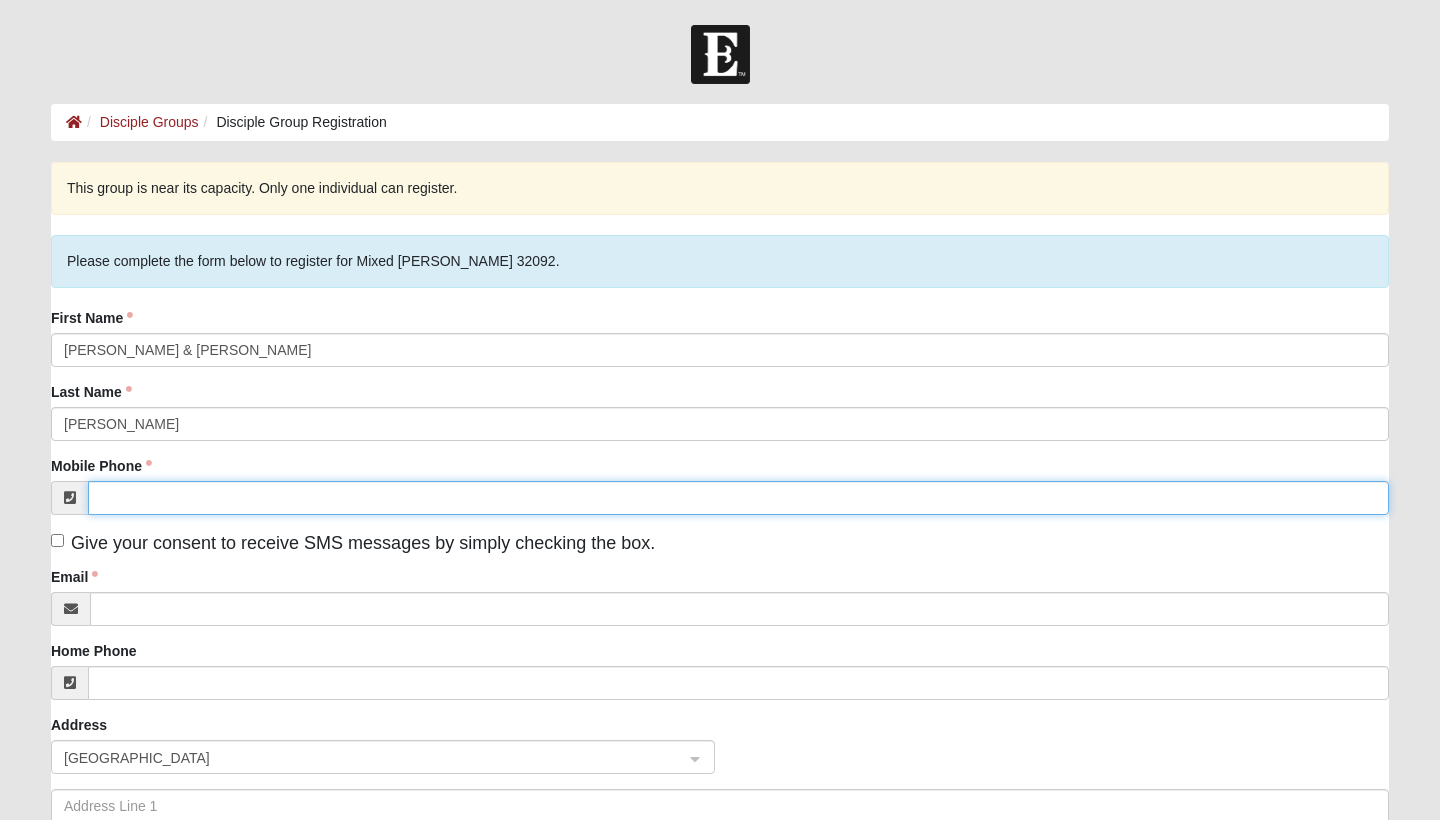 type on "0" 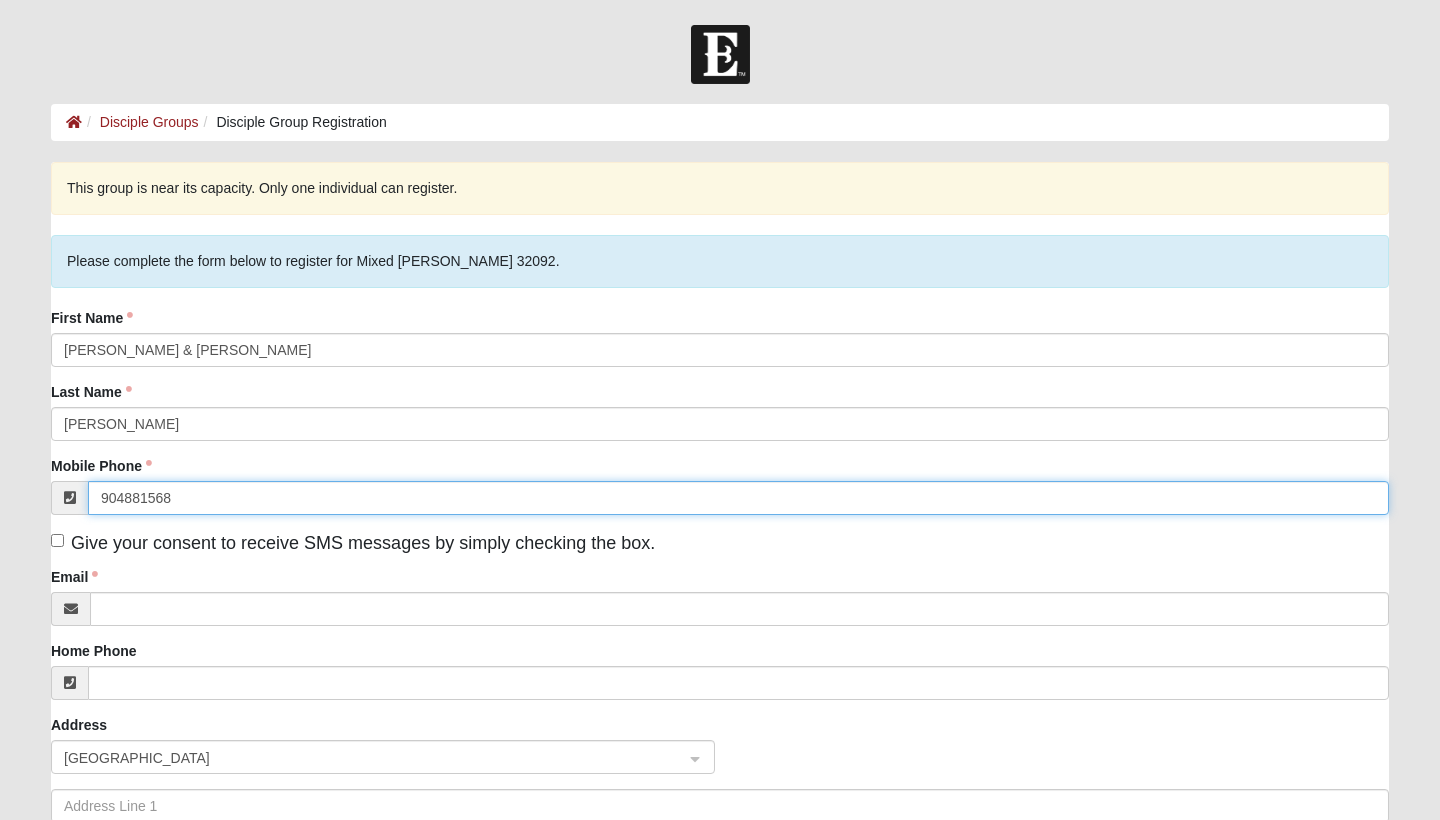 type on "(904) 881-5689" 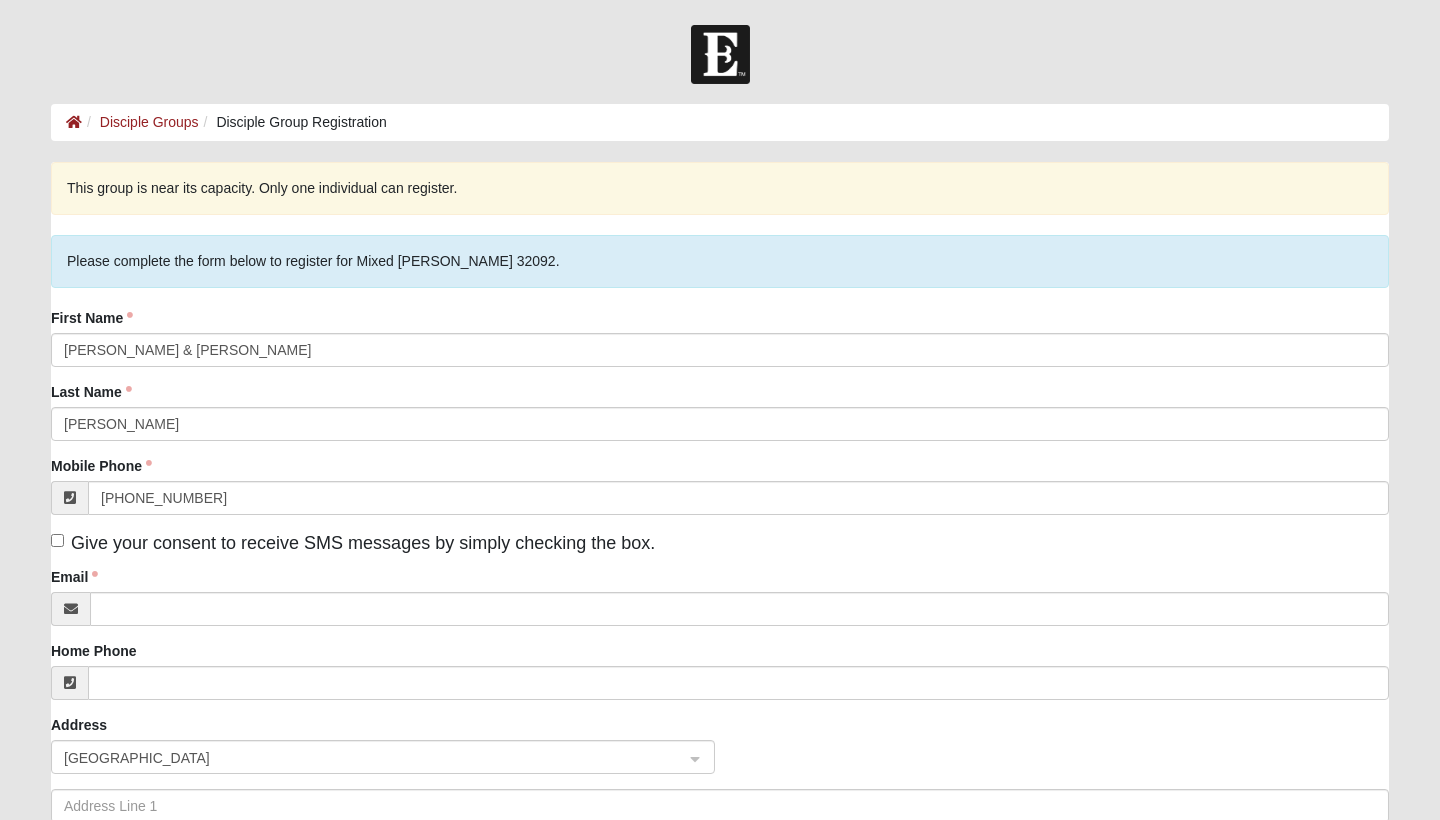 click on "Give your consent to receive SMS messages by simply checking the box." at bounding box center (57, 540) 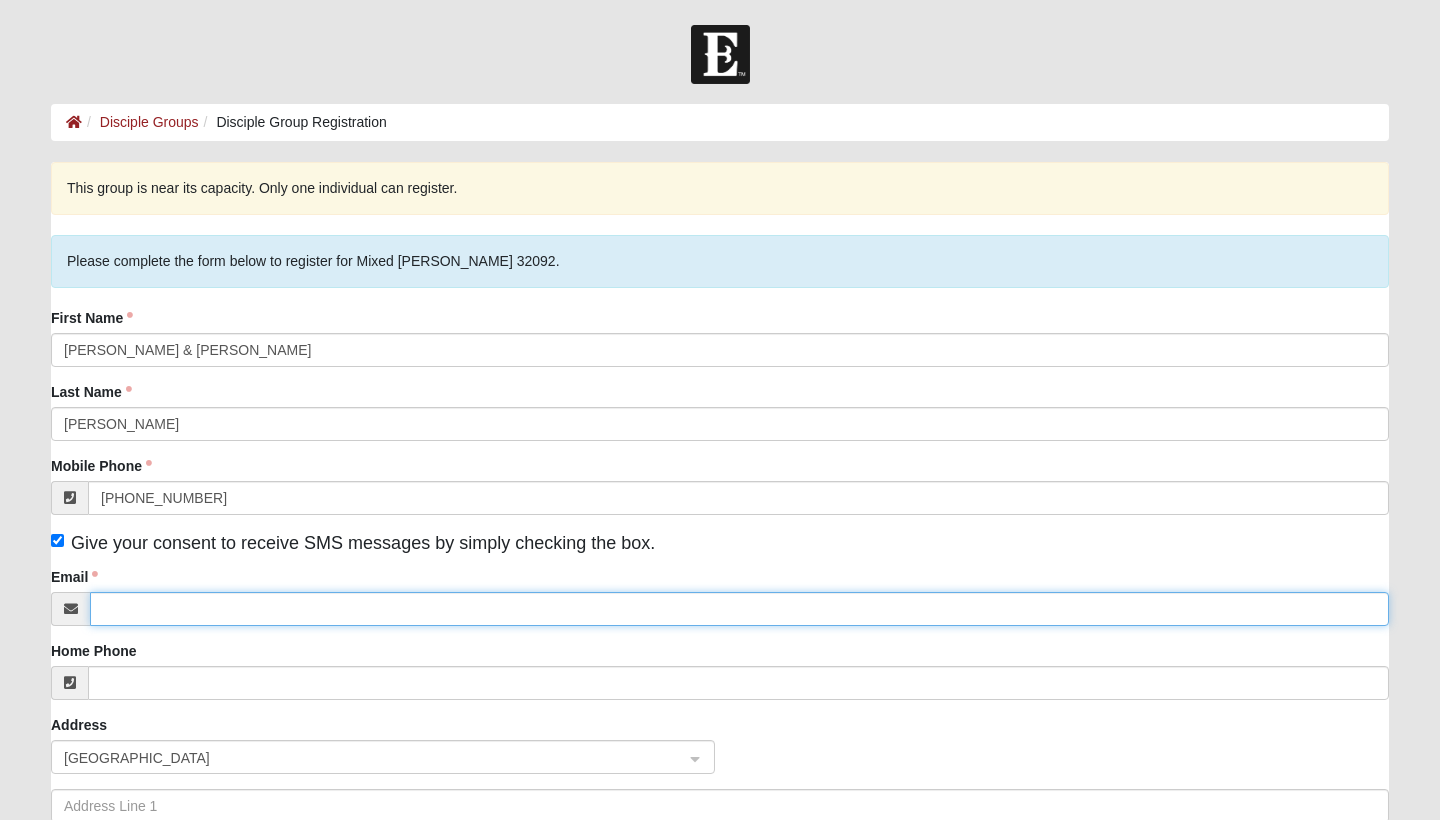 click on "Email" at bounding box center (739, 609) 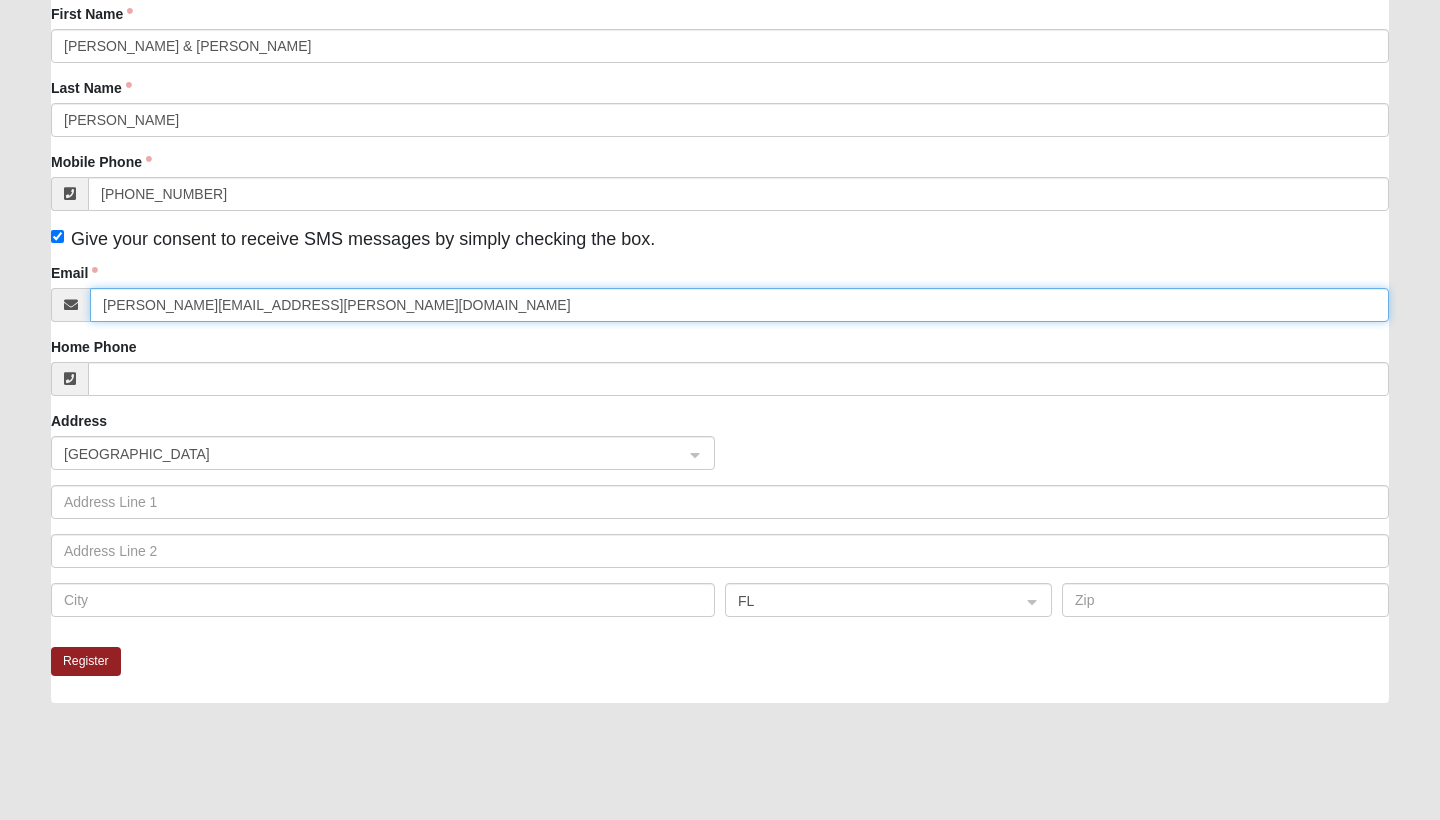 scroll, scrollTop: 450, scrollLeft: 0, axis: vertical 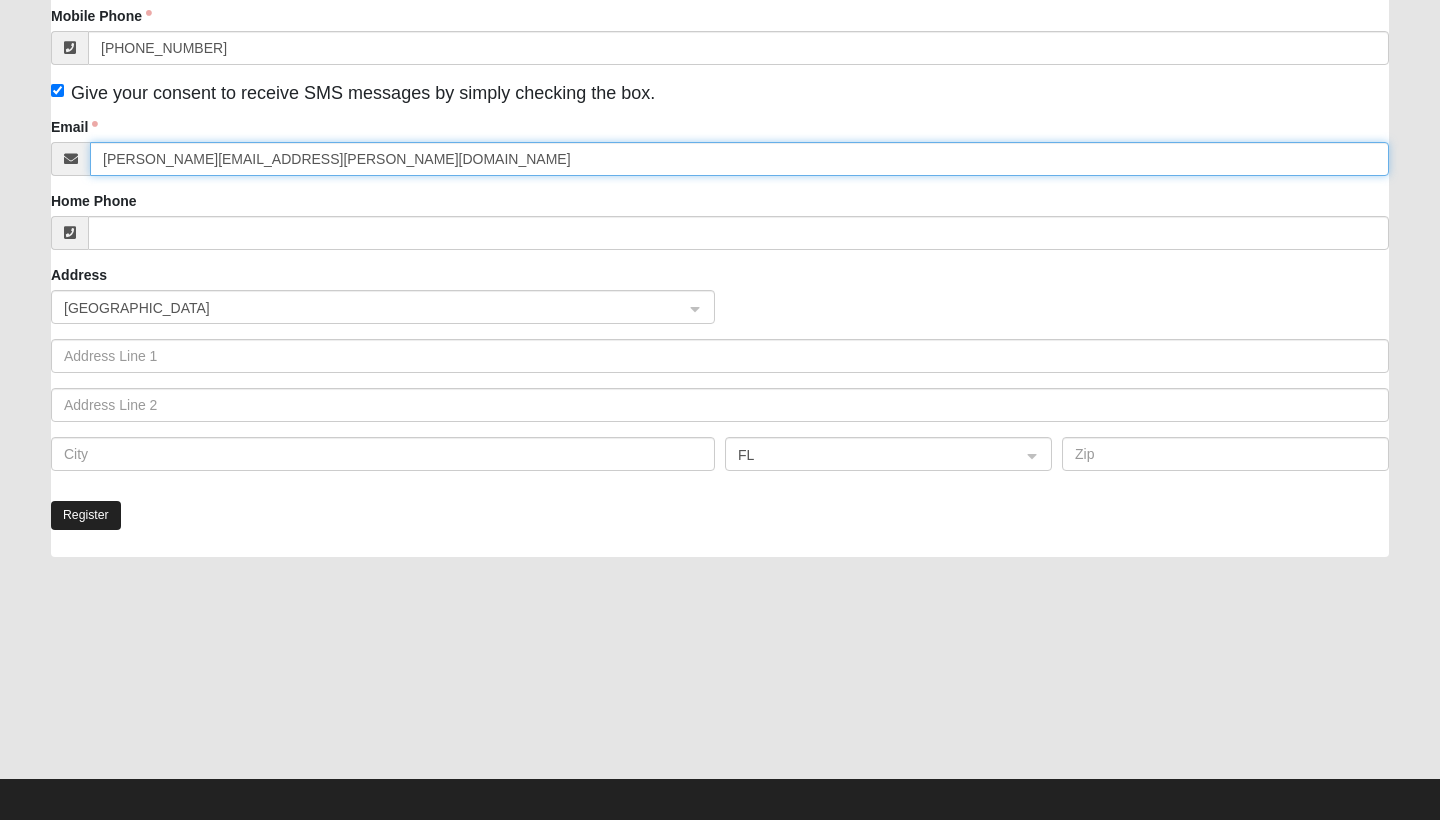 type on "josiah.swenson@reliant.org" 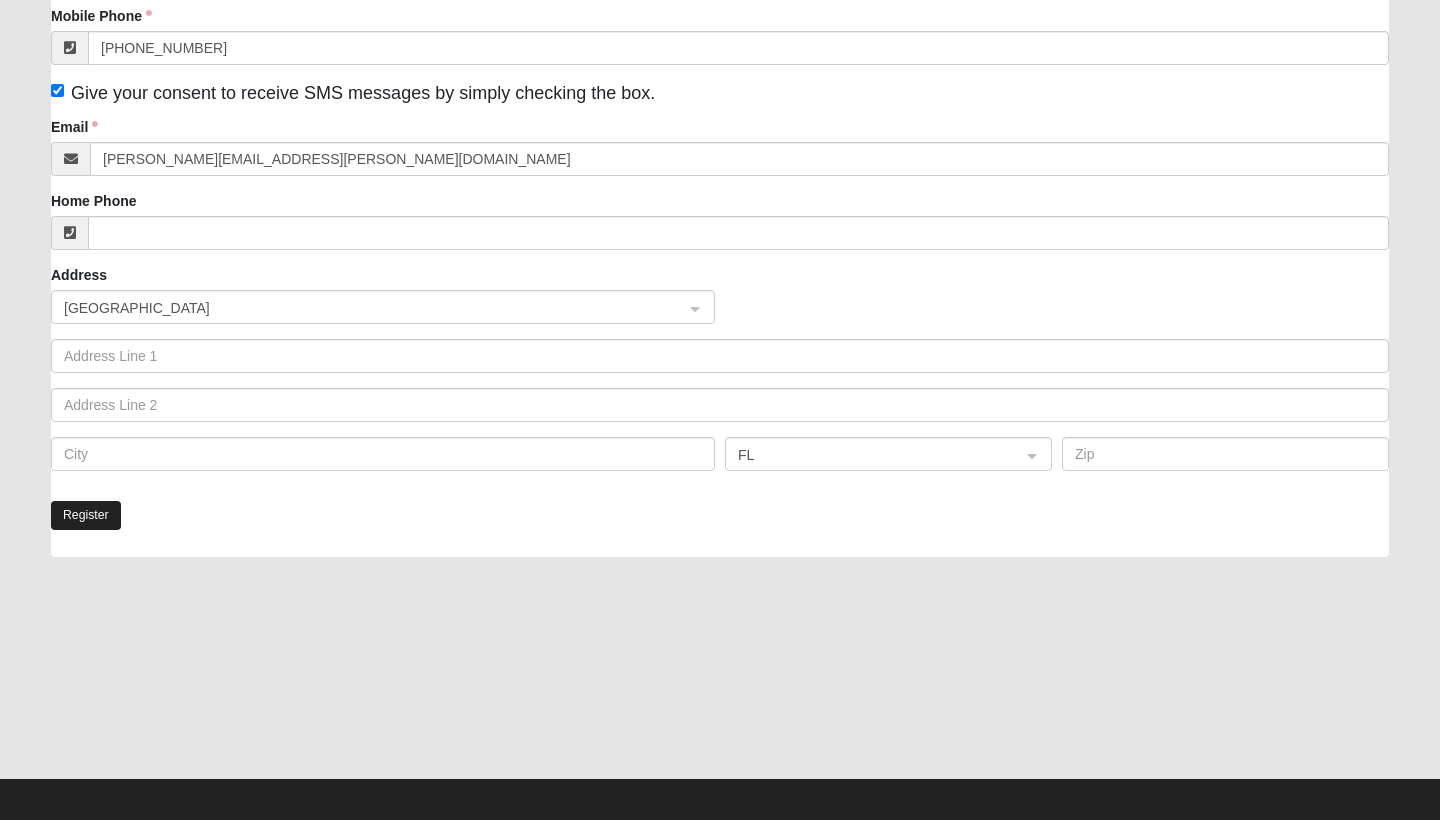 click on "Register" 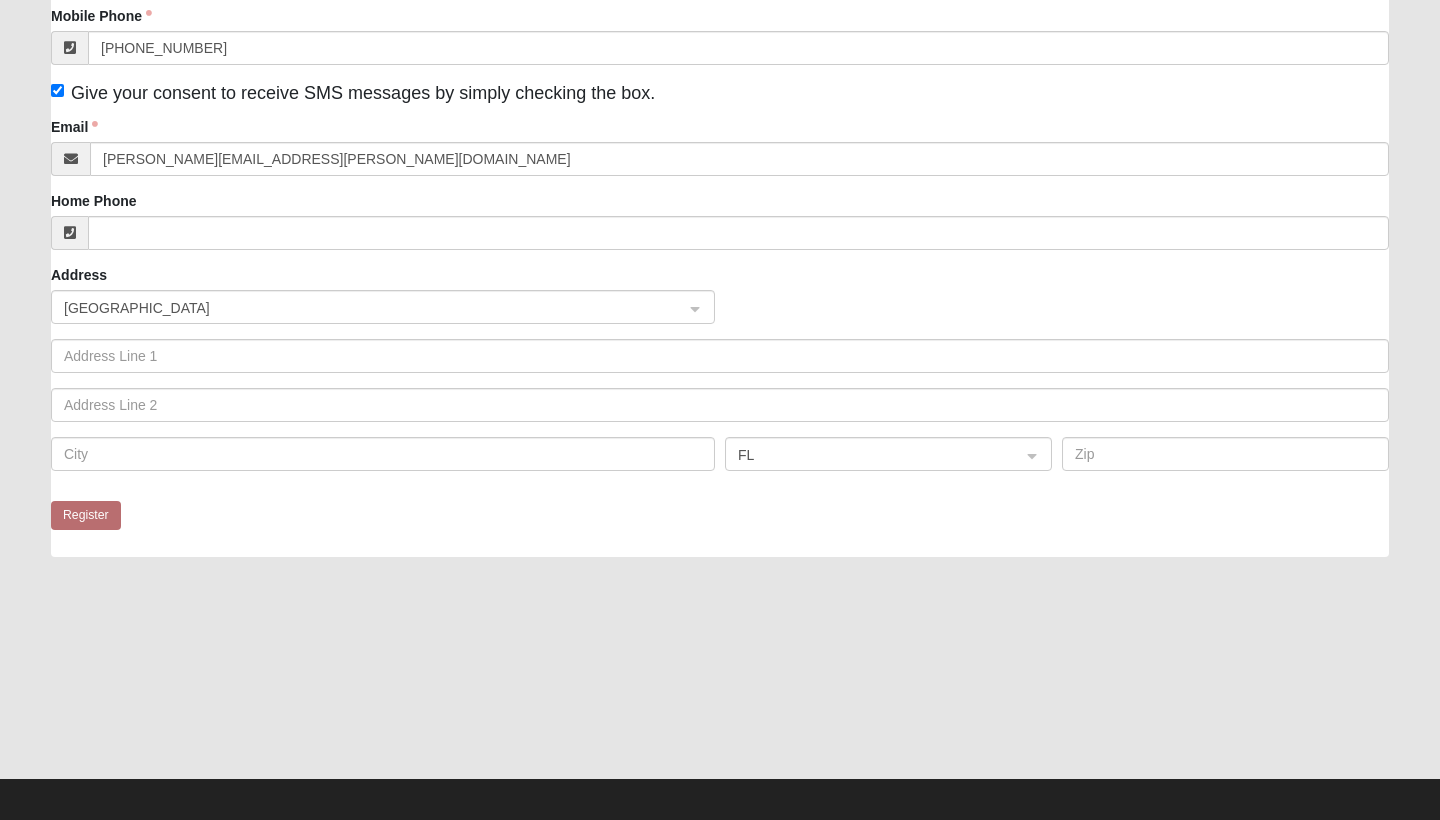 scroll, scrollTop: 0, scrollLeft: 0, axis: both 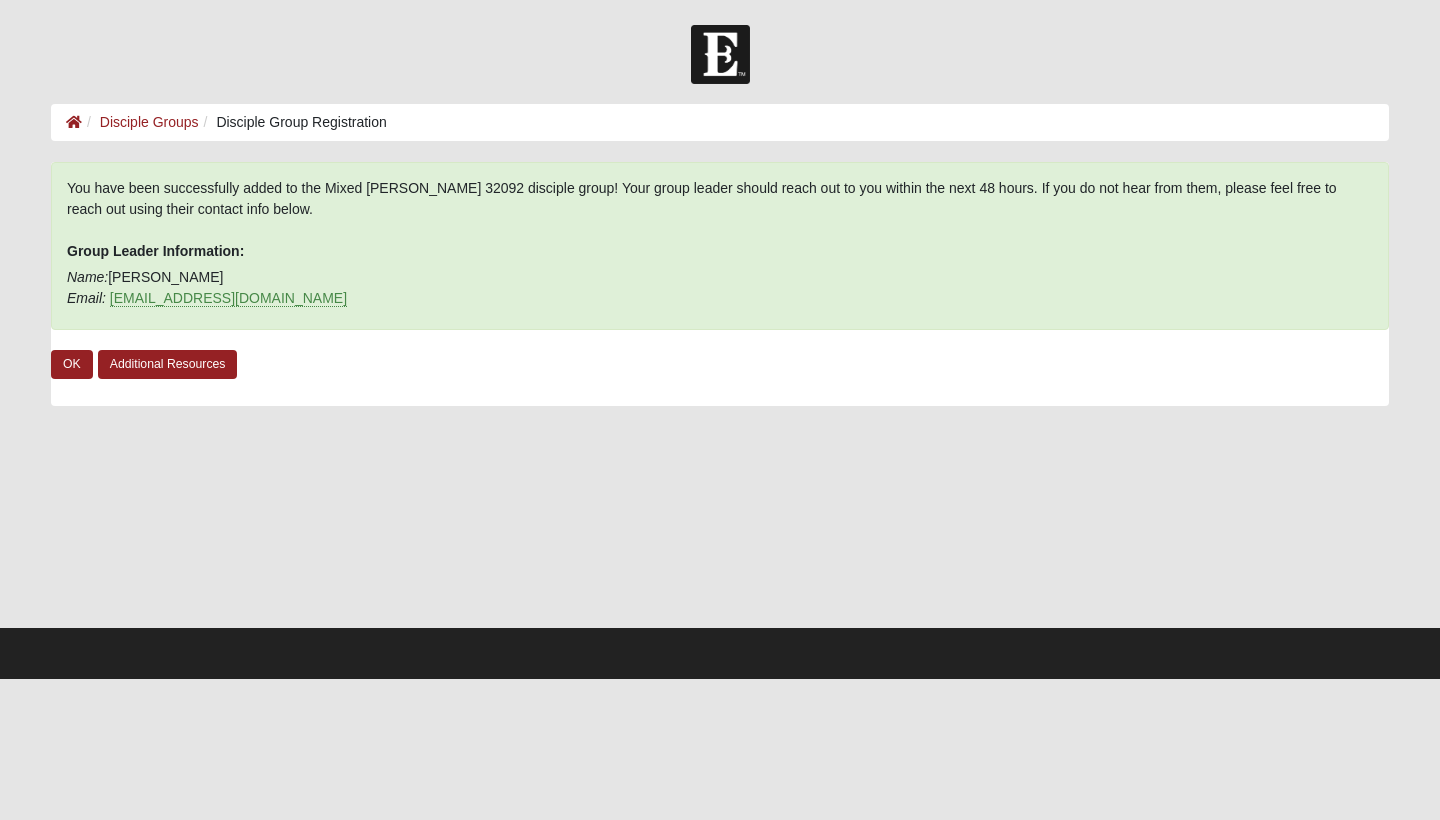 click at bounding box center [720, 54] 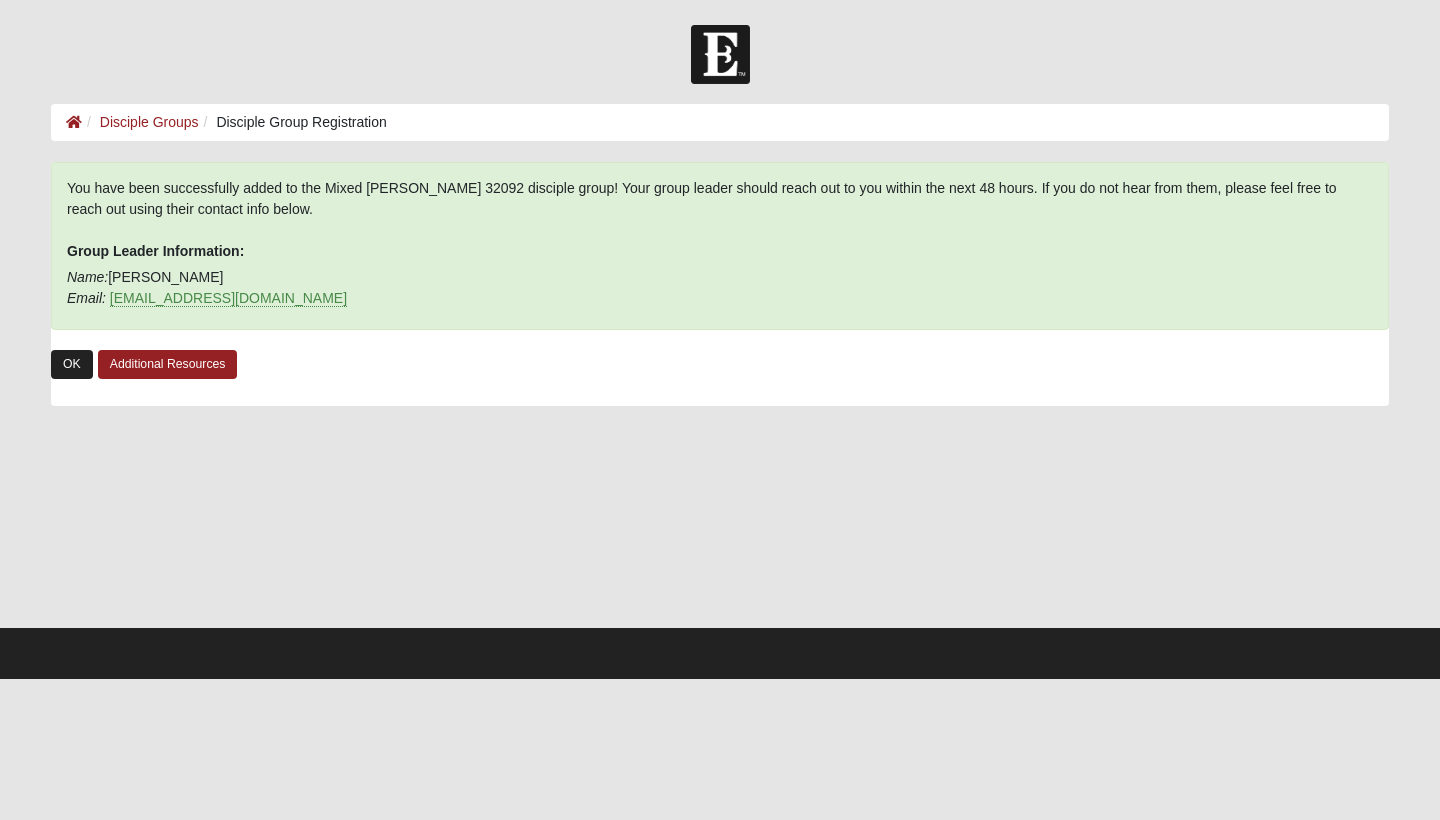 click on "OK" at bounding box center [72, 364] 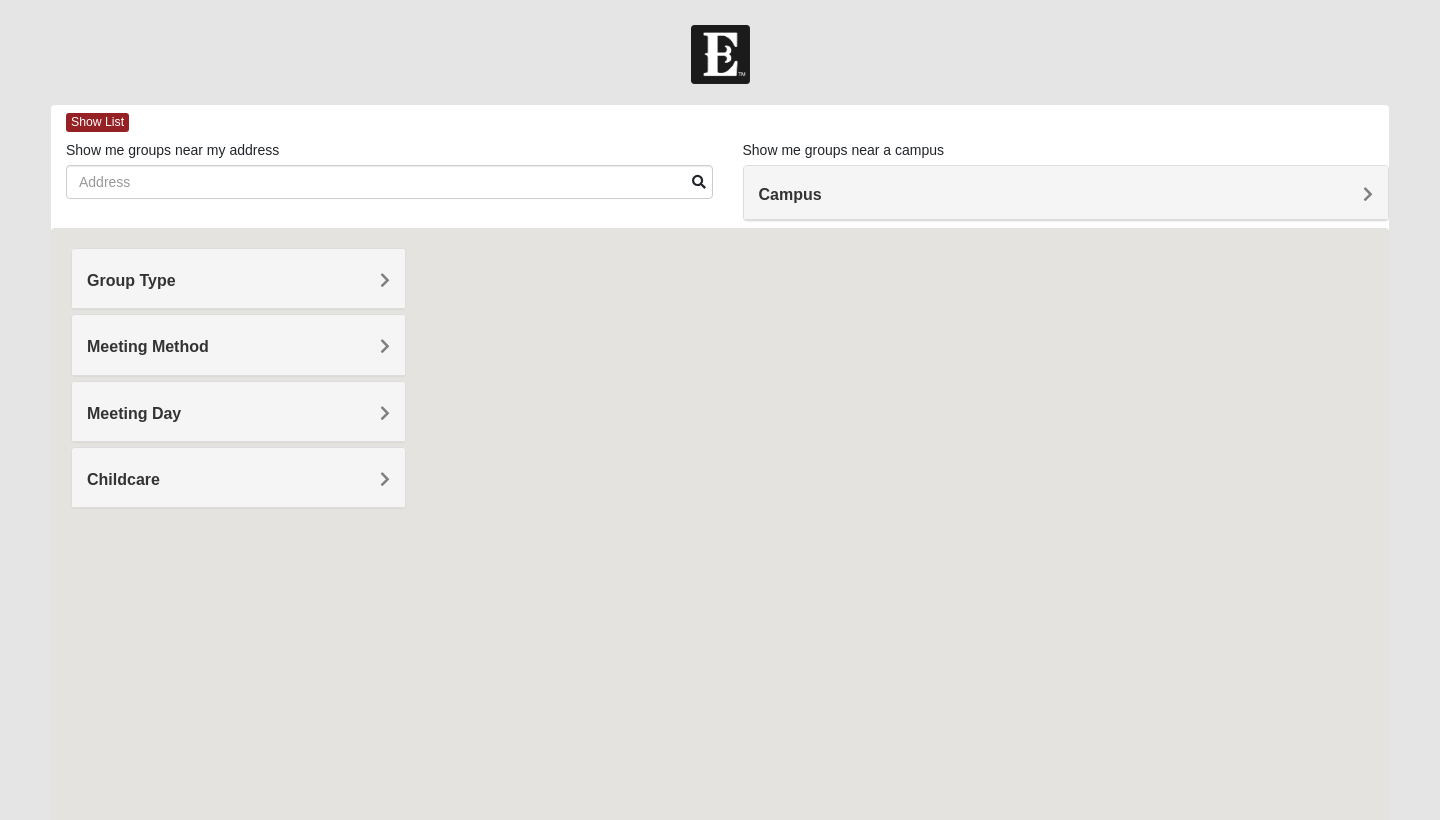 scroll, scrollTop: 0, scrollLeft: 0, axis: both 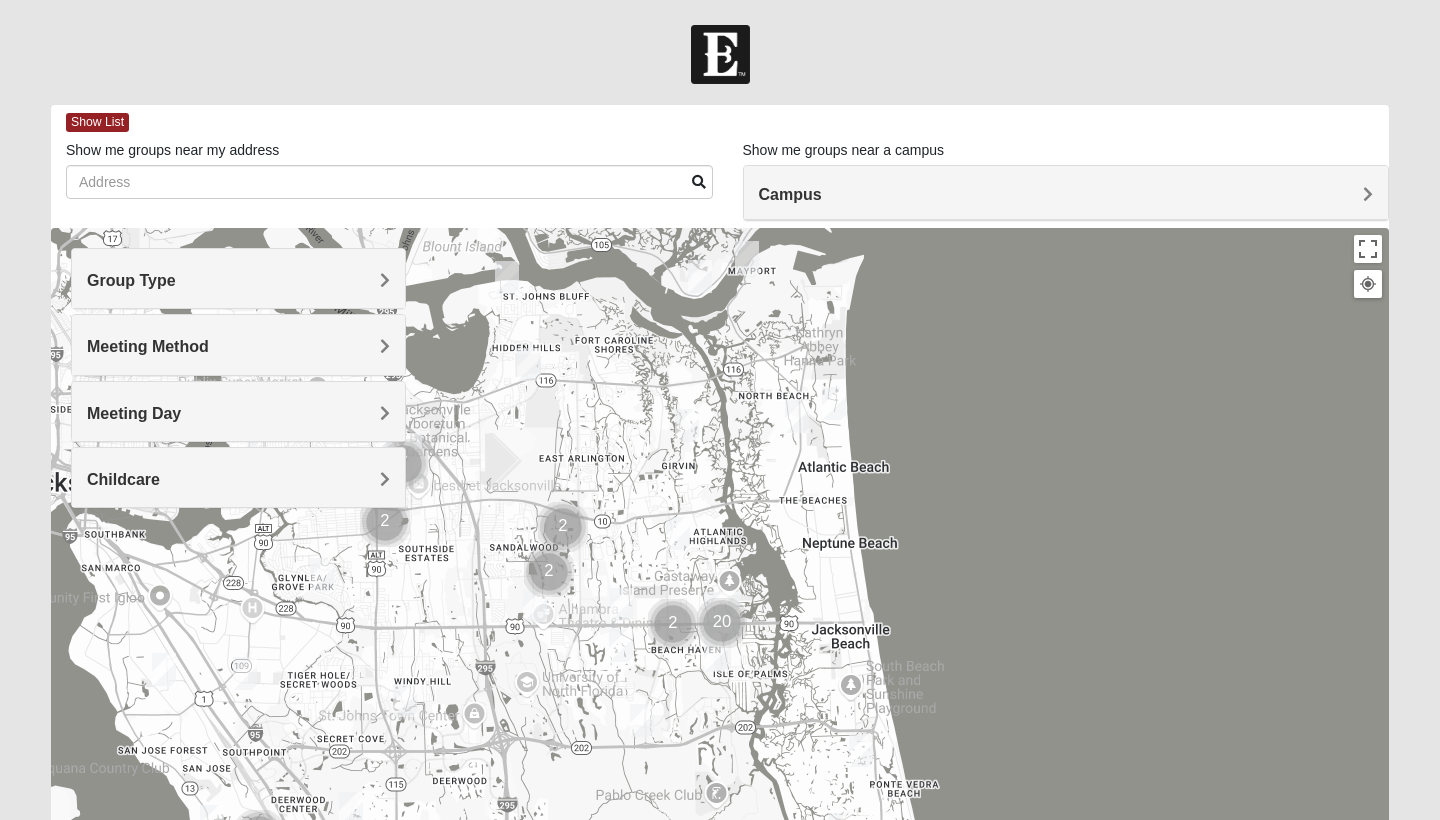 drag, startPoint x: 703, startPoint y: 481, endPoint x: 707, endPoint y: 382, distance: 99.08077 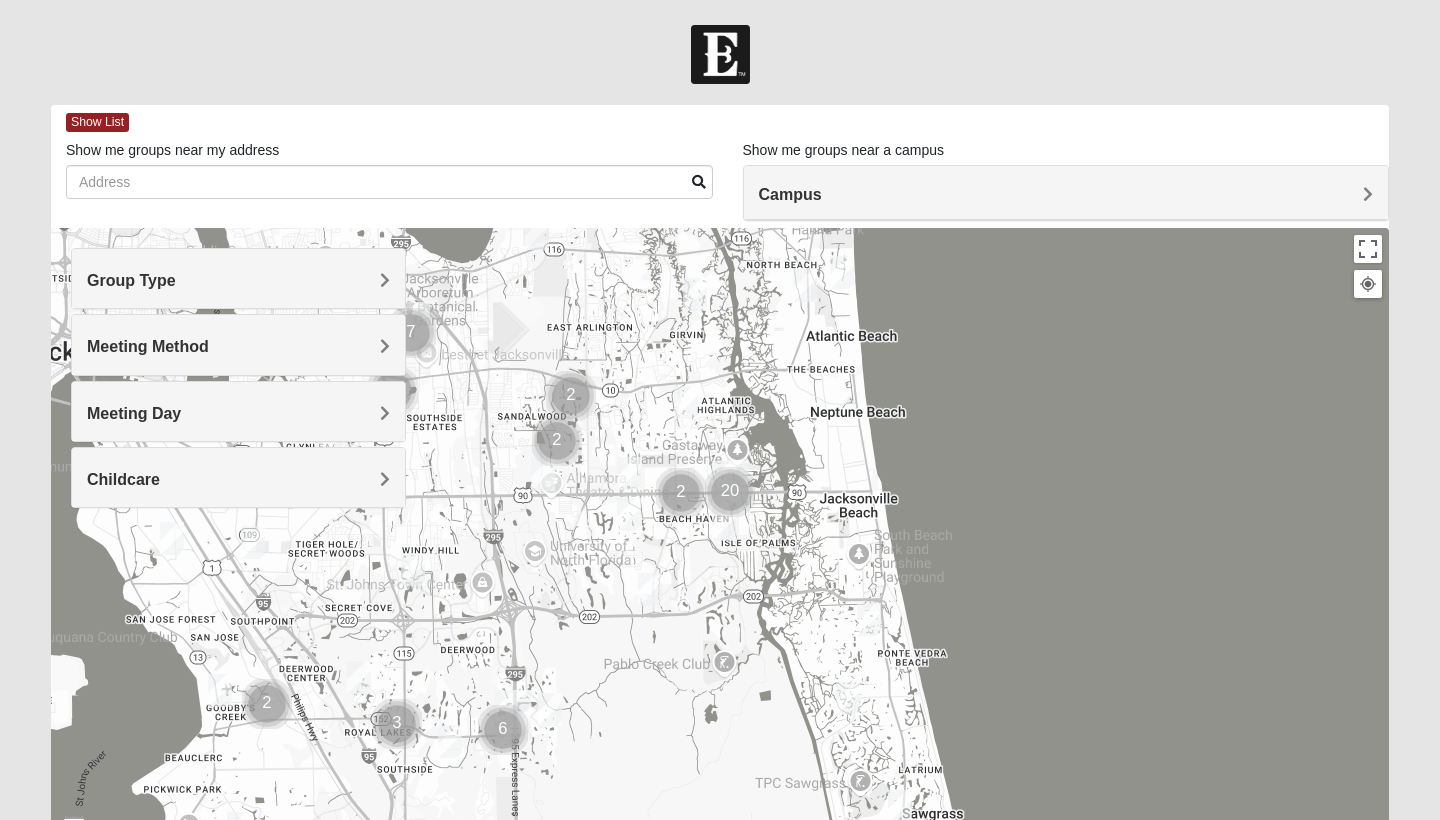 click on "Group Type" at bounding box center (238, 278) 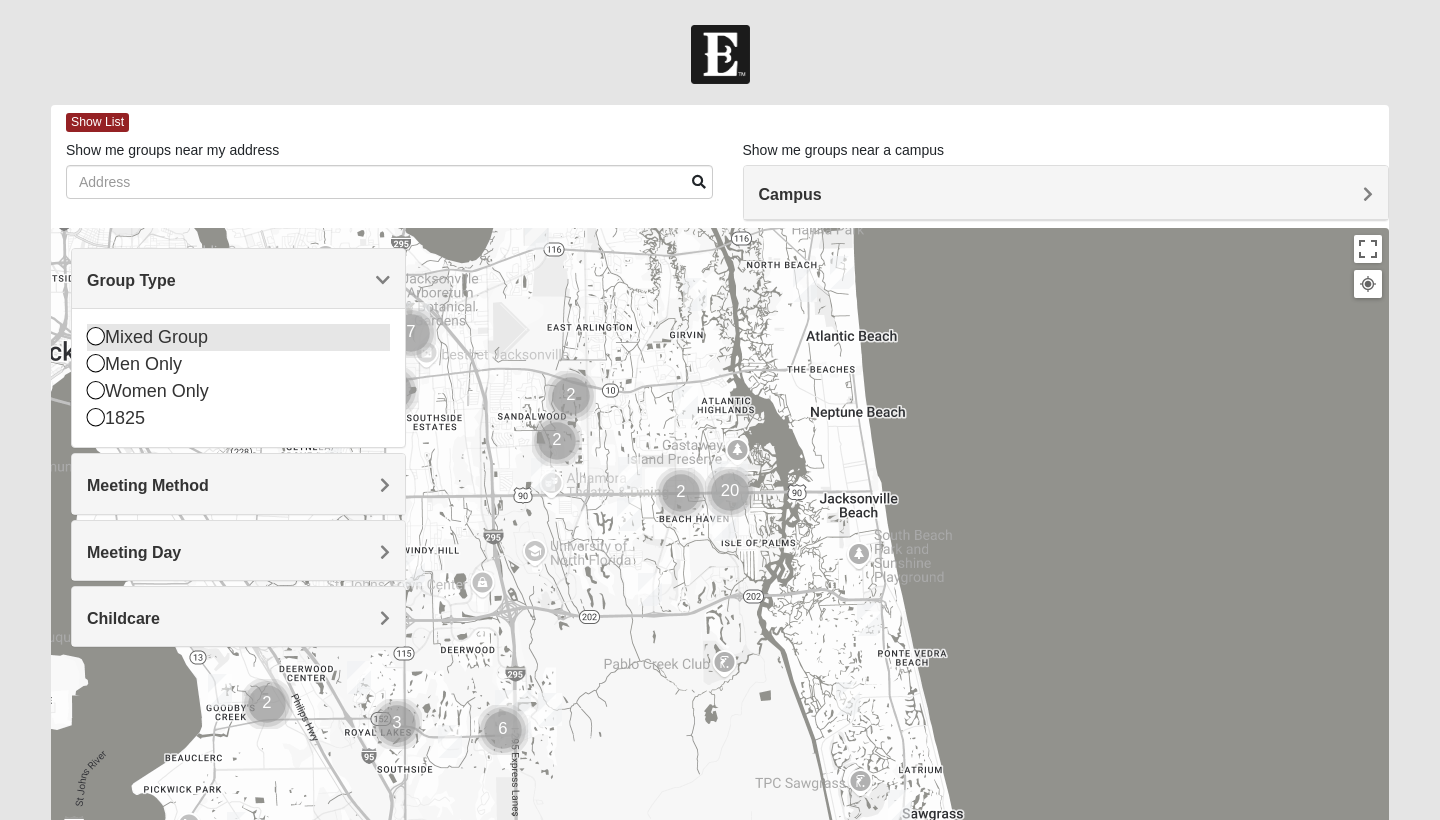 click on "Mixed Group" at bounding box center (238, 337) 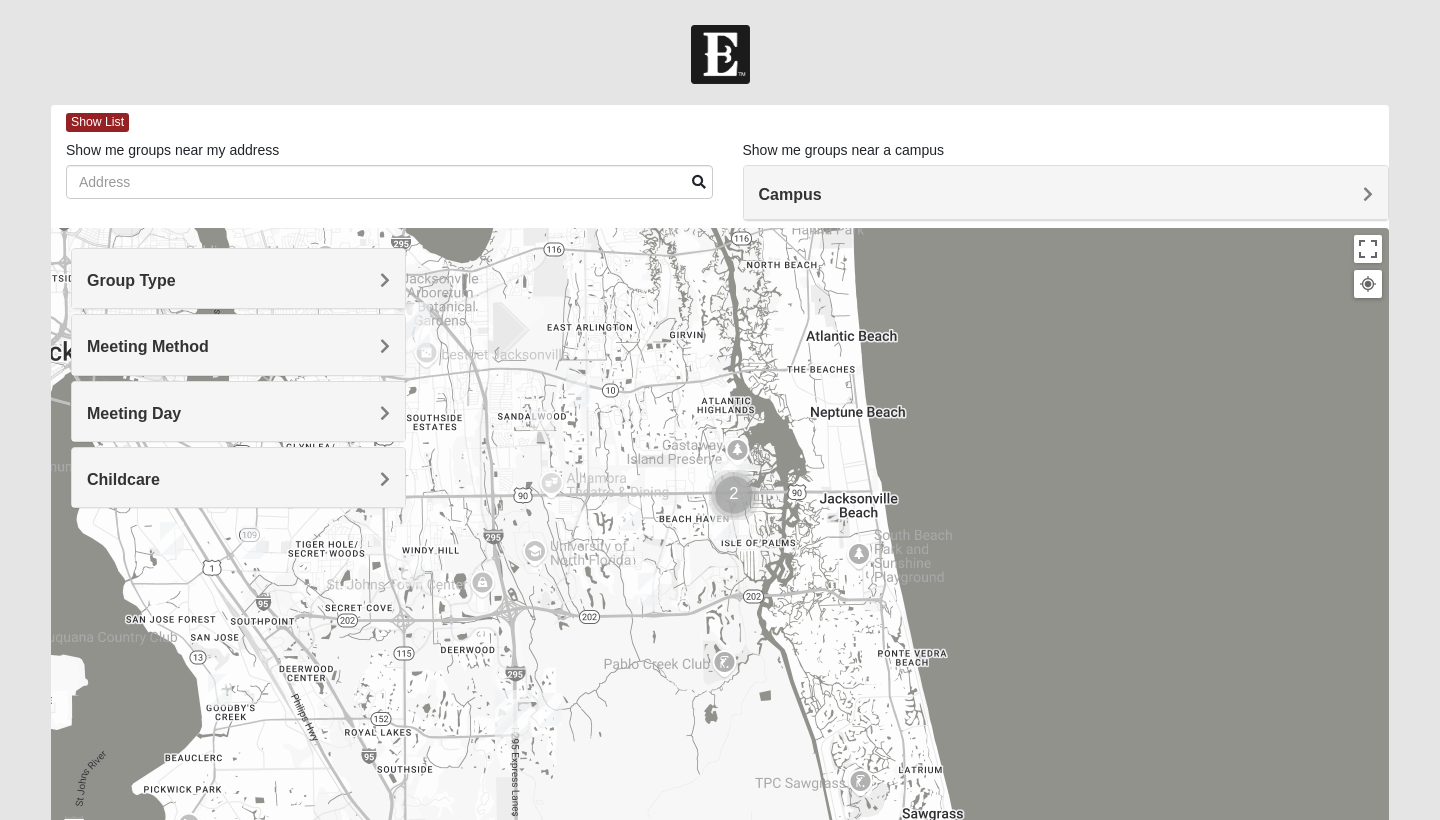 click on "Meeting Method" at bounding box center [238, 344] 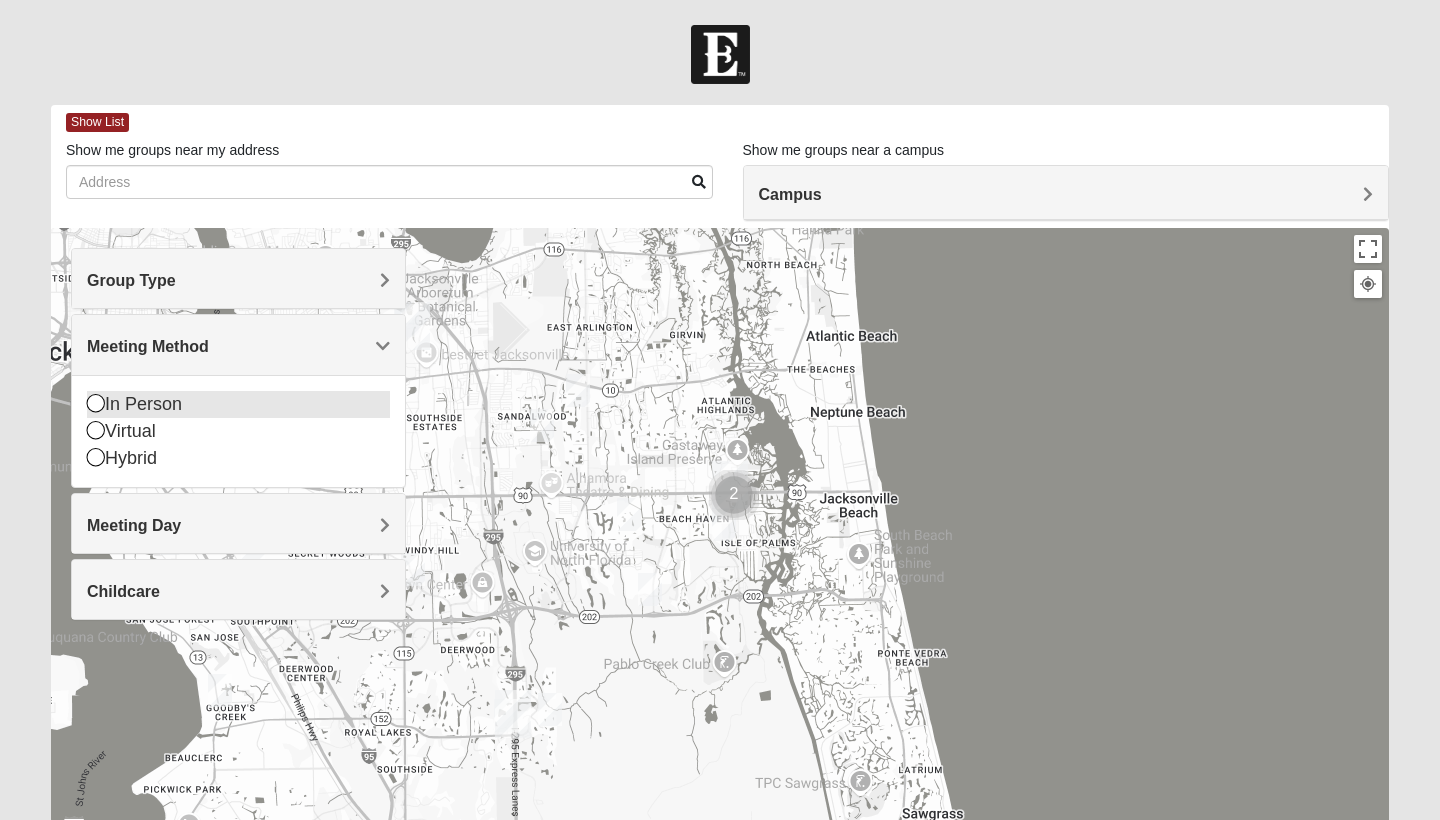 click on "In Person" at bounding box center [238, 404] 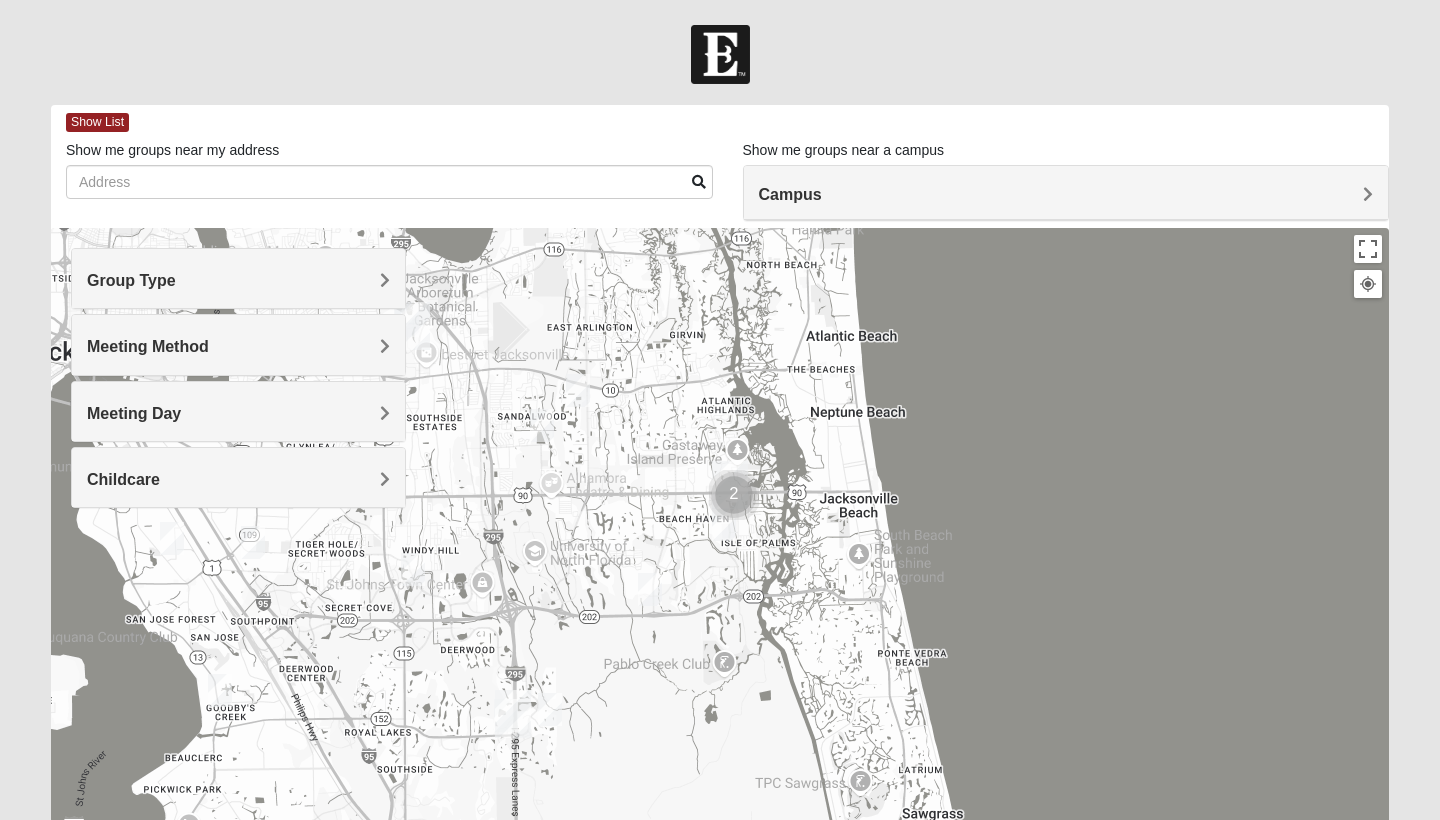 click on "Meeting Day" at bounding box center (238, 411) 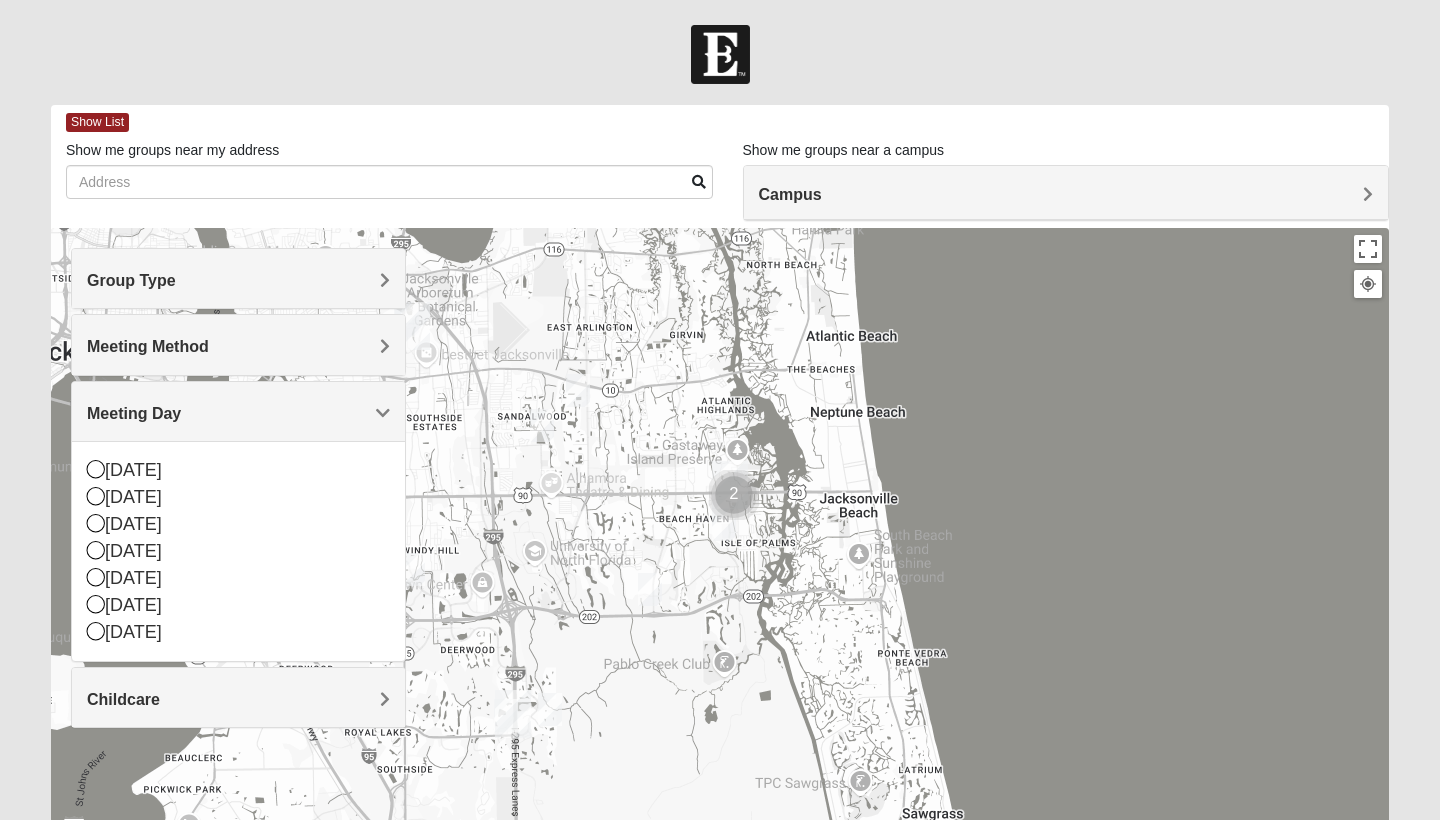 click on "Meeting Day" at bounding box center (238, 411) 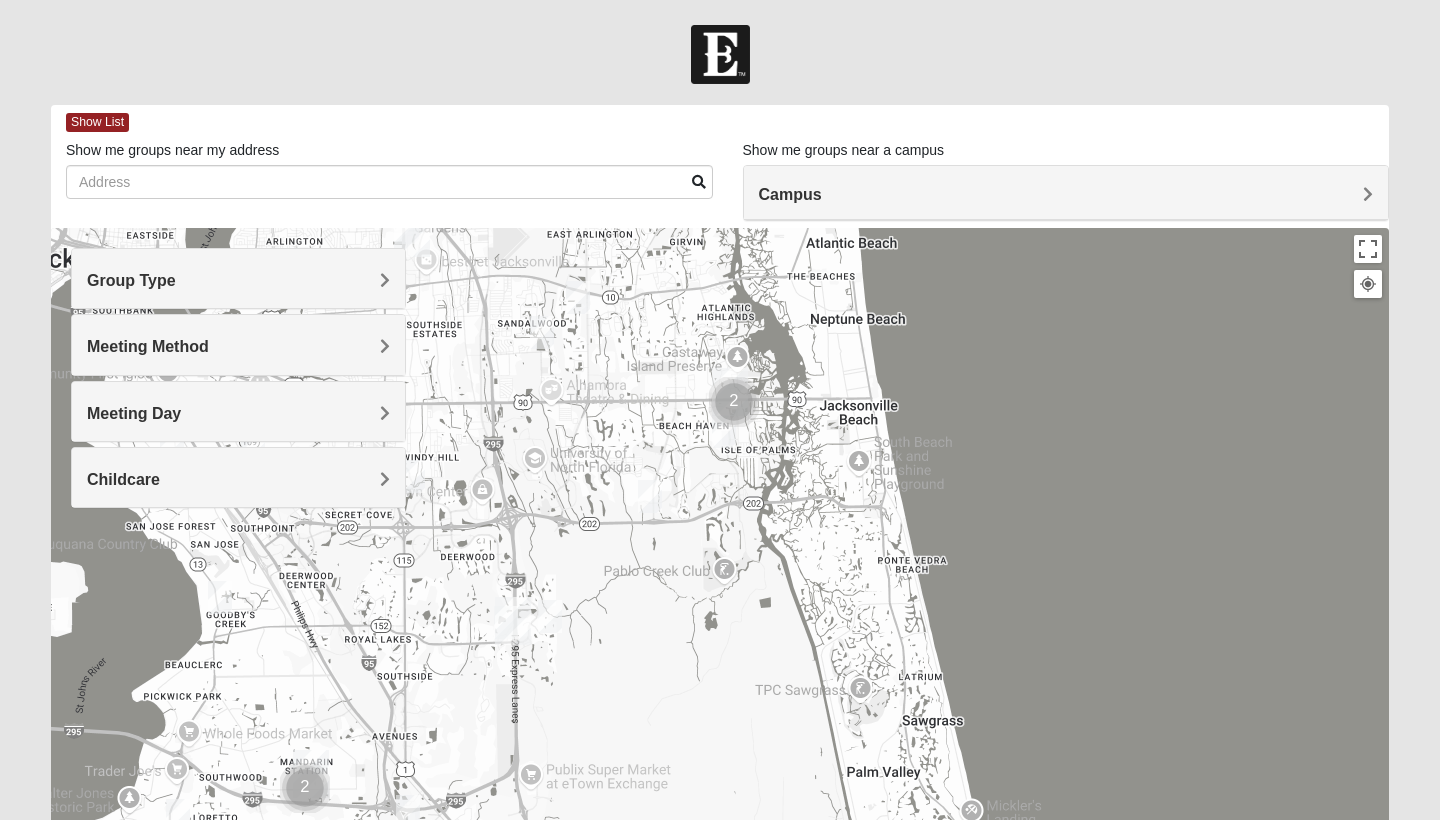drag, startPoint x: 548, startPoint y: 574, endPoint x: 548, endPoint y: 433, distance: 141 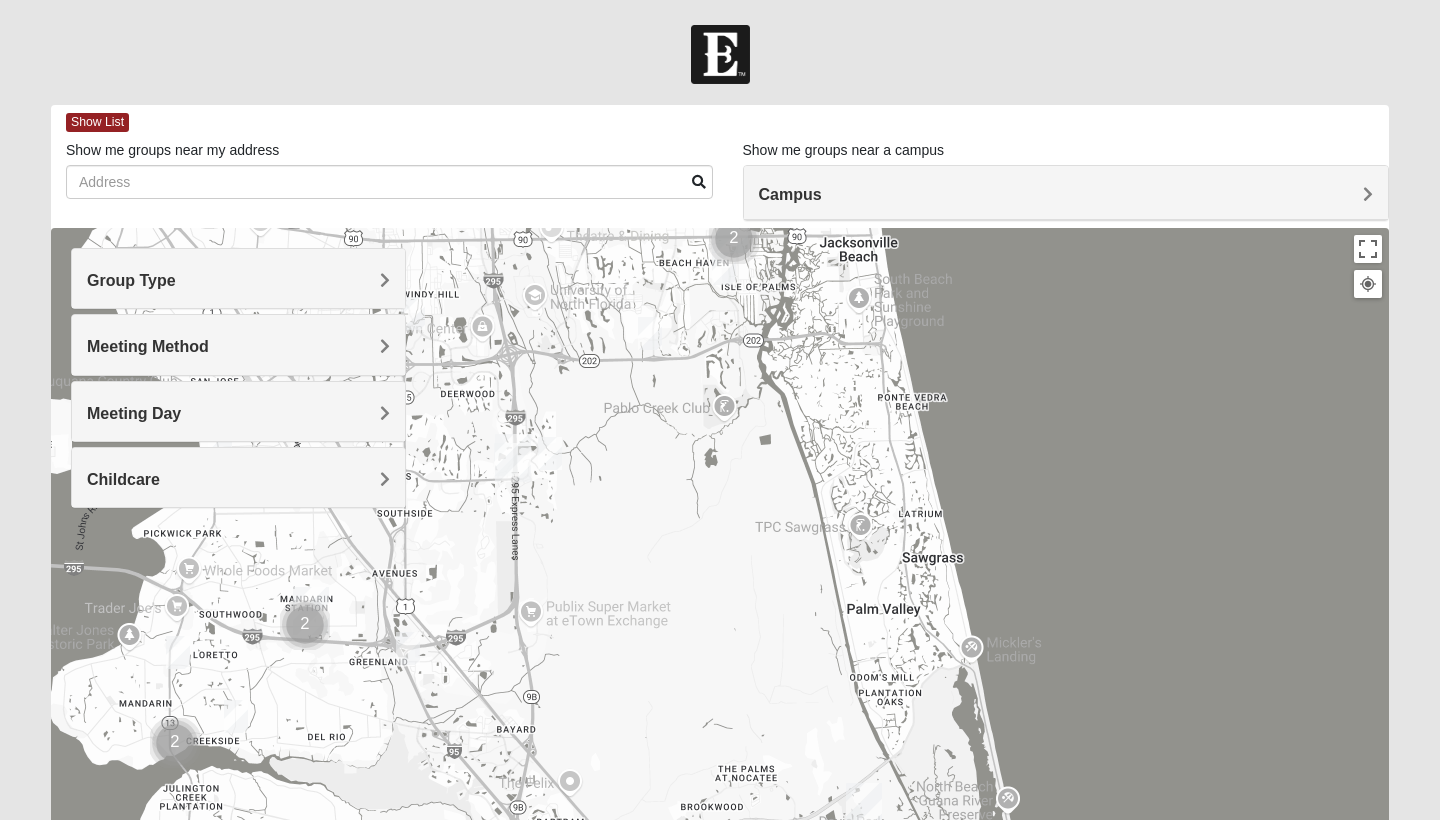 drag, startPoint x: 604, startPoint y: 711, endPoint x: 642, endPoint y: 396, distance: 317.28378 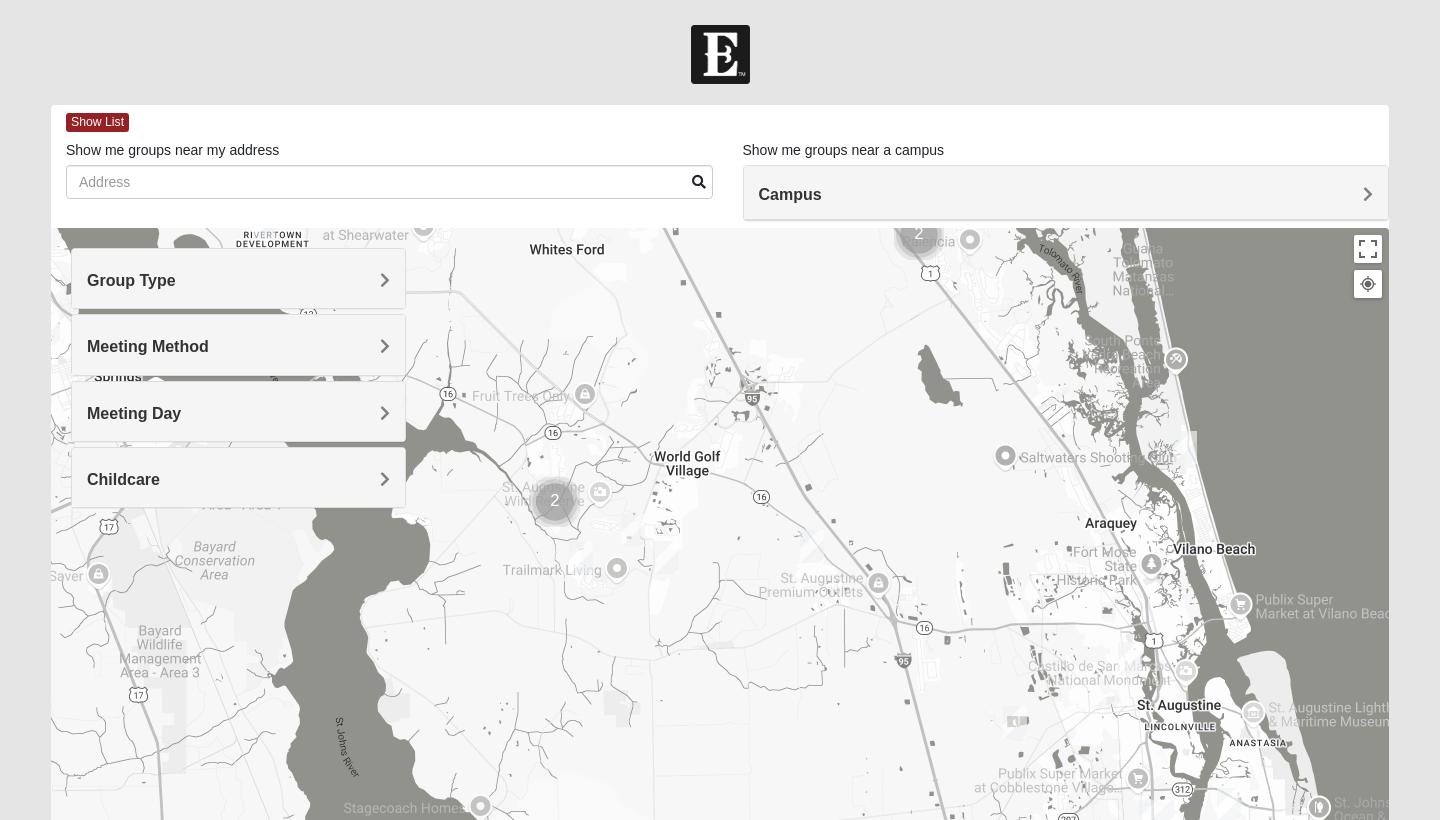 drag, startPoint x: 621, startPoint y: 634, endPoint x: 589, endPoint y: 510, distance: 128.06248 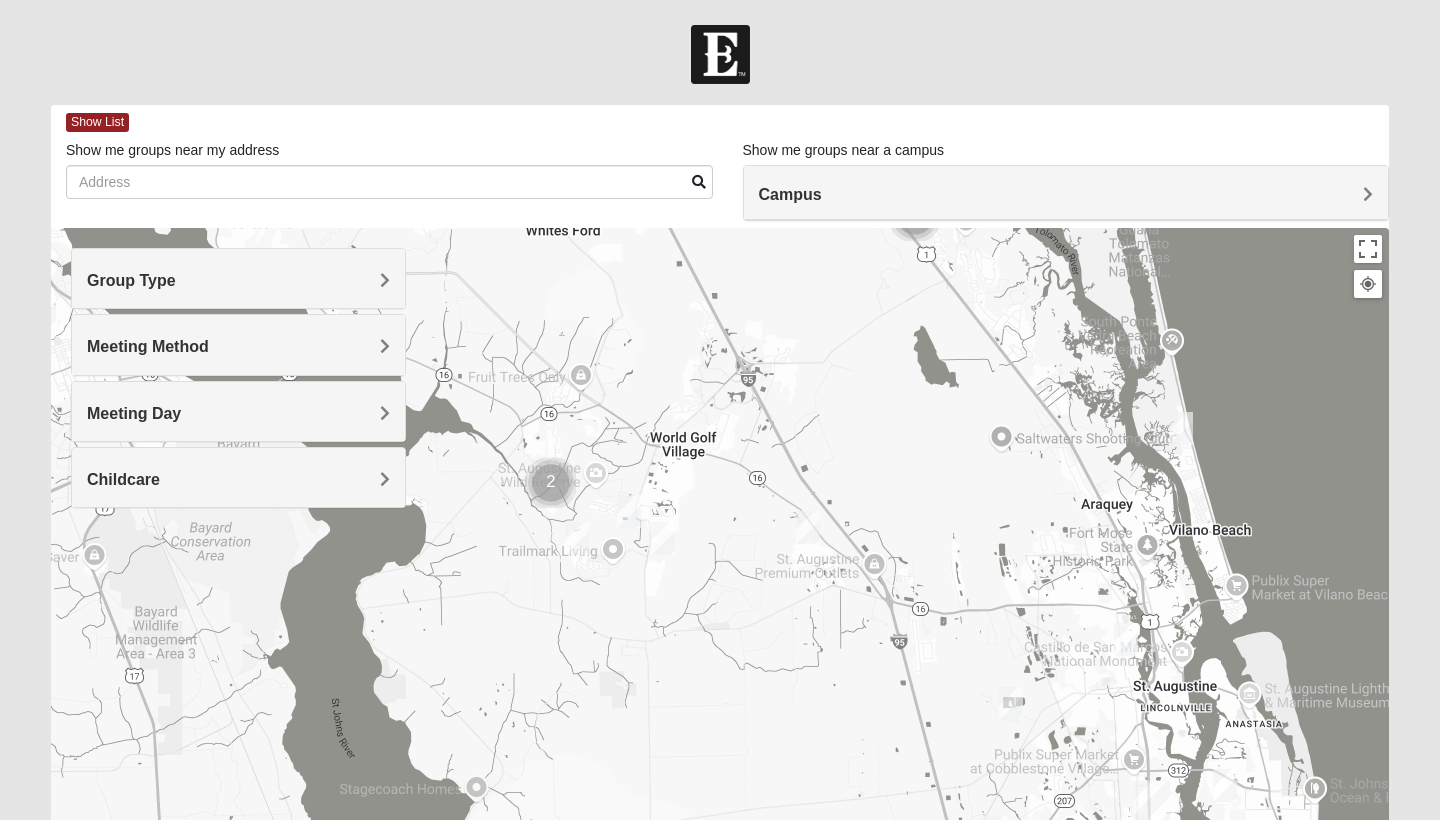 click at bounding box center [1181, 428] 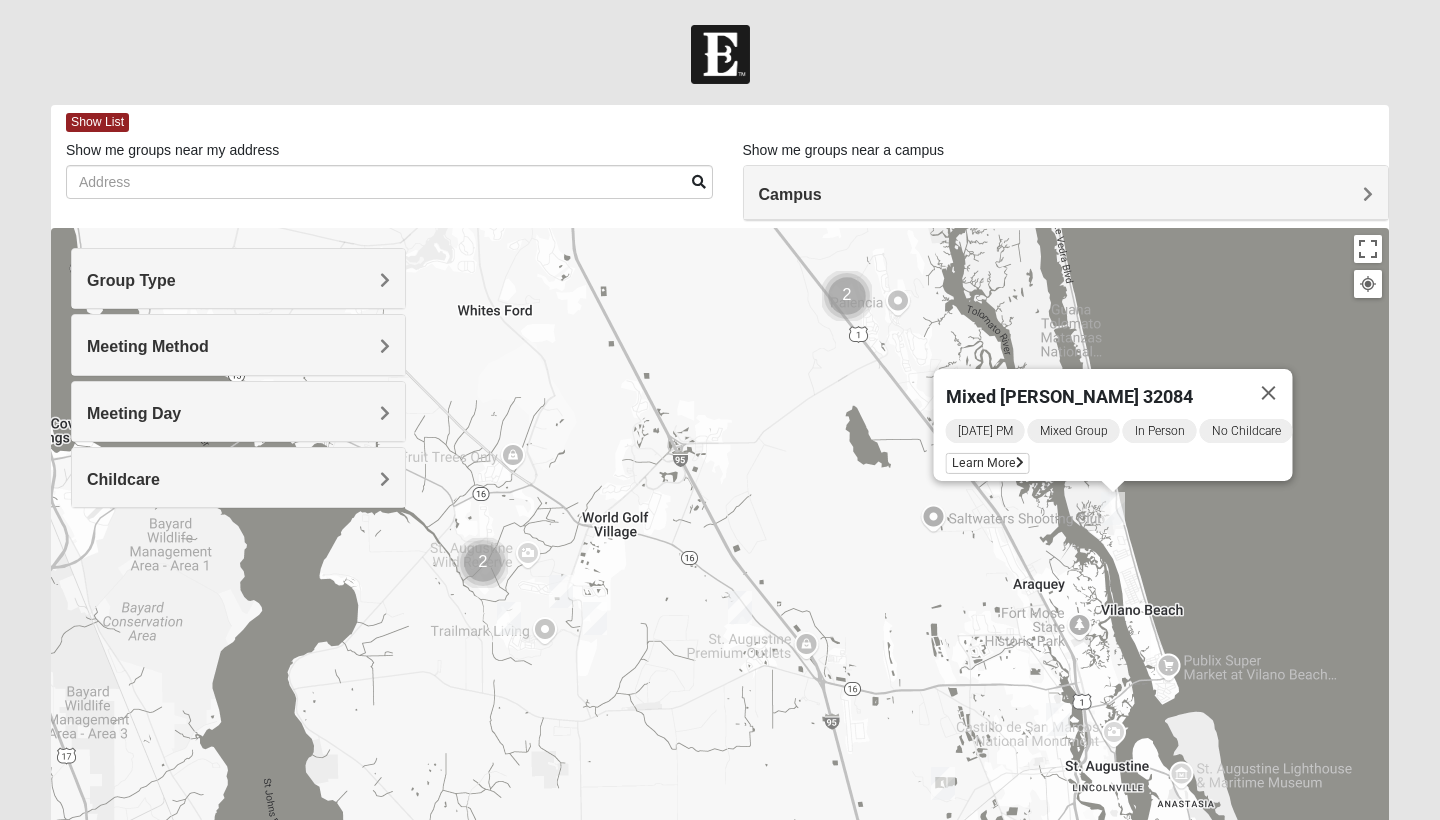 drag, startPoint x: 1112, startPoint y: 473, endPoint x: 1060, endPoint y: 580, distance: 118.966385 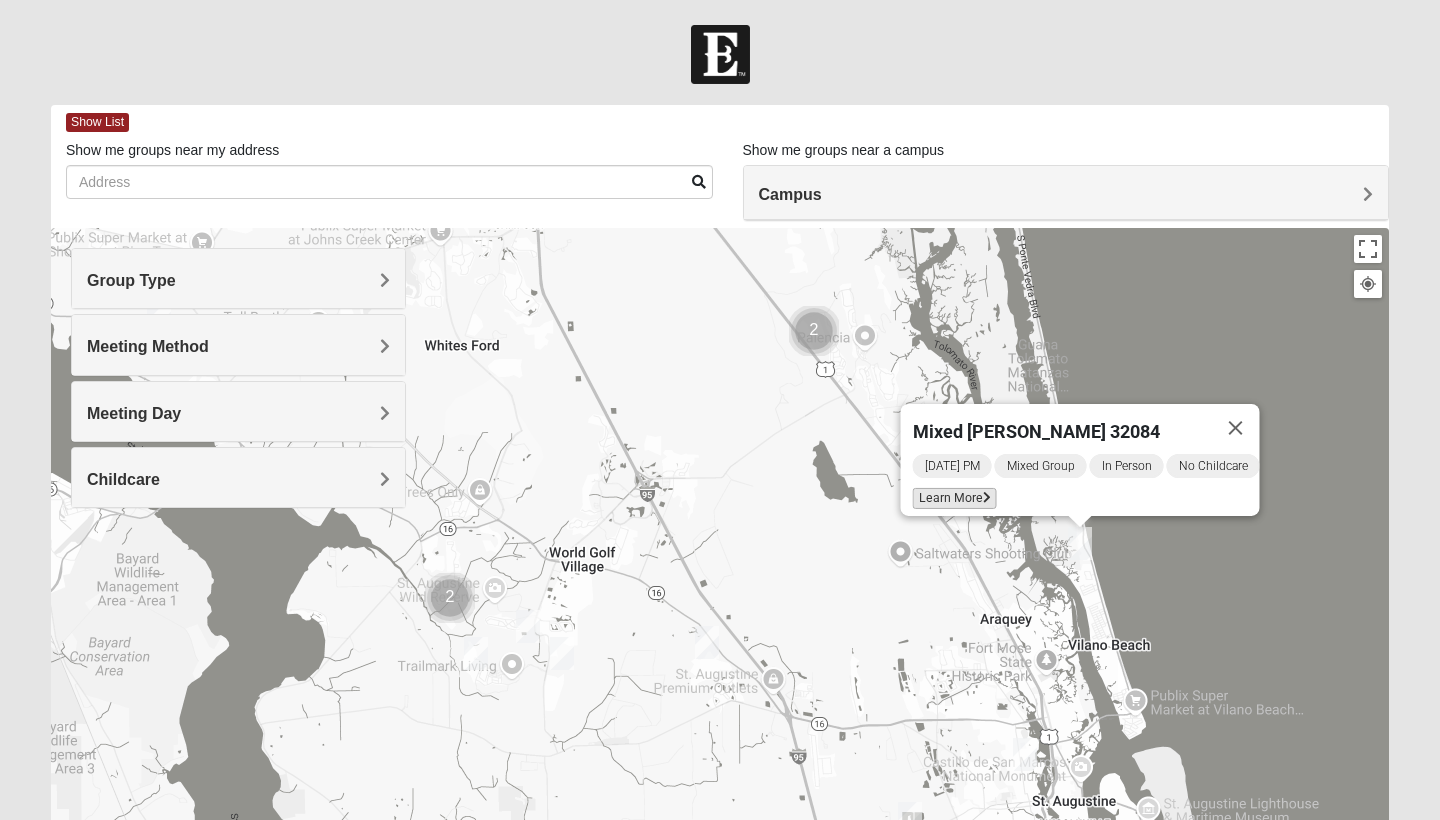 click on "Learn More" at bounding box center (955, 498) 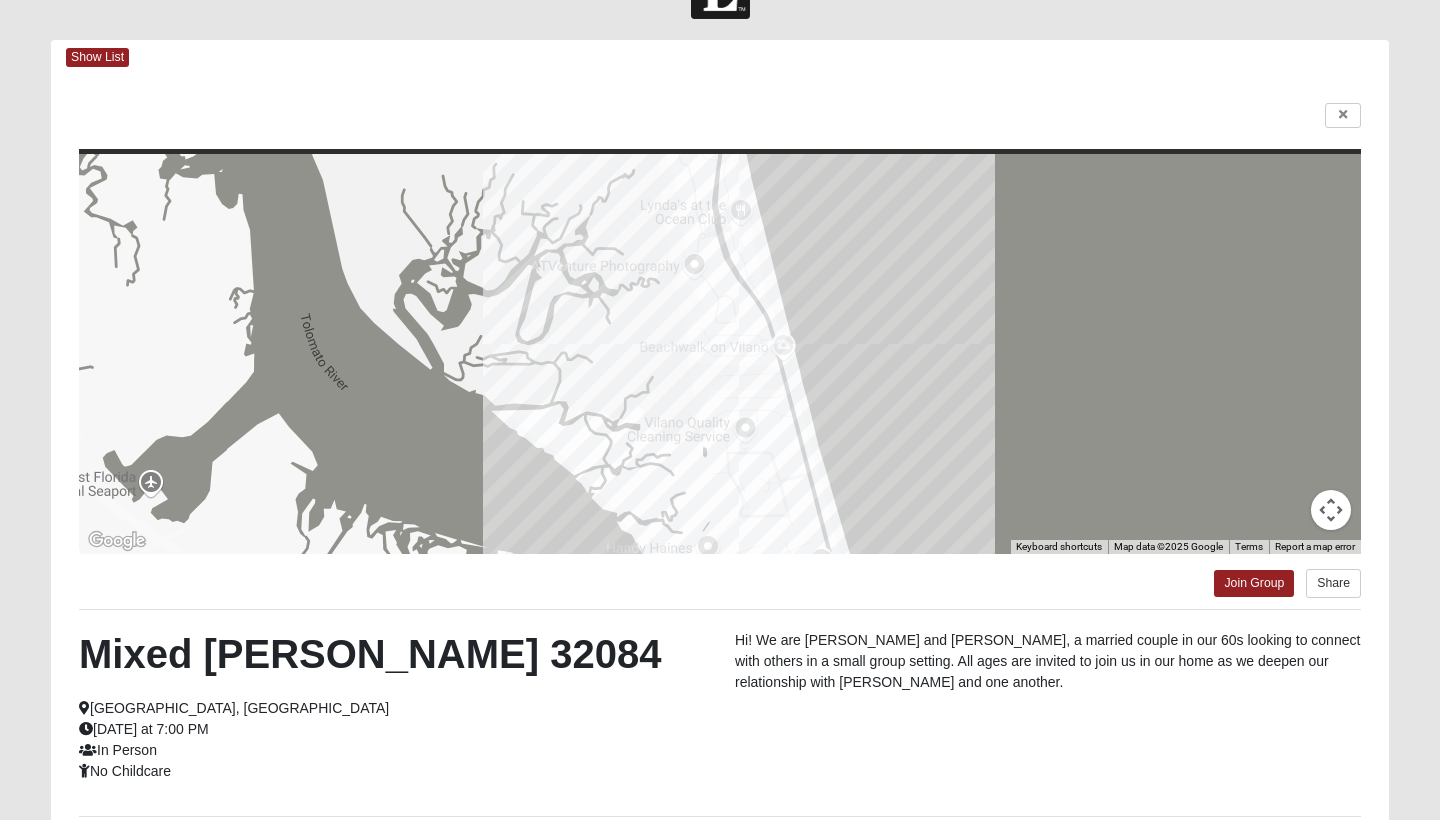 scroll, scrollTop: 70, scrollLeft: 0, axis: vertical 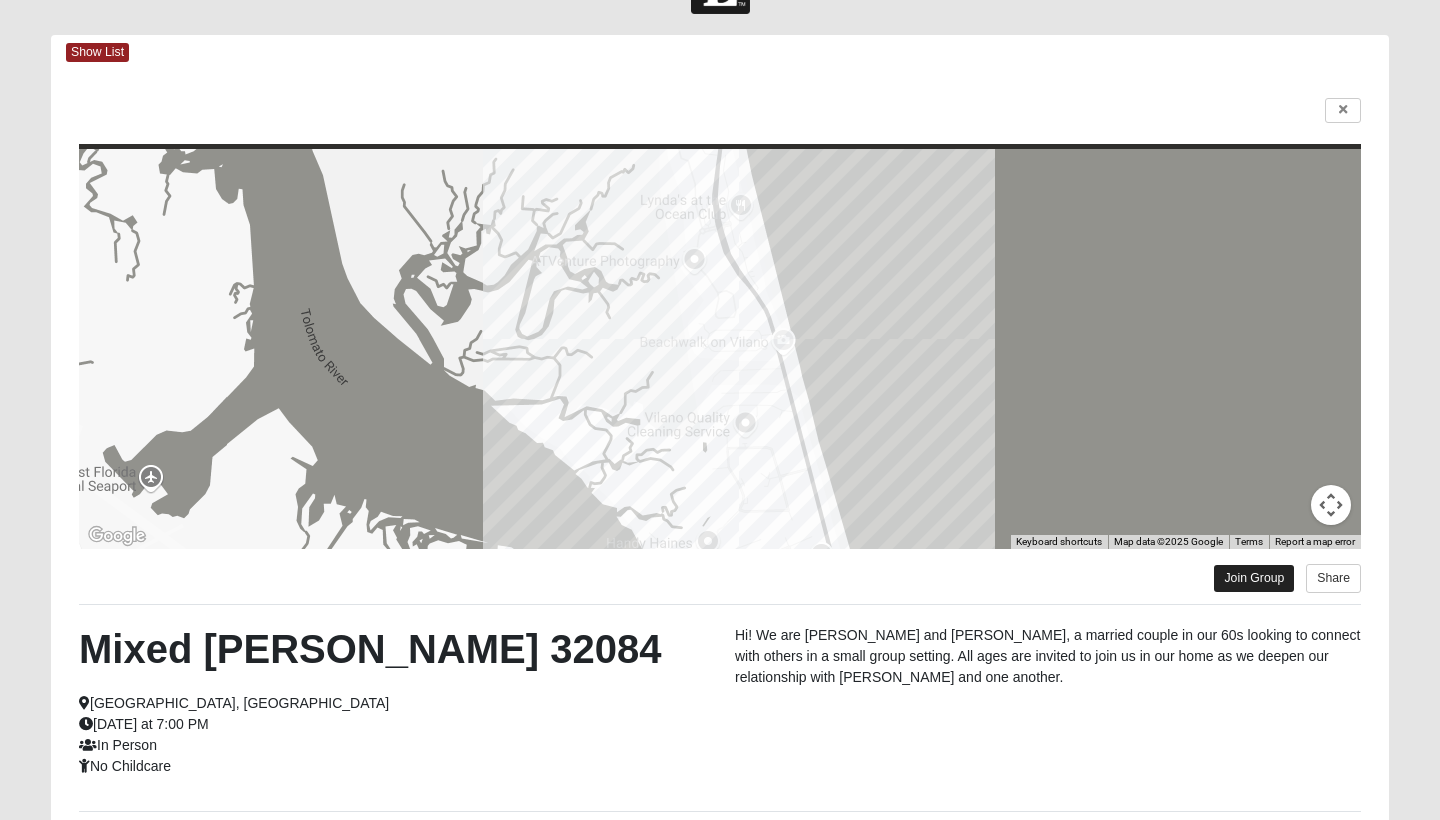 click on "Join Group" at bounding box center (1254, 578) 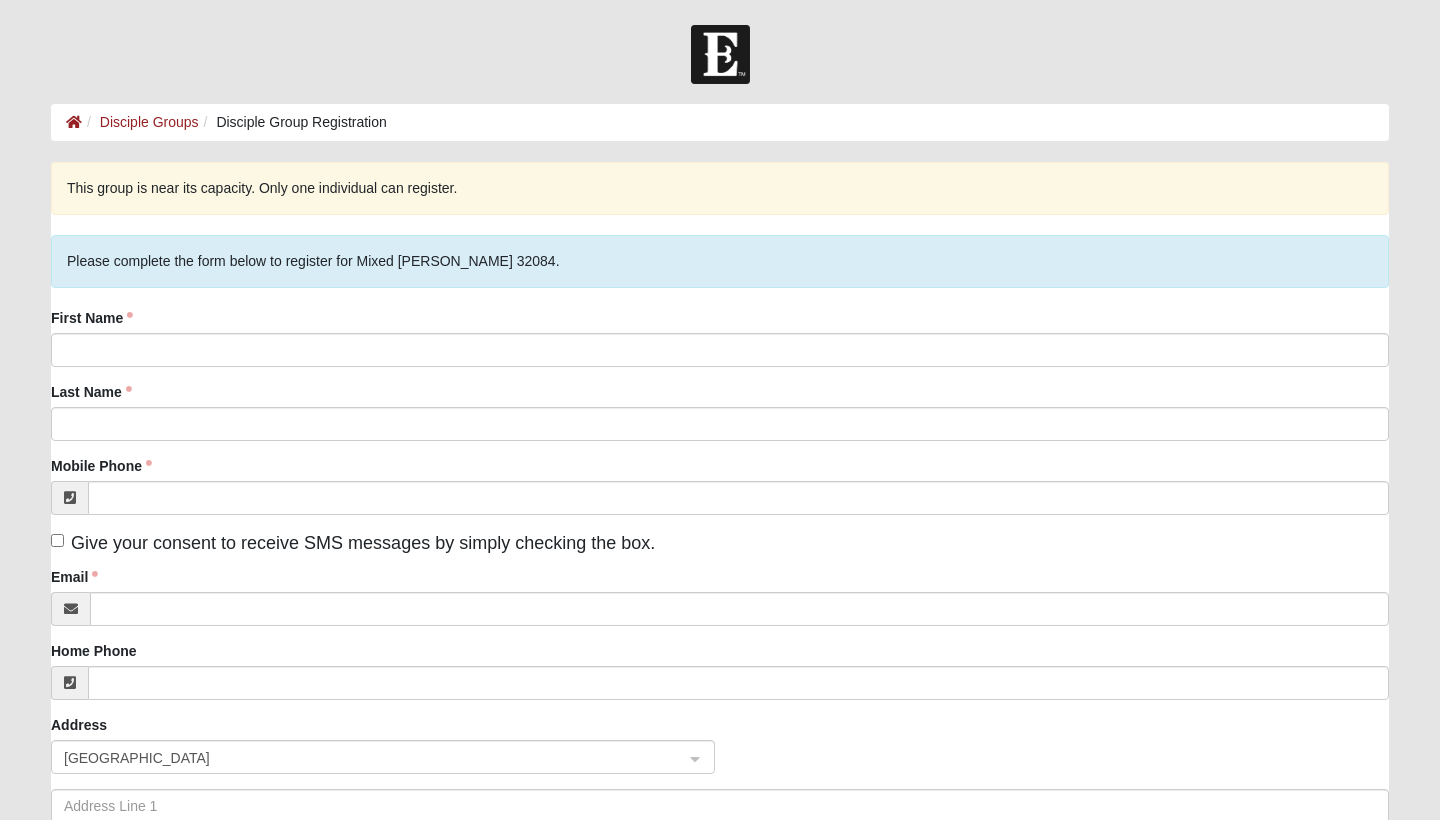 scroll, scrollTop: 0, scrollLeft: 0, axis: both 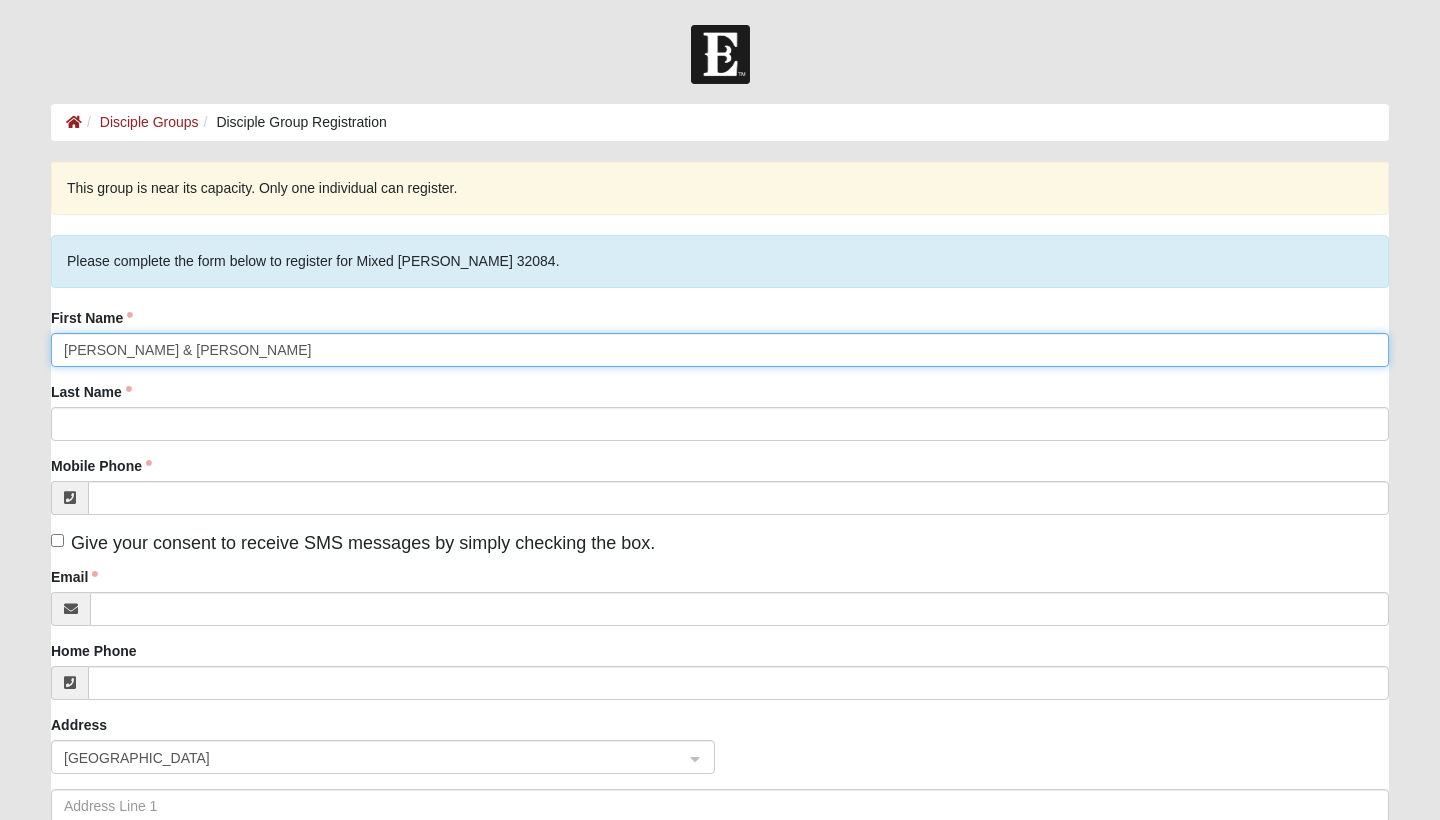 type on "[PERSON_NAME] & [PERSON_NAME]" 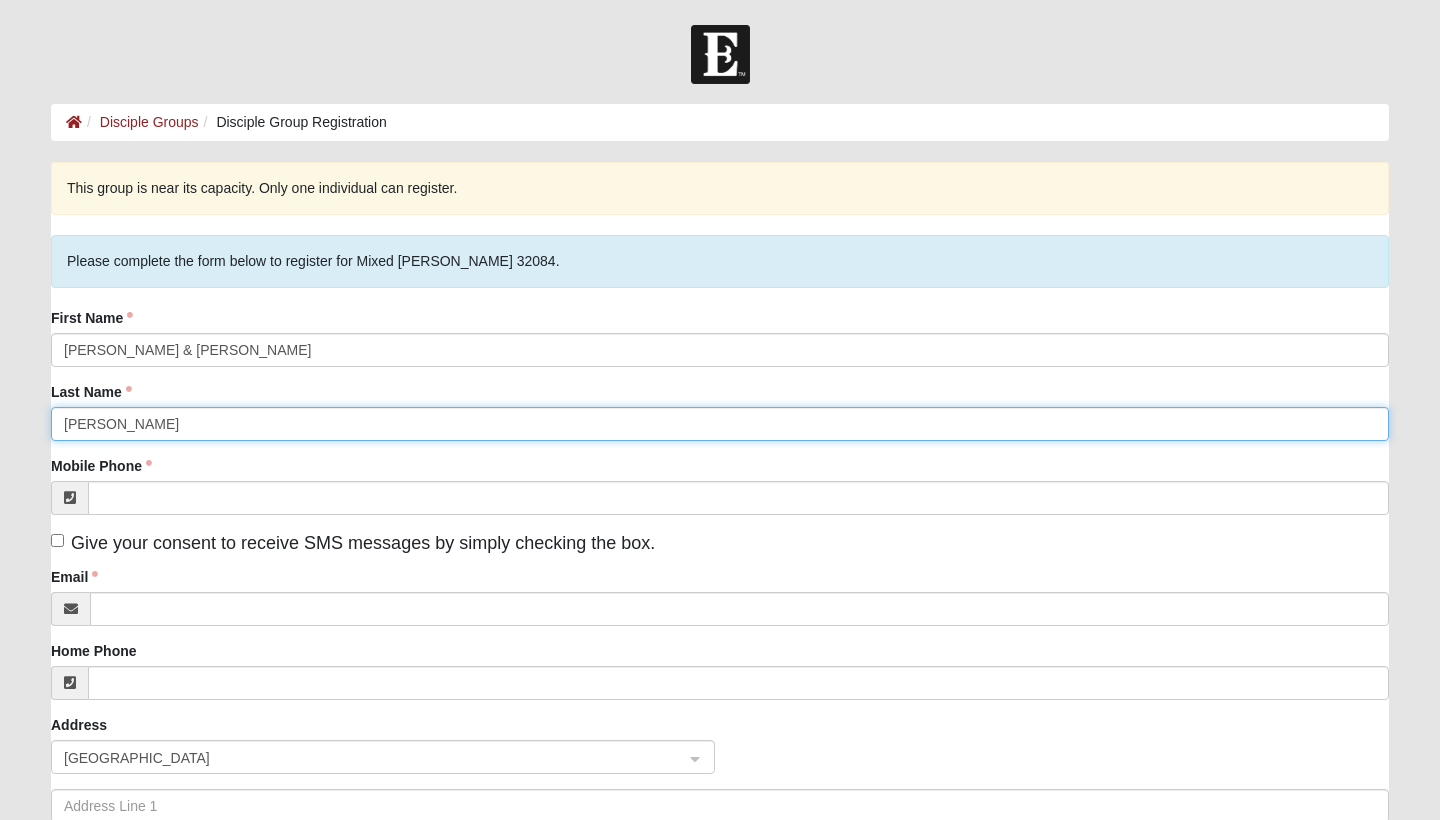 type on "[PERSON_NAME]" 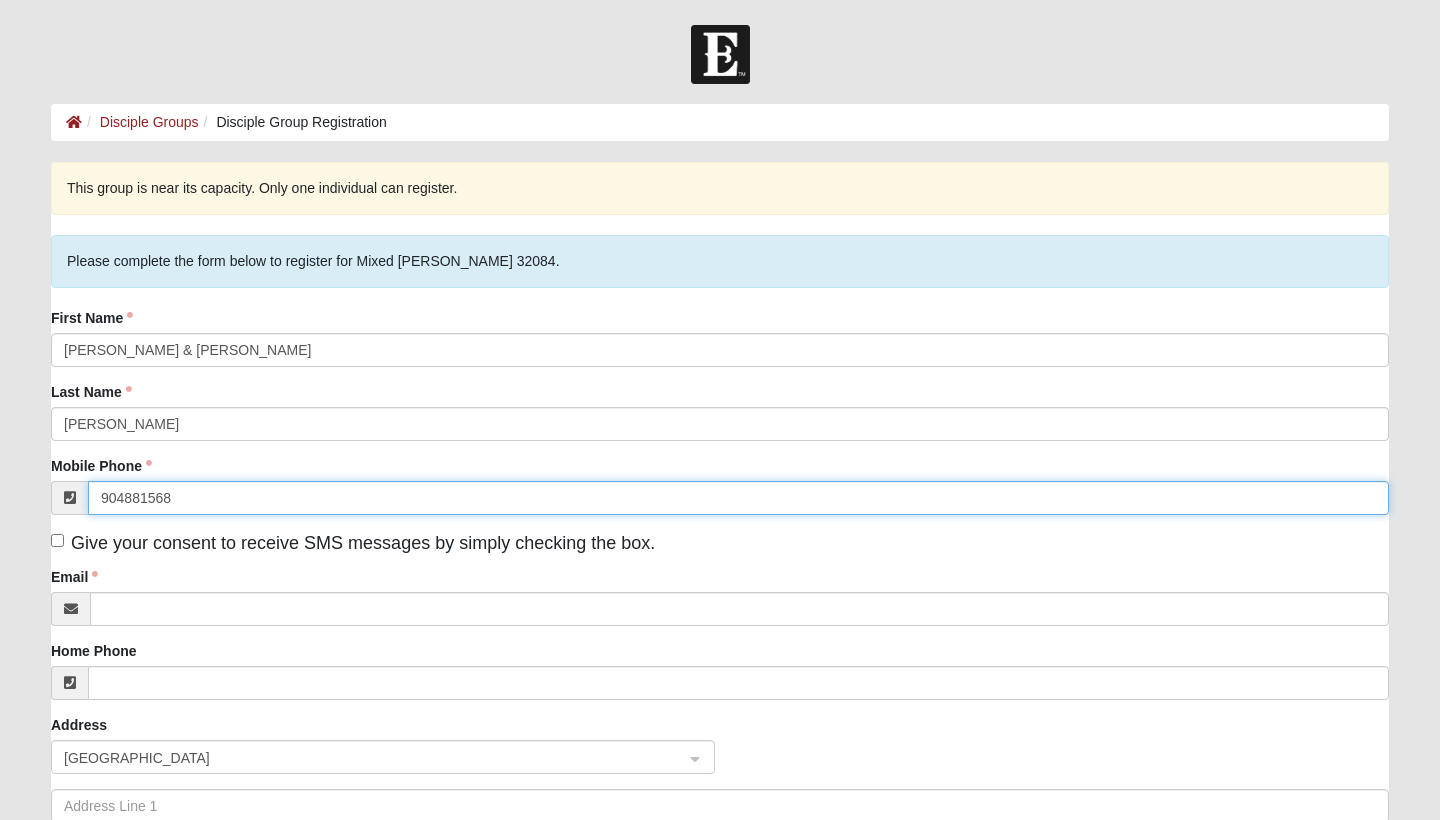 type on "[PHONE_NUMBER]" 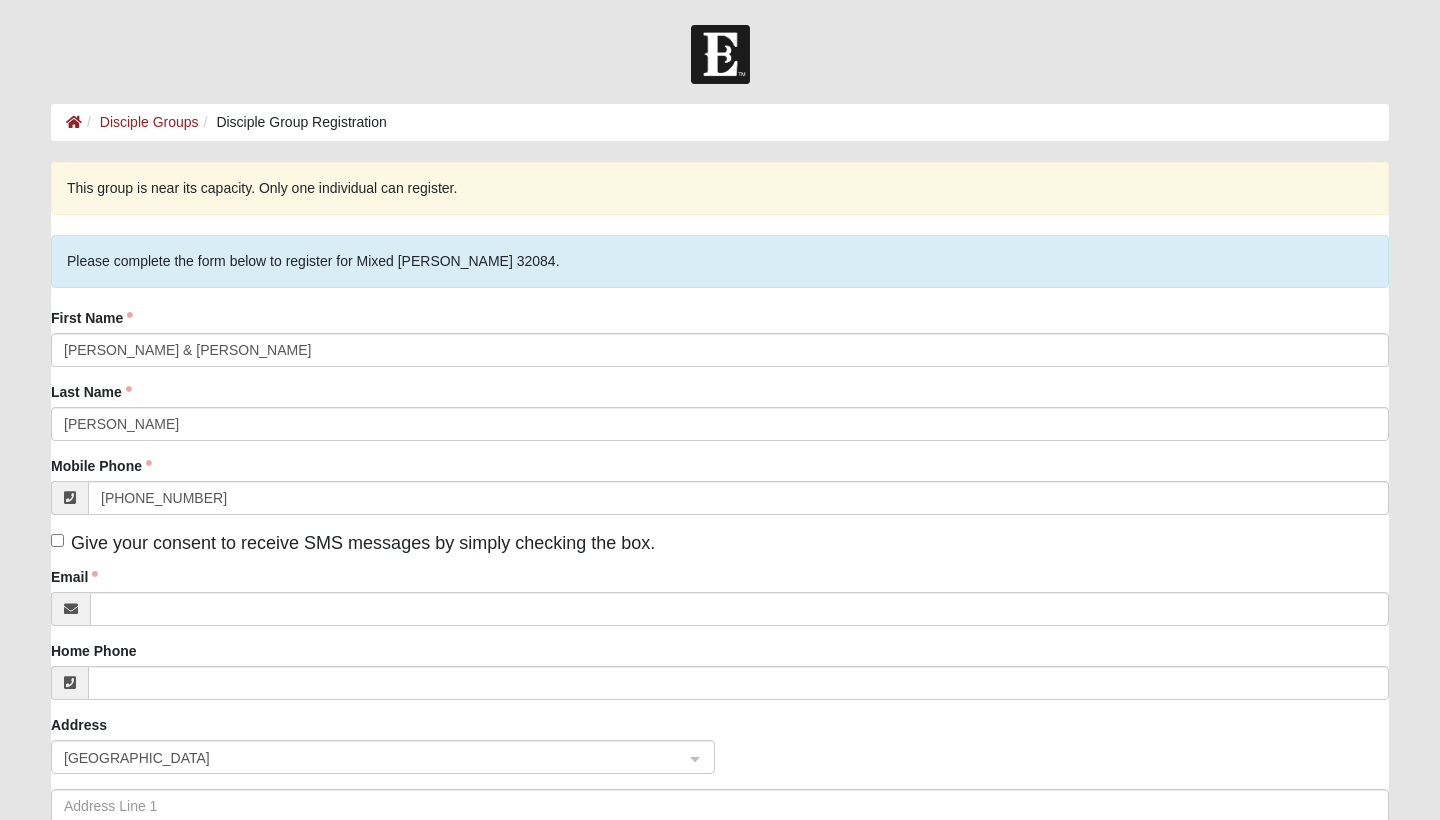 click on "Give your consent to receive SMS messages by simply checking the box." at bounding box center [57, 540] 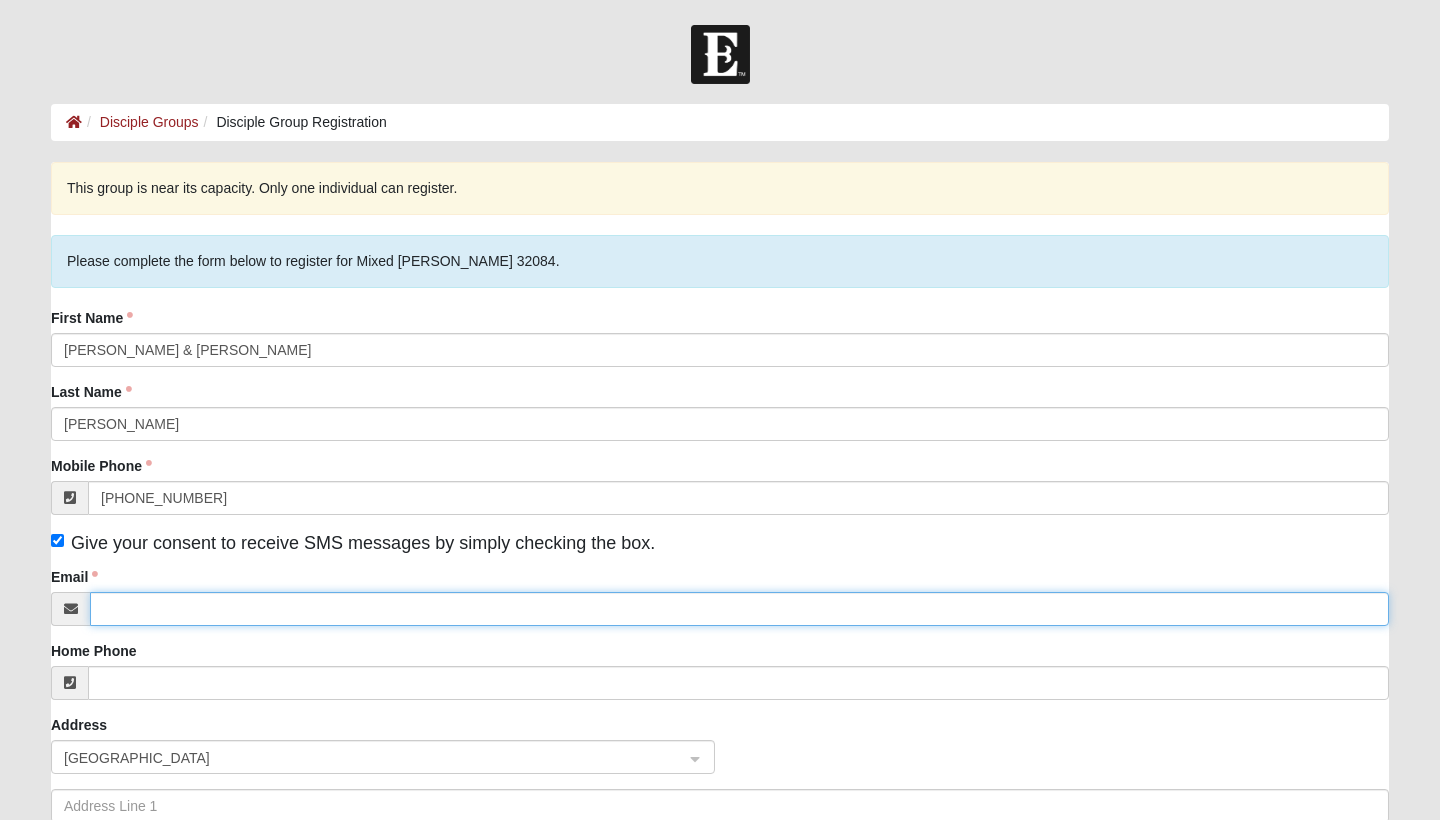 click on "Email" at bounding box center (739, 609) 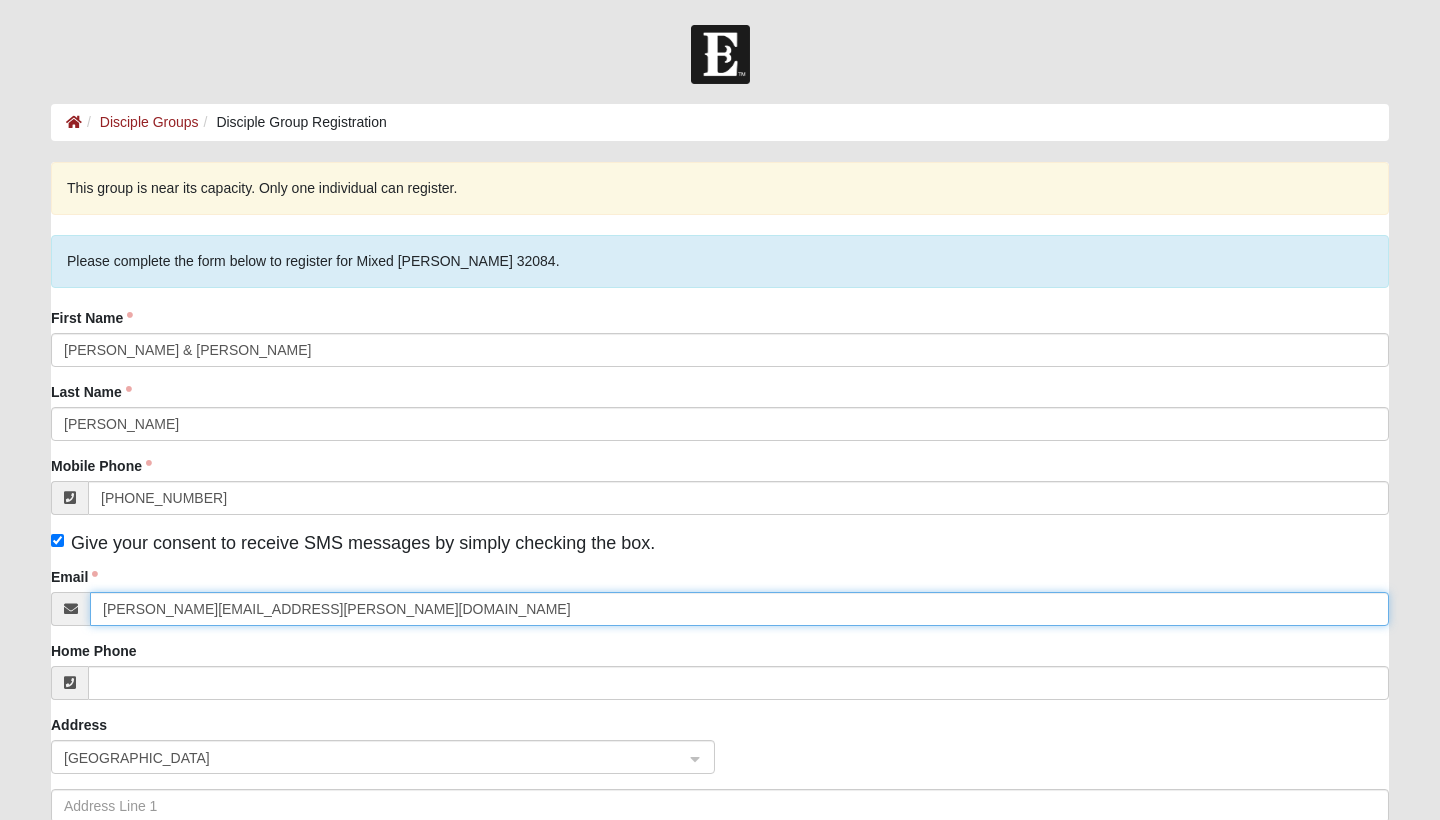 type on "[PERSON_NAME][EMAIL_ADDRESS][PERSON_NAME][DOMAIN_NAME]" 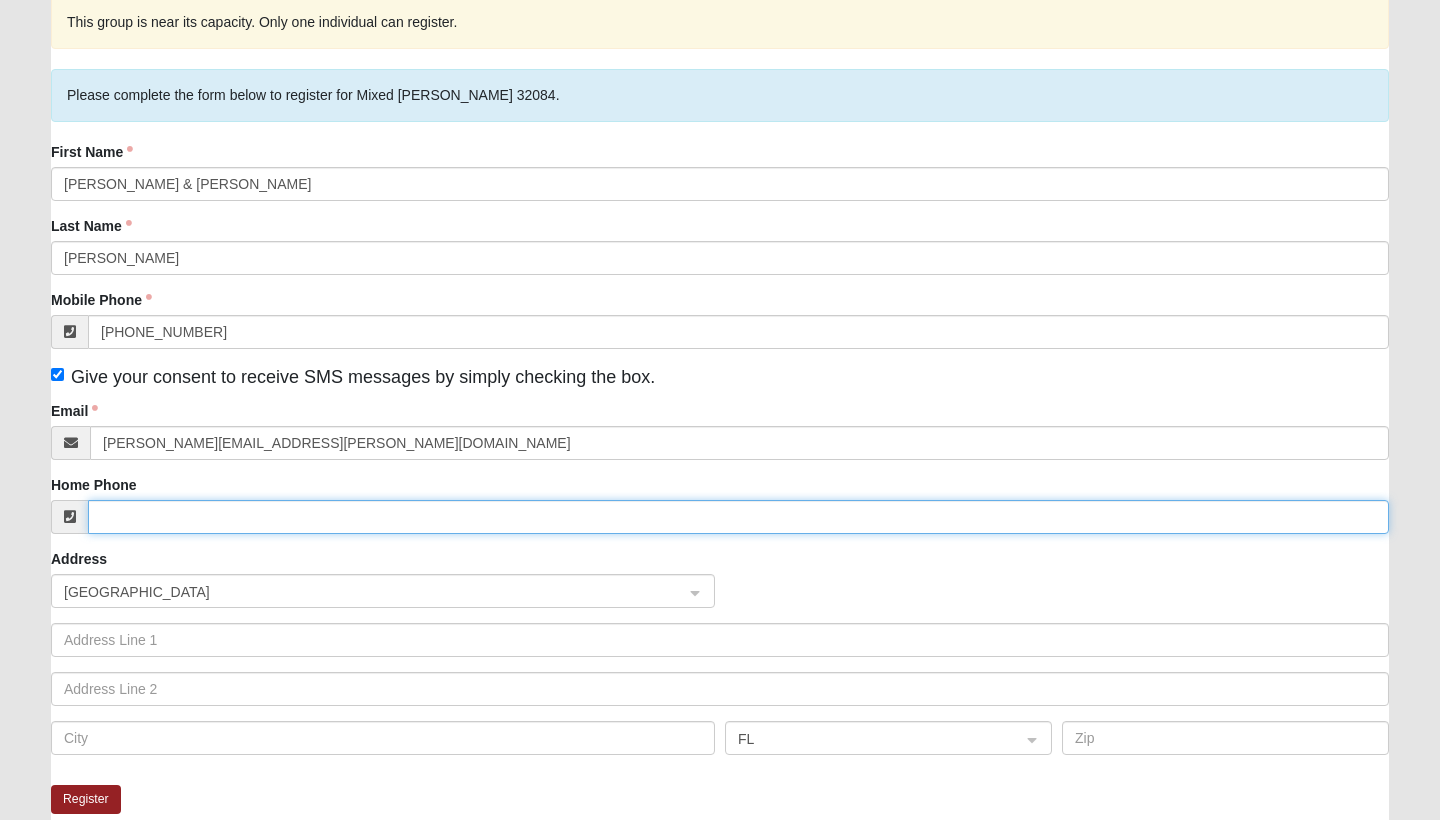 scroll, scrollTop: 179, scrollLeft: 0, axis: vertical 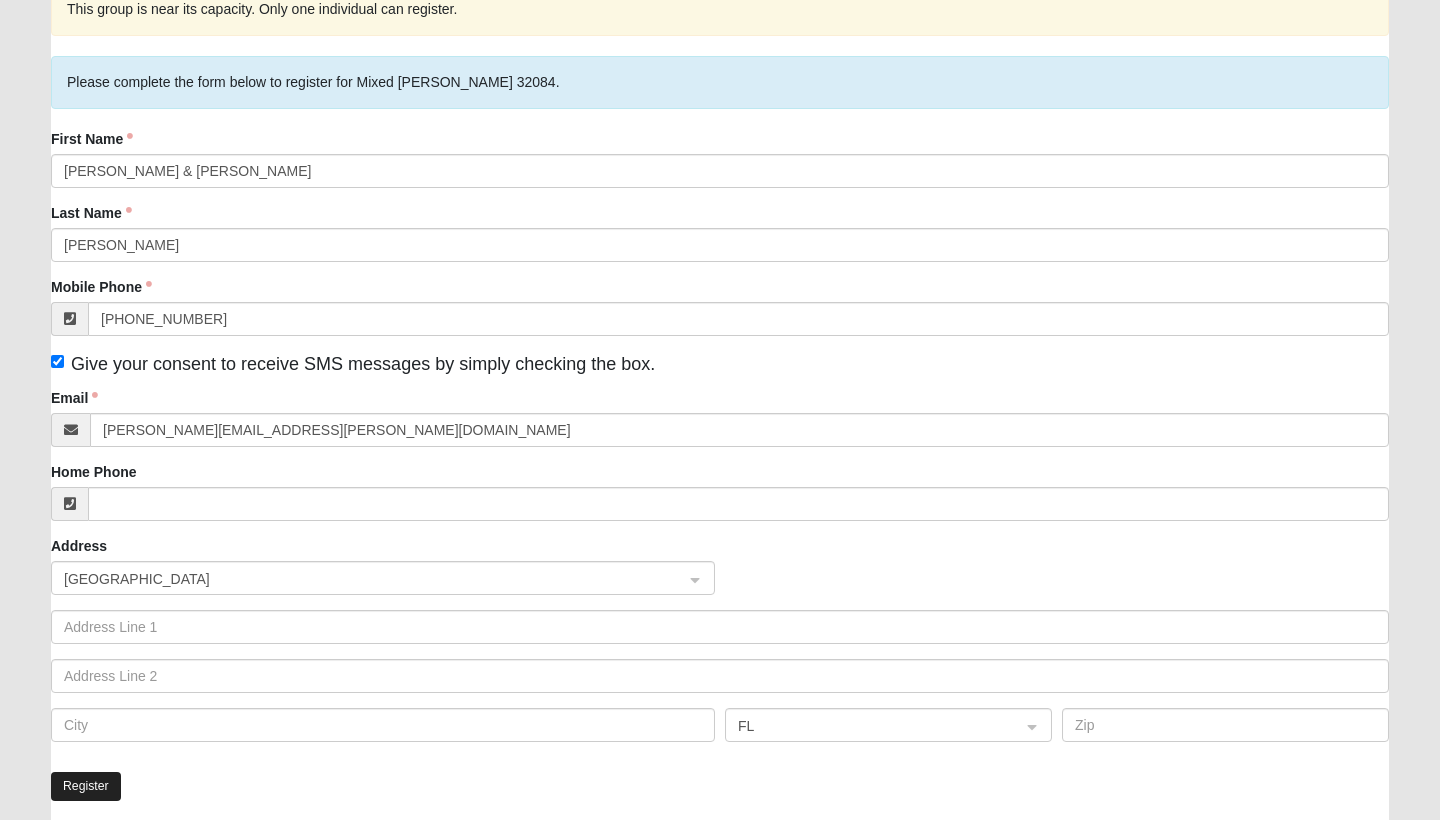 click on "Register" 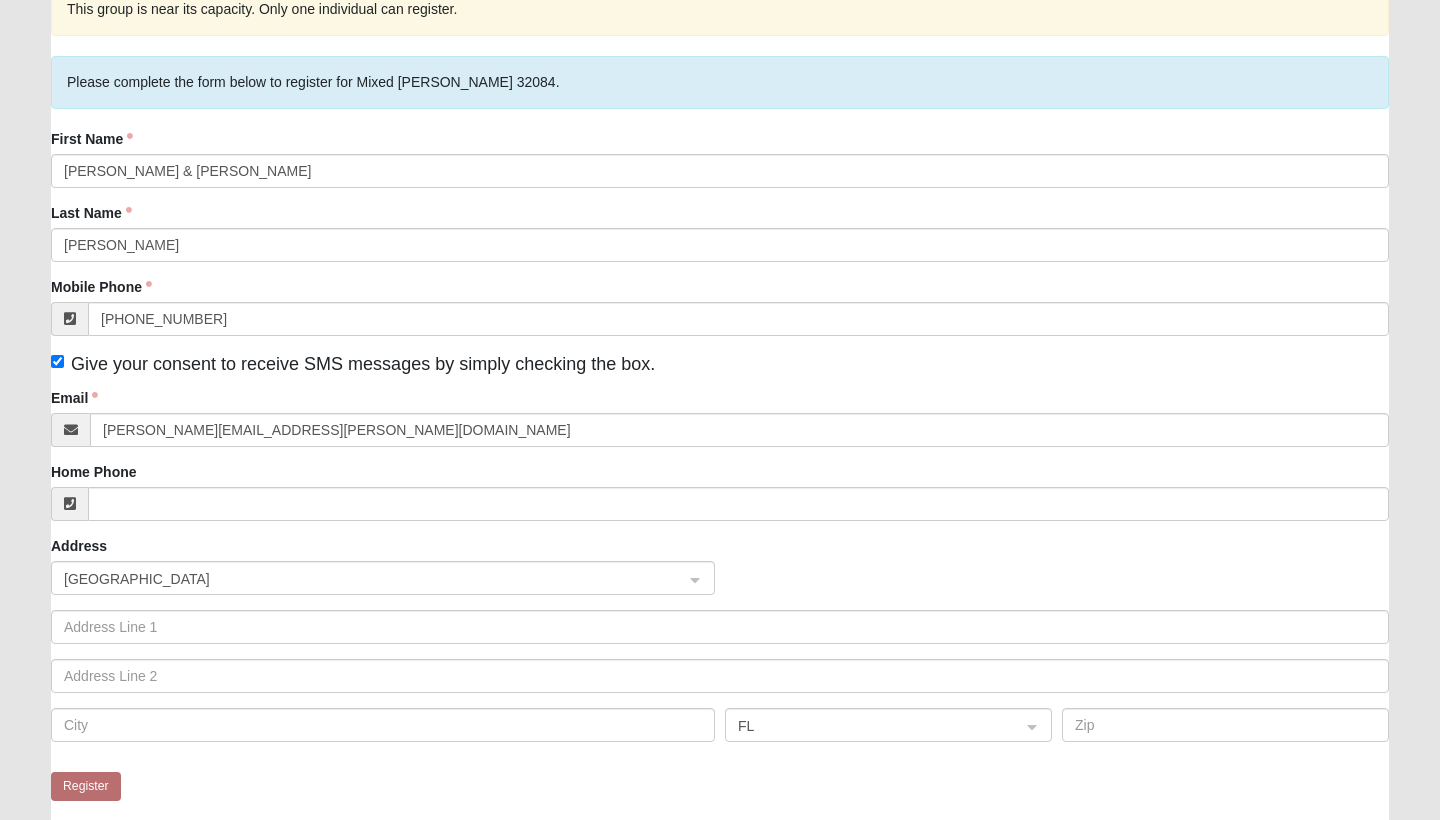 scroll, scrollTop: 0, scrollLeft: 0, axis: both 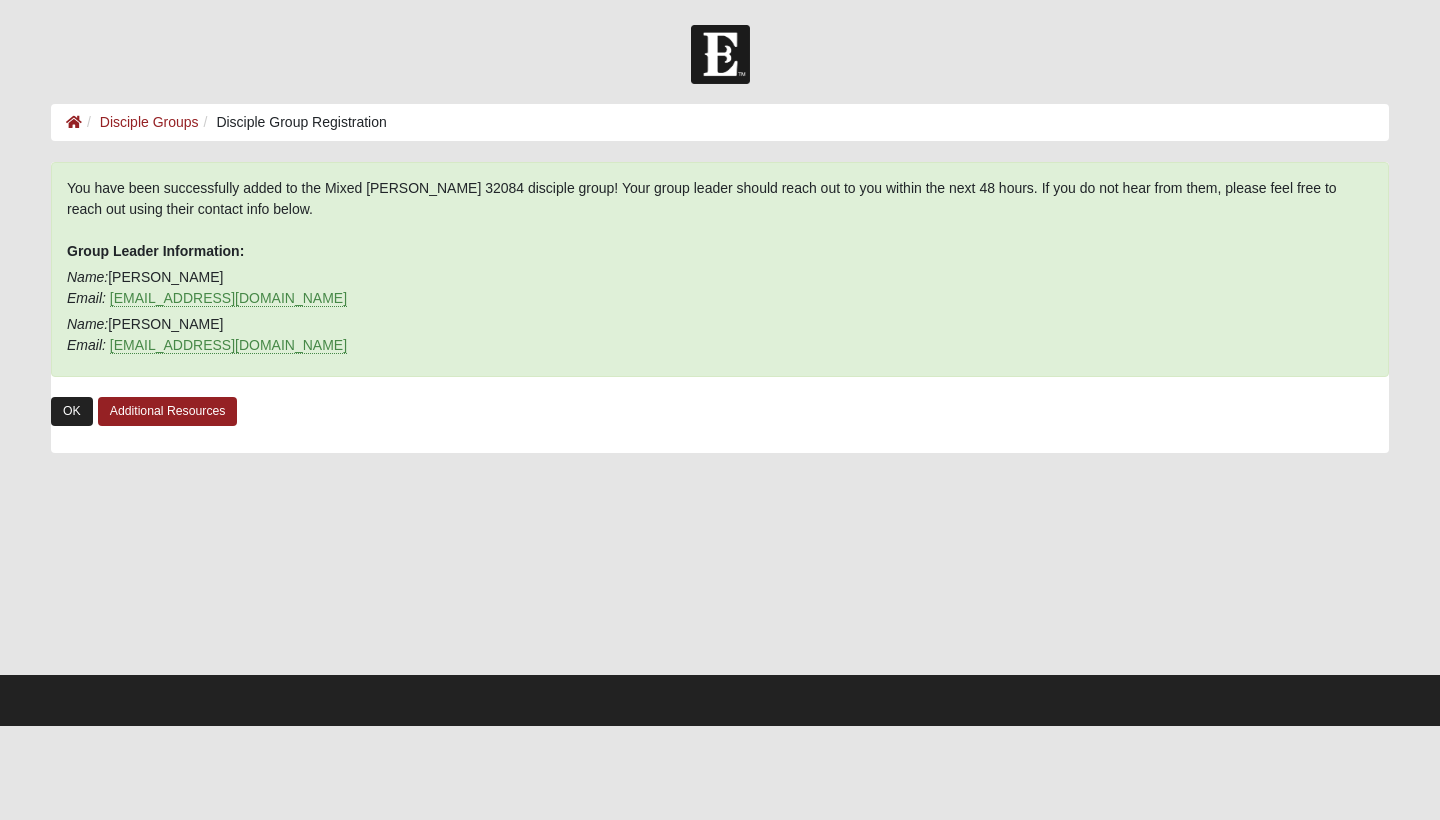 click on "OK" at bounding box center (72, 411) 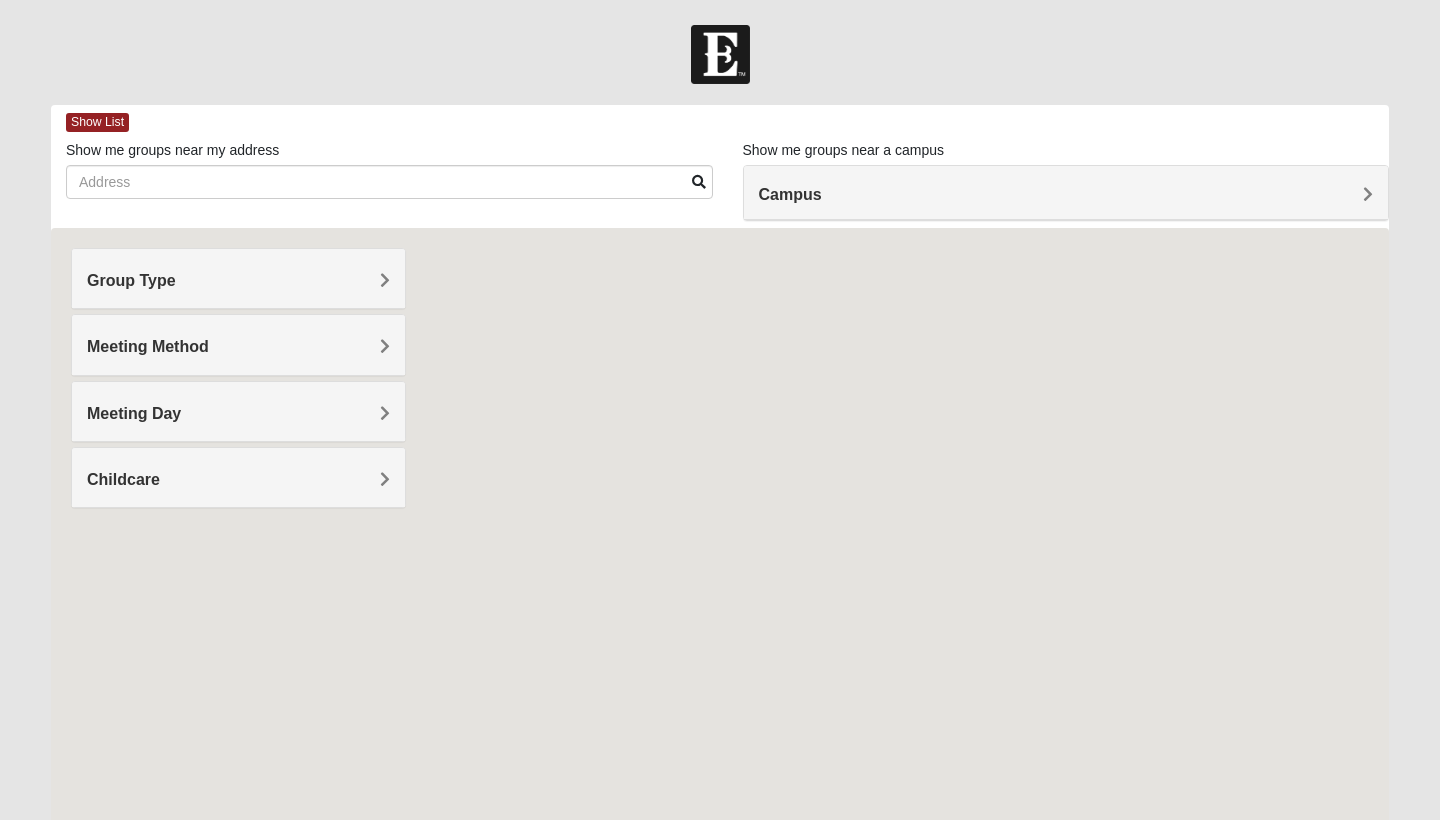 scroll, scrollTop: 0, scrollLeft: 0, axis: both 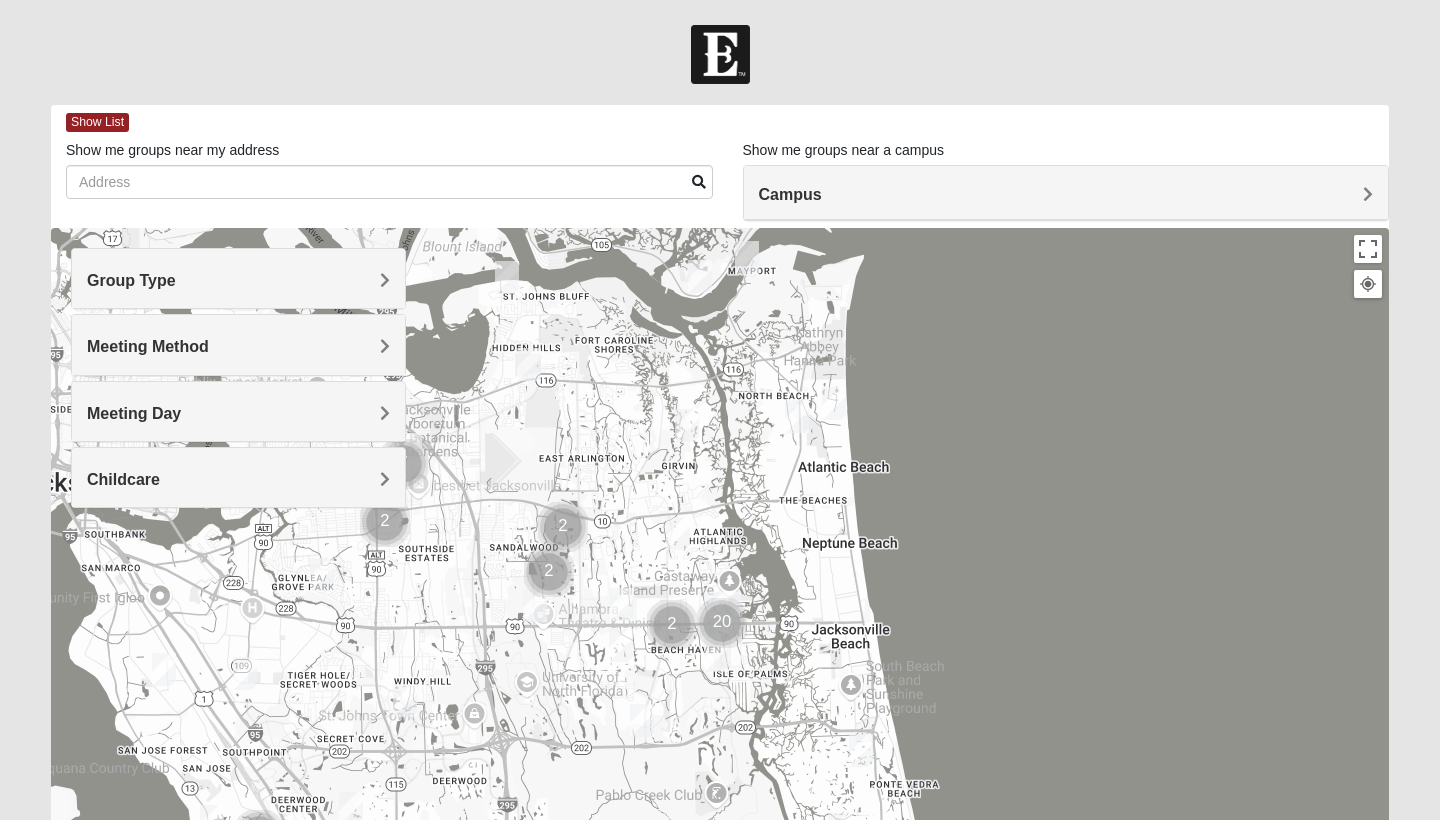 click on "Group Type" at bounding box center (238, 278) 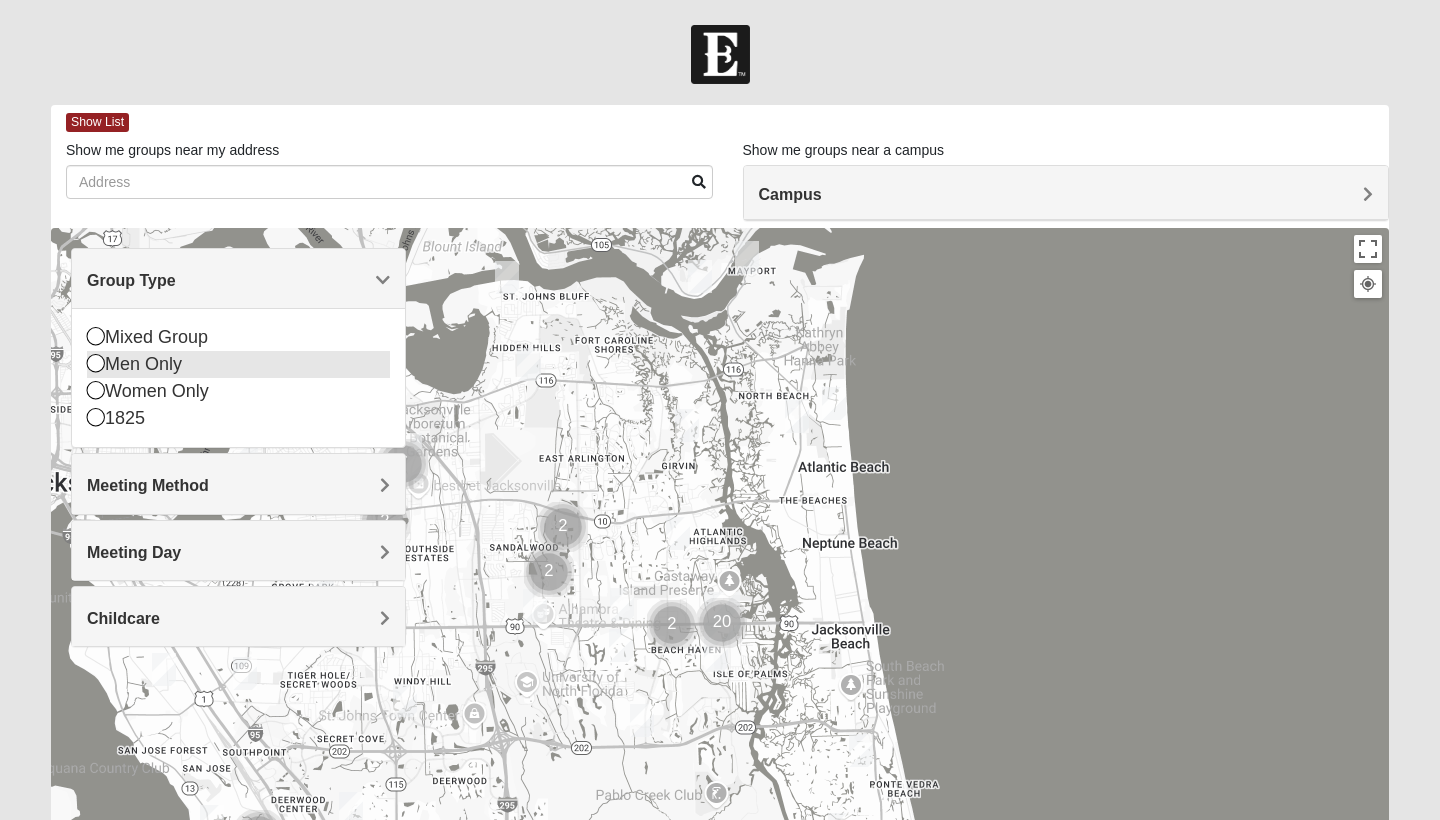 click on "Mixed Group" at bounding box center (238, 337) 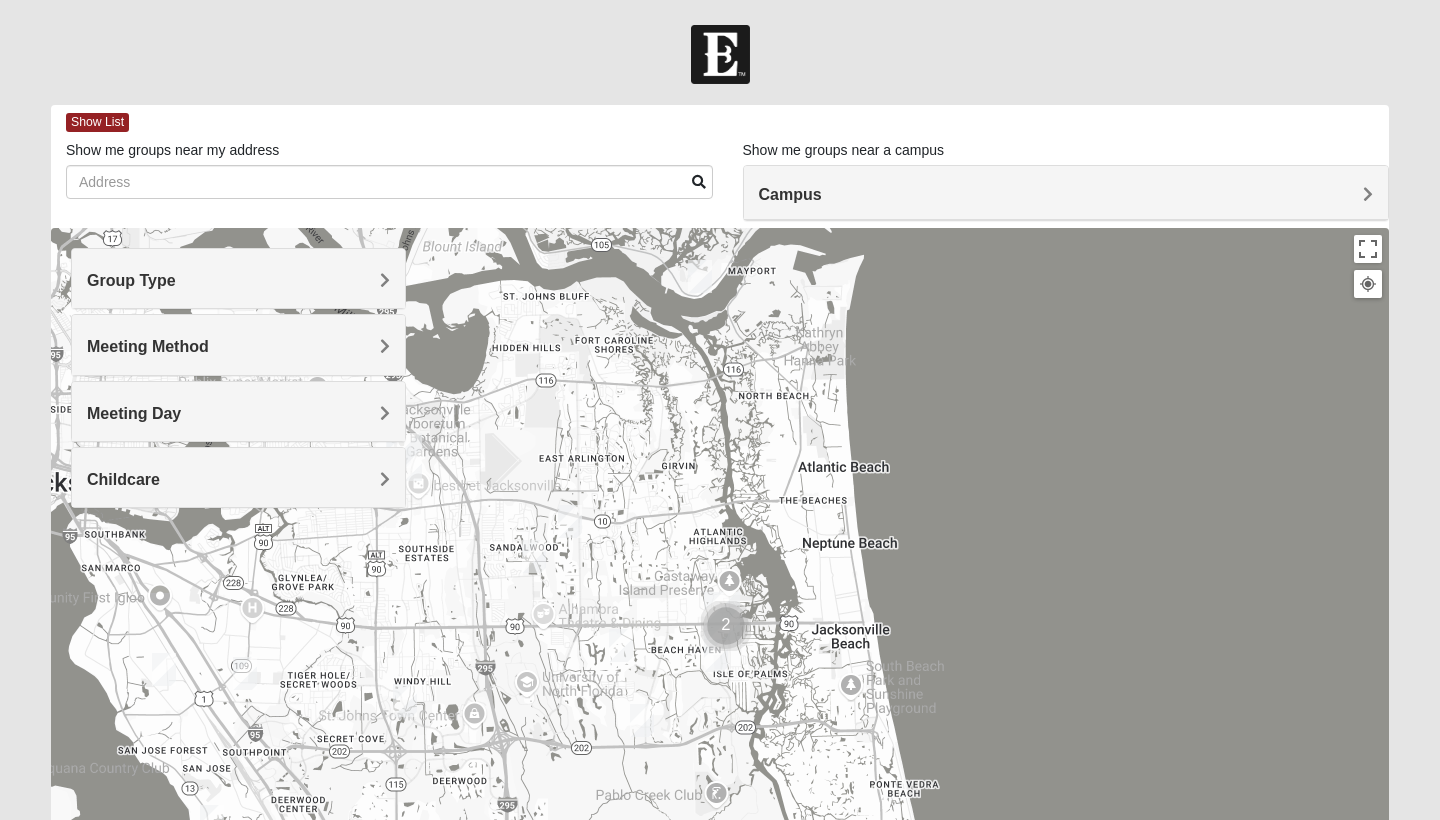 click on "Meeting Day" at bounding box center [238, 411] 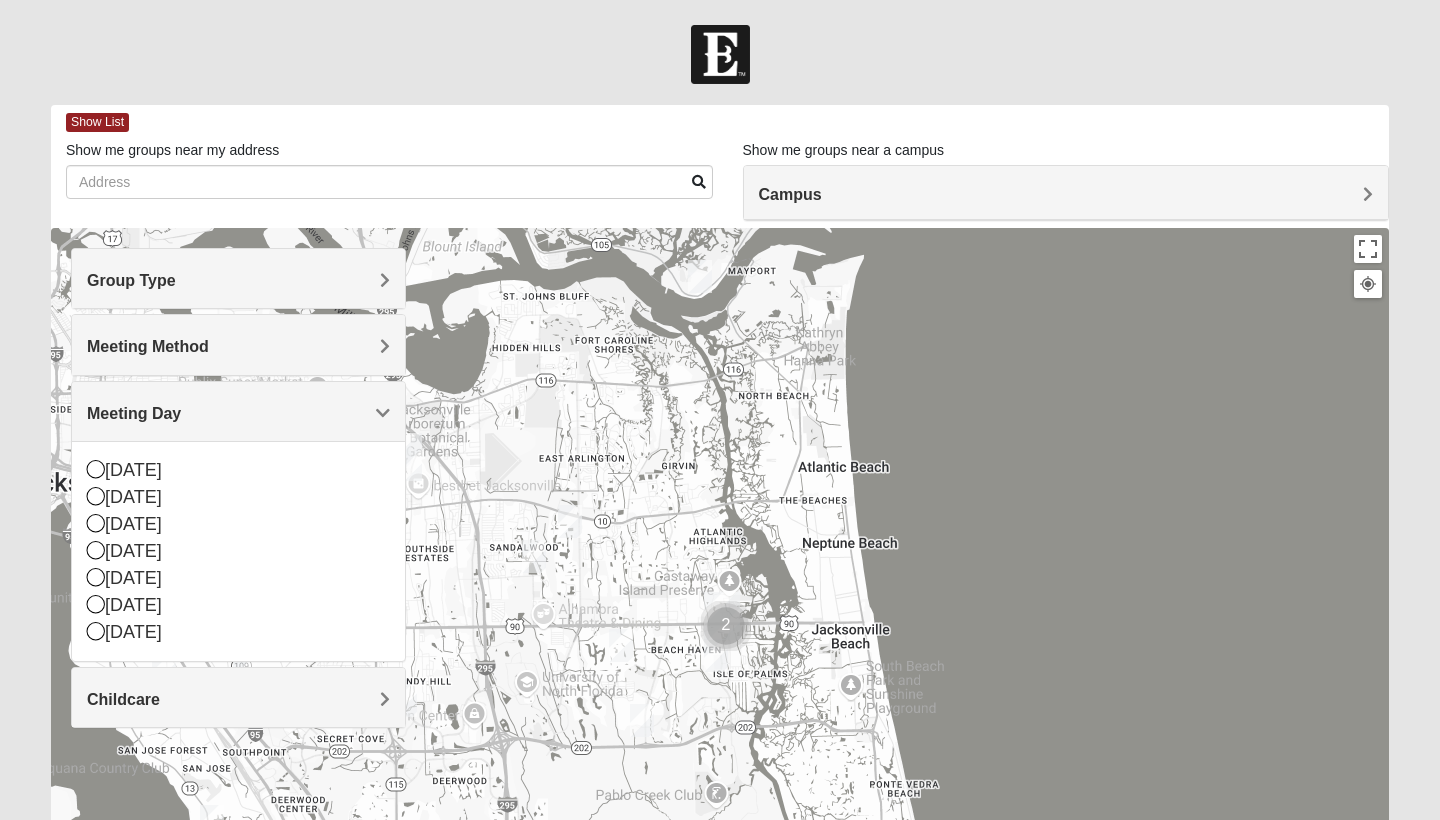 click on "Meeting Method" at bounding box center [238, 344] 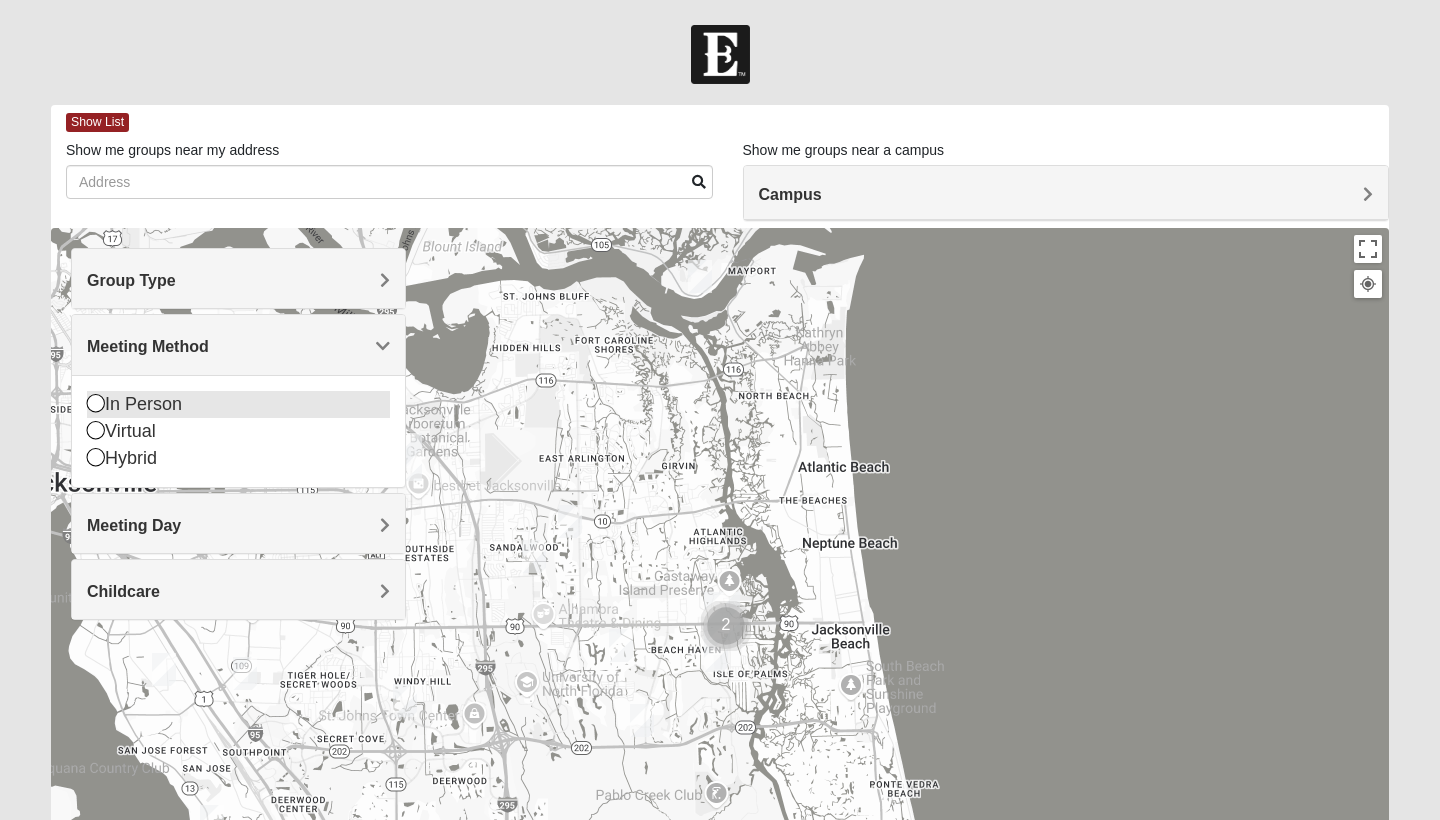 click at bounding box center (96, 403) 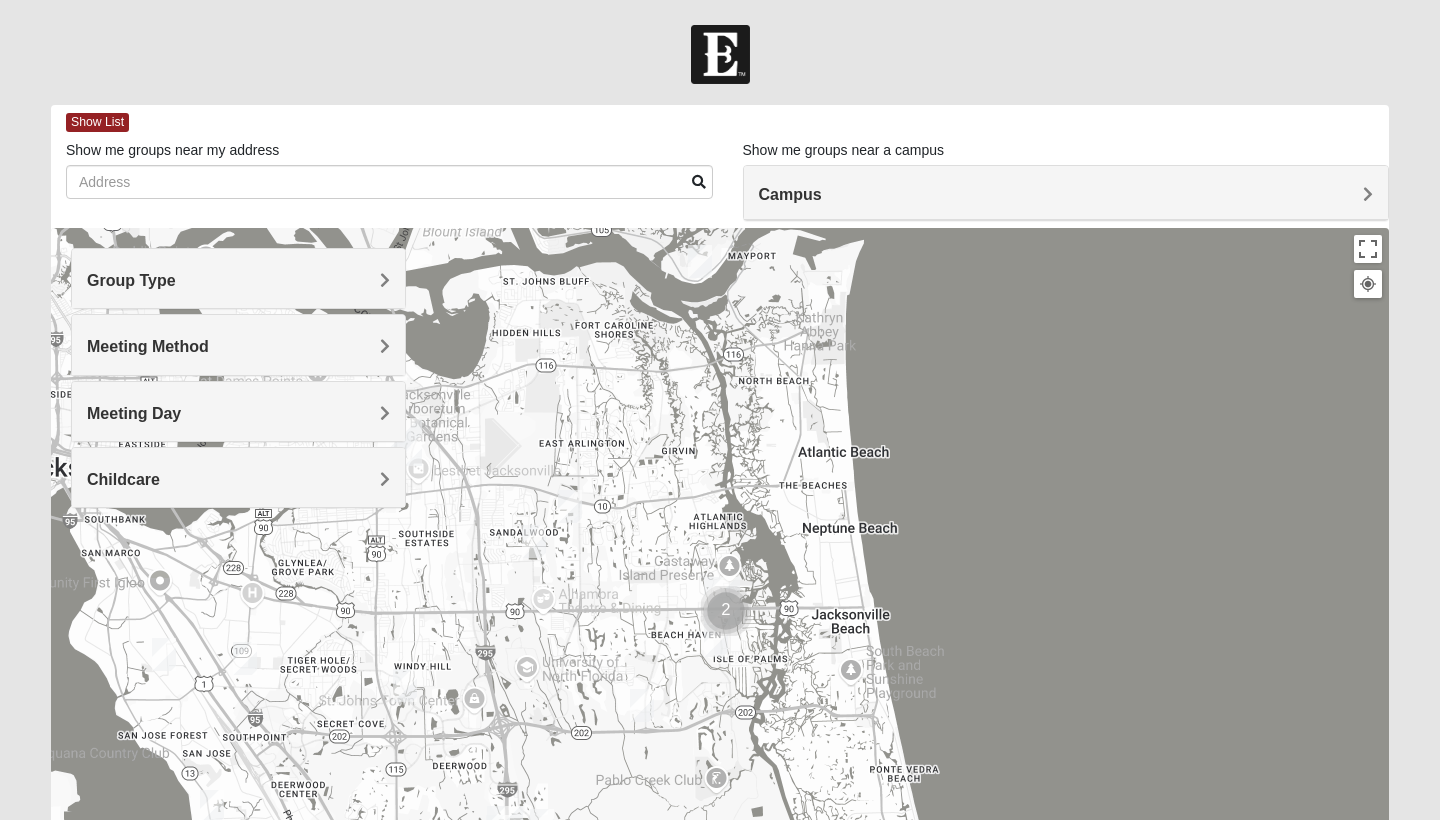 drag, startPoint x: 568, startPoint y: 594, endPoint x: 568, endPoint y: 346, distance: 248 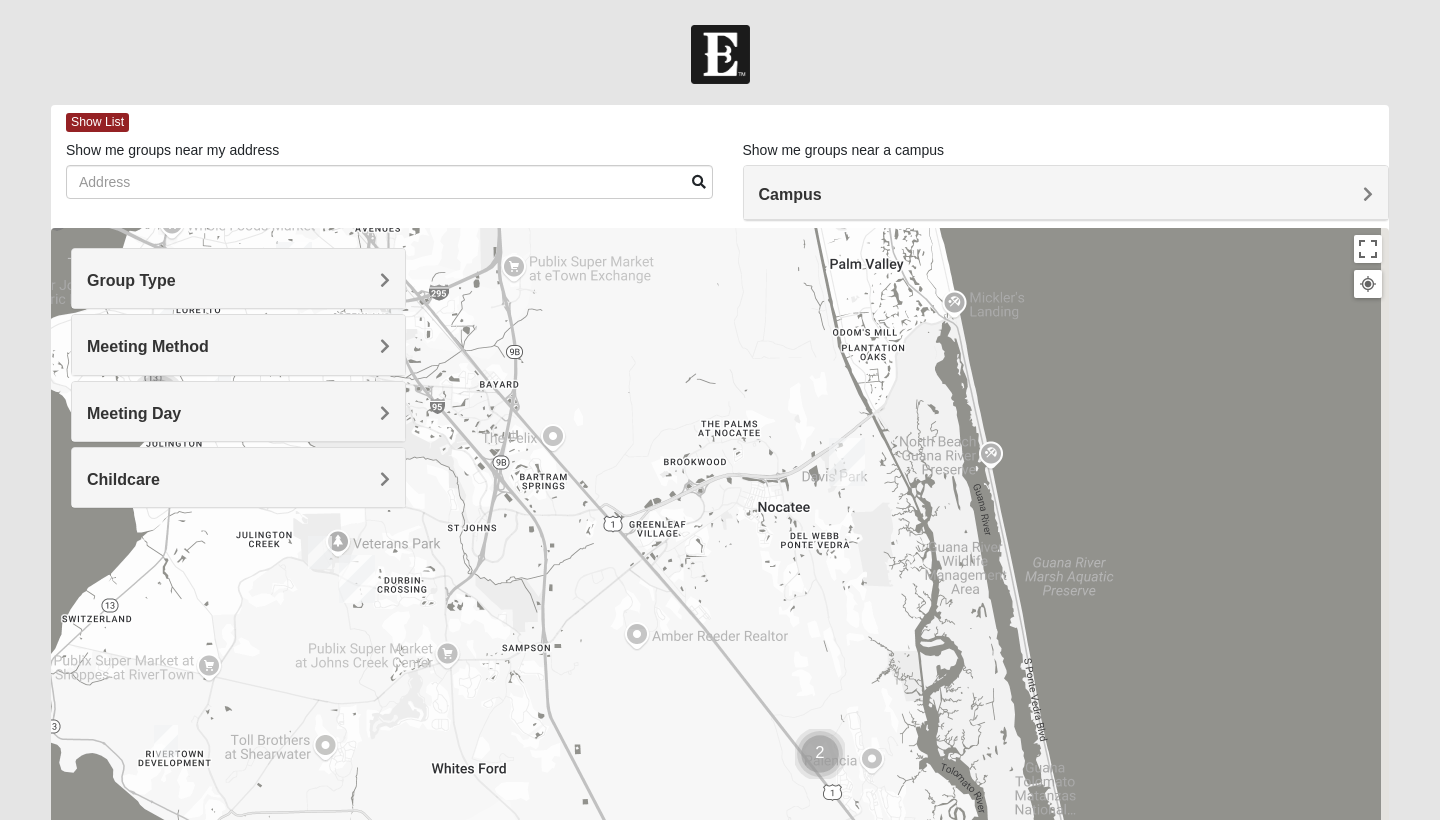 drag, startPoint x: 630, startPoint y: 622, endPoint x: 614, endPoint y: 378, distance: 244.52403 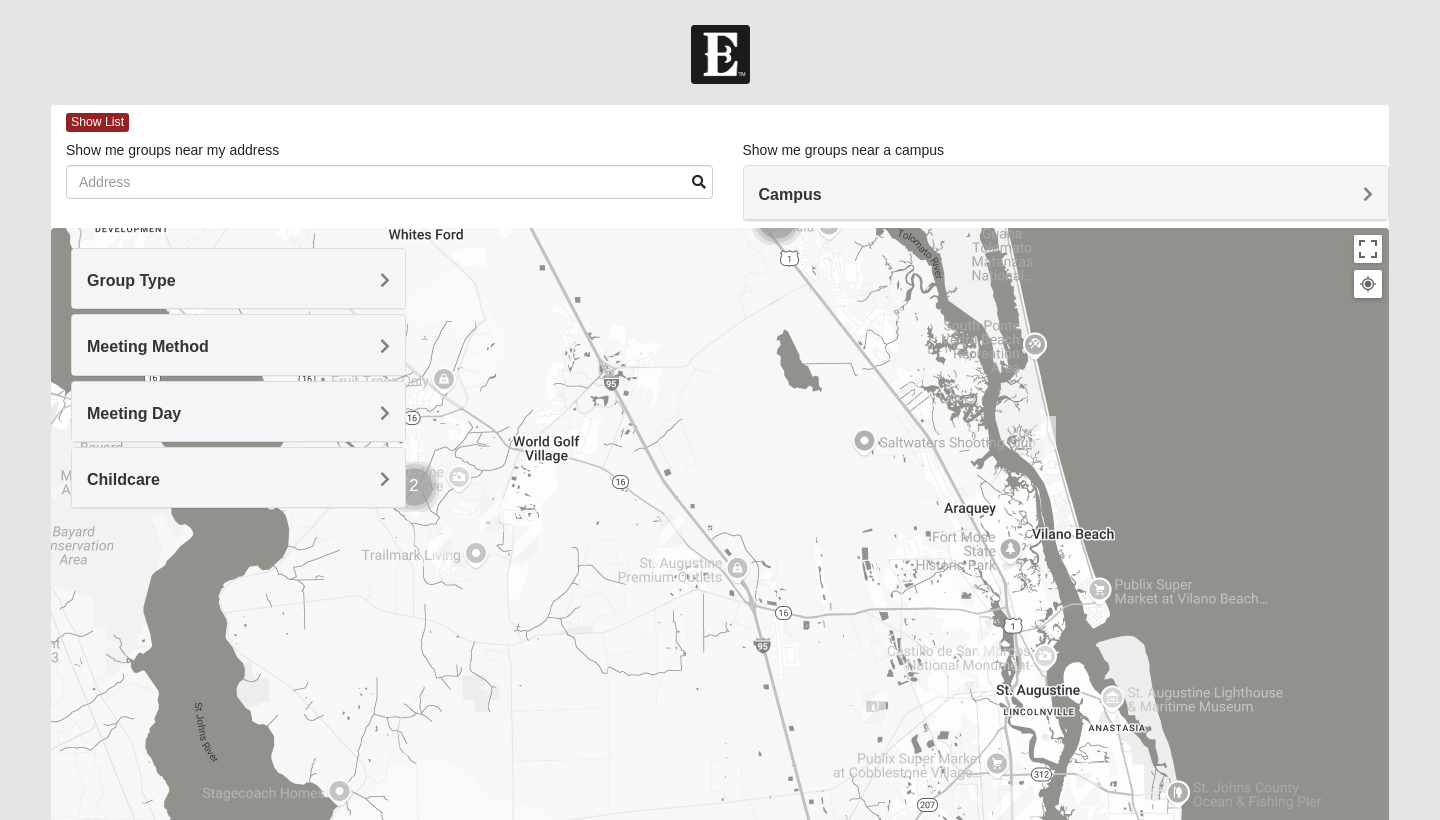 drag, startPoint x: 624, startPoint y: 564, endPoint x: 618, endPoint y: 383, distance: 181.09943 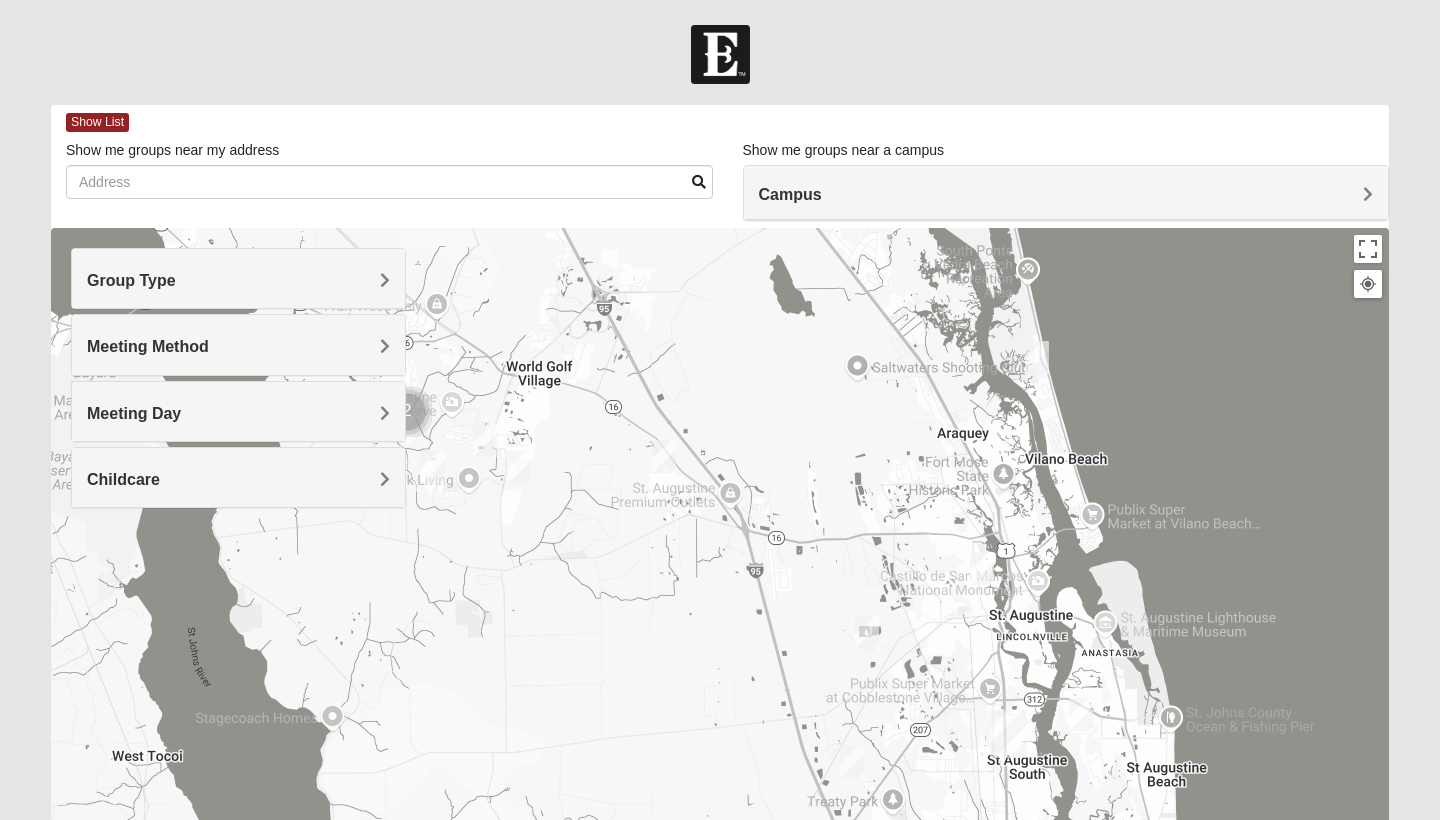 click on "Group Type" at bounding box center (238, 278) 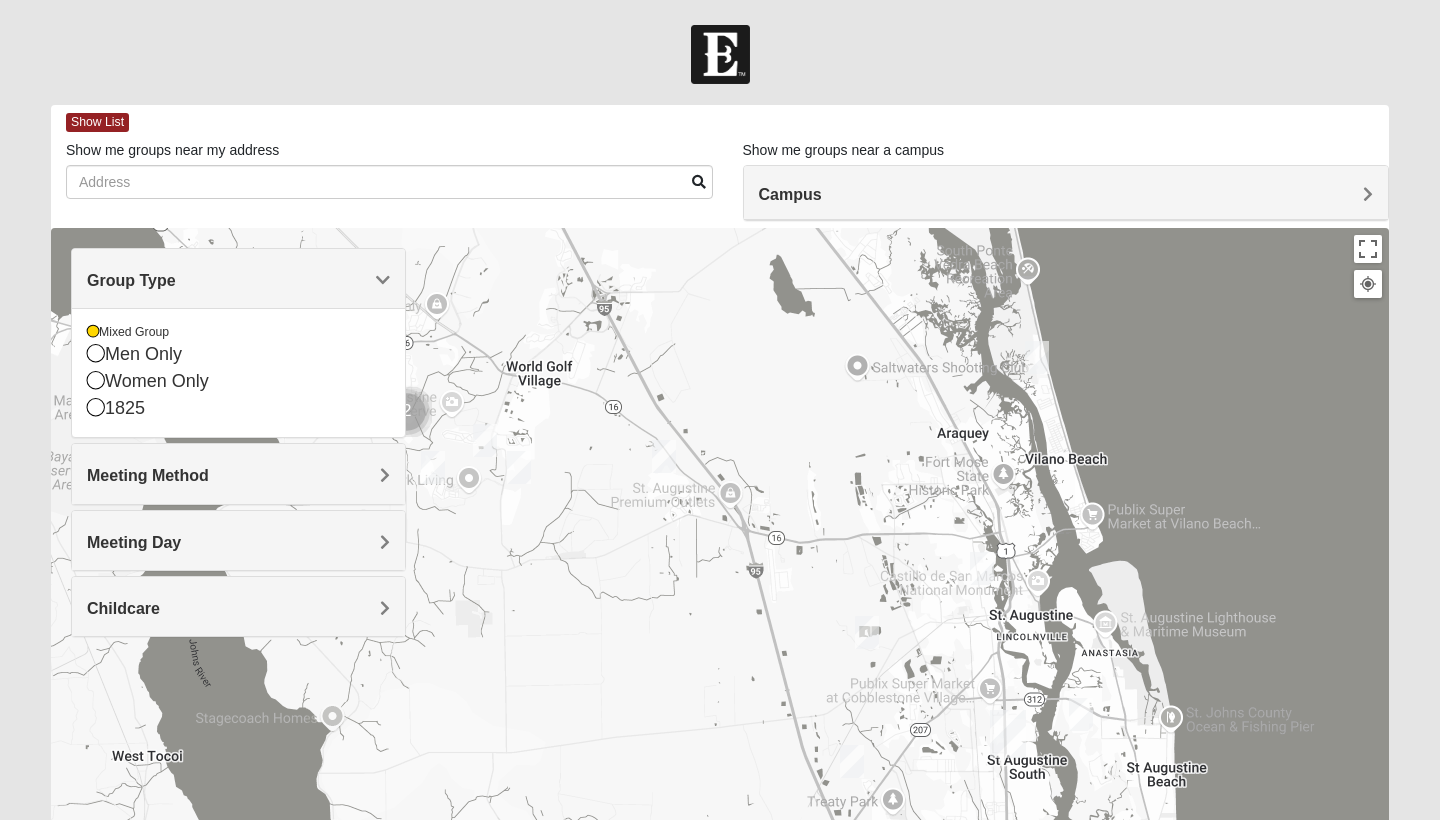 click on "Group Type" at bounding box center [238, 278] 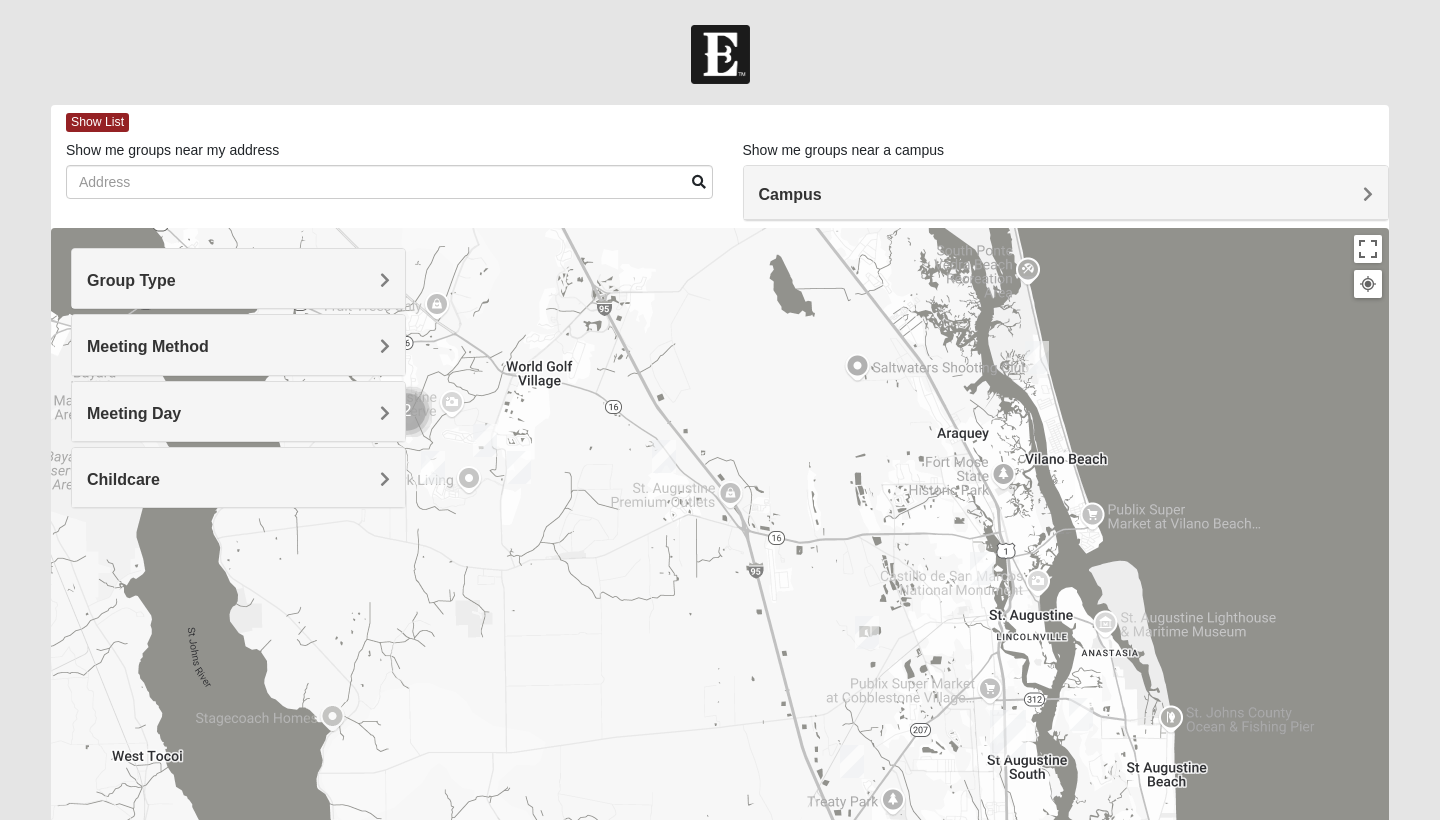 click on "Meeting Method" at bounding box center [238, 344] 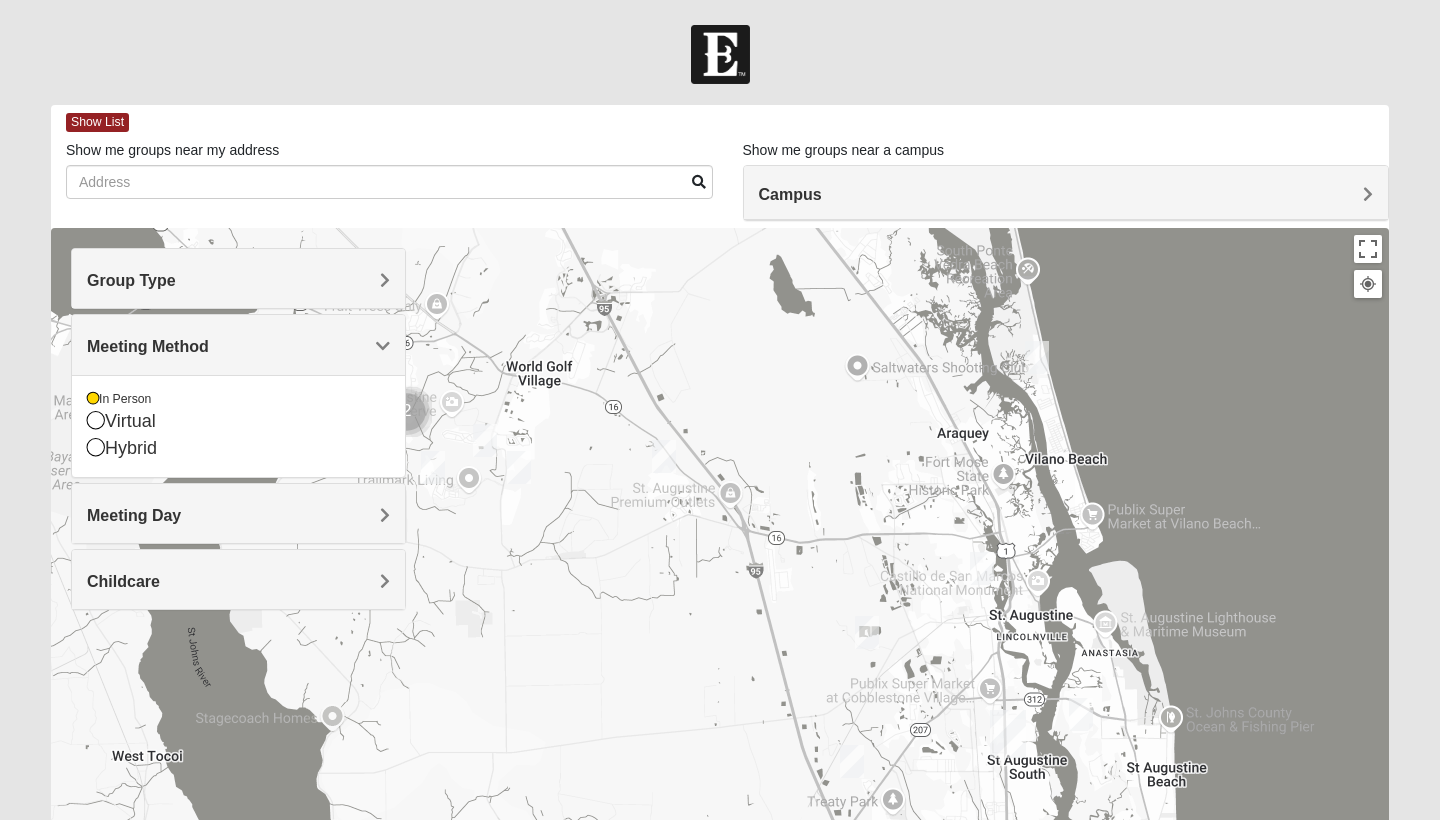 click on "Meeting Method" at bounding box center (238, 346) 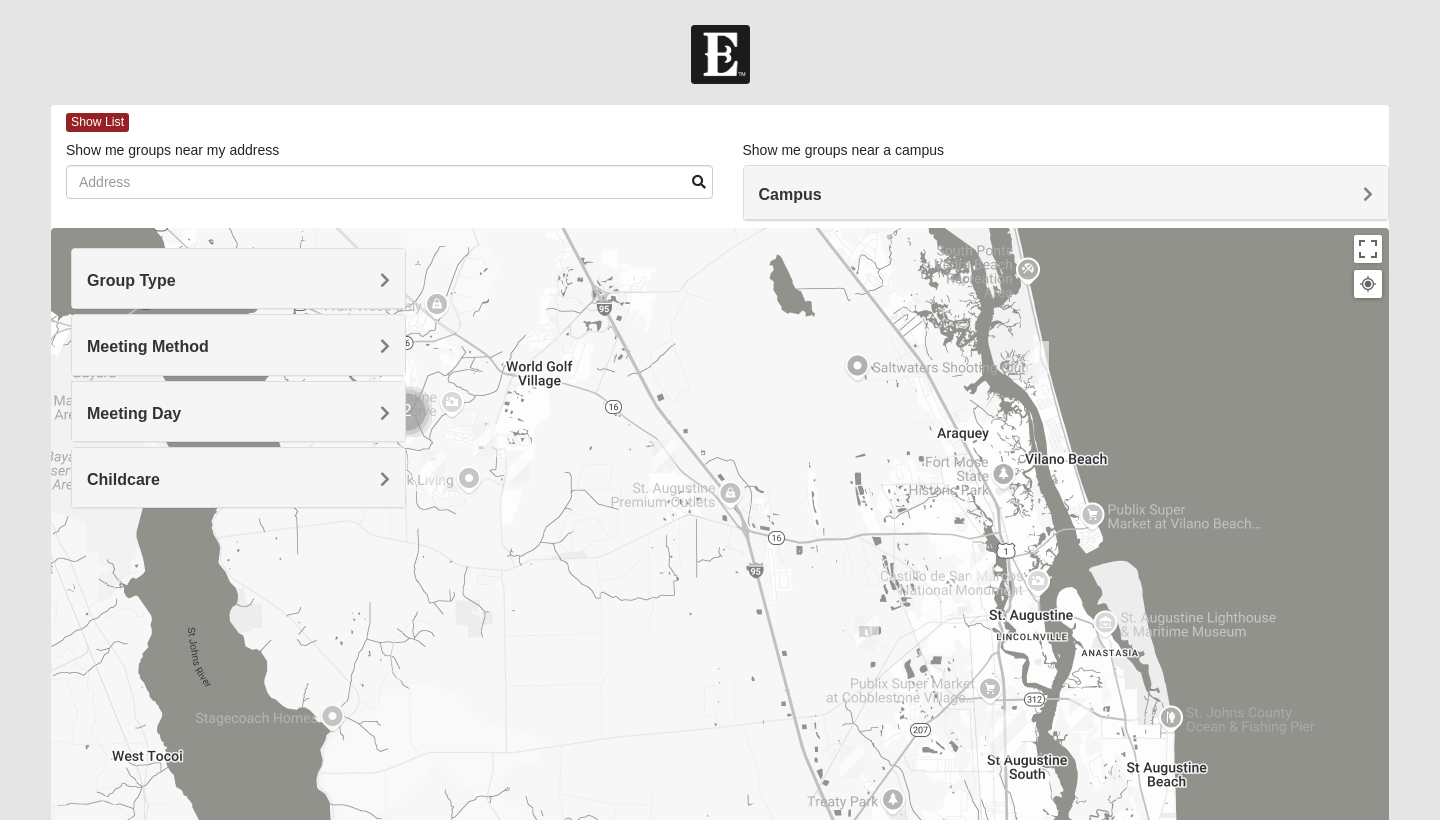drag, startPoint x: 652, startPoint y: 635, endPoint x: 573, endPoint y: 534, distance: 128.22636 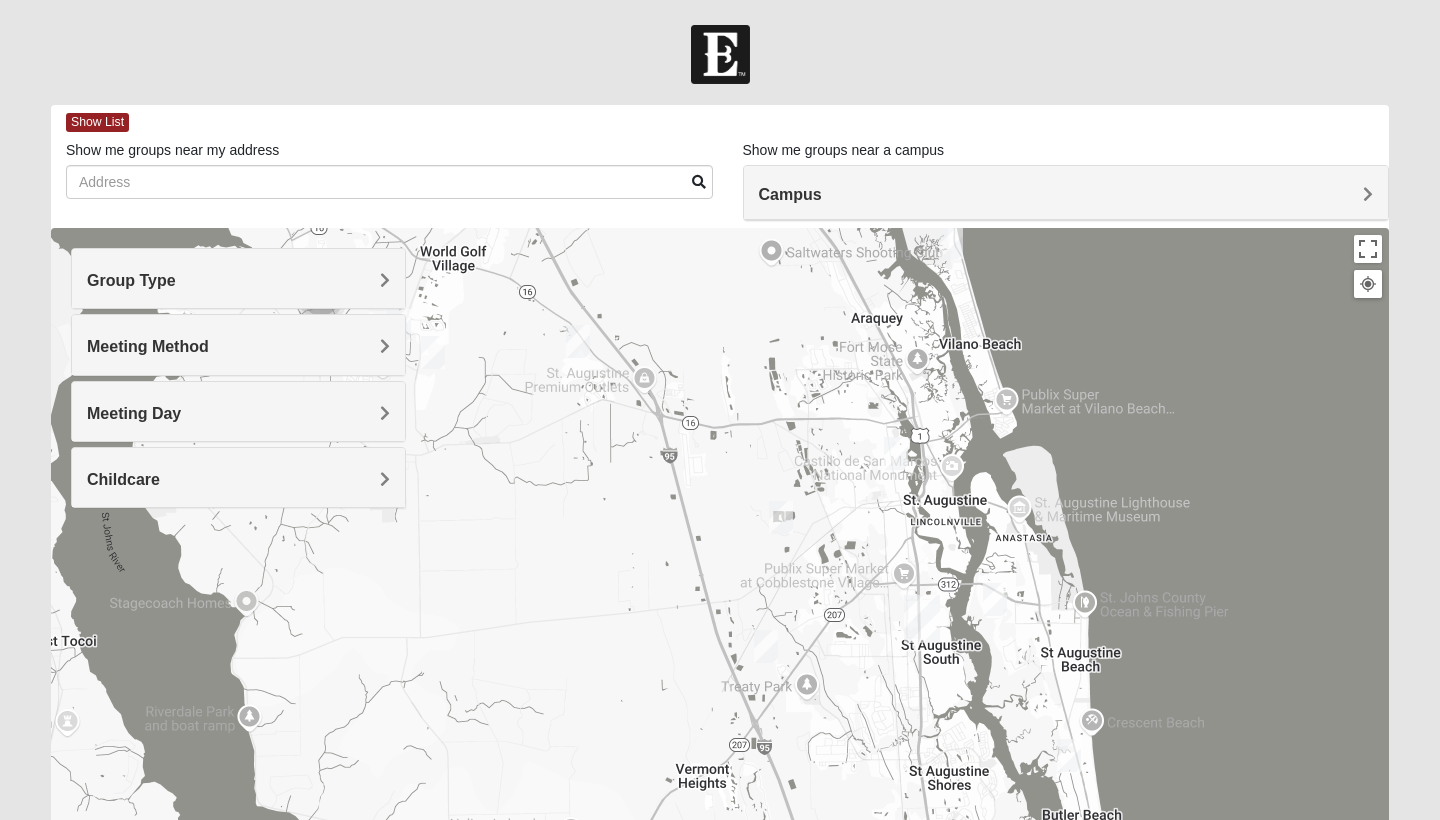 click at bounding box center (896, 453) 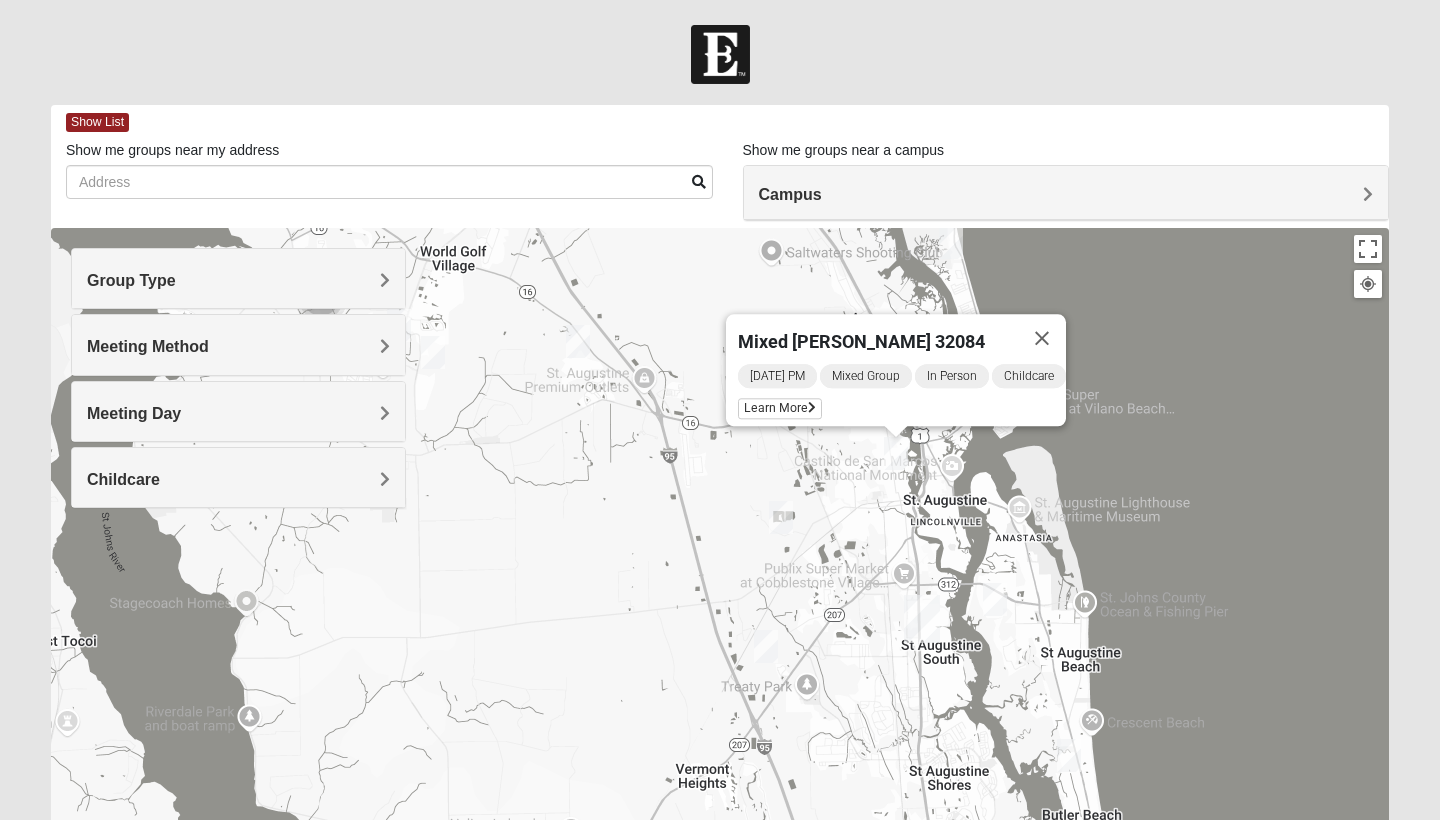 click on "Mixed Richardson 32084          Sunday PM      Mixed Group      In Person      Childcare Learn More" at bounding box center (720, 628) 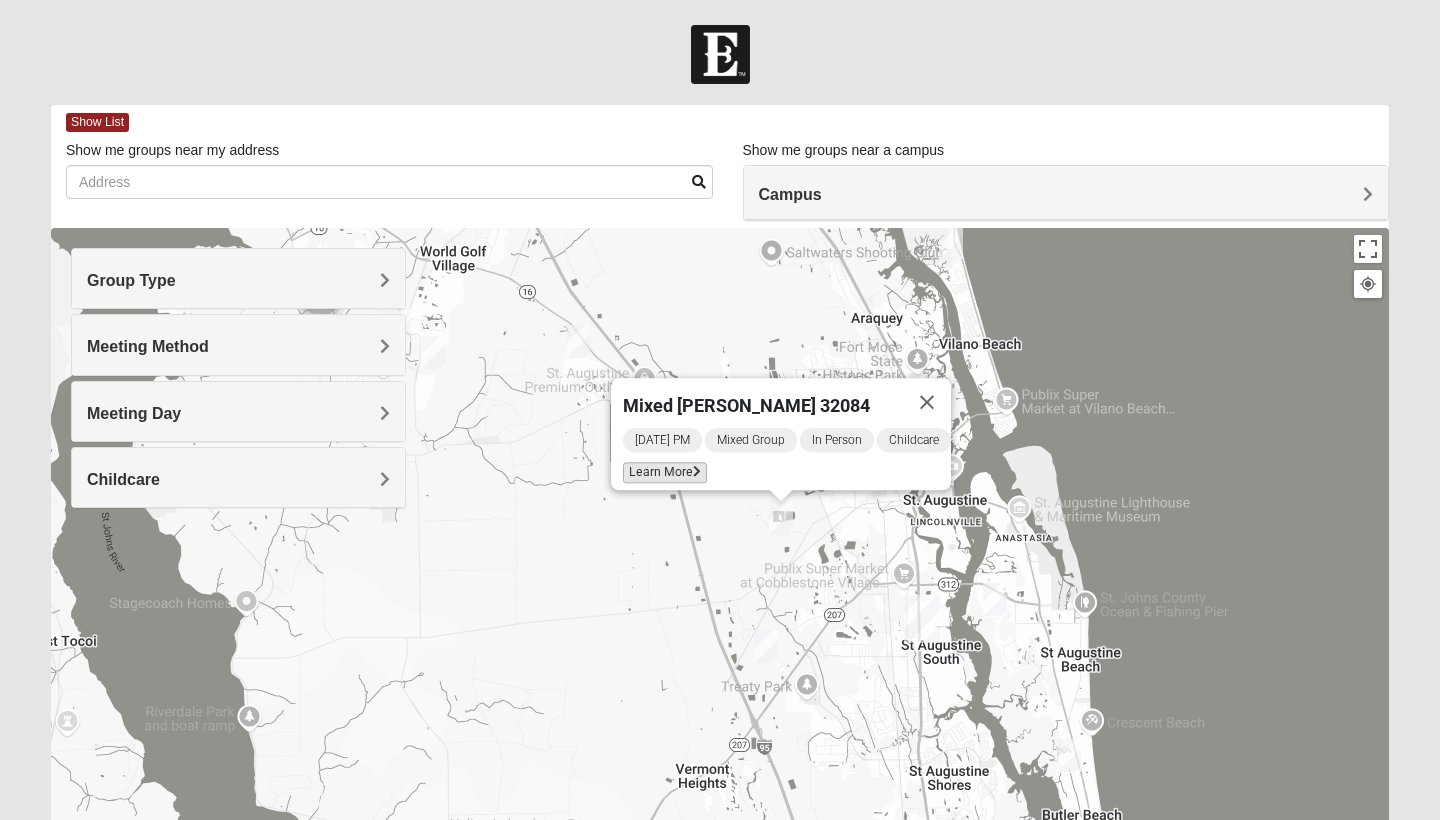 click on "Learn More" at bounding box center [665, 472] 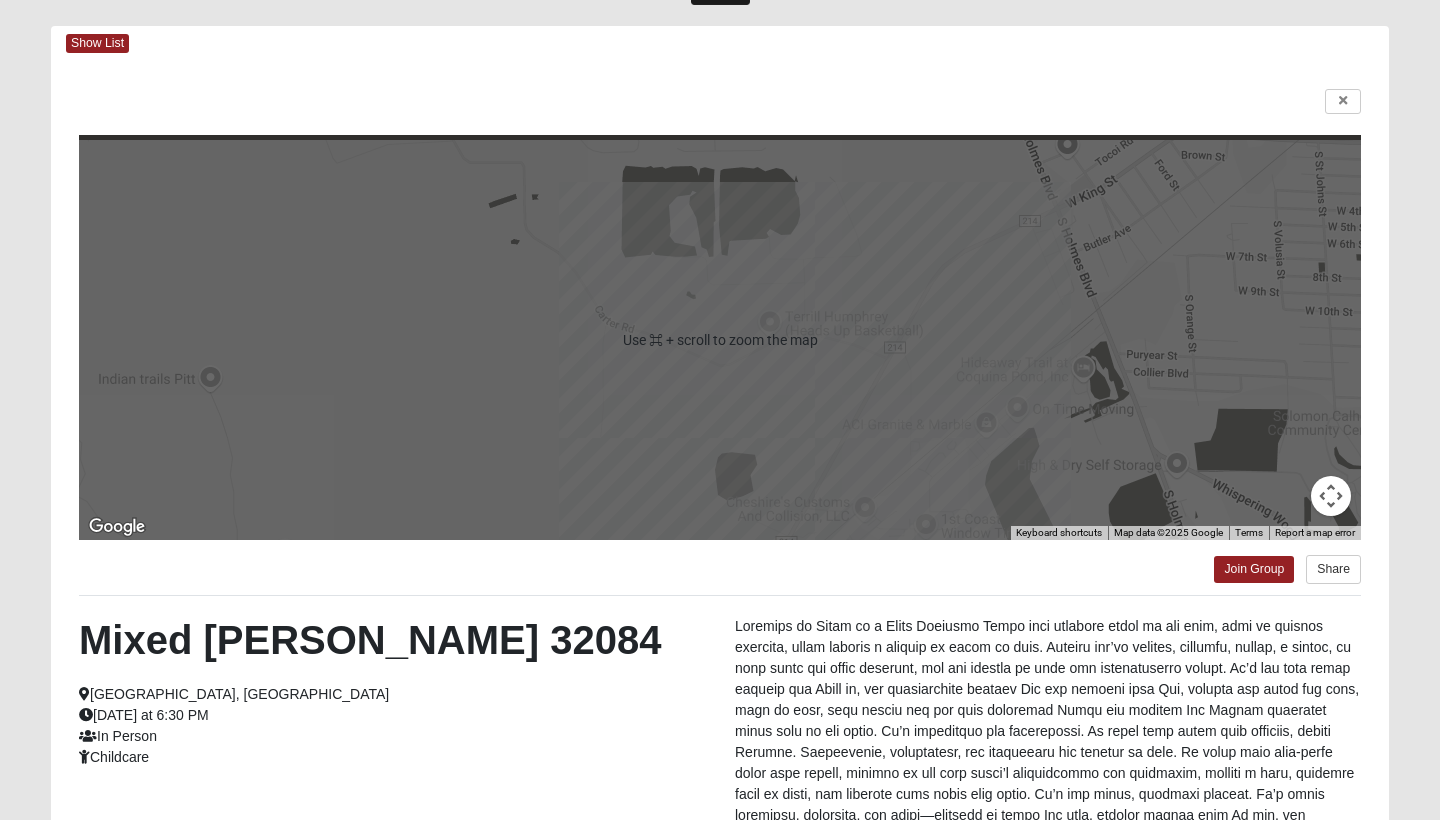 scroll, scrollTop: 70, scrollLeft: 0, axis: vertical 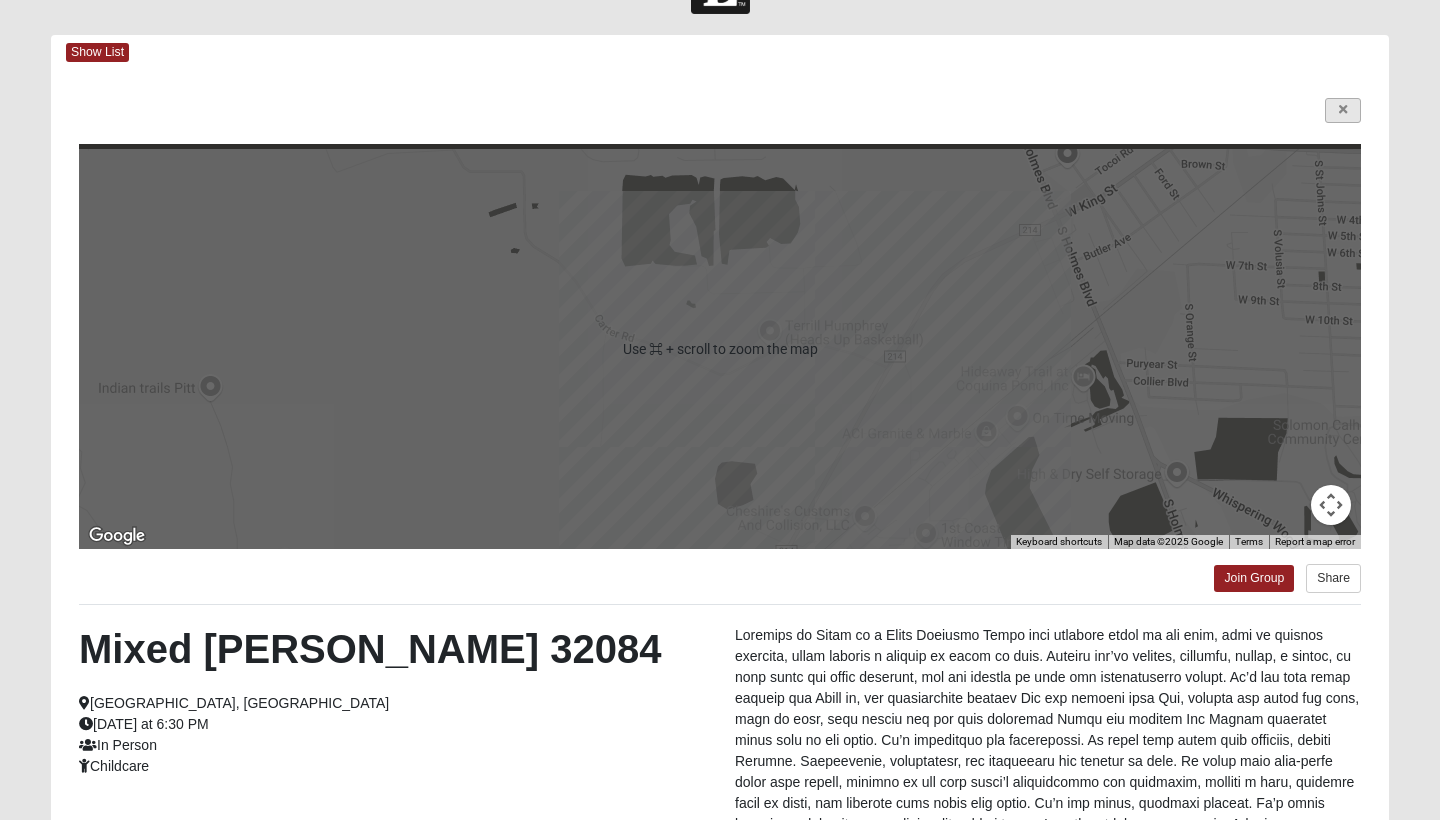 click at bounding box center [1343, 110] 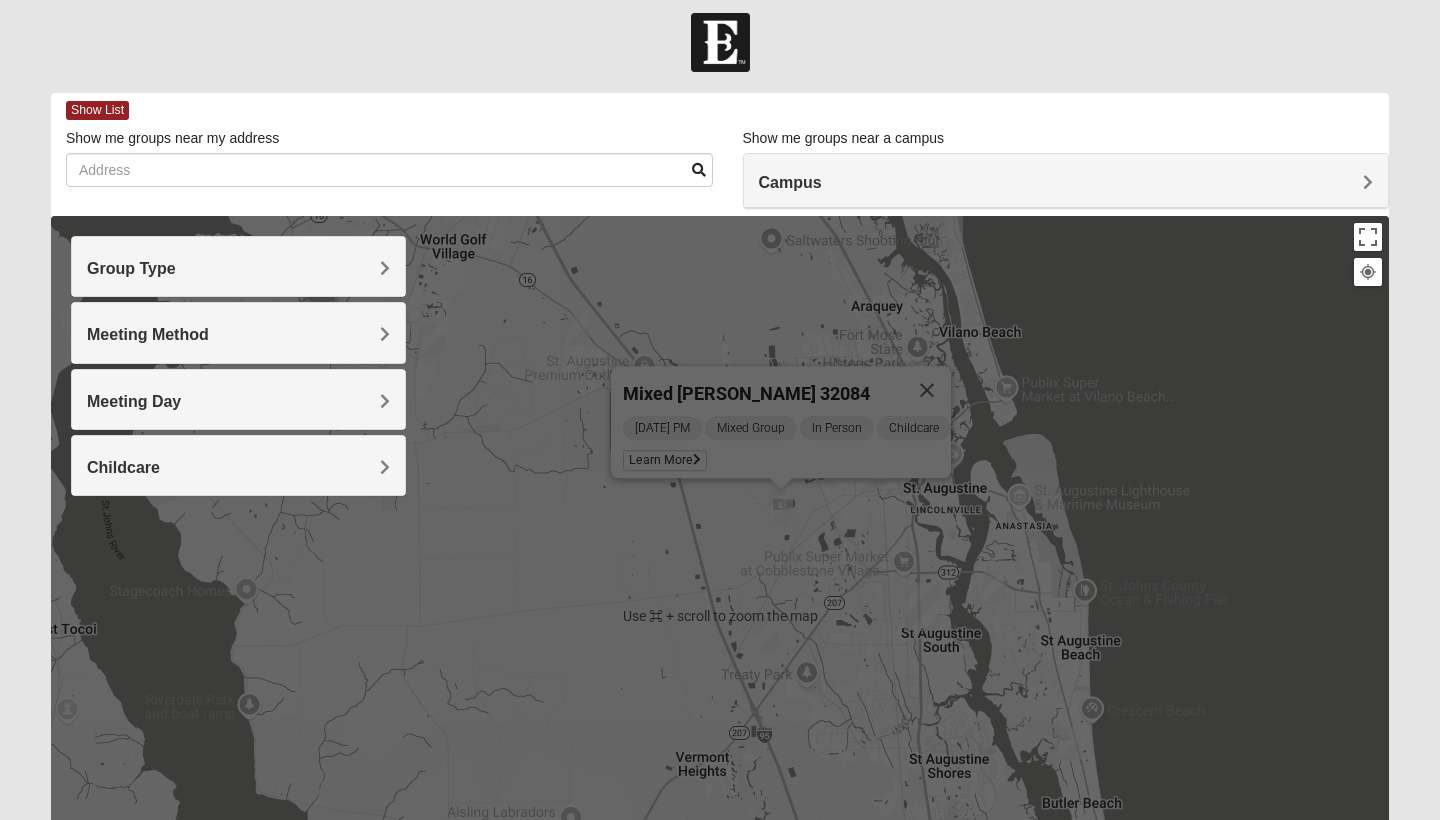 scroll, scrollTop: 11, scrollLeft: 0, axis: vertical 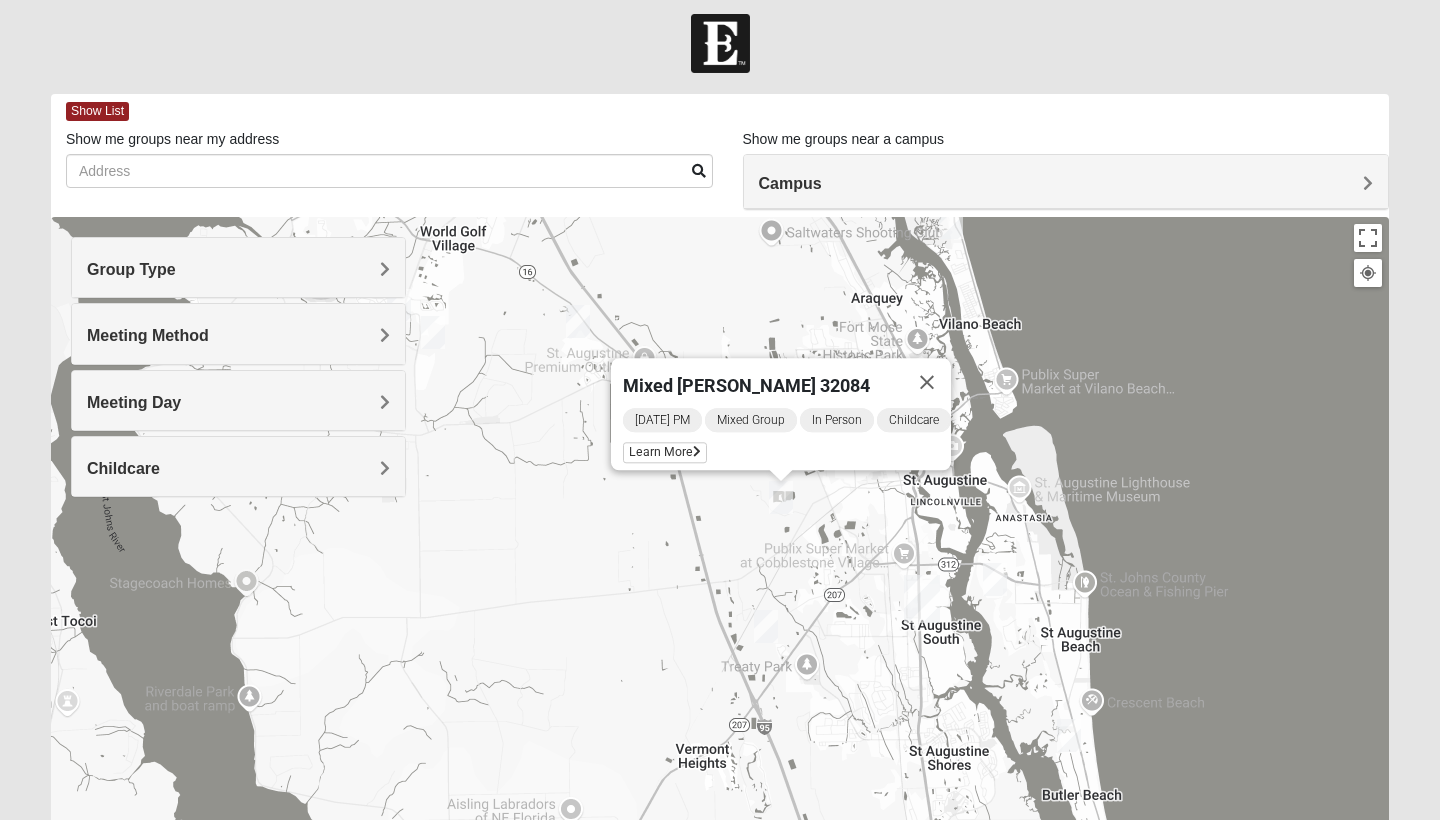 drag, startPoint x: 902, startPoint y: 623, endPoint x: 895, endPoint y: 560, distance: 63.387695 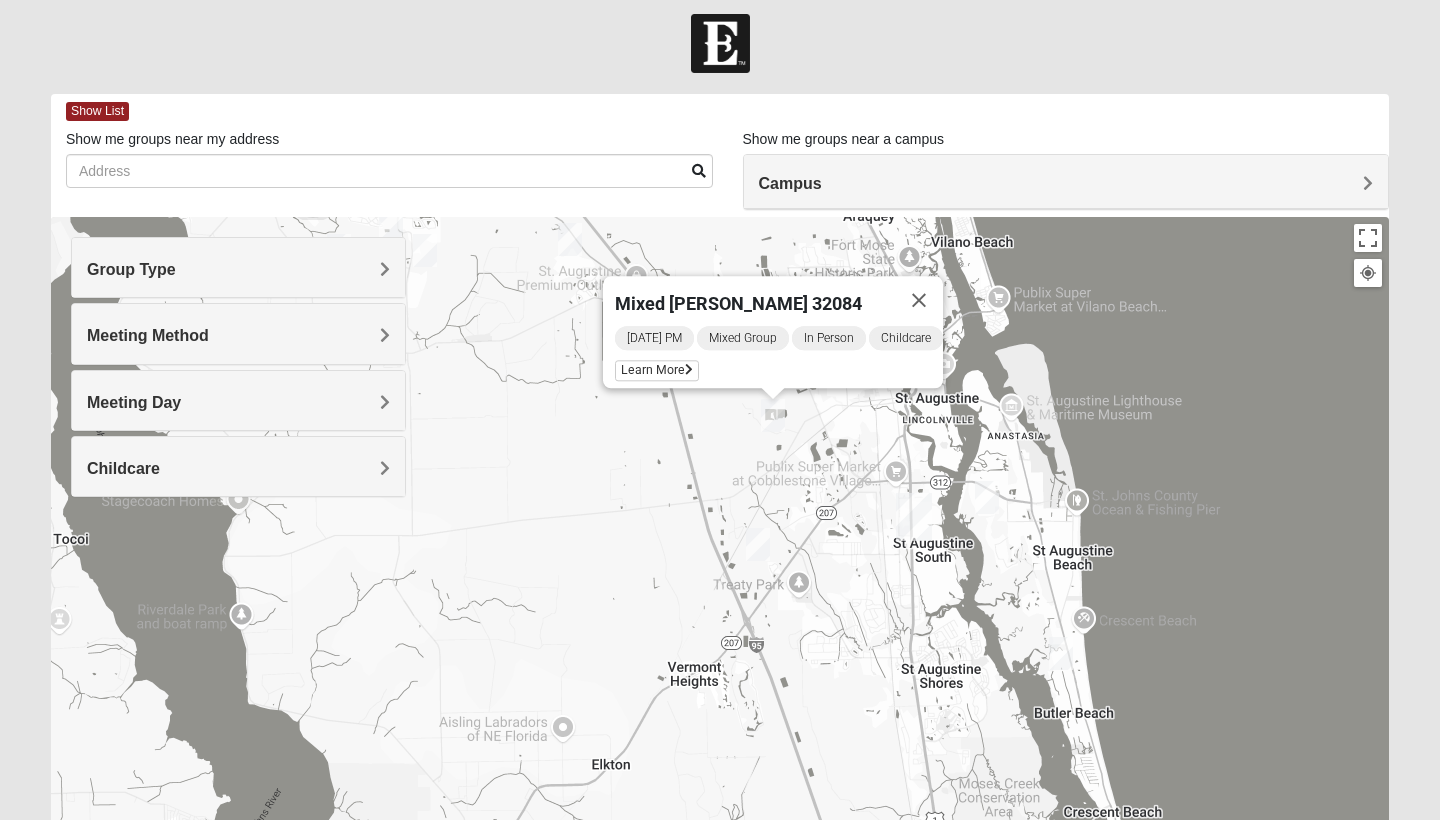 click on "Mixed Marenco 32084          Friday PM      Mixed Group      In Person      Childcare Learn More" at bounding box center (720, 617) 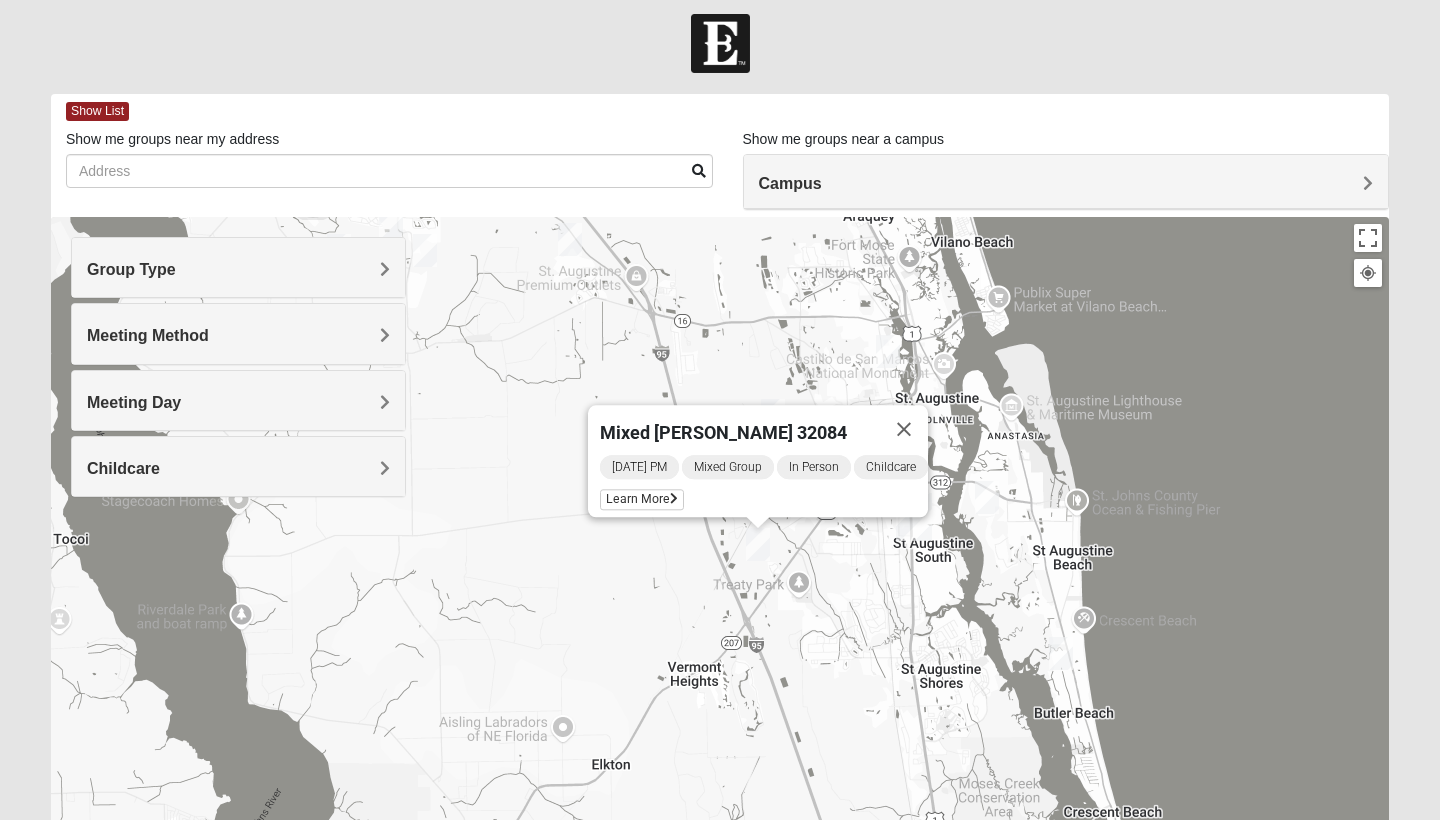 click at bounding box center [987, 497] 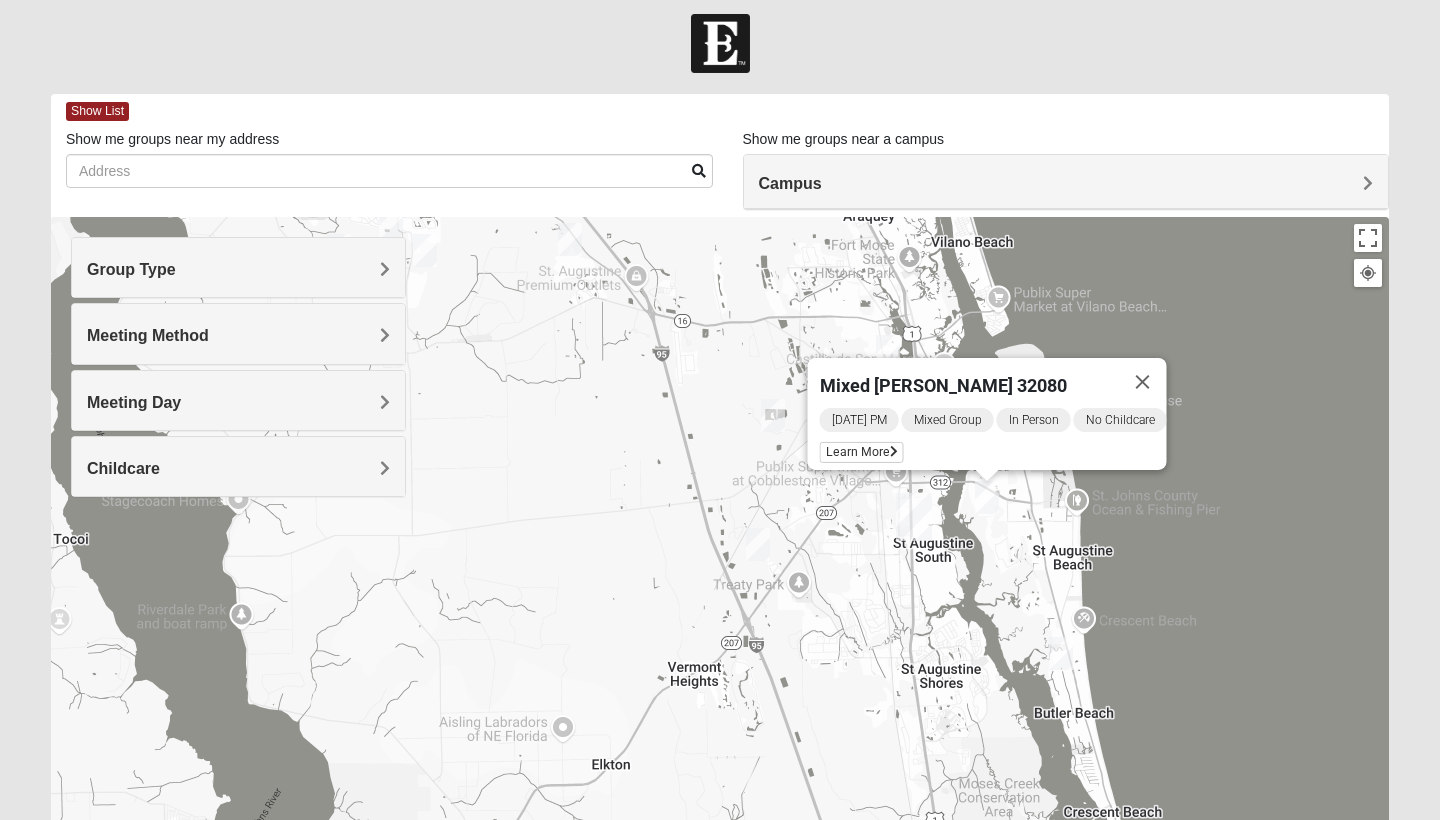 click at bounding box center [1061, 653] 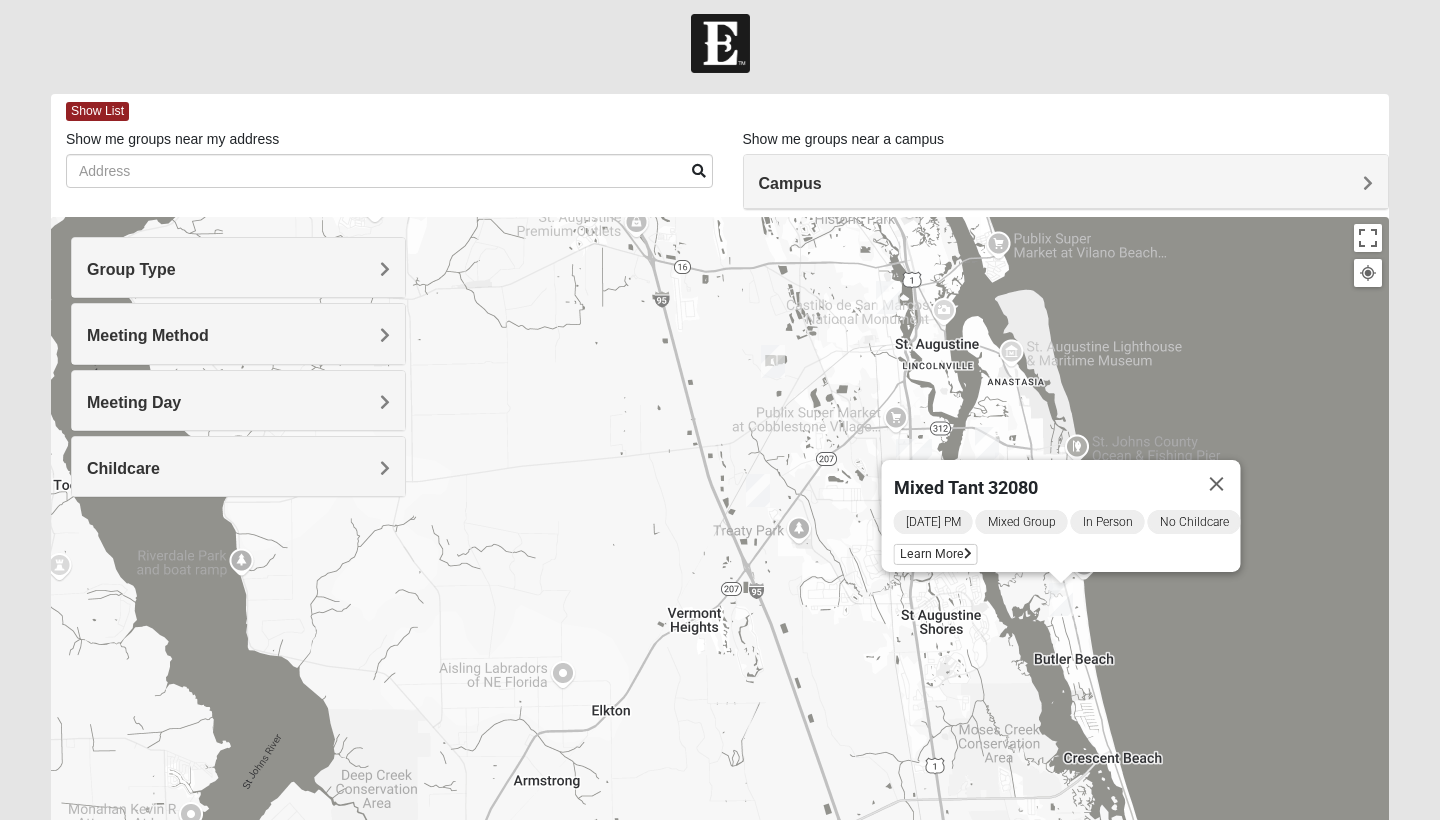 drag, startPoint x: 858, startPoint y: 708, endPoint x: 860, endPoint y: 549, distance: 159.01257 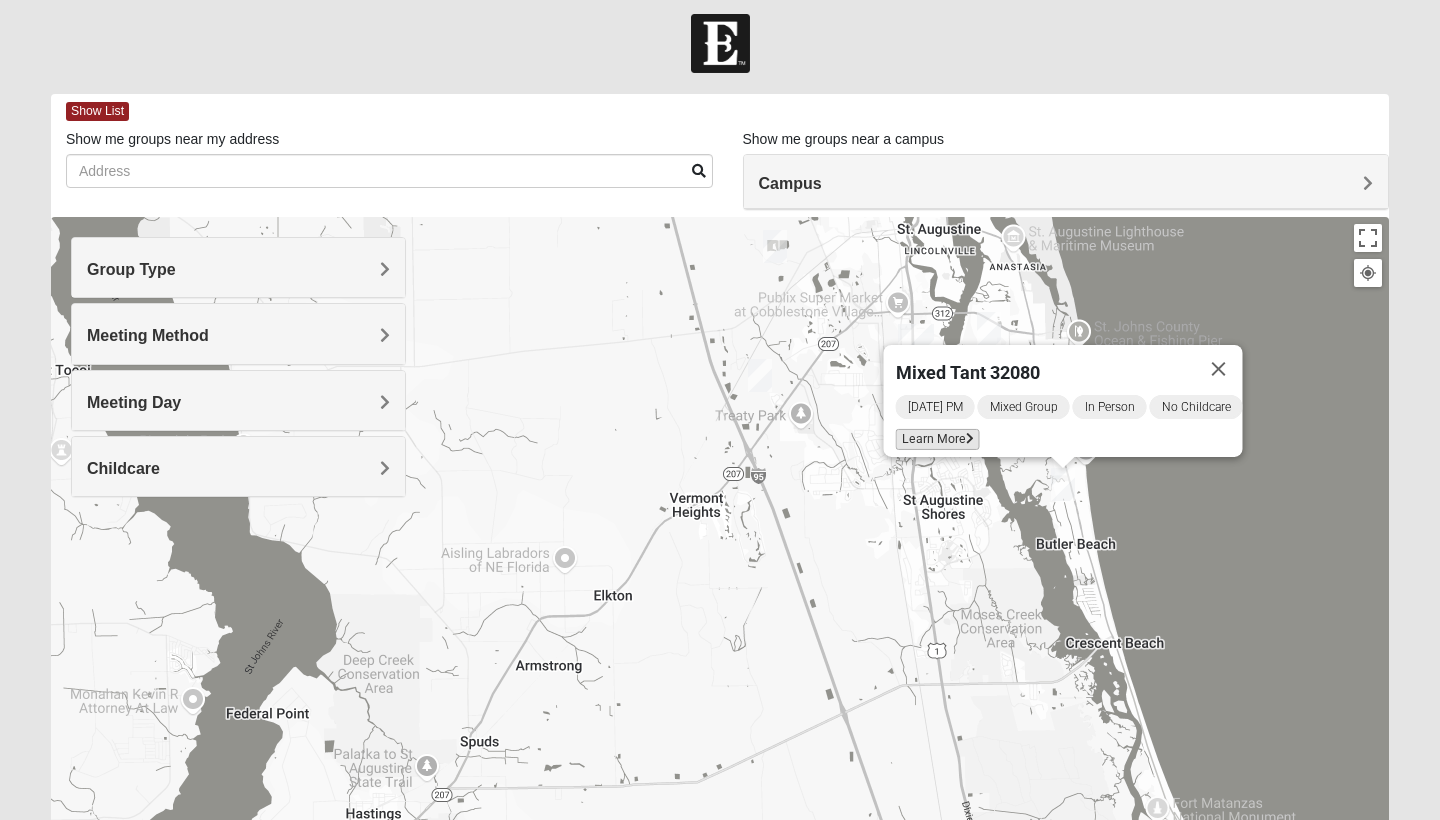 click on "Learn More" at bounding box center [938, 439] 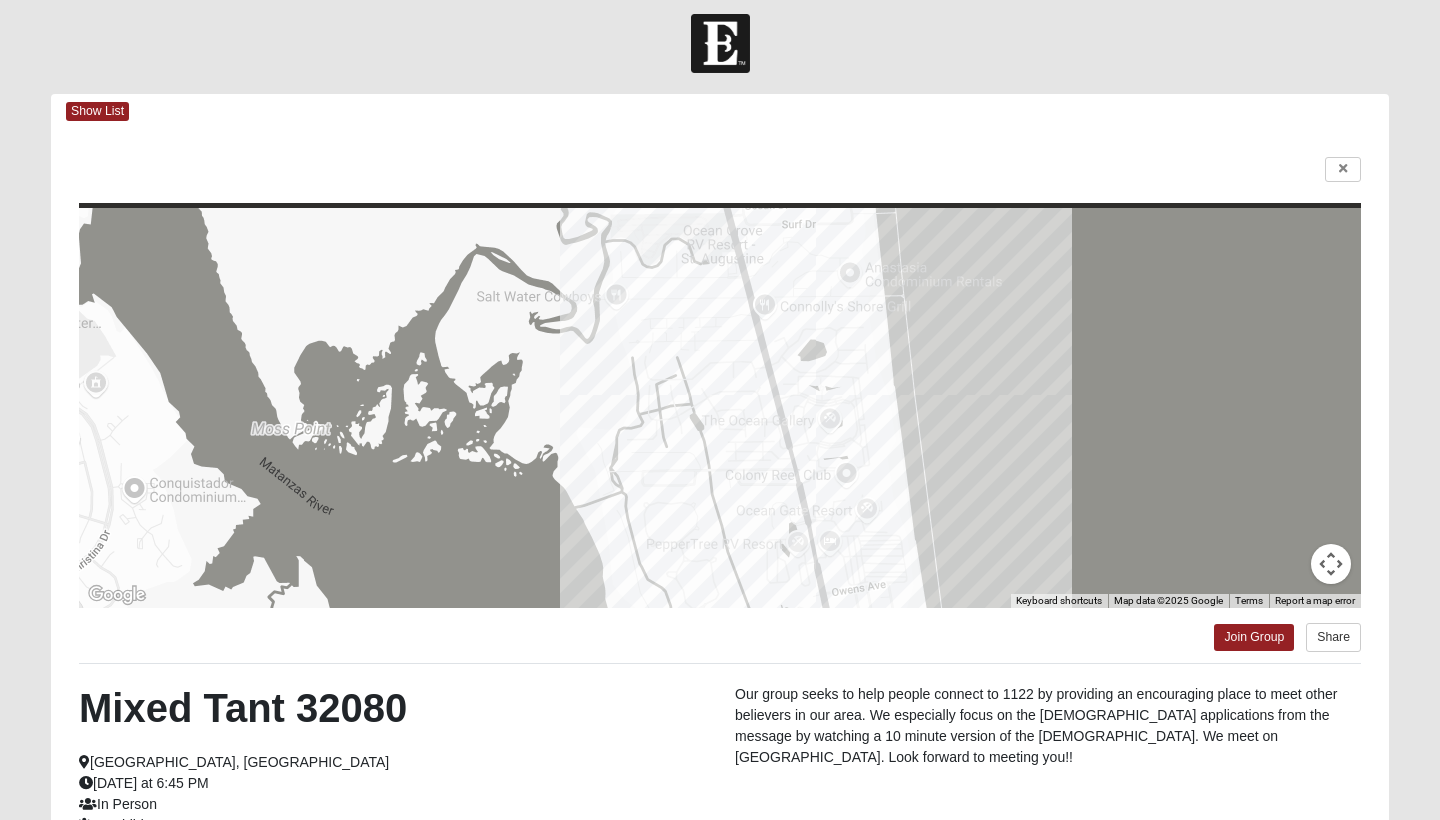 click on "Join Group
Share" at bounding box center [1287, 639] 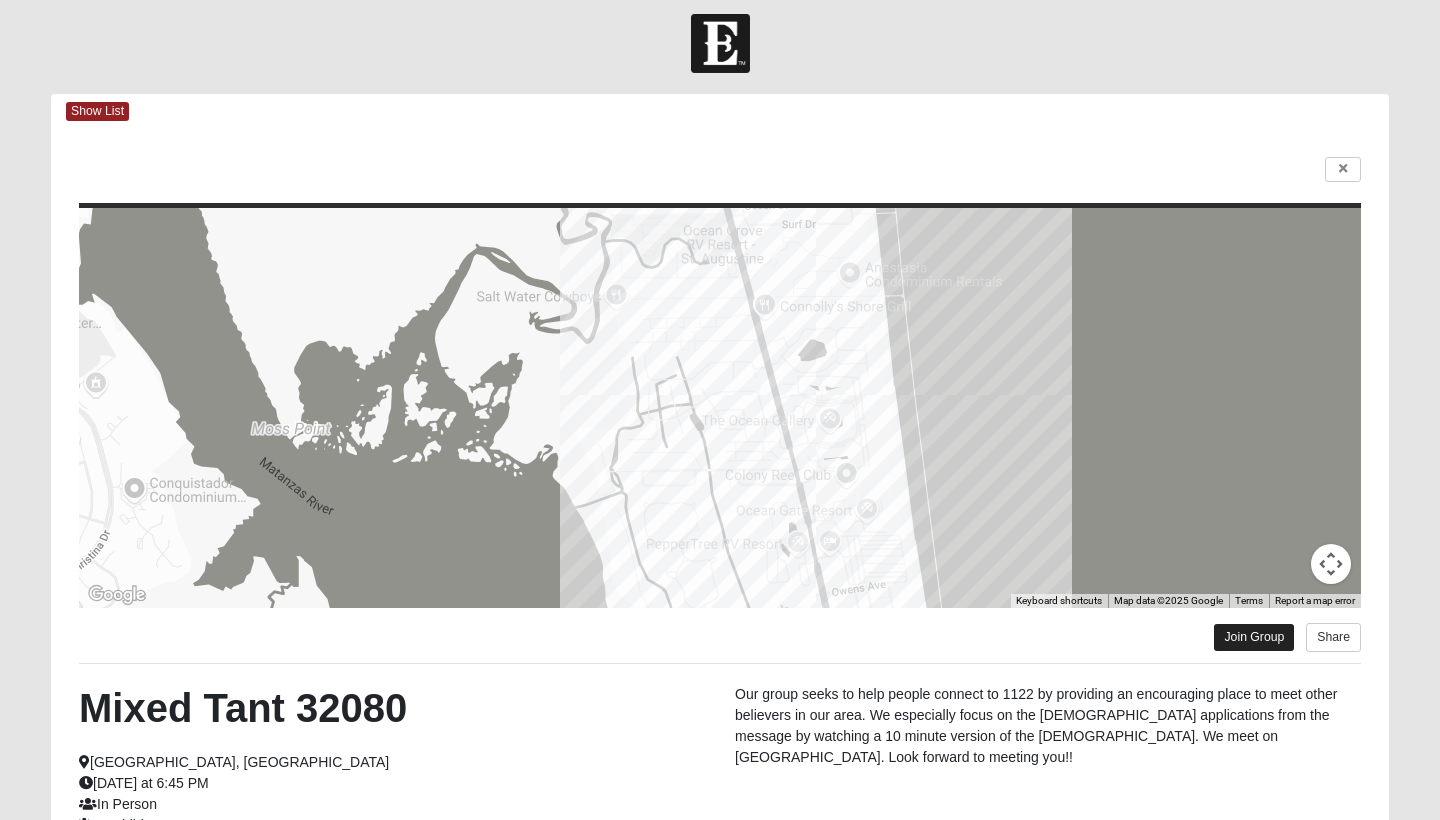 click on "Join Group" at bounding box center [1254, 637] 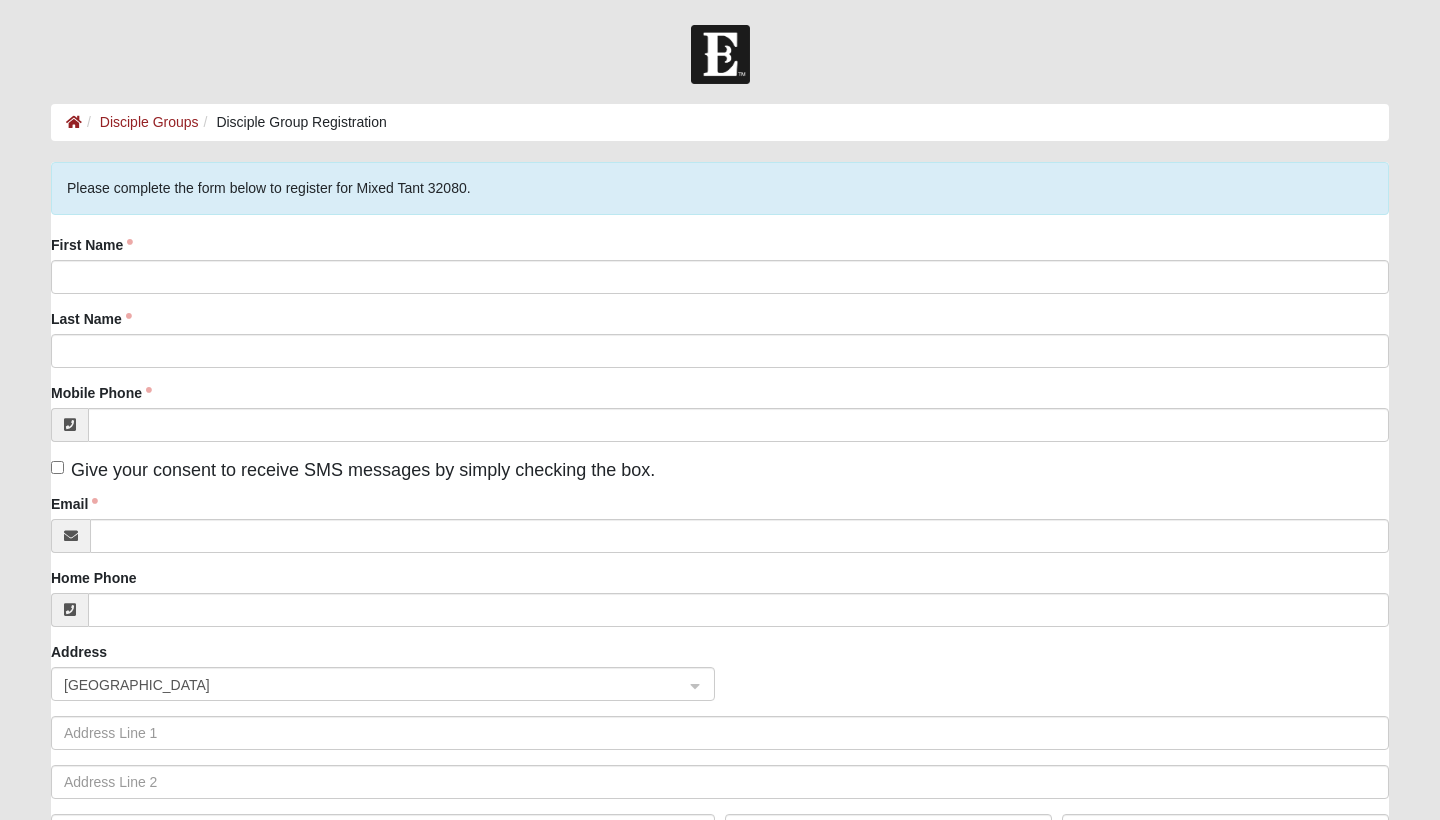 scroll, scrollTop: 0, scrollLeft: 0, axis: both 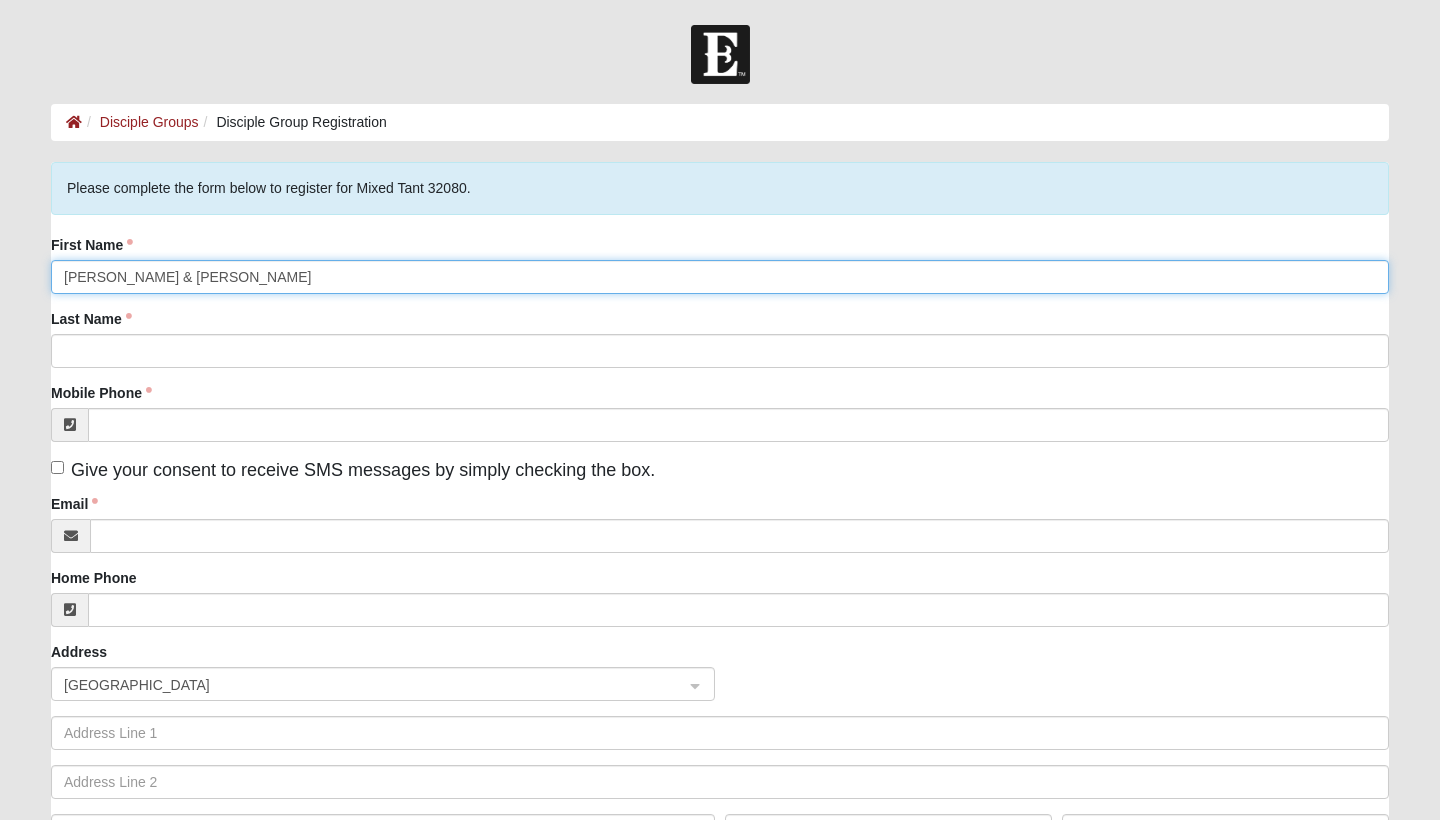 type on "[PERSON_NAME] & [PERSON_NAME]" 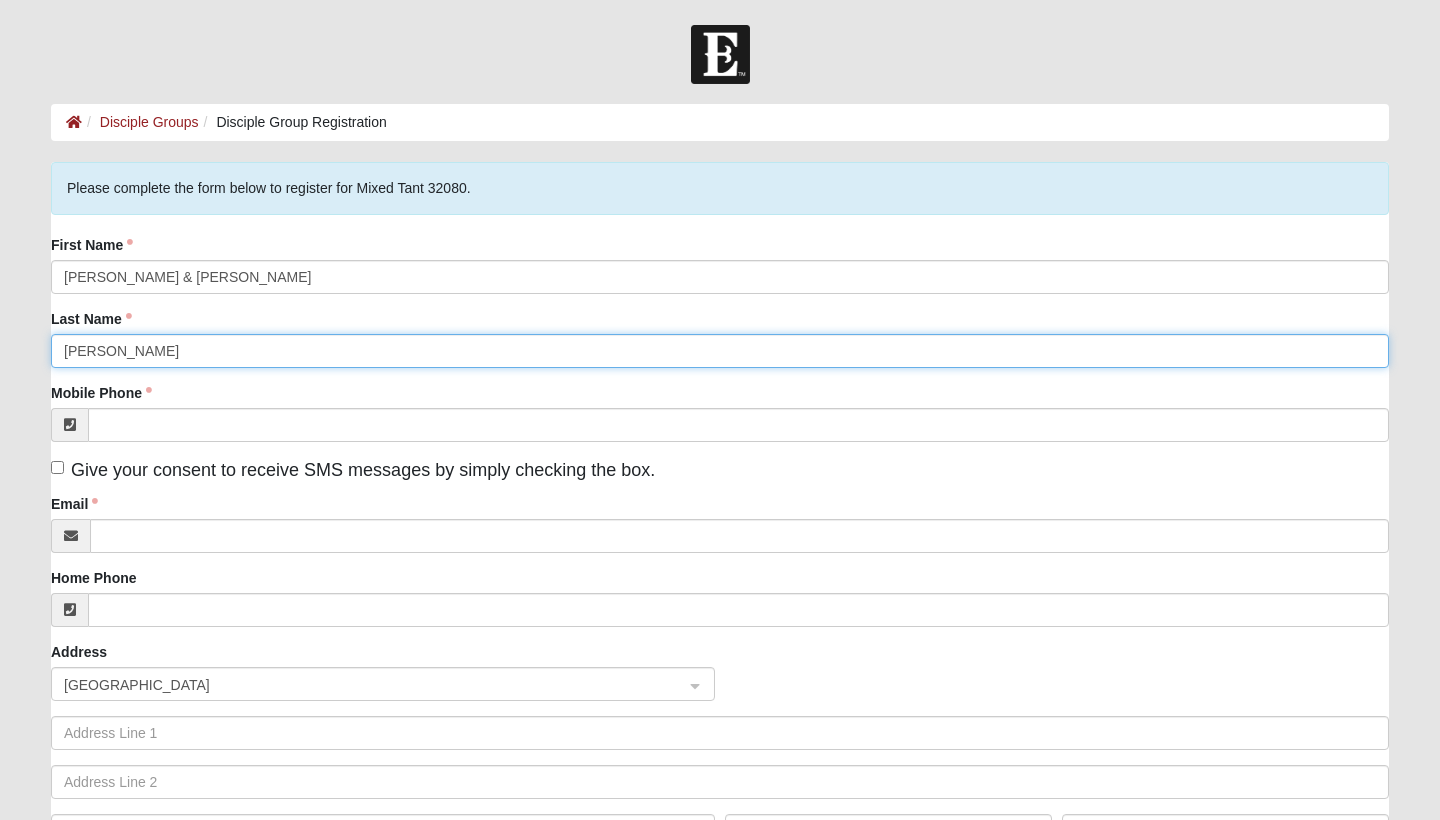 type on "[PERSON_NAME]" 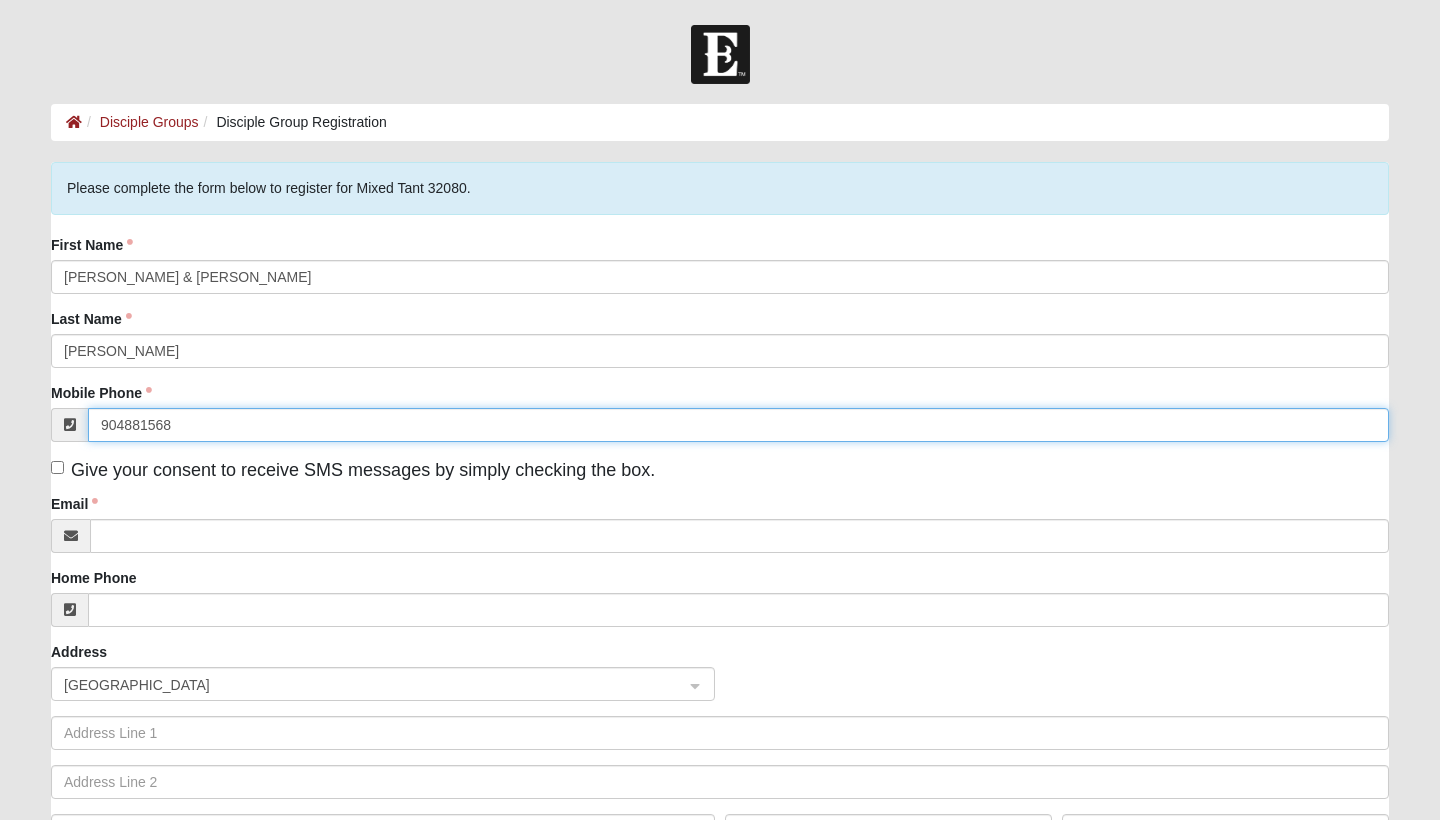 type on "[PHONE_NUMBER]" 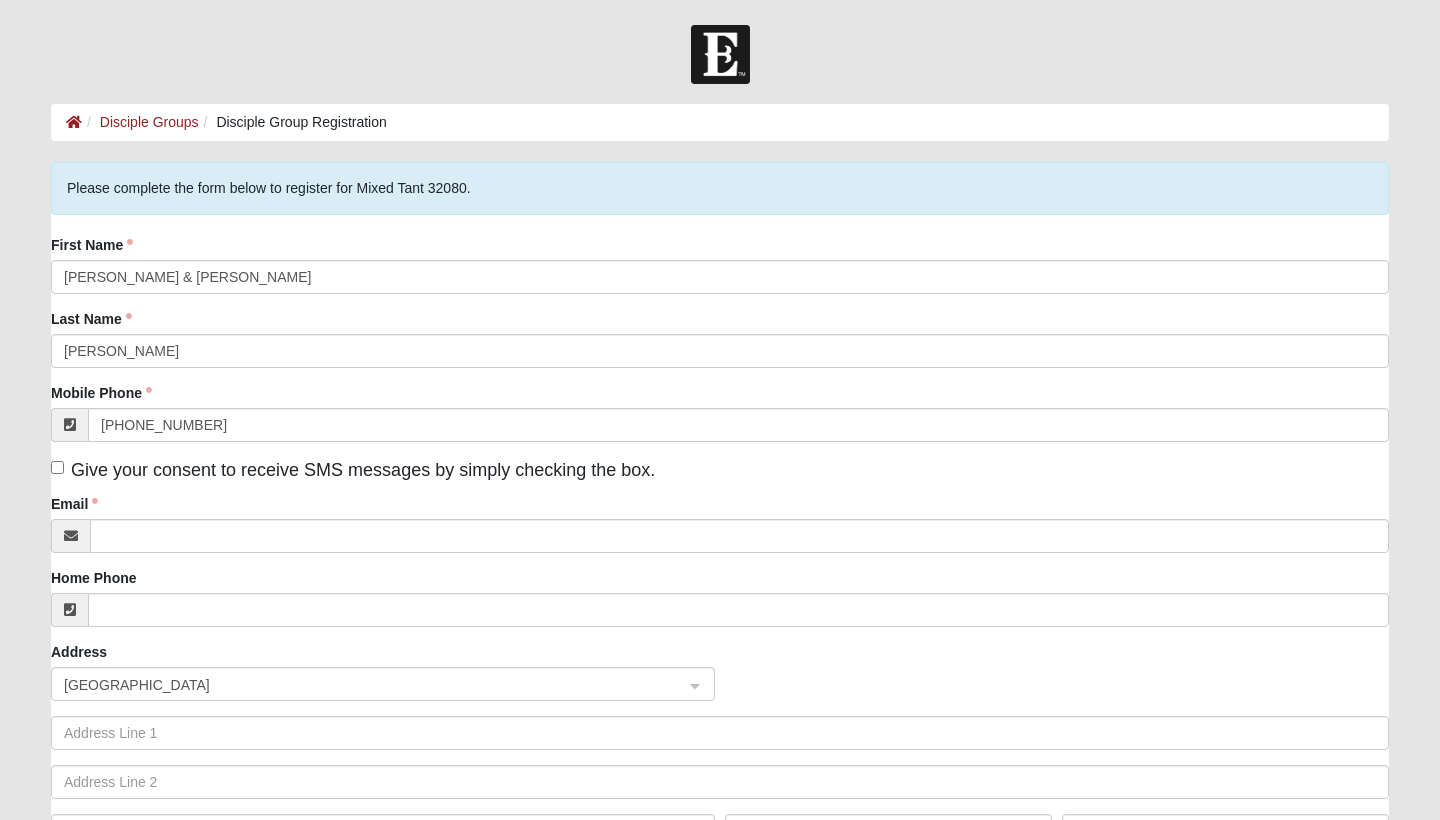 click on "Give your consent to receive SMS messages by simply checking the box." at bounding box center [57, 467] 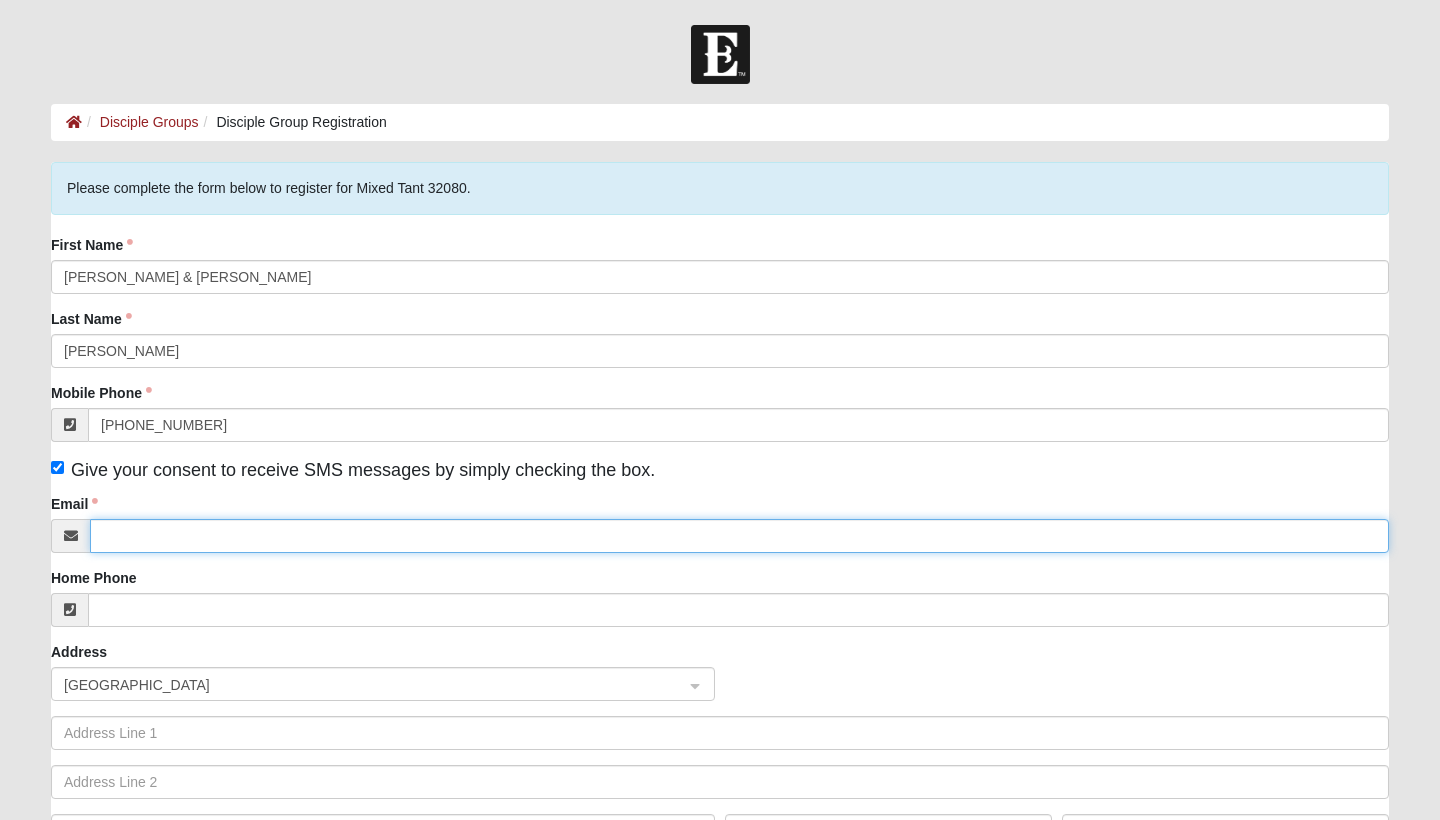 click on "Email" at bounding box center (739, 536) 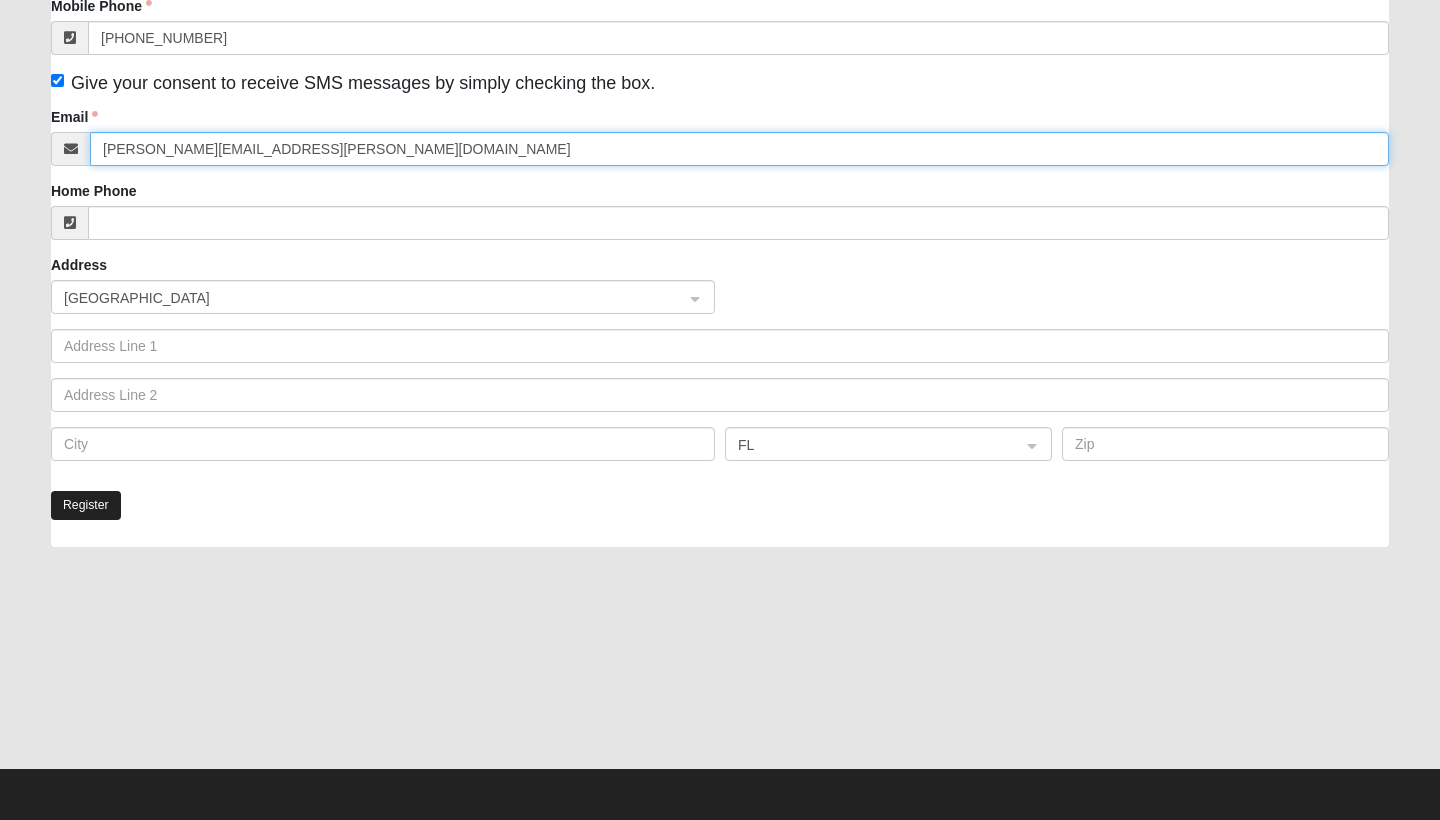 scroll, scrollTop: 387, scrollLeft: 0, axis: vertical 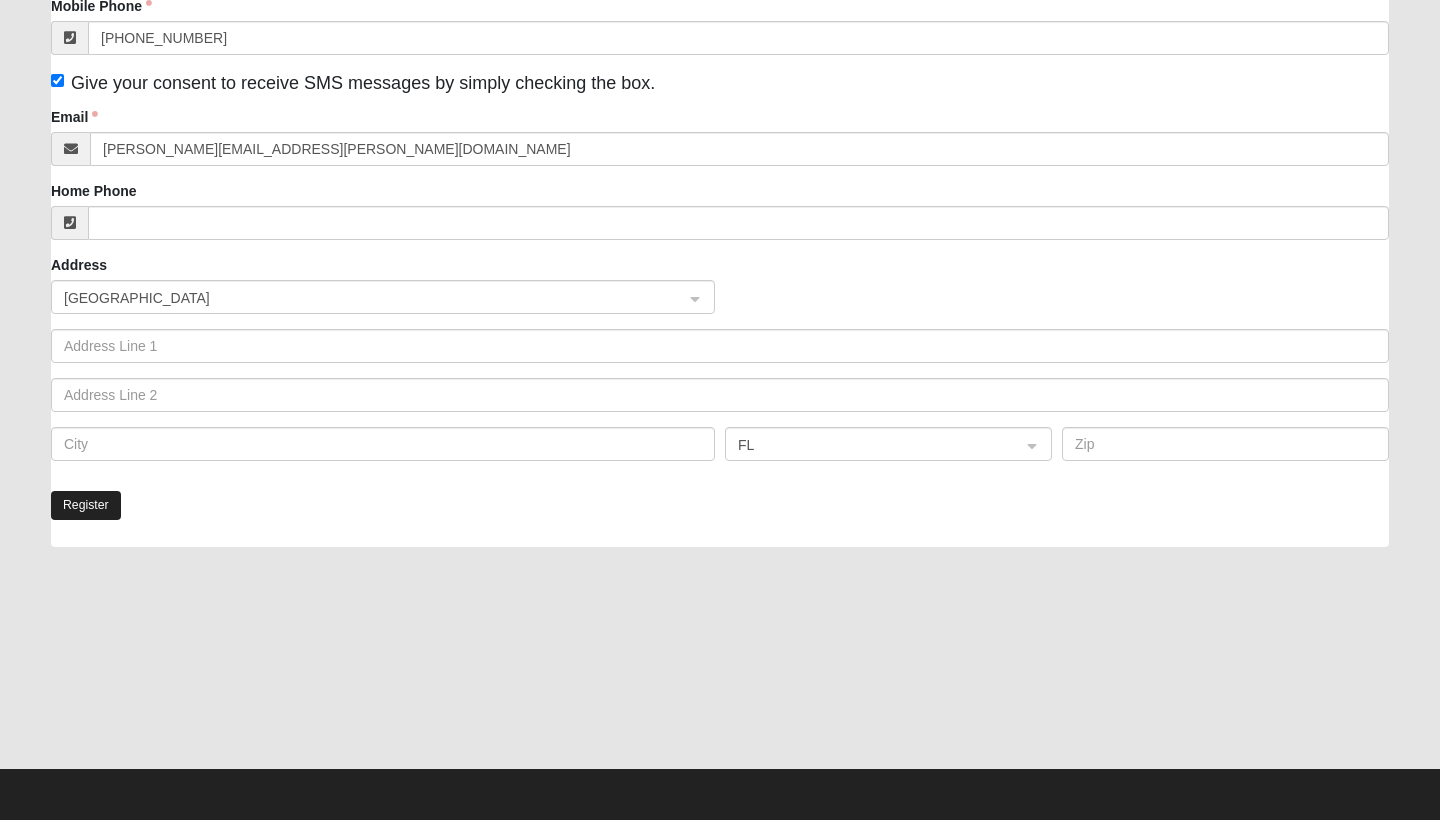 click on "Register" 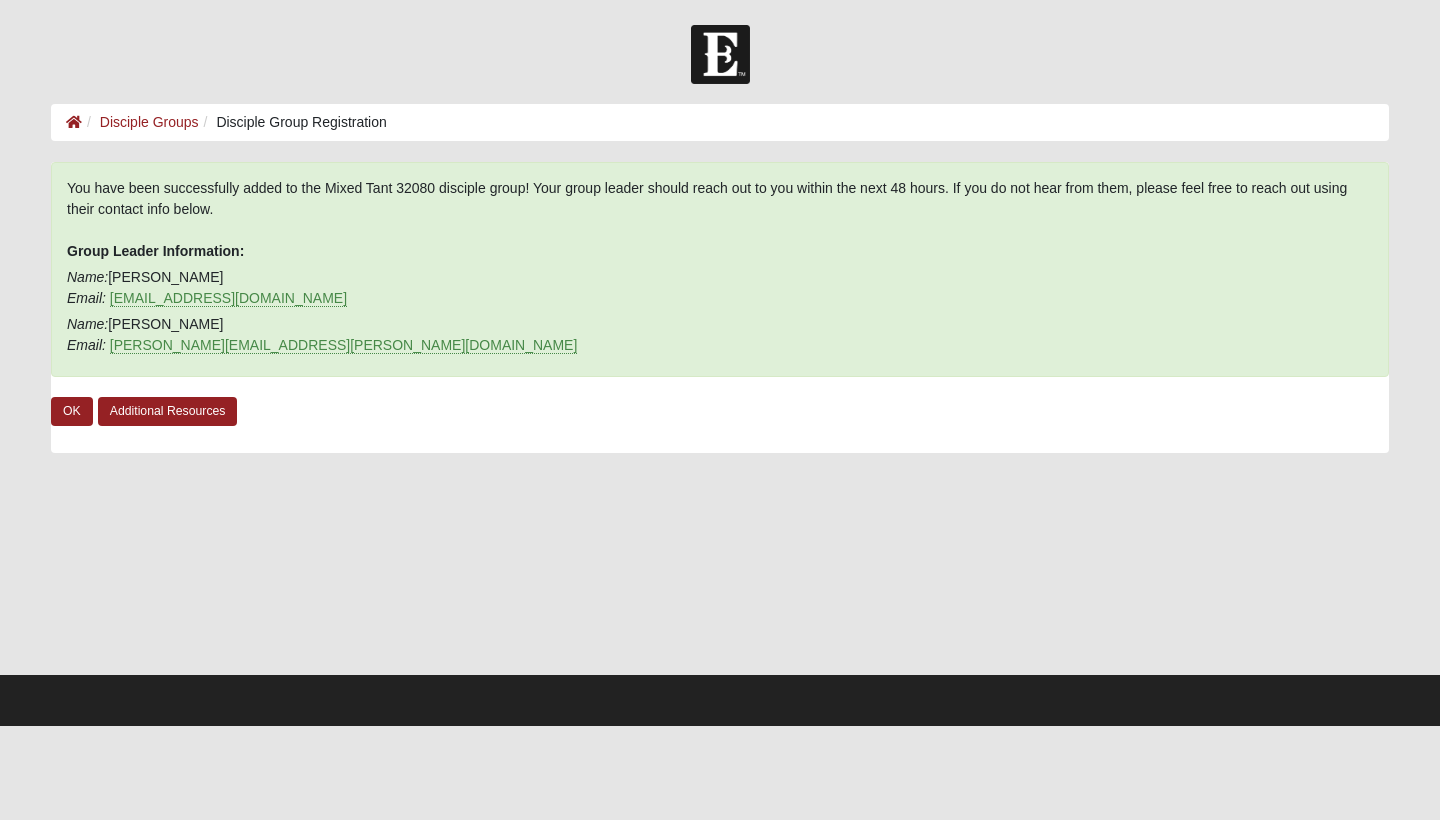 scroll, scrollTop: 0, scrollLeft: 0, axis: both 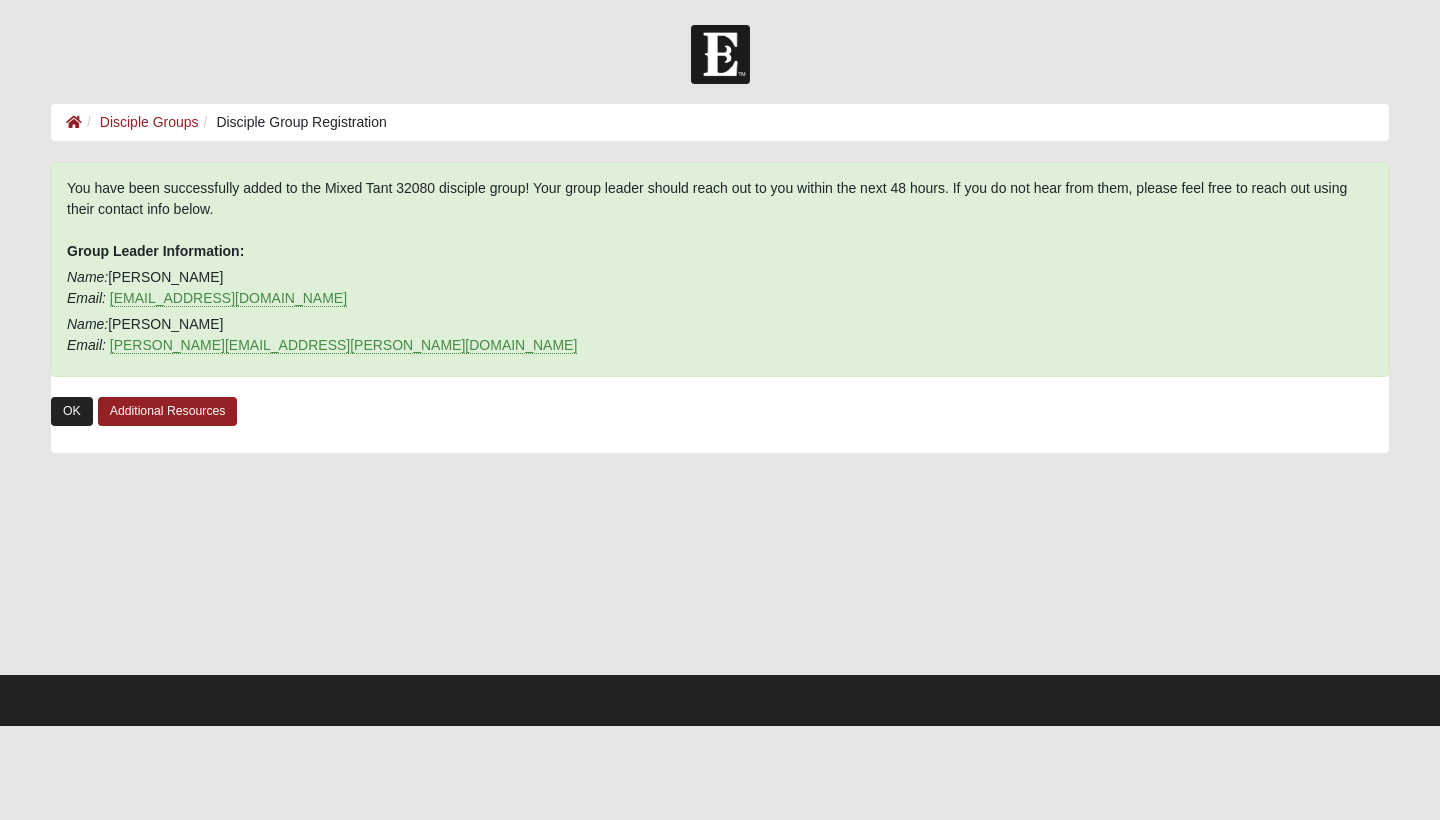 click on "OK" at bounding box center (72, 411) 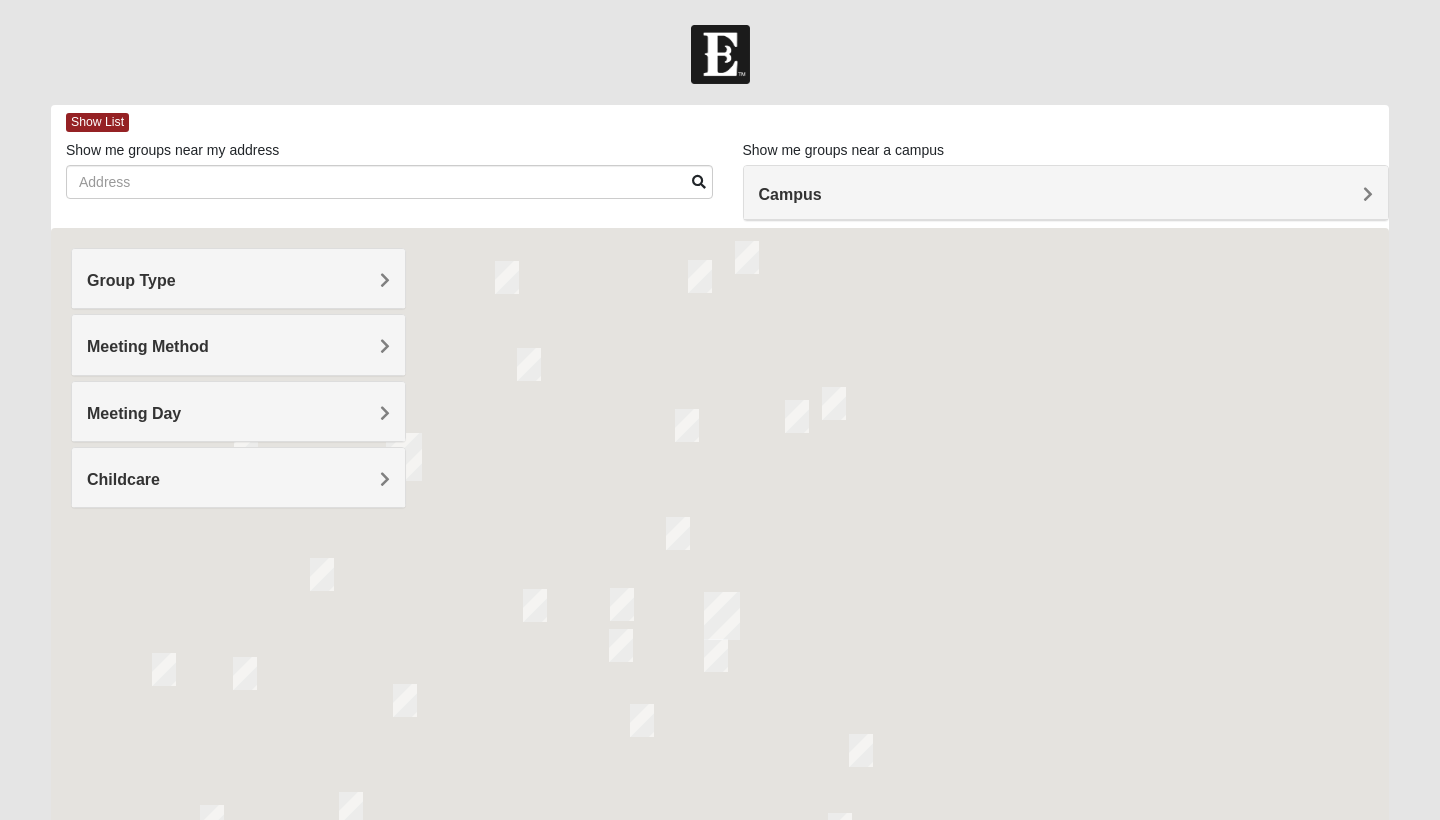 scroll, scrollTop: 0, scrollLeft: 0, axis: both 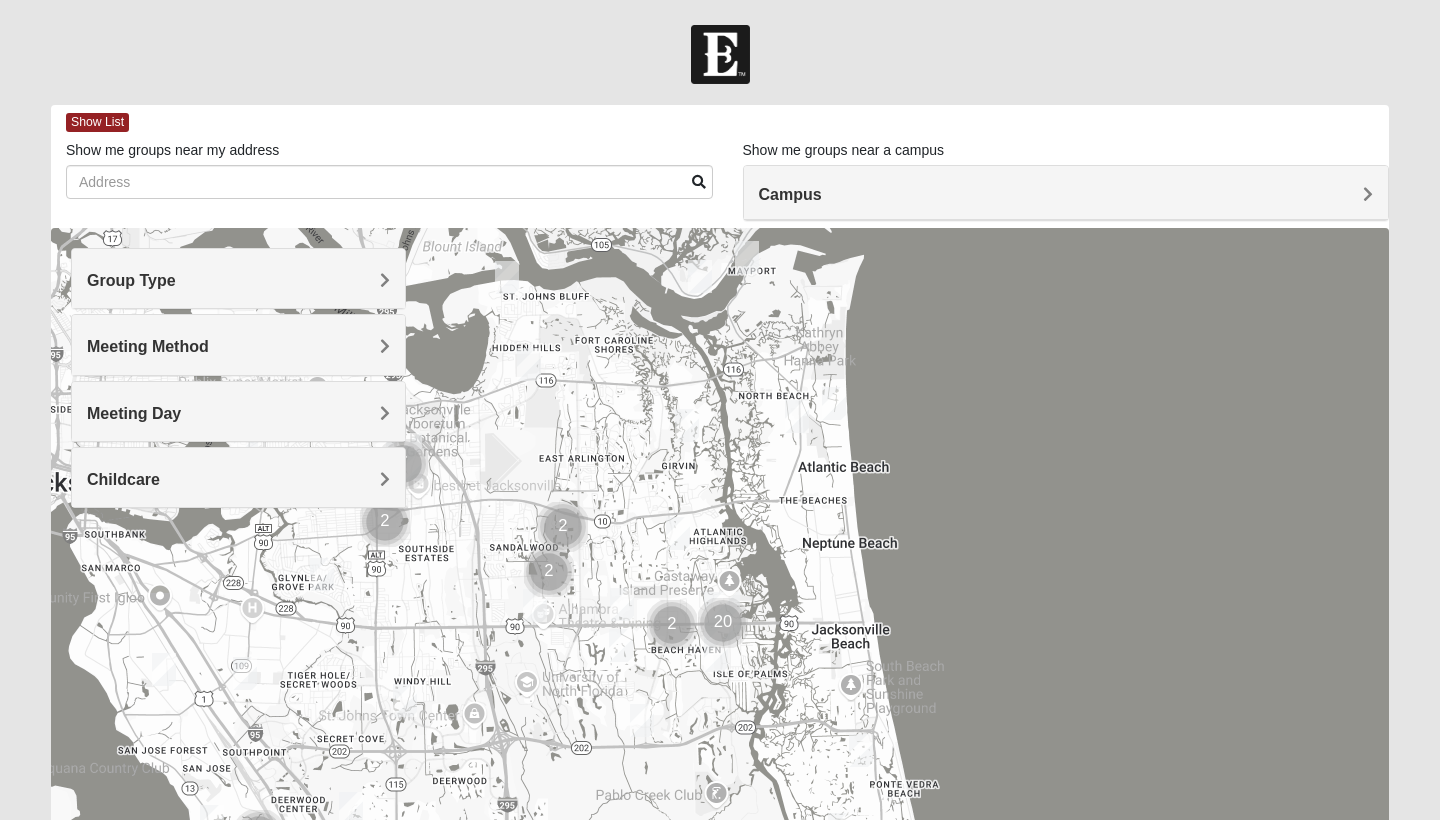click on "Group Type" at bounding box center [238, 278] 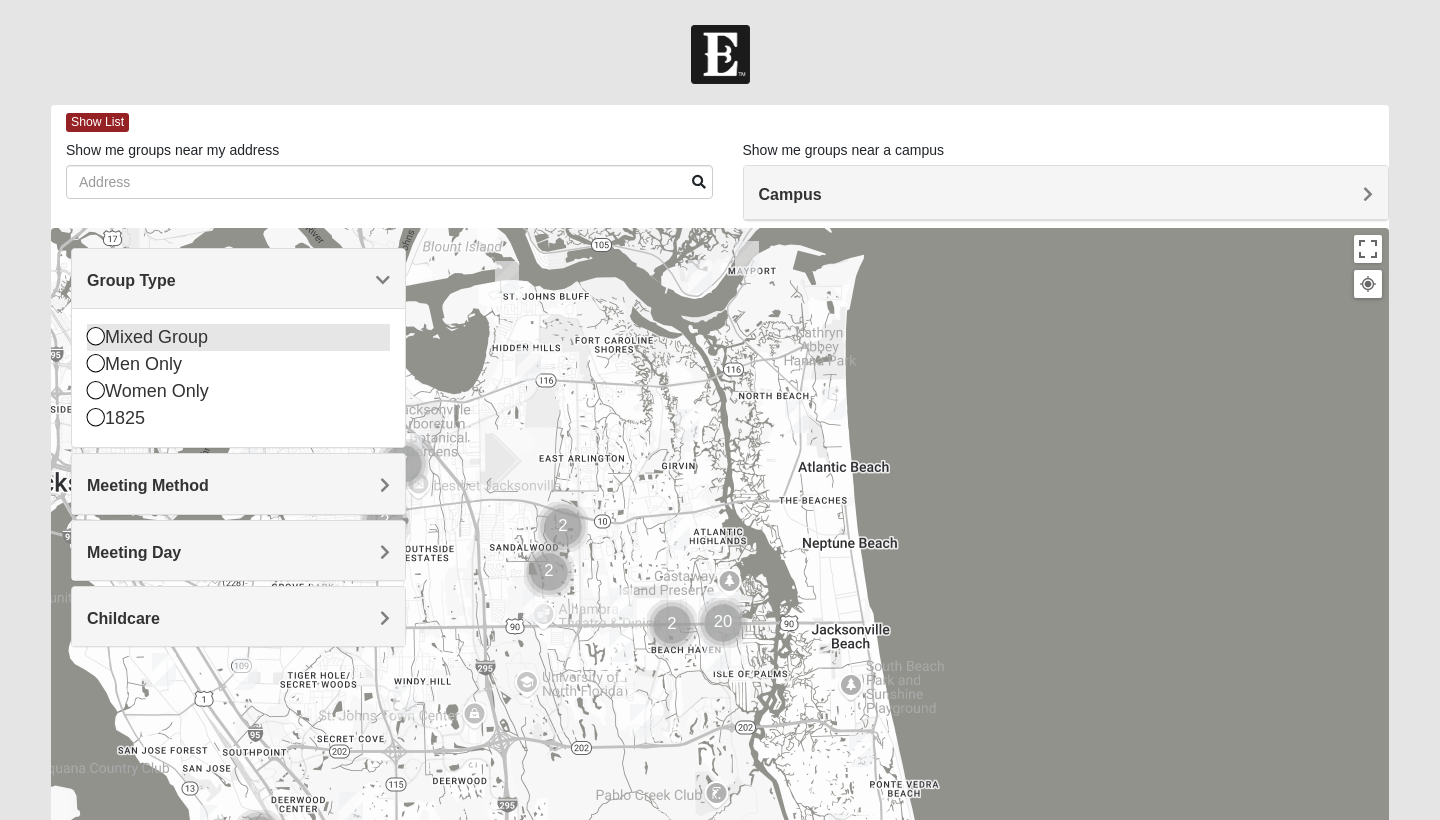 click at bounding box center (96, 336) 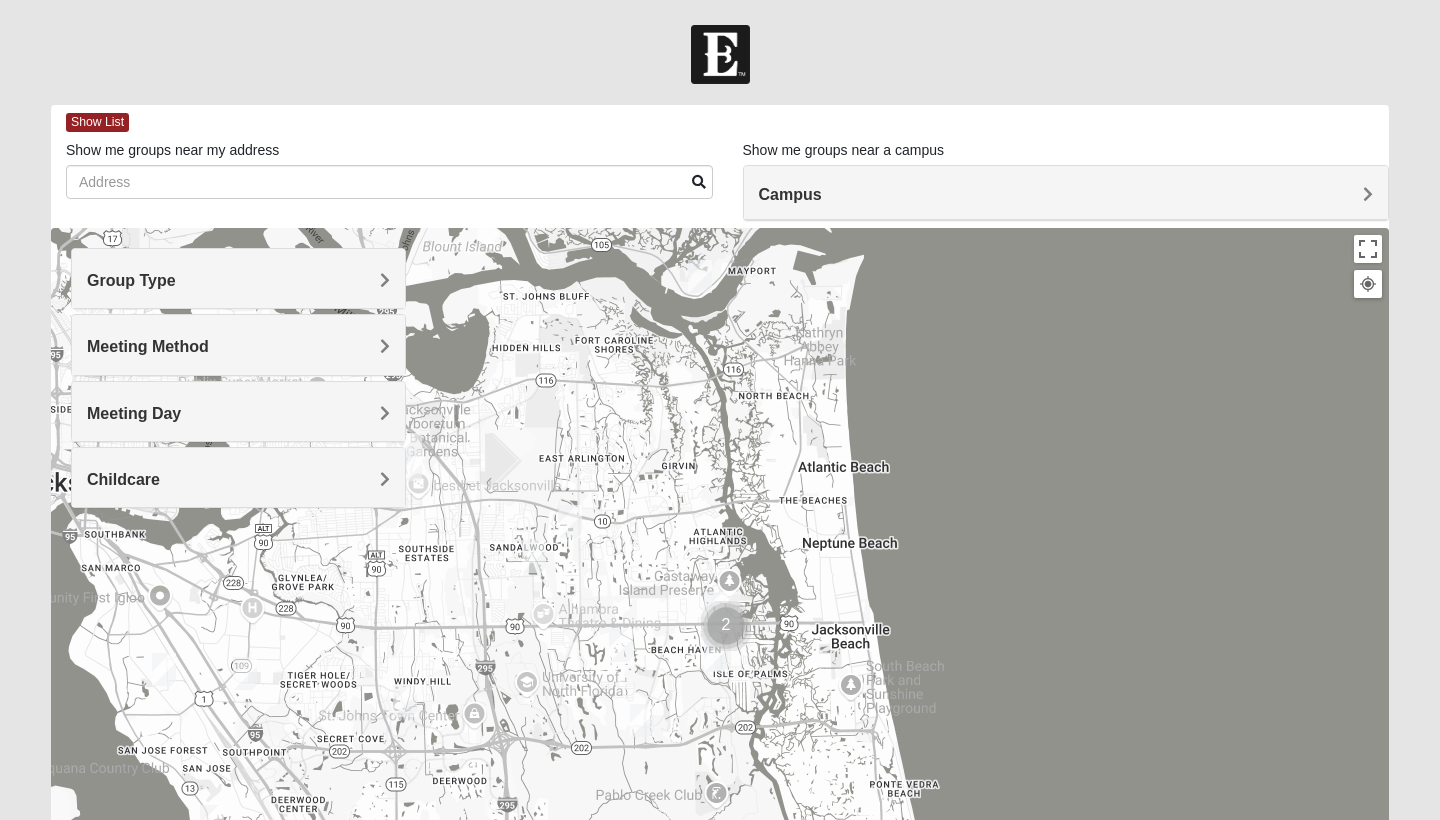 click on "Meeting Method" at bounding box center [238, 344] 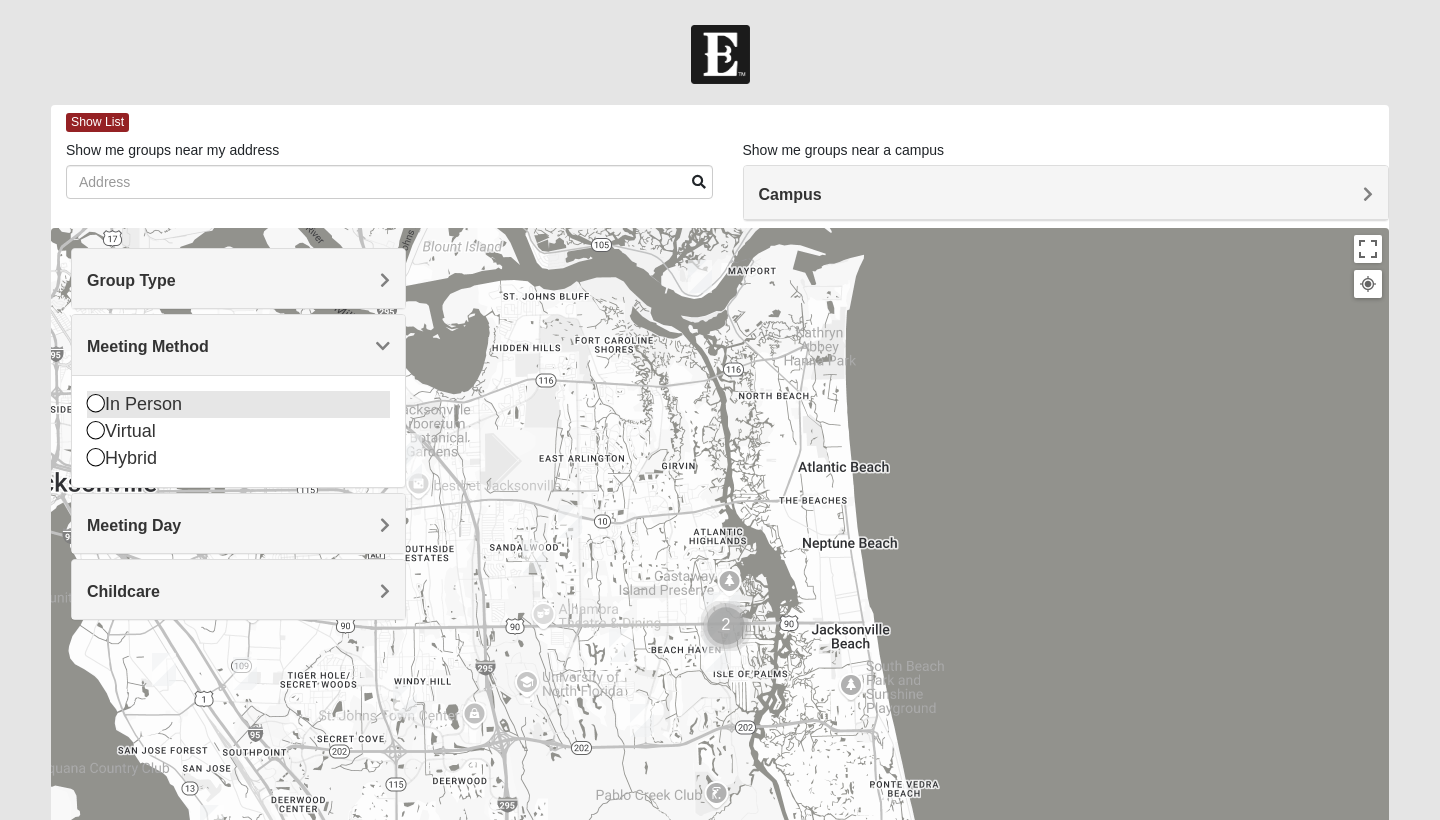click on "In Person" at bounding box center [238, 404] 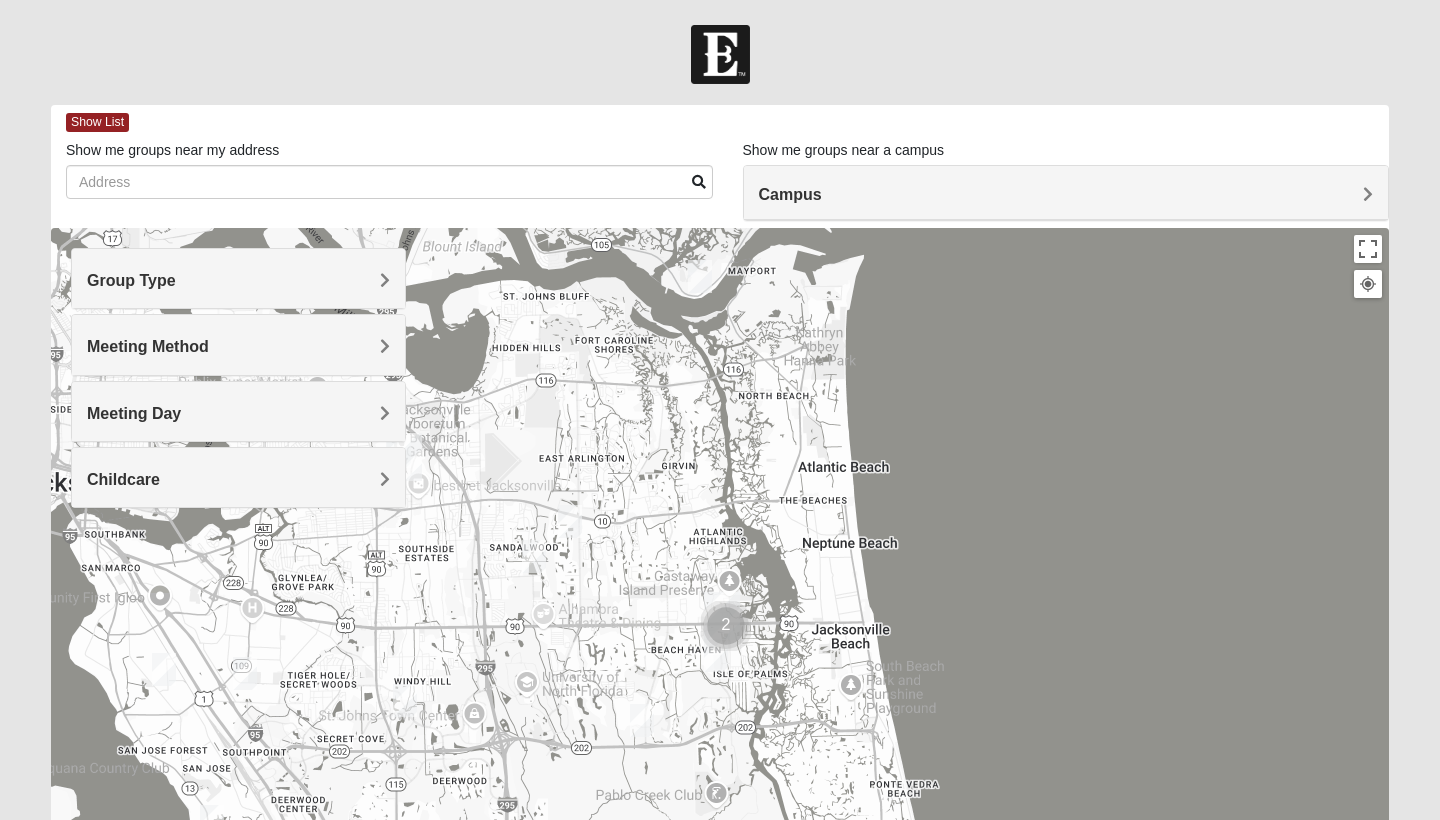 click on "Meeting Day" at bounding box center [238, 411] 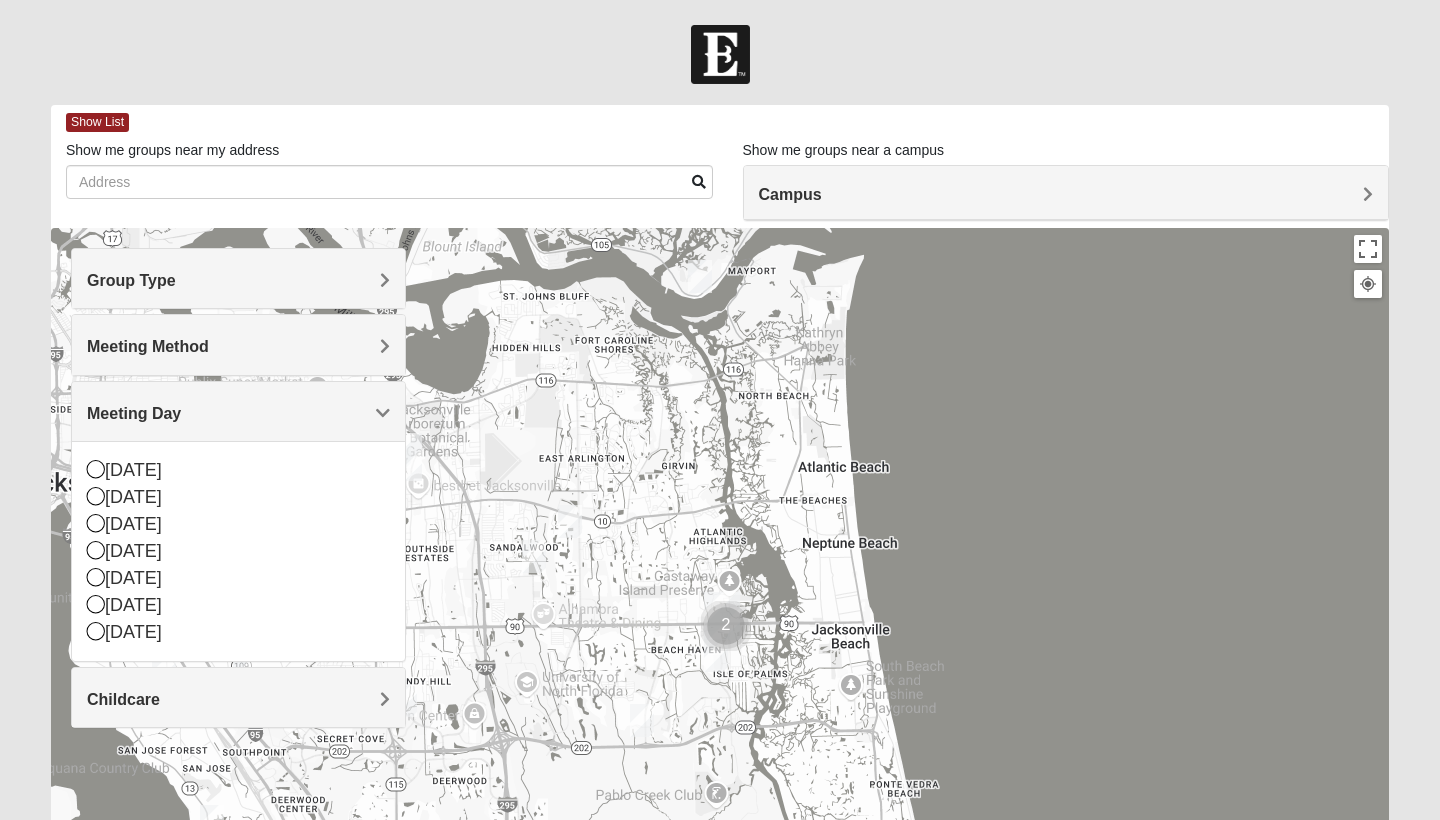 click on "Meeting Day" at bounding box center [238, 411] 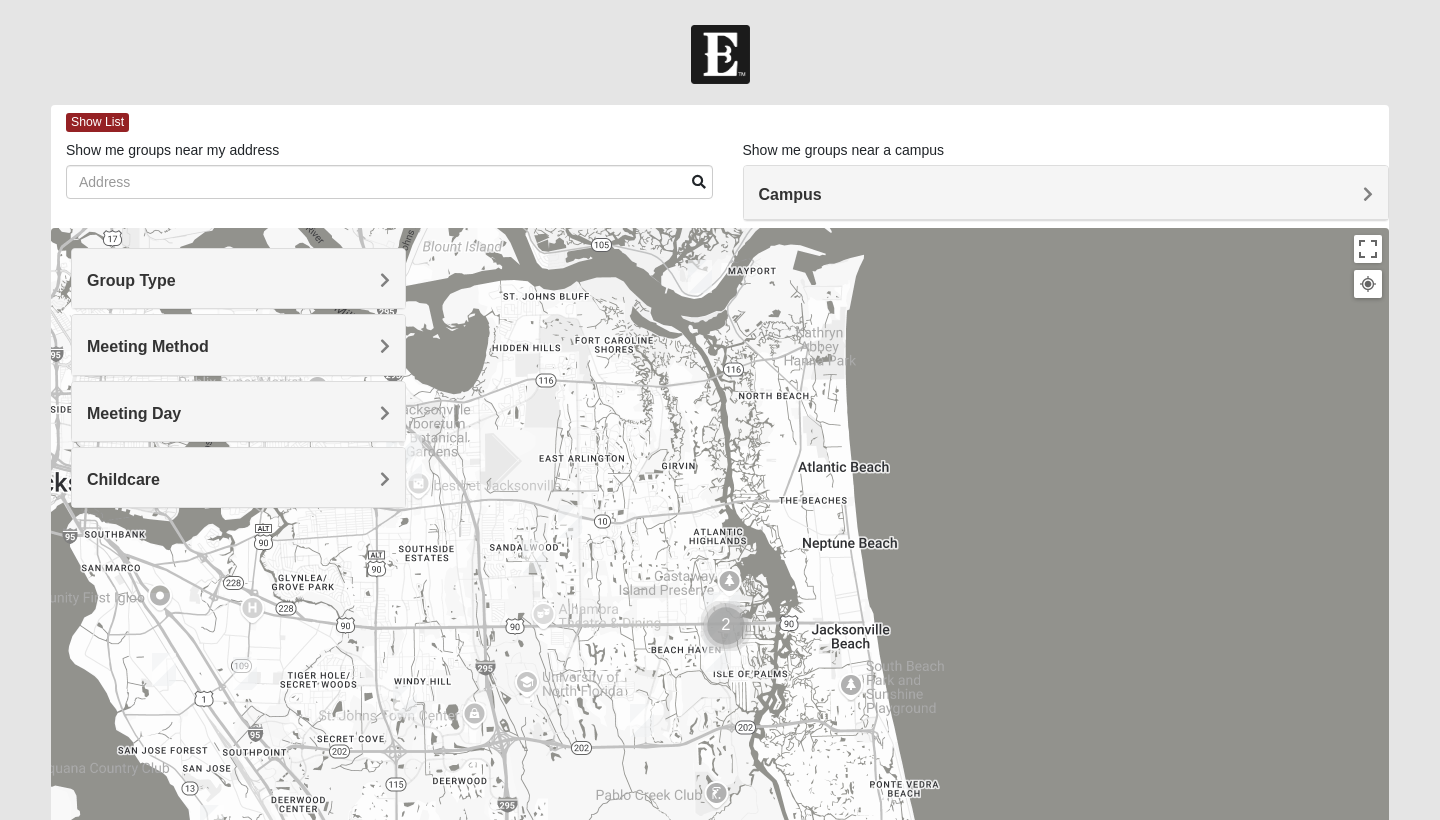drag, startPoint x: 669, startPoint y: 503, endPoint x: 687, endPoint y: 342, distance: 162.00308 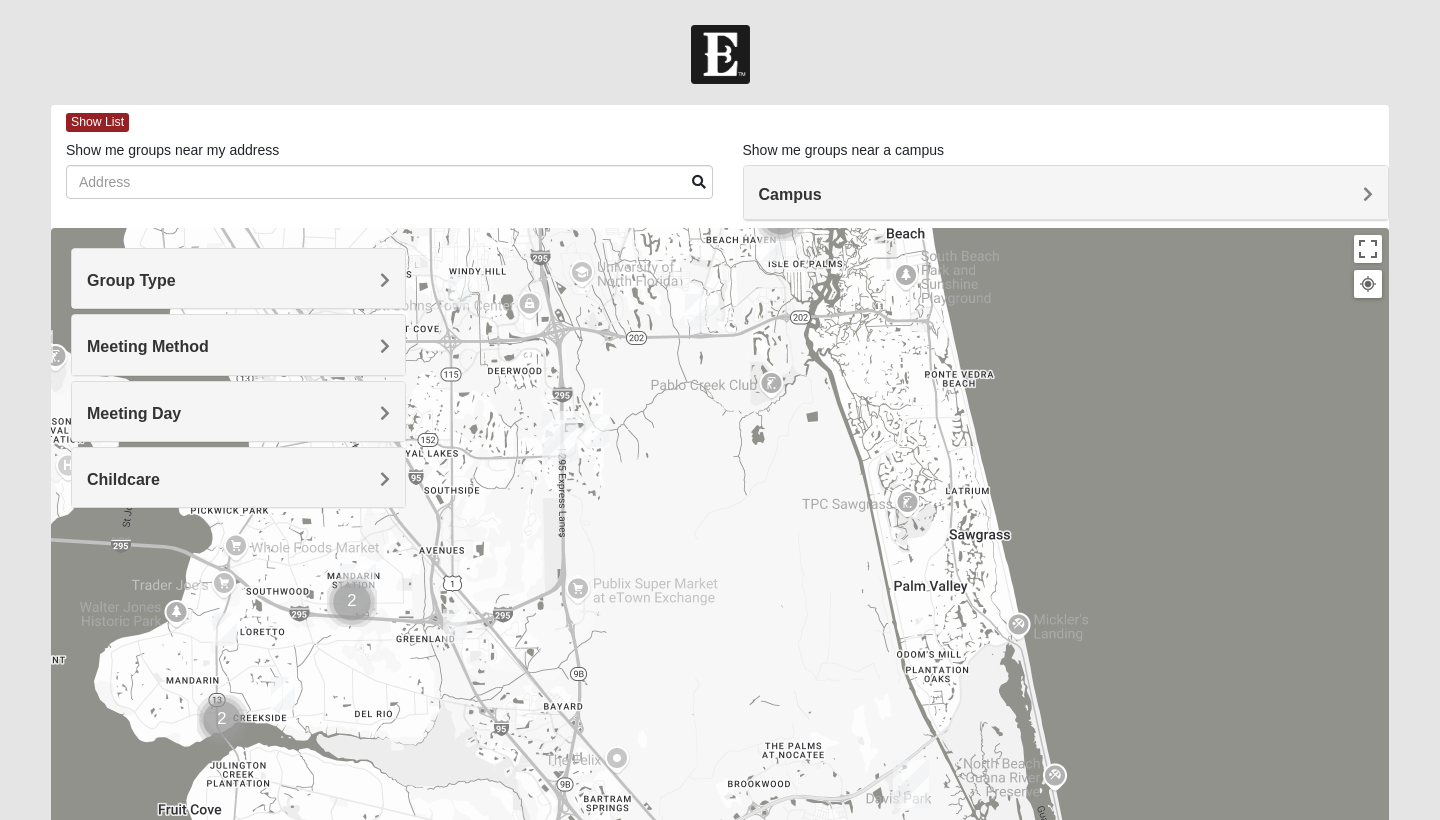 drag, startPoint x: 627, startPoint y: 624, endPoint x: 646, endPoint y: 484, distance: 141.2834 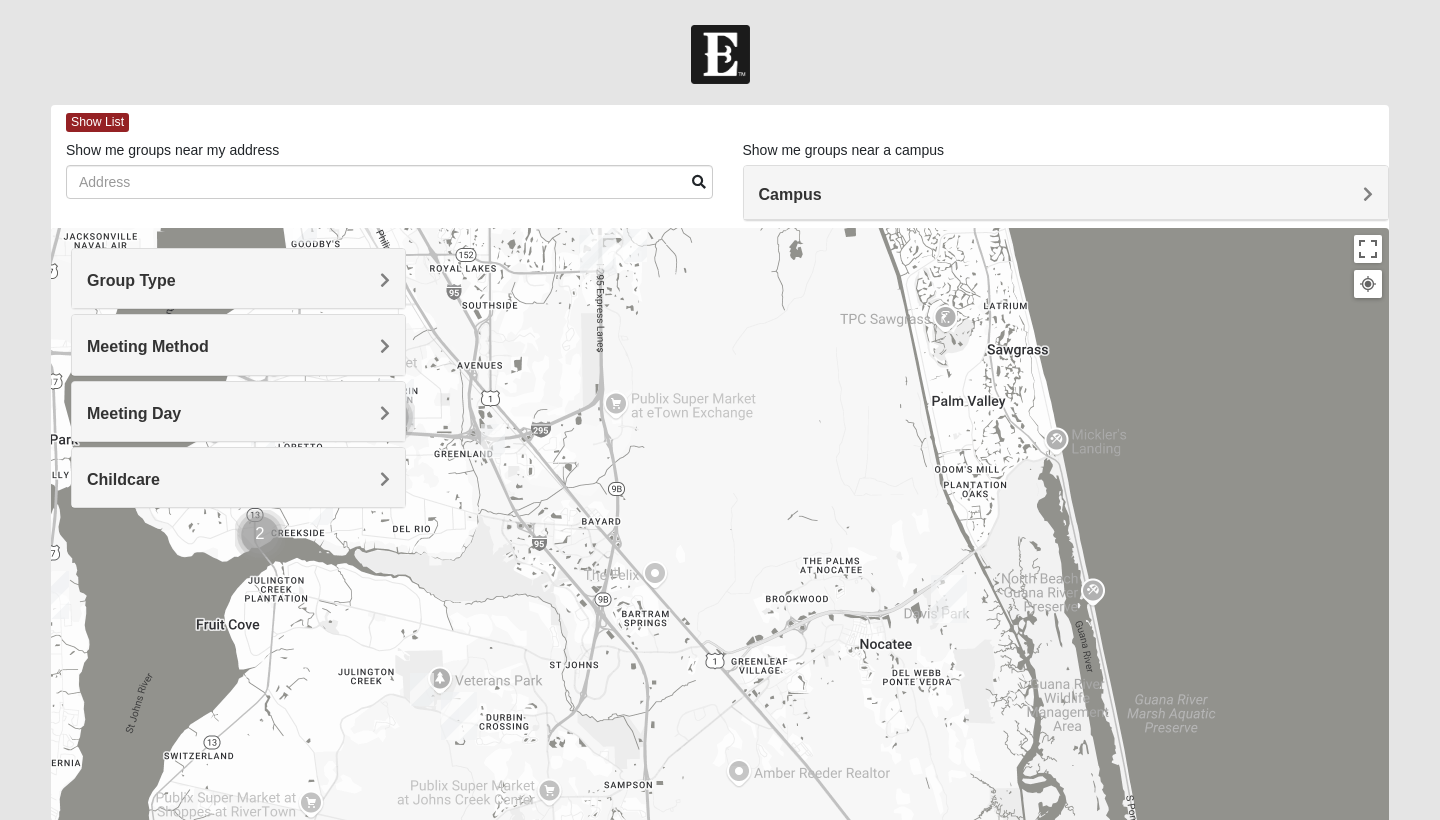 drag, startPoint x: 741, startPoint y: 685, endPoint x: 729, endPoint y: 420, distance: 265.27155 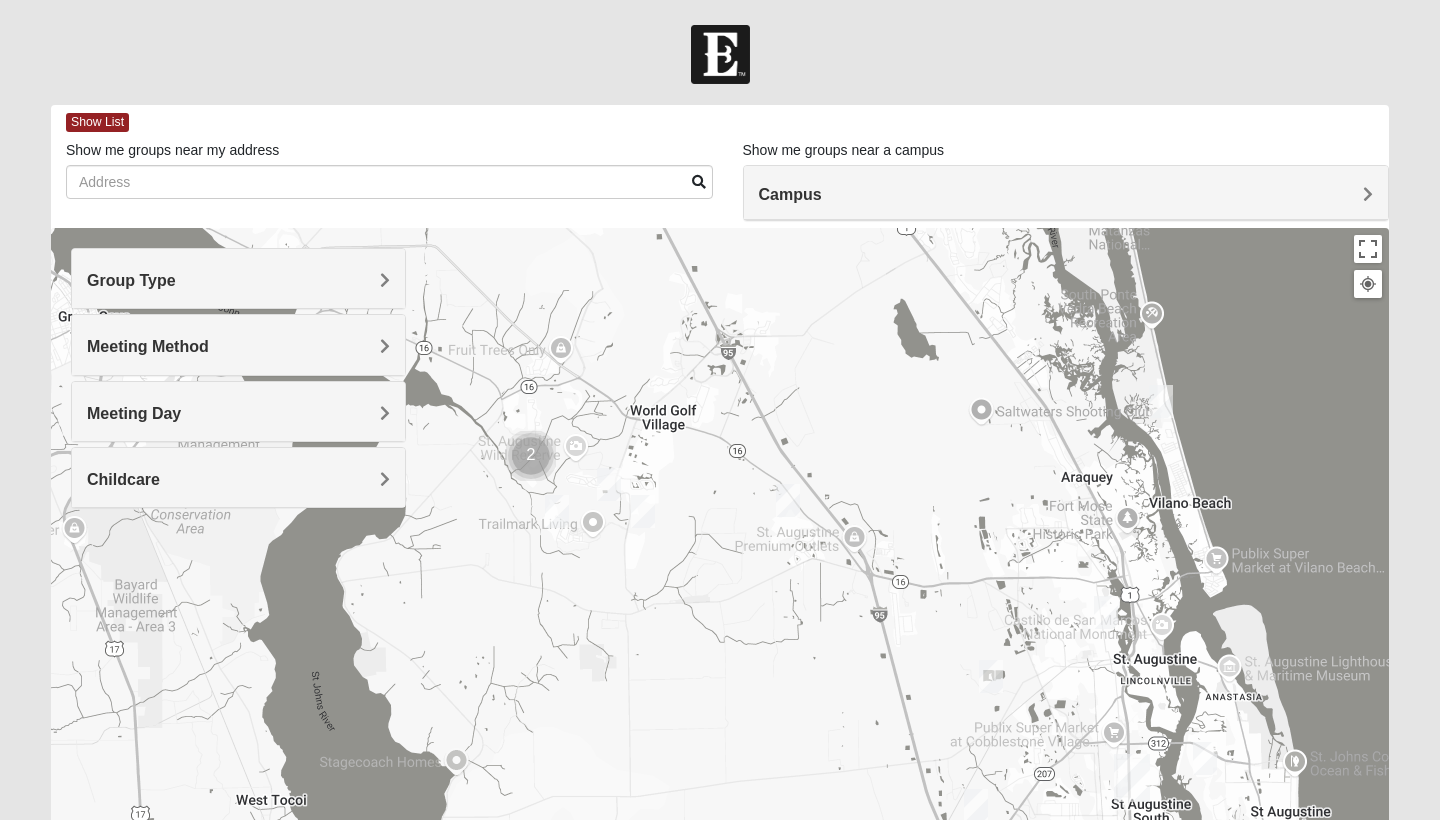 drag, startPoint x: 738, startPoint y: 618, endPoint x: 670, endPoint y: 451, distance: 180.31361 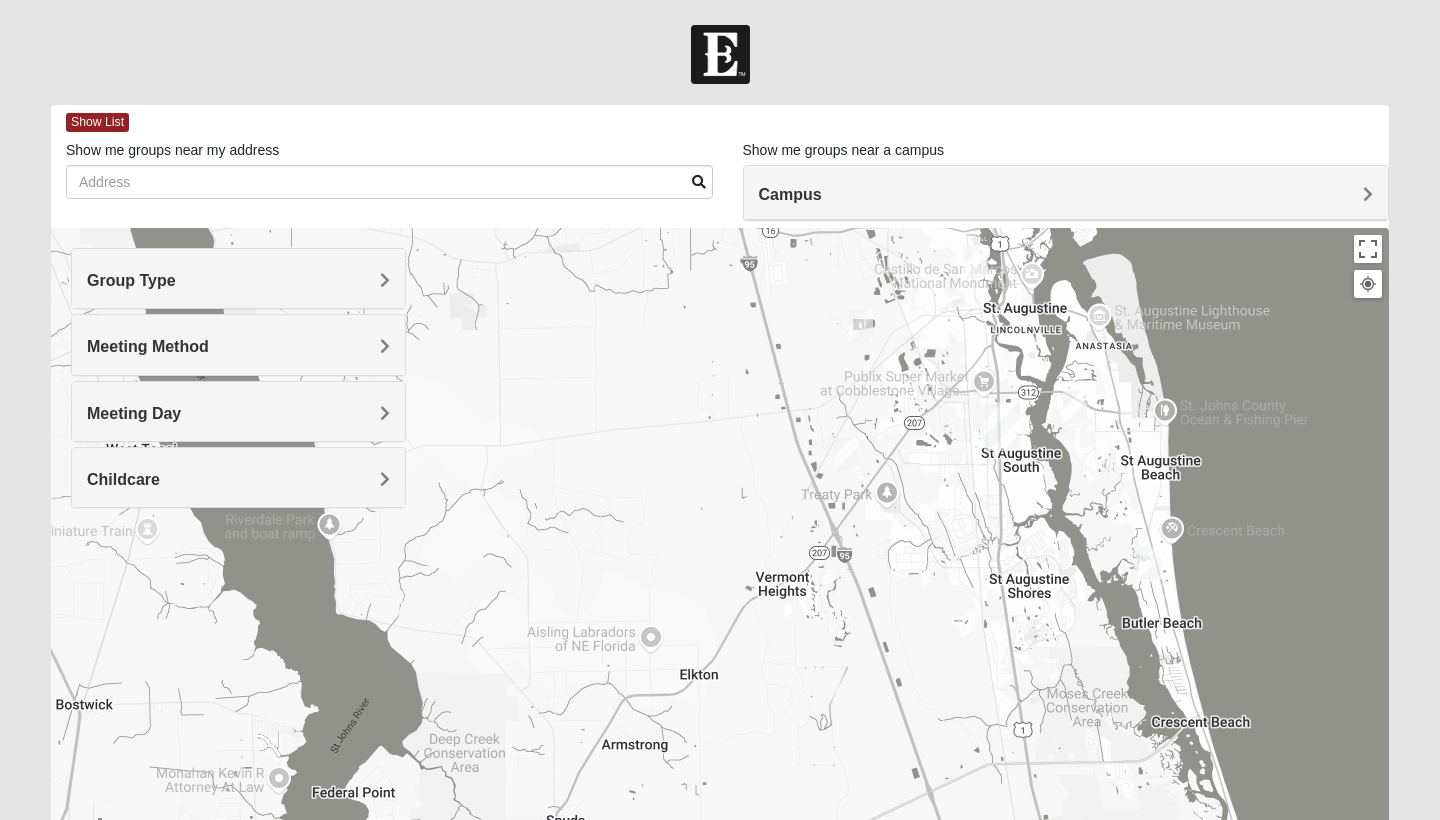 drag, startPoint x: 728, startPoint y: 651, endPoint x: 697, endPoint y: 425, distance: 228.1162 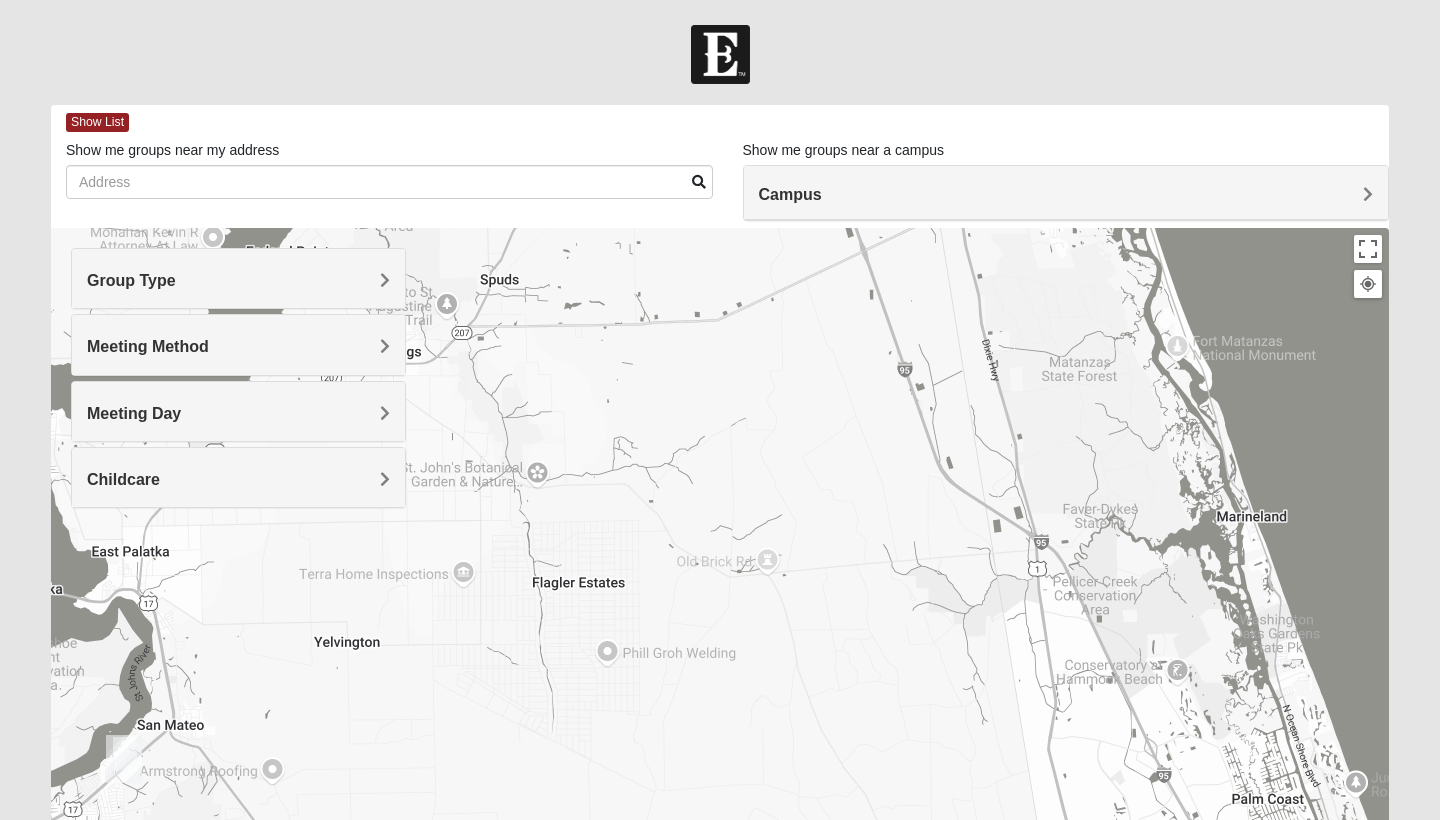 drag, startPoint x: 752, startPoint y: 540, endPoint x: 753, endPoint y: 401, distance: 139.0036 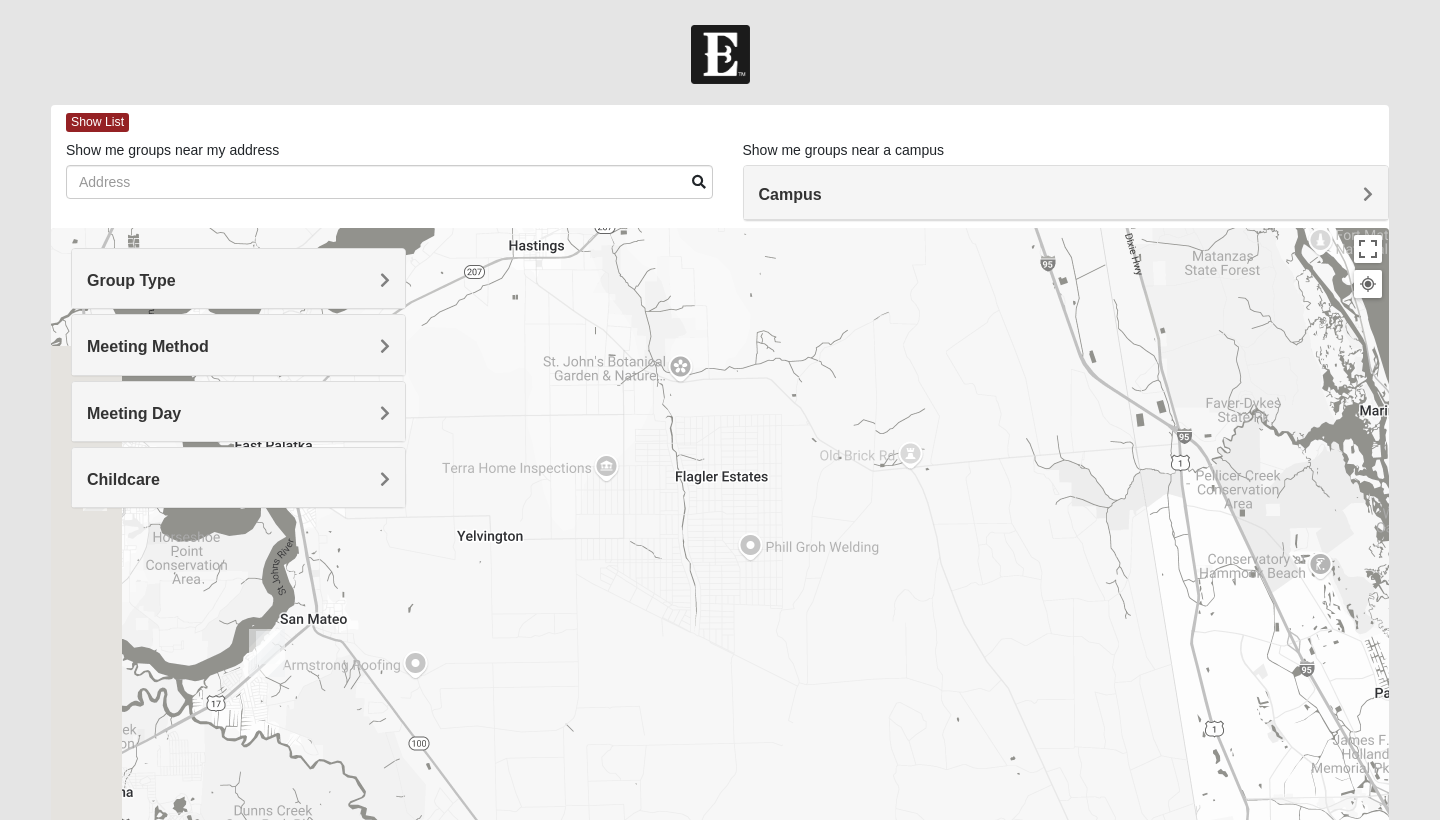 drag, startPoint x: 667, startPoint y: 619, endPoint x: 851, endPoint y: 610, distance: 184.21997 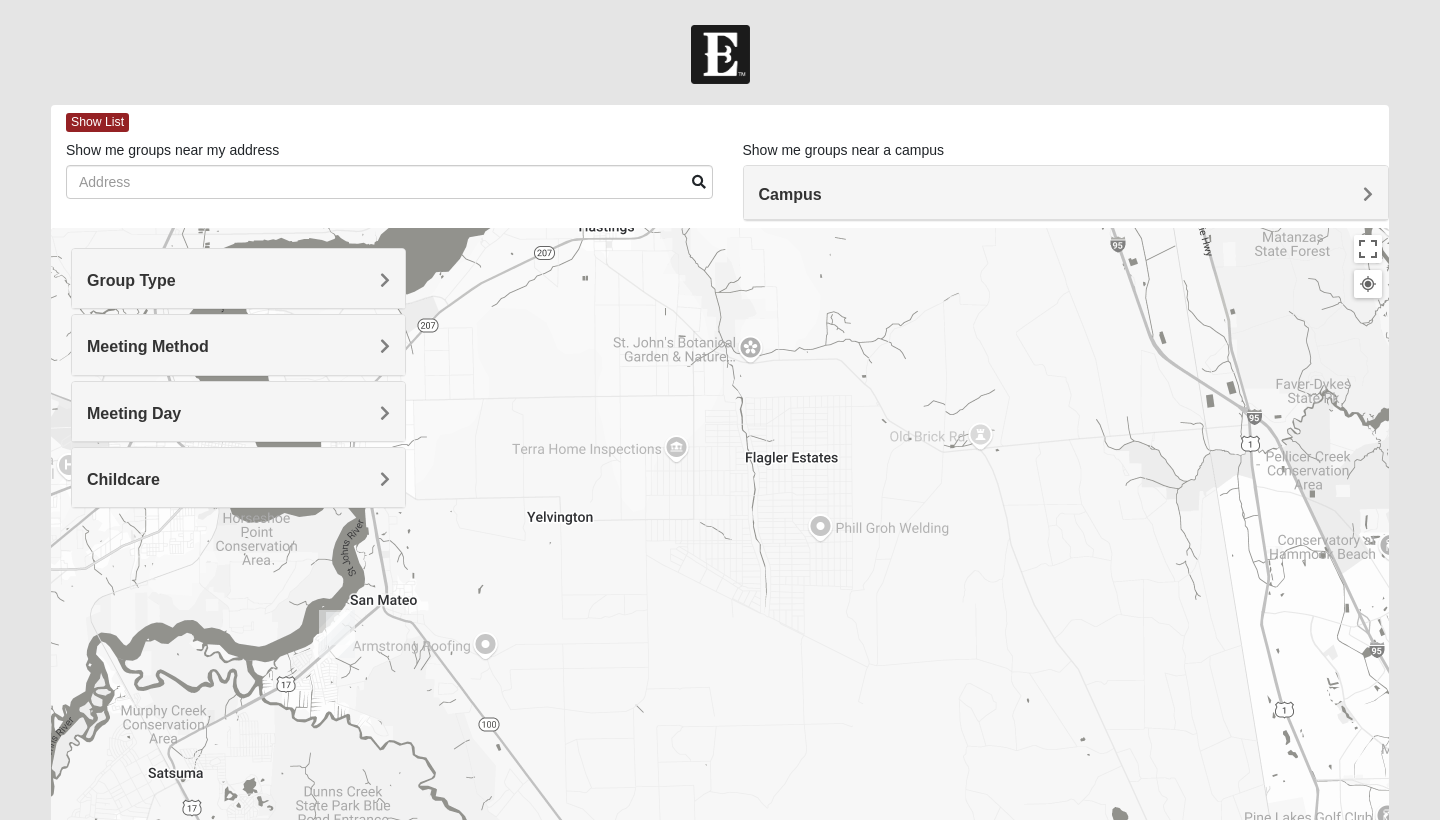 drag, startPoint x: 578, startPoint y: 700, endPoint x: 834, endPoint y: 592, distance: 277.84888 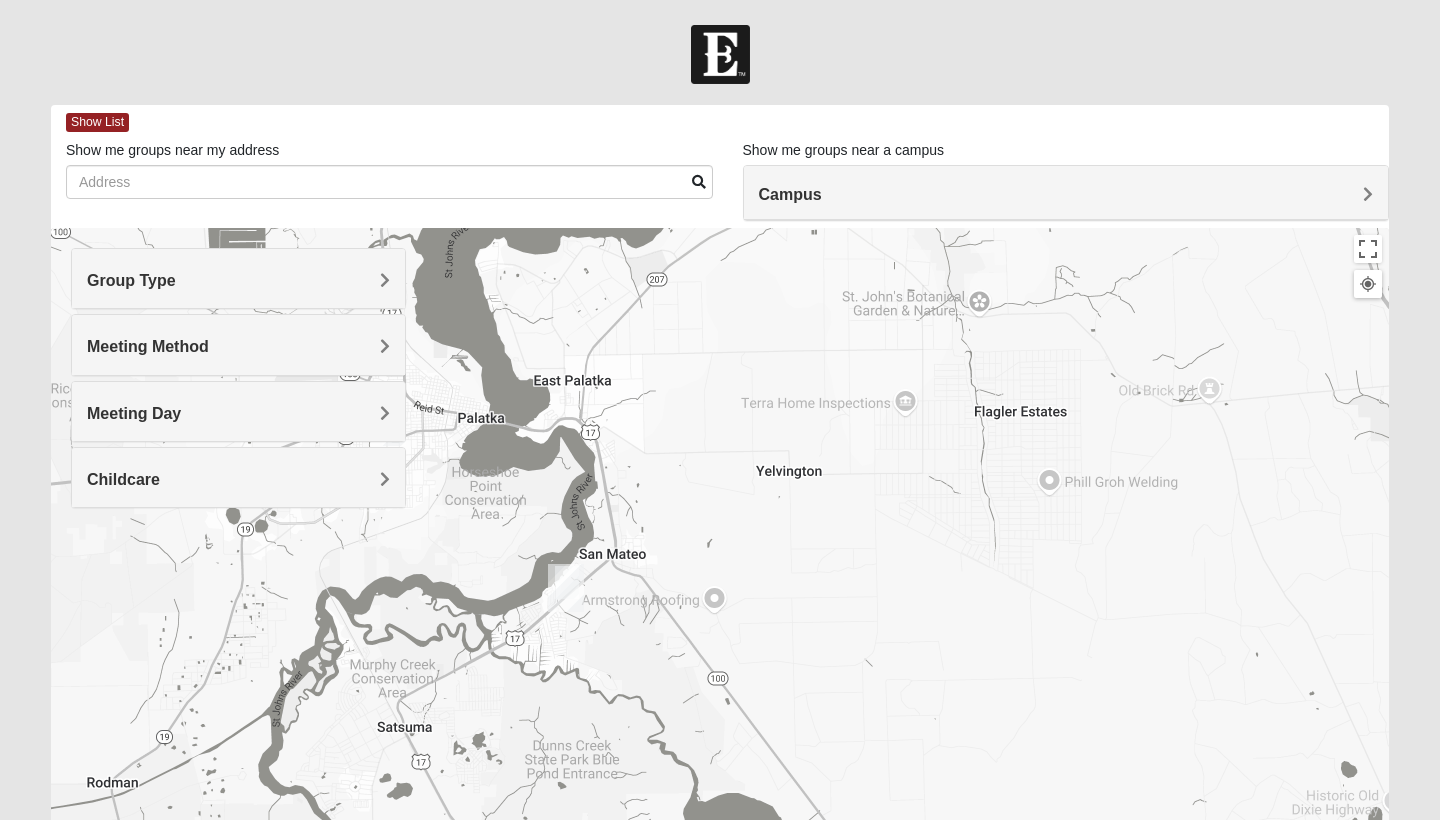 drag, startPoint x: 820, startPoint y: 484, endPoint x: 818, endPoint y: 554, distance: 70.028564 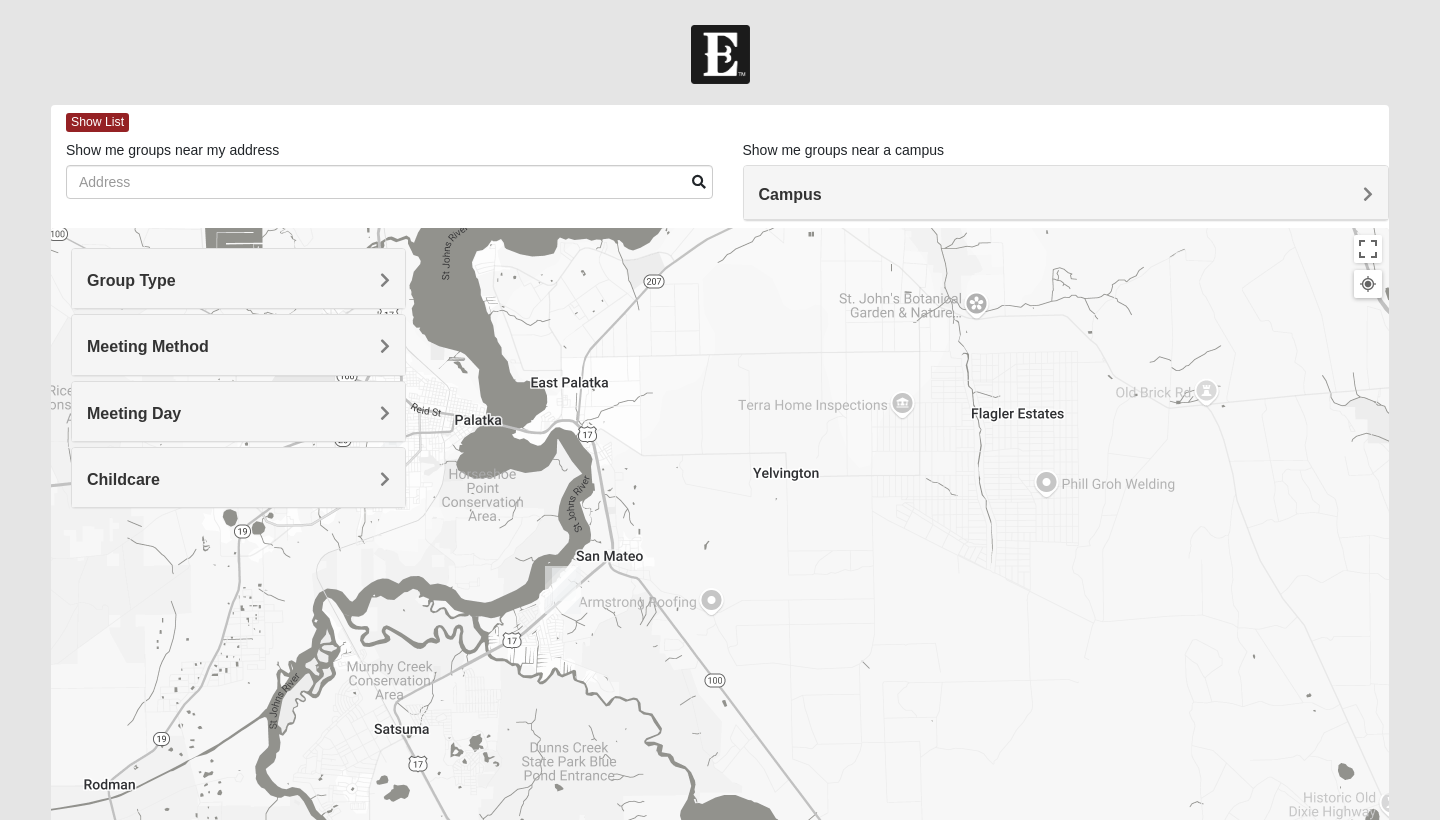 click at bounding box center (563, 590) 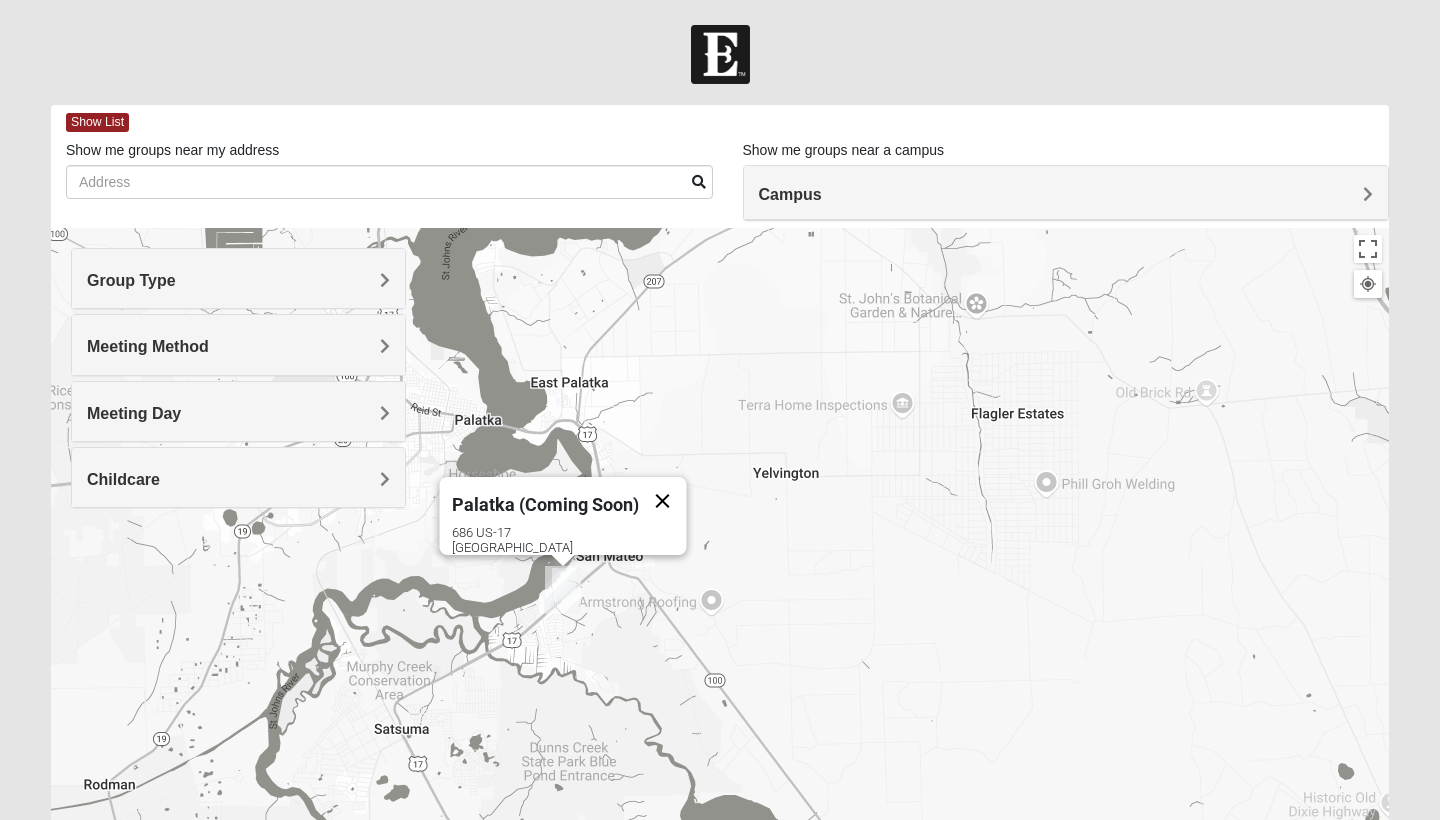 click at bounding box center [663, 501] 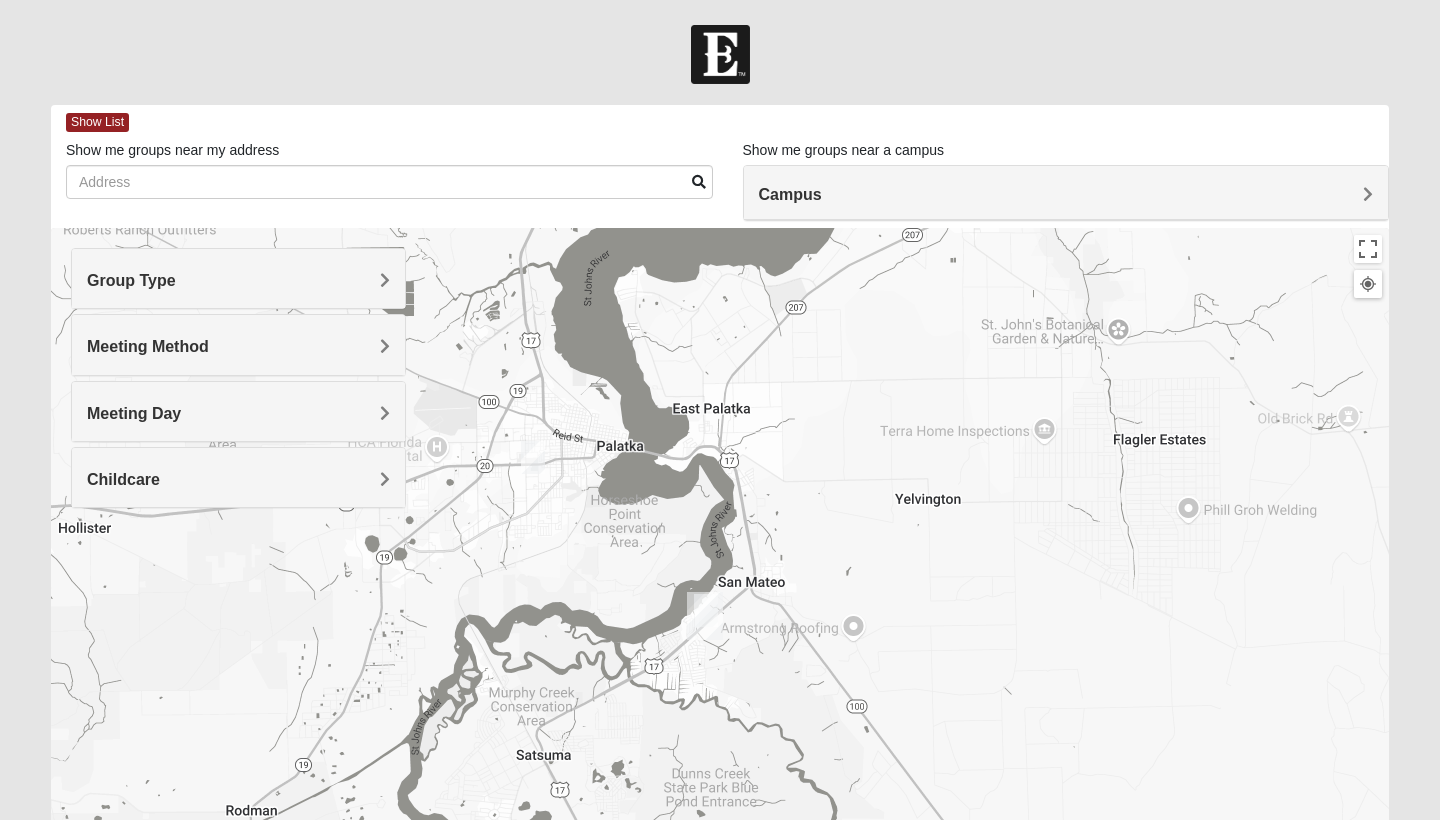drag, startPoint x: 870, startPoint y: 478, endPoint x: 1041, endPoint y: 530, distance: 178.73164 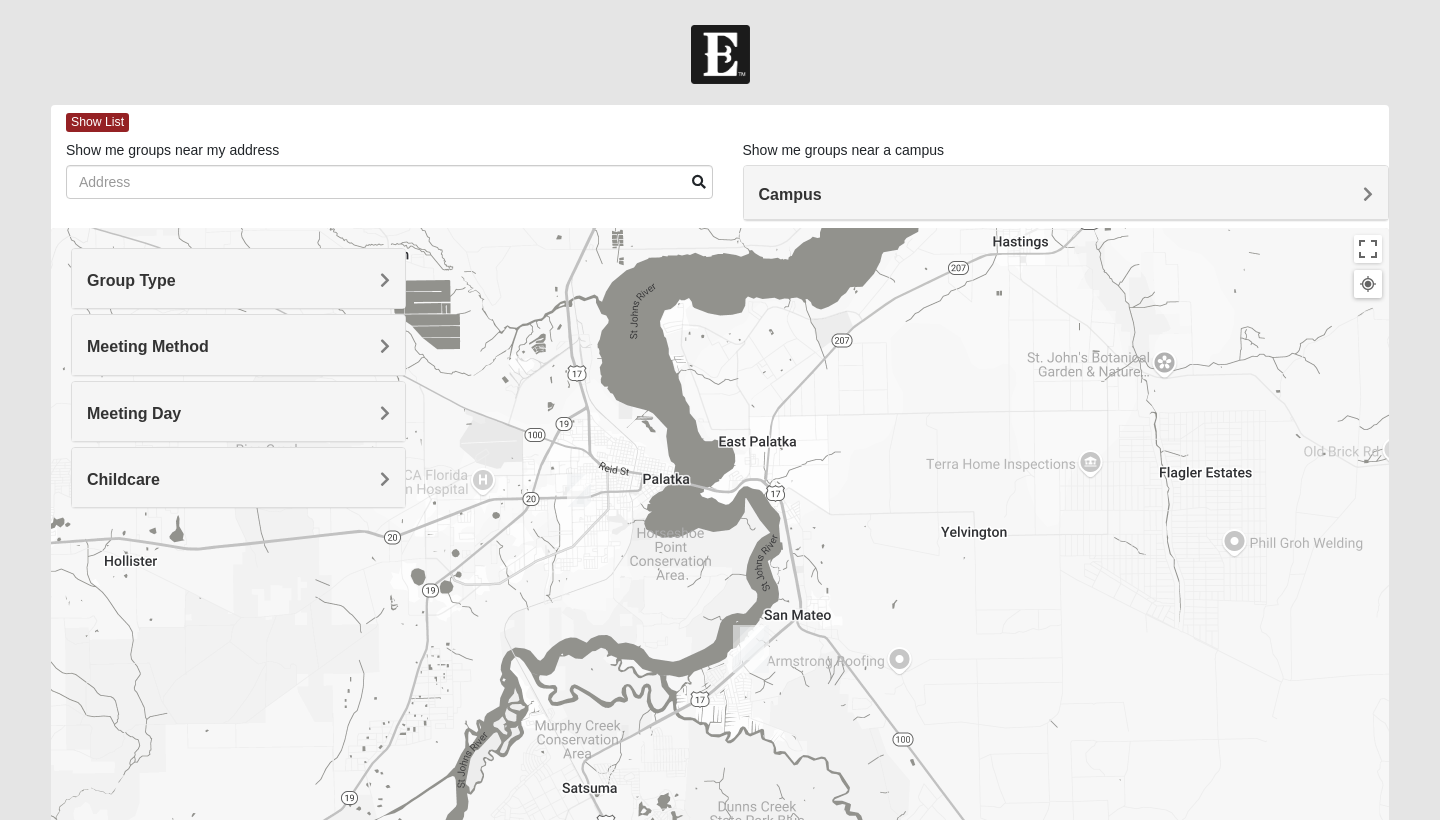 click at bounding box center [720, 628] 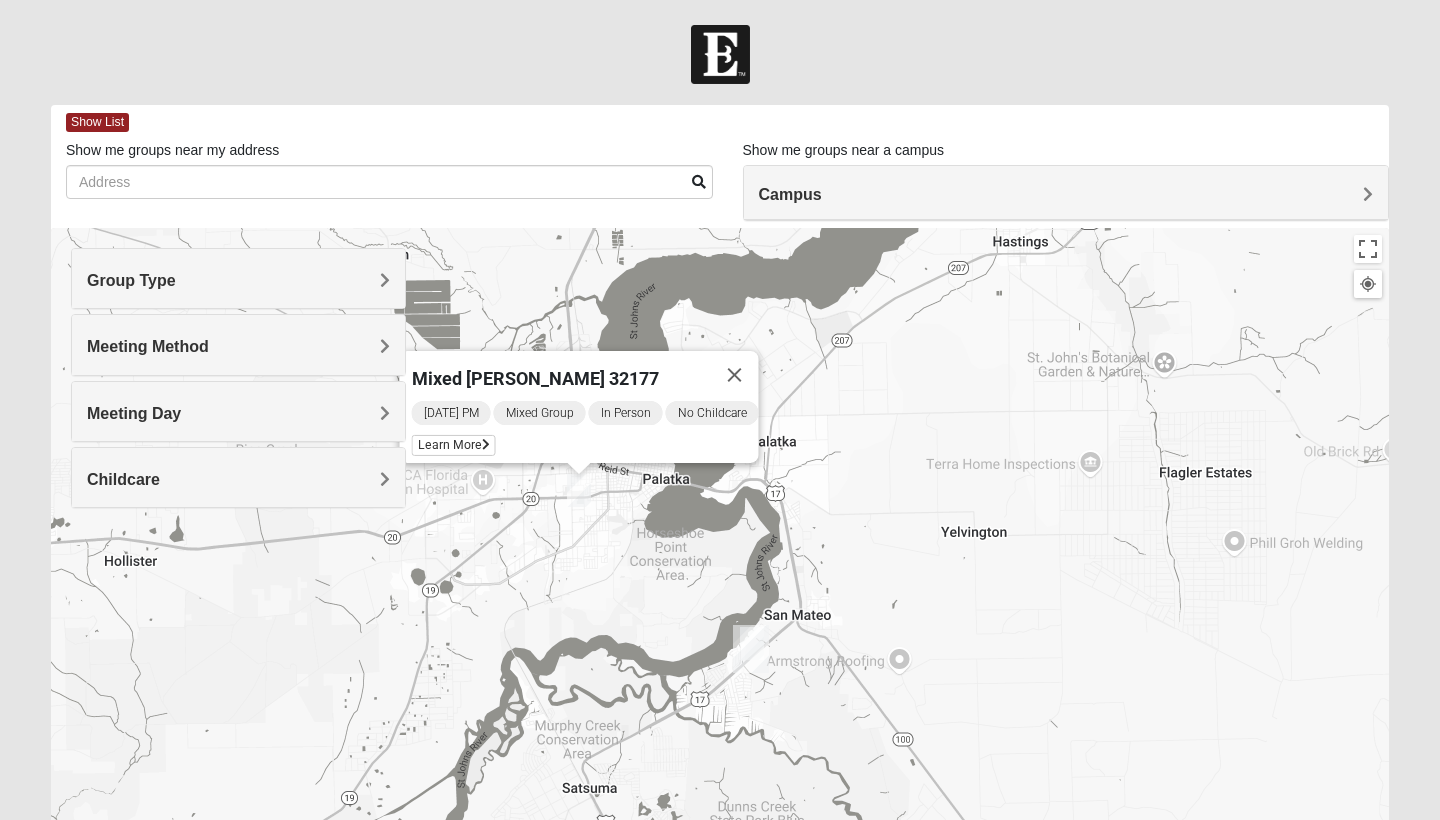 drag, startPoint x: 616, startPoint y: 562, endPoint x: 736, endPoint y: 657, distance: 153.05228 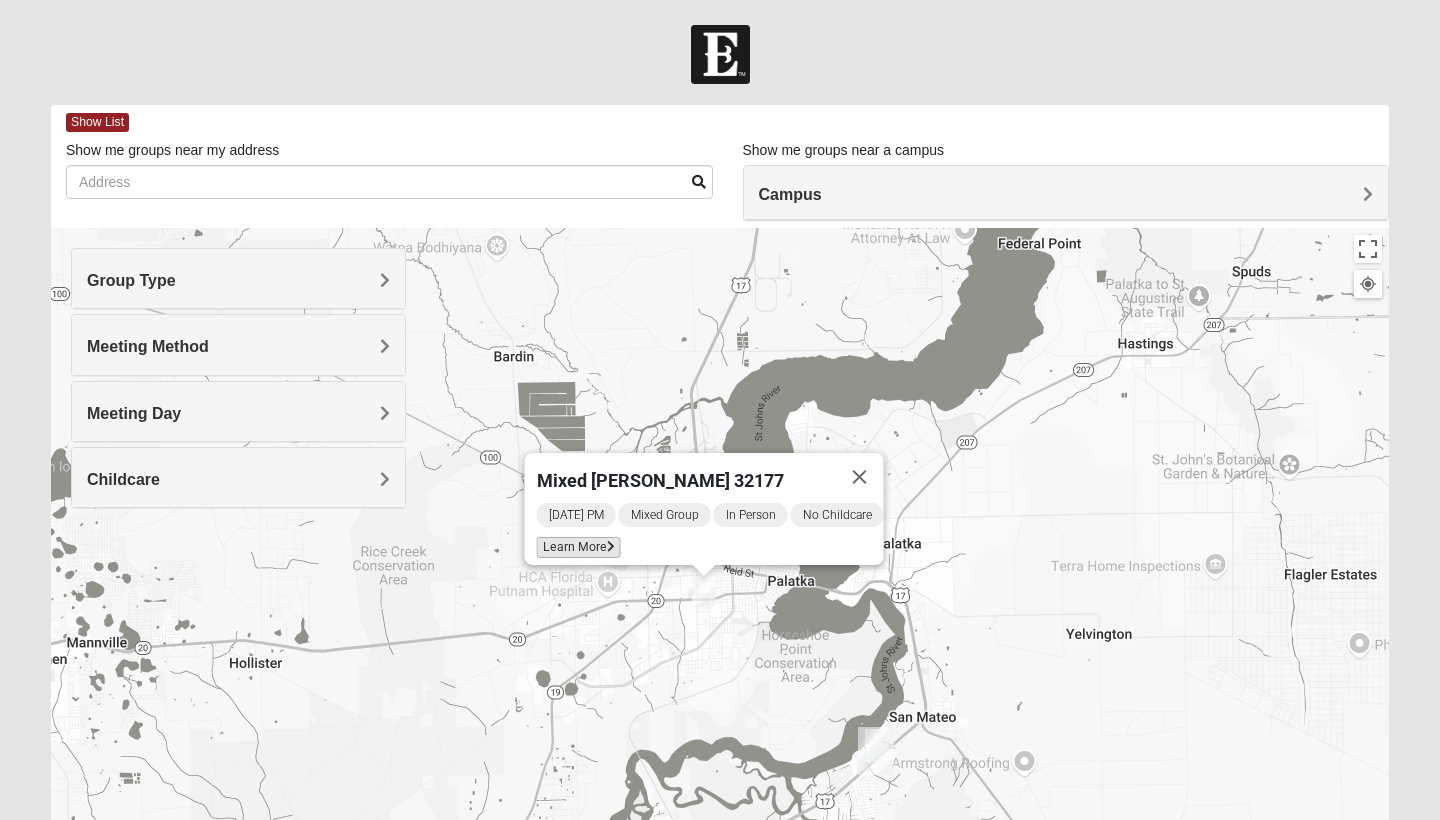 click on "Learn More" at bounding box center (579, 547) 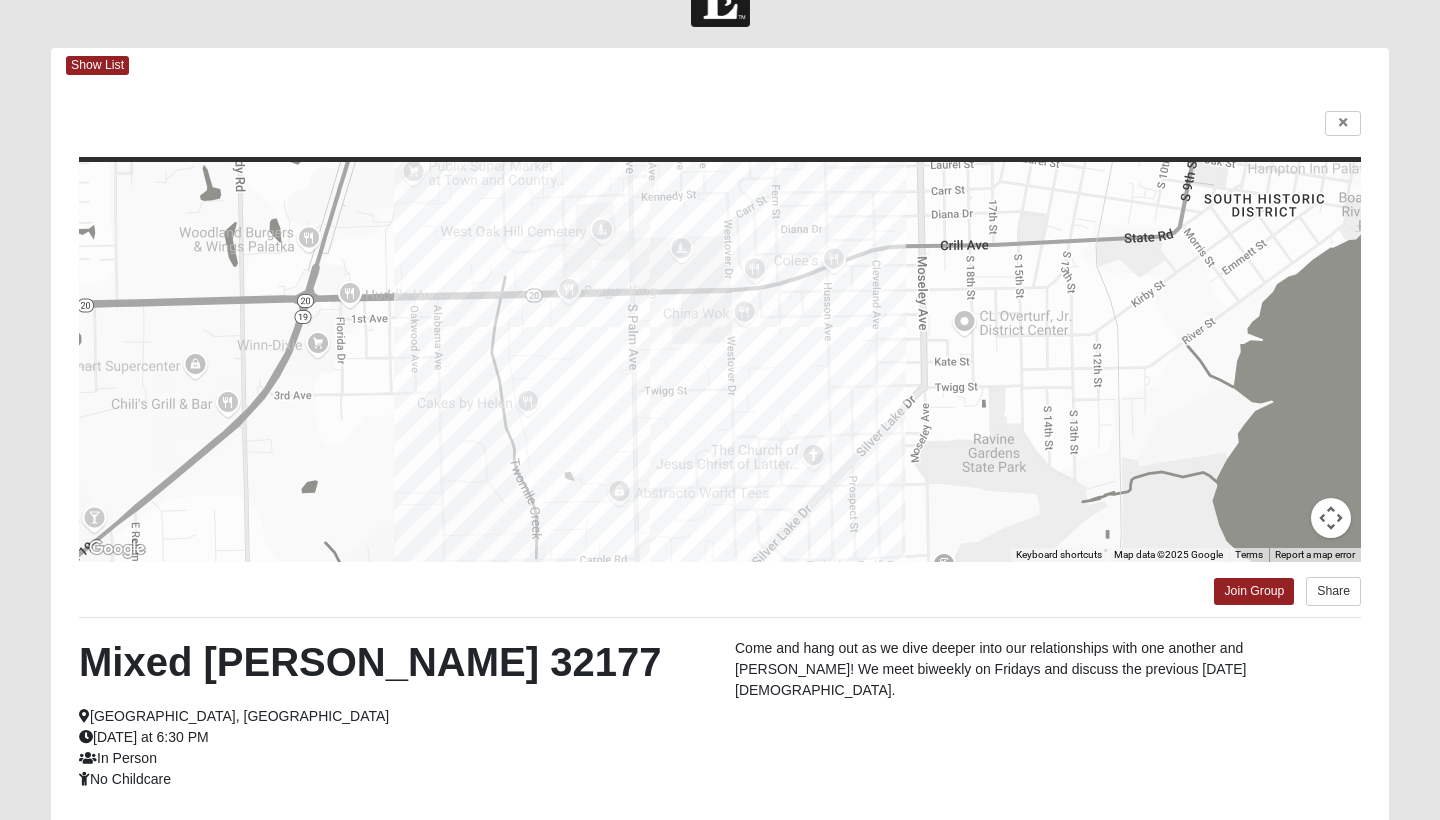 scroll, scrollTop: 53, scrollLeft: 0, axis: vertical 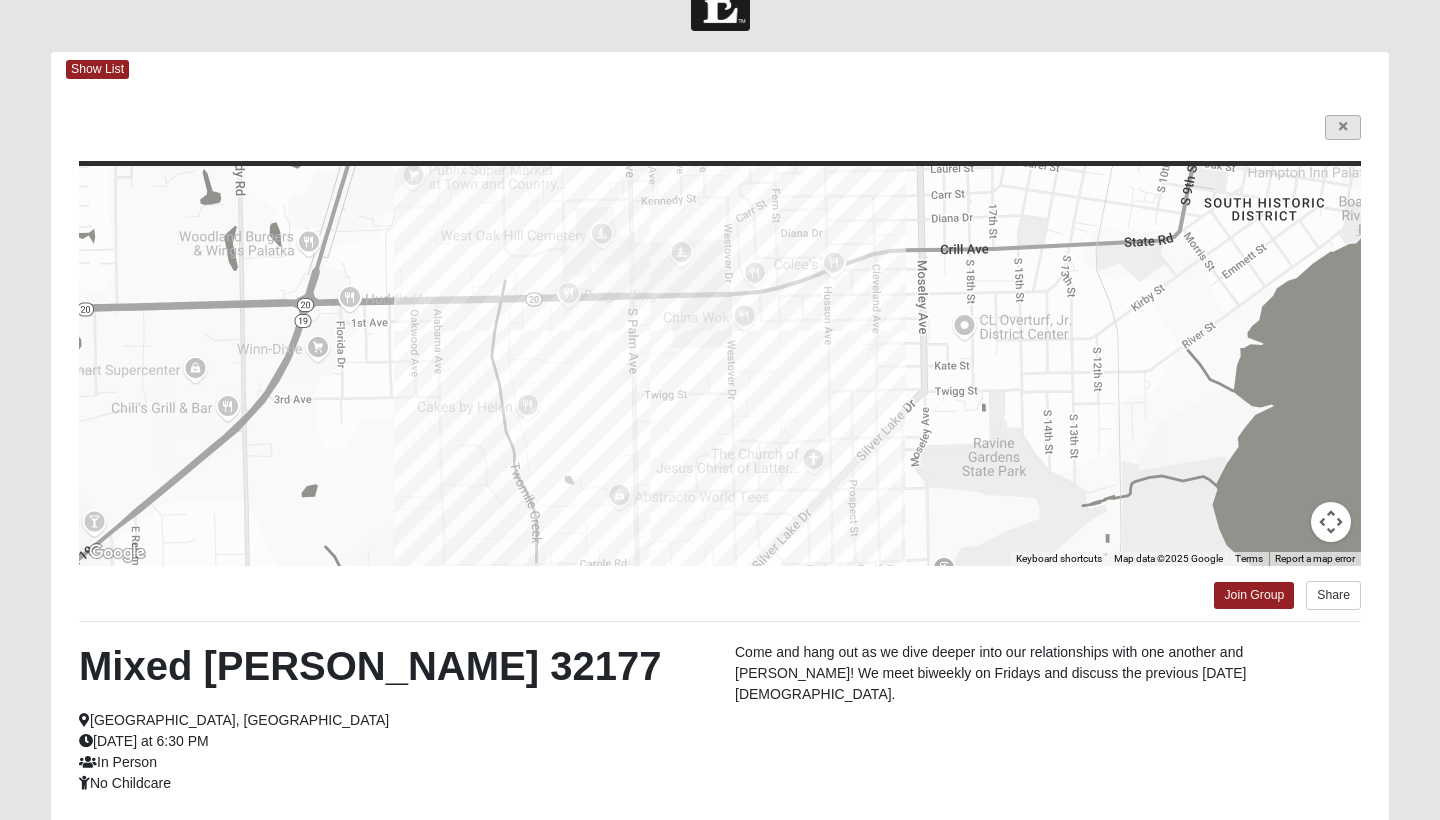 click at bounding box center (1343, 127) 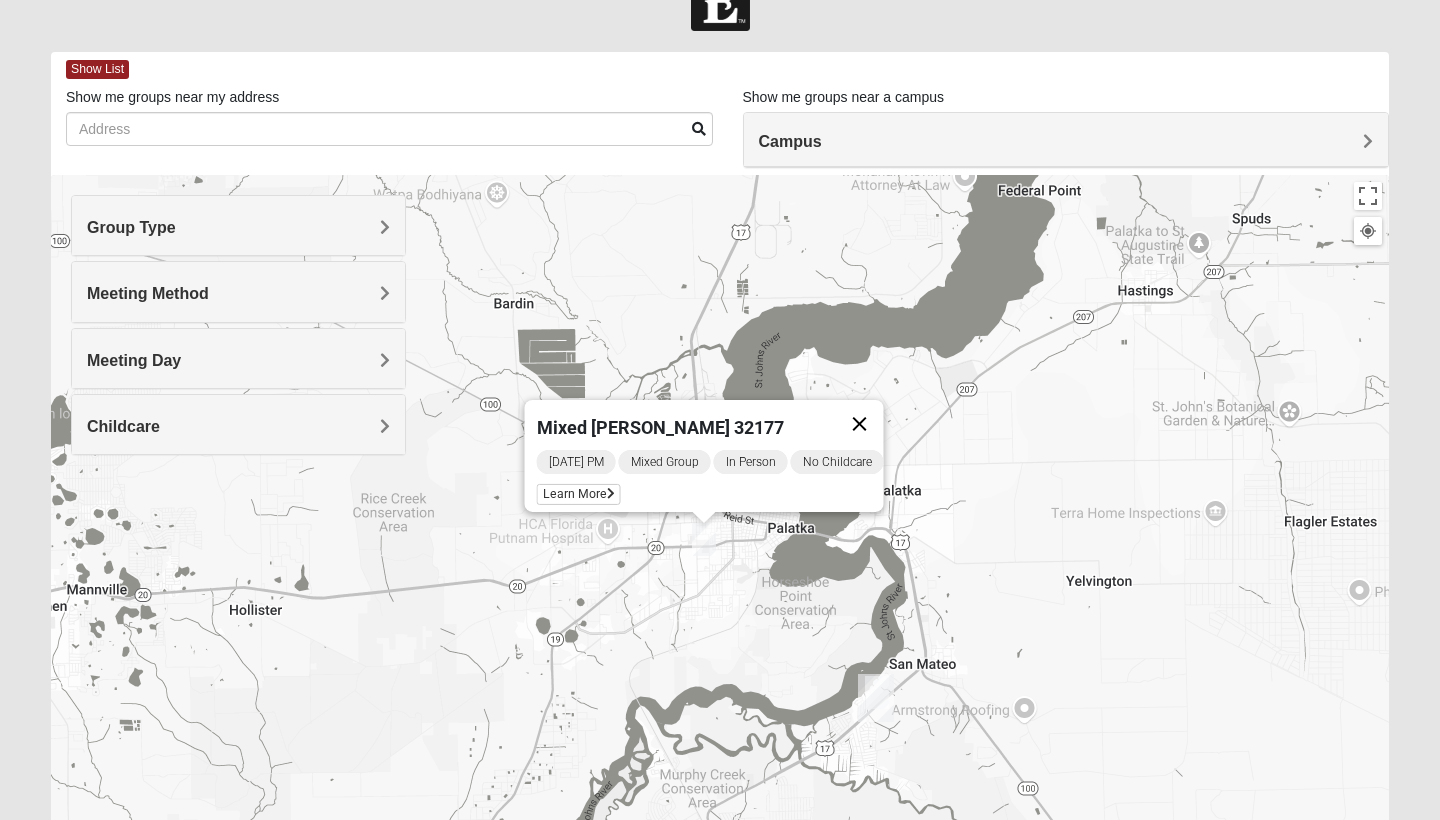 click at bounding box center [860, 424] 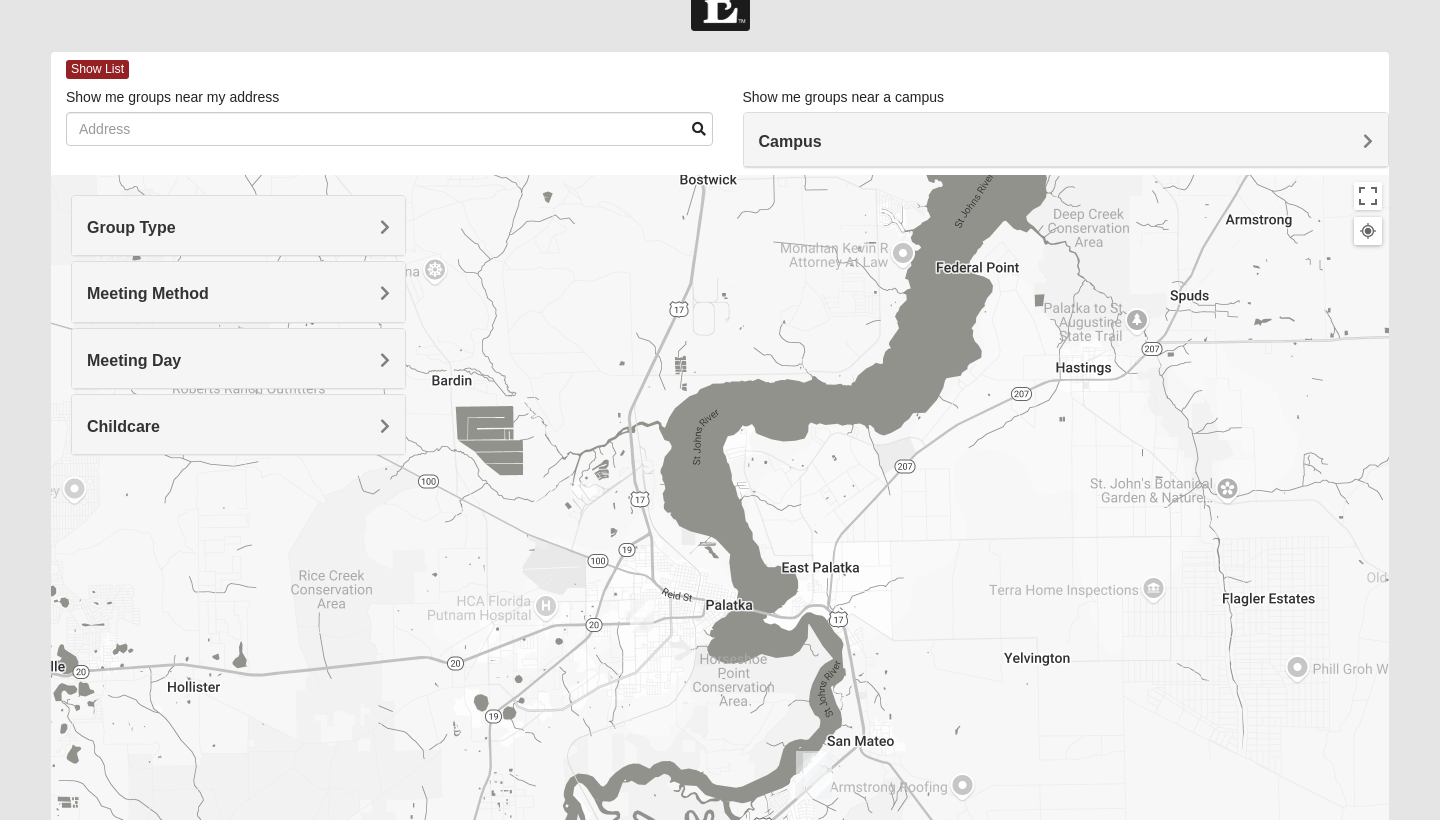 drag, startPoint x: 832, startPoint y: 566, endPoint x: 768, endPoint y: 641, distance: 98.59513 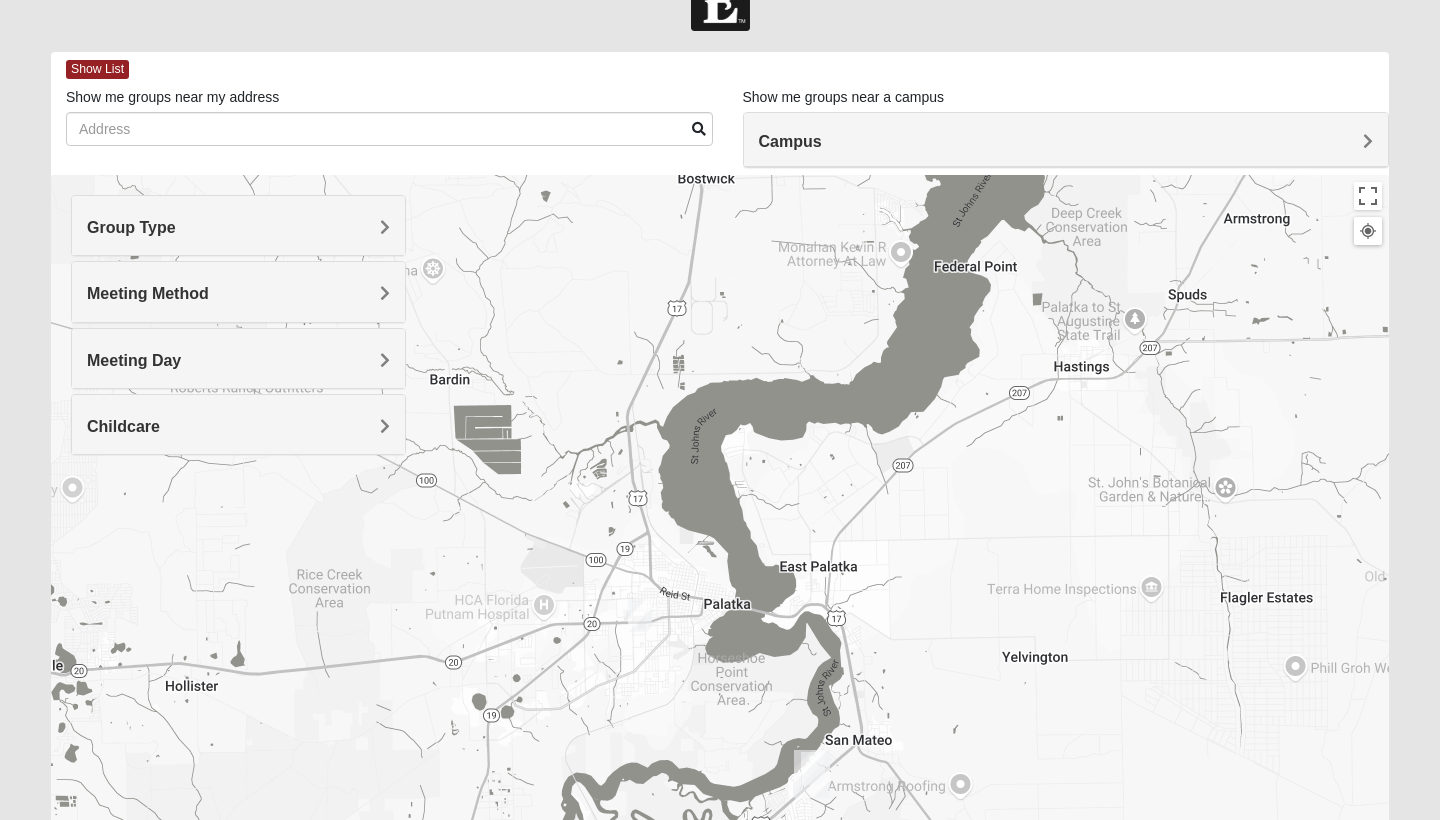 drag, startPoint x: 991, startPoint y: 458, endPoint x: 831, endPoint y: 724, distance: 310.41263 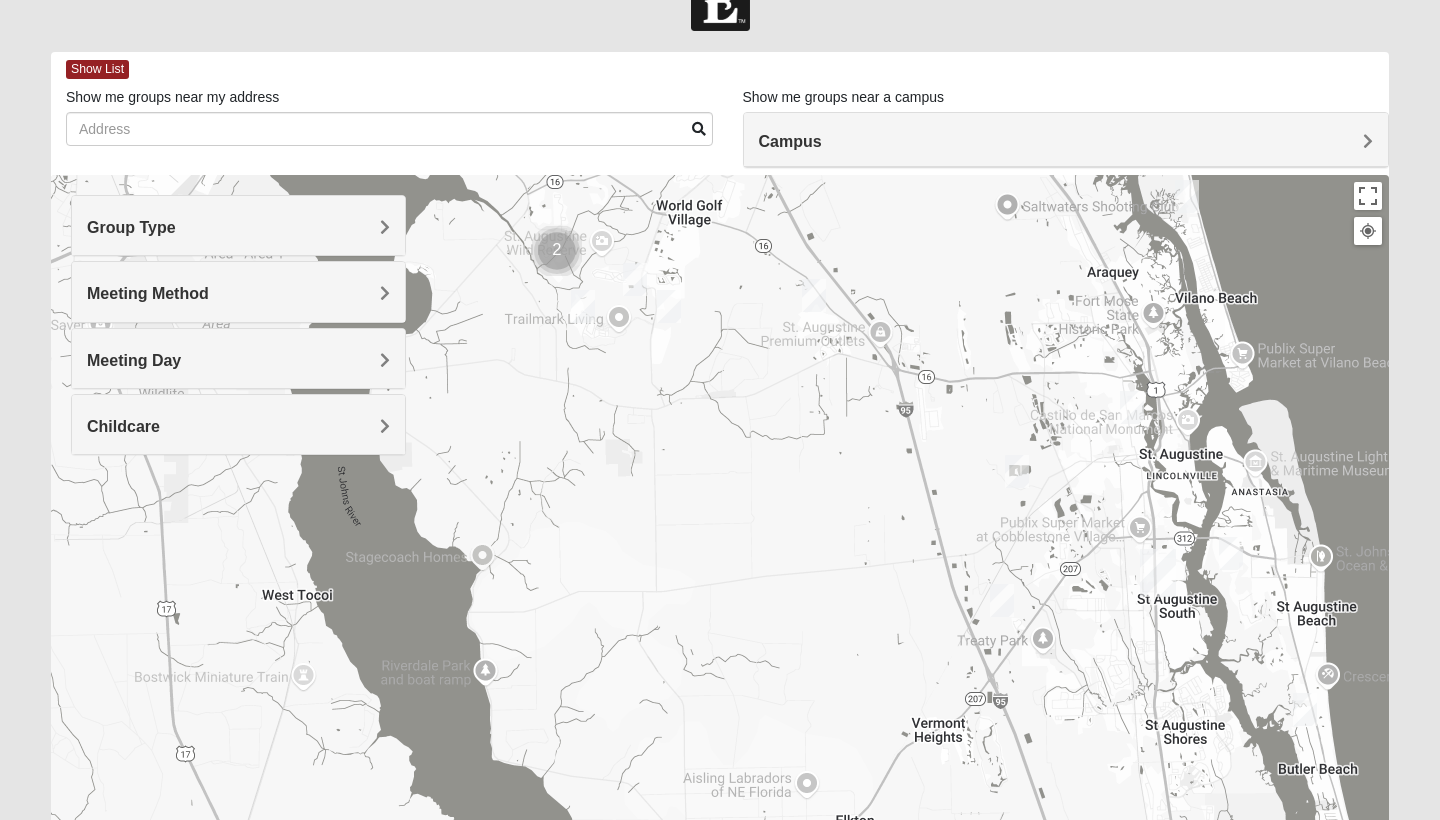 drag, startPoint x: 914, startPoint y: 542, endPoint x: 750, endPoint y: 480, distance: 175.32826 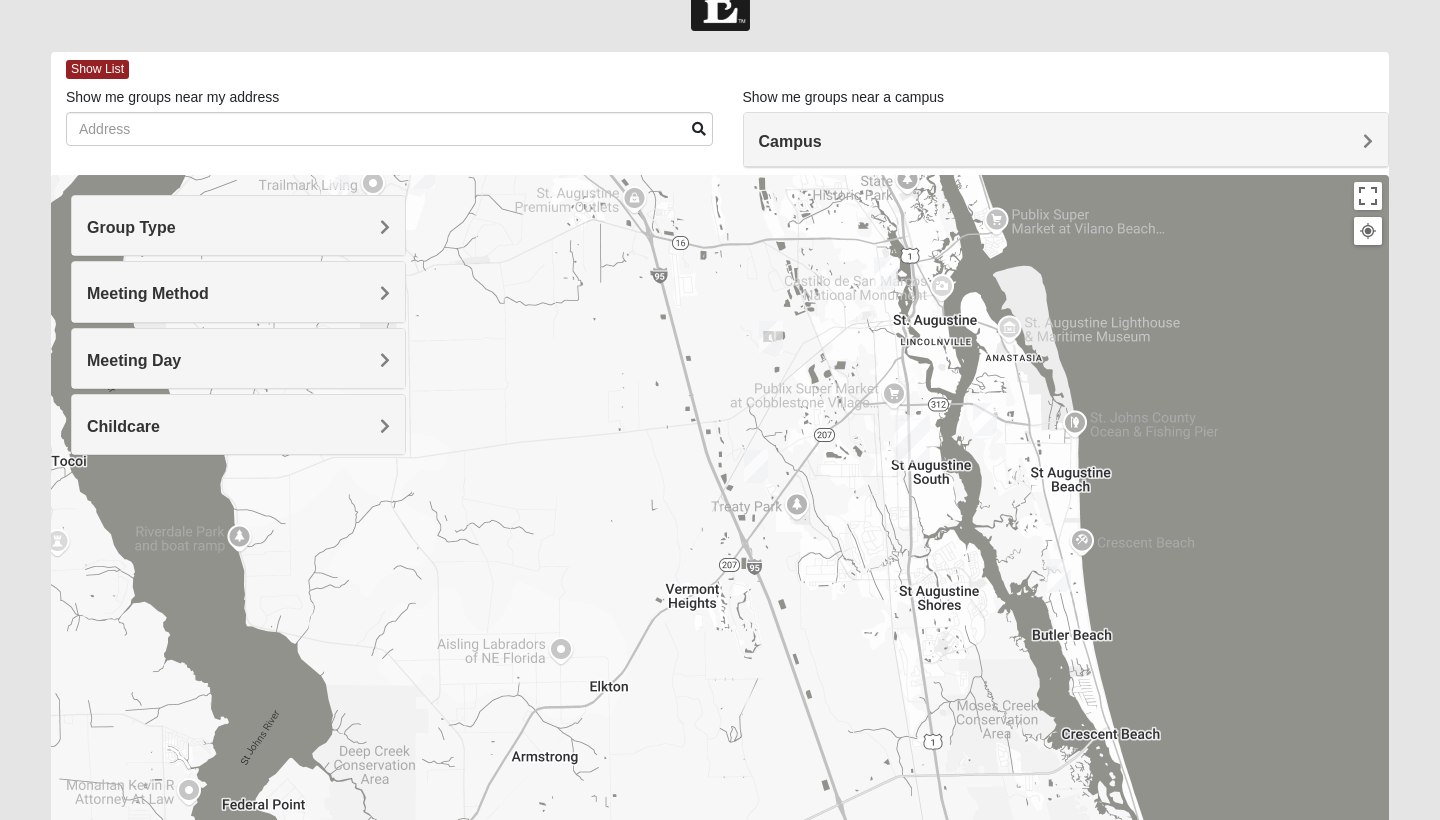 drag, startPoint x: 738, startPoint y: 547, endPoint x: 720, endPoint y: 696, distance: 150.08331 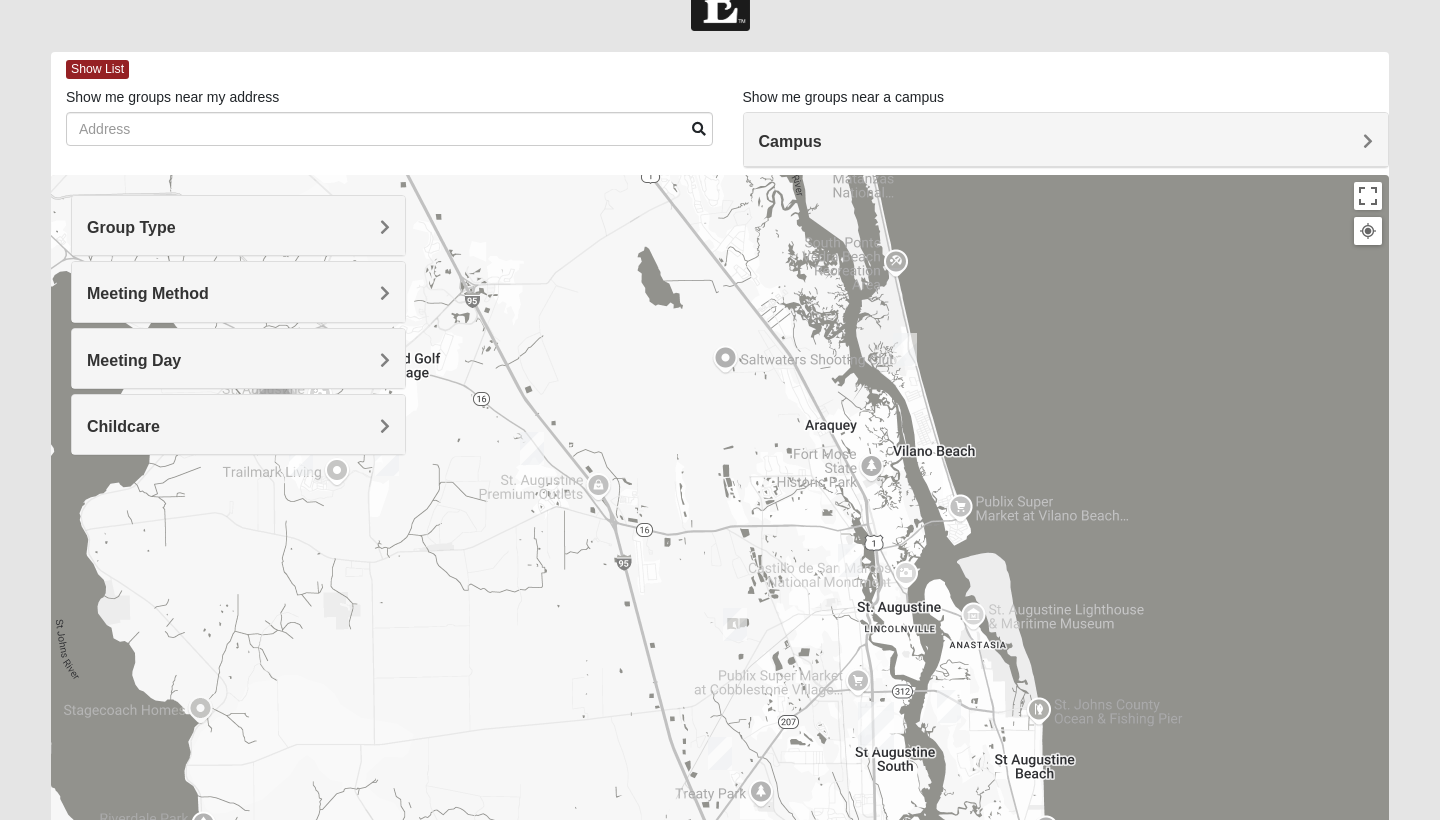 drag, startPoint x: 764, startPoint y: 473, endPoint x: 822, endPoint y: 581, distance: 122.588745 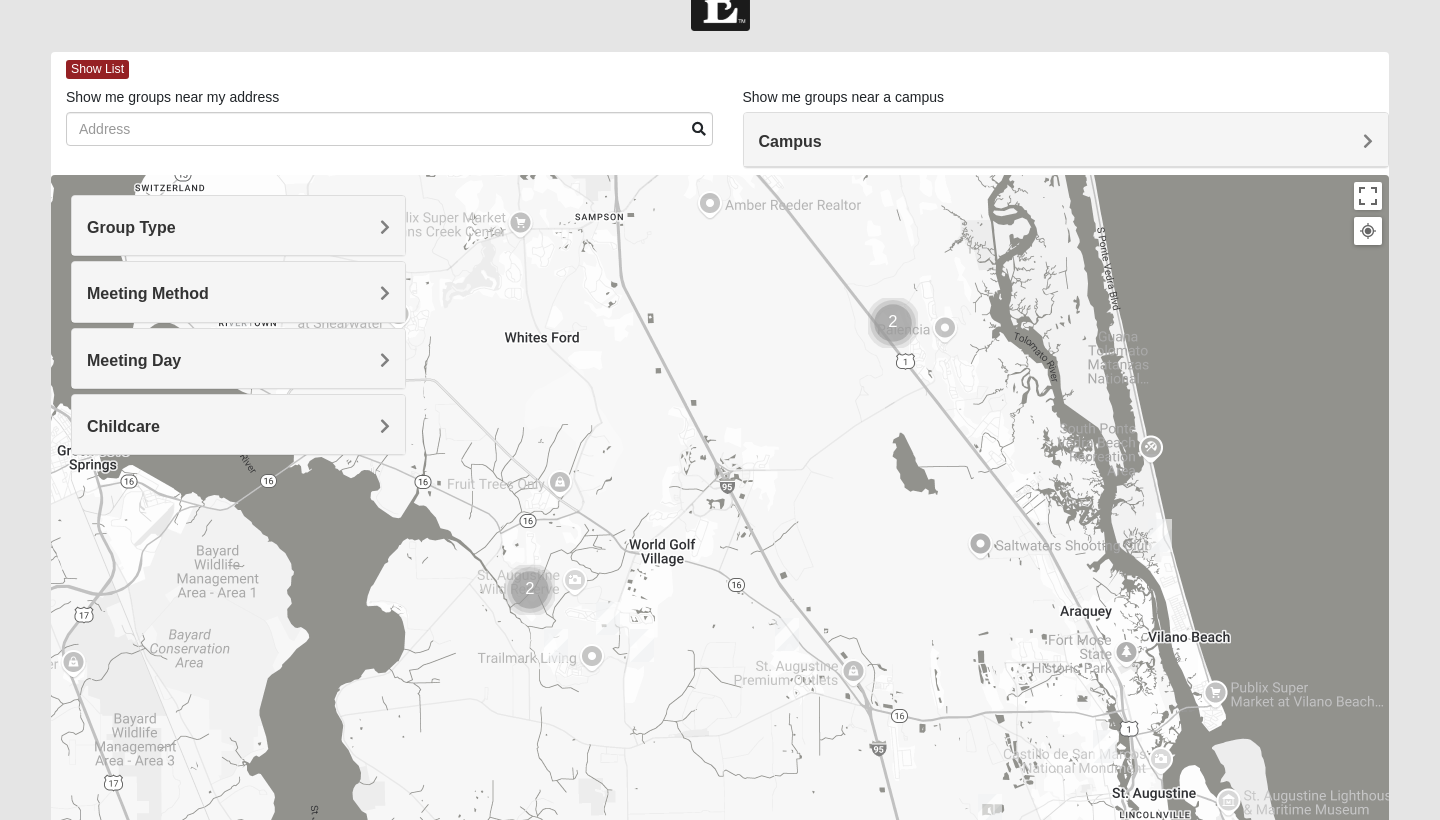 drag, startPoint x: 627, startPoint y: 526, endPoint x: 802, endPoint y: 525, distance: 175.00285 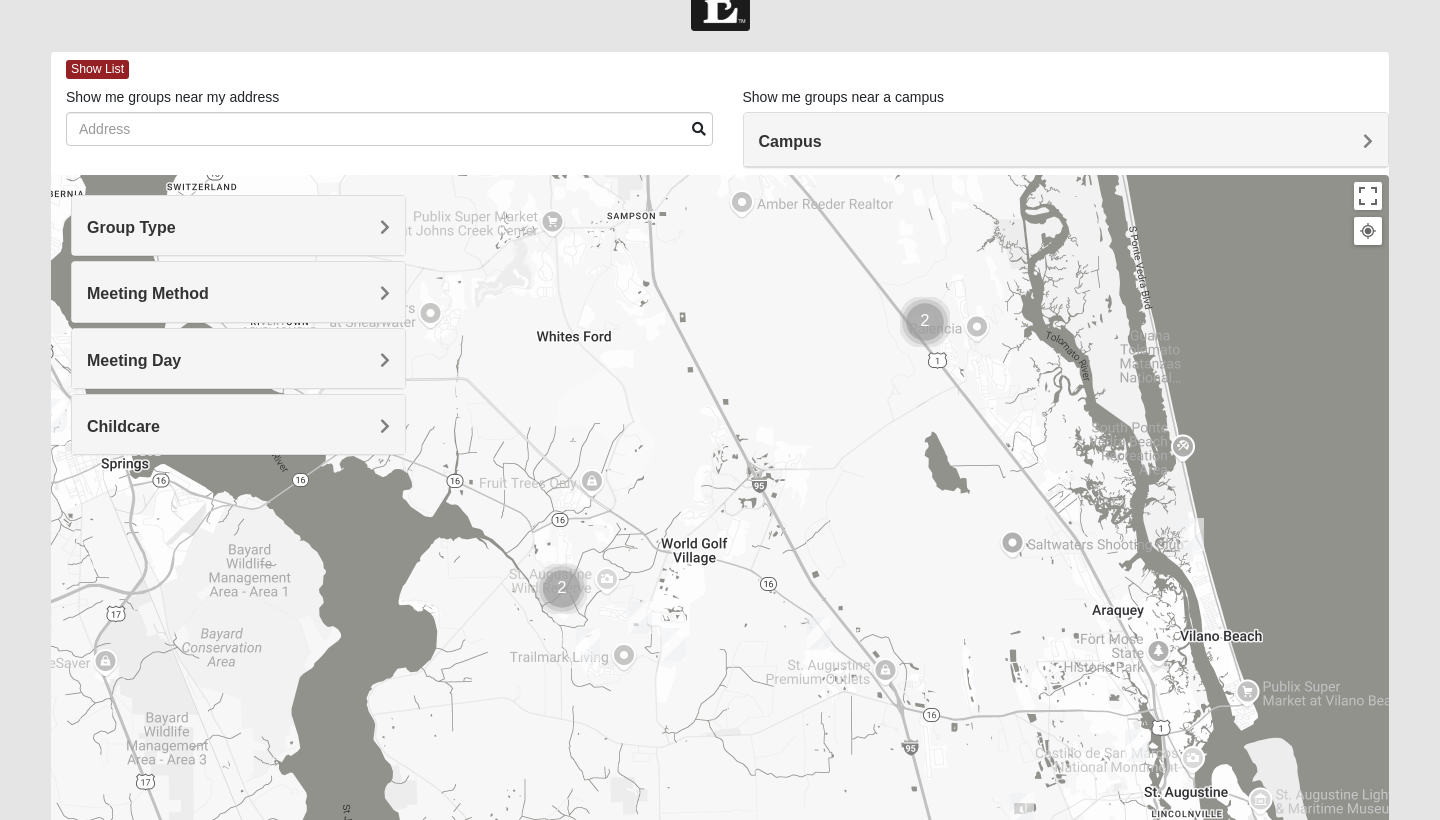 click at bounding box center (562, 589) 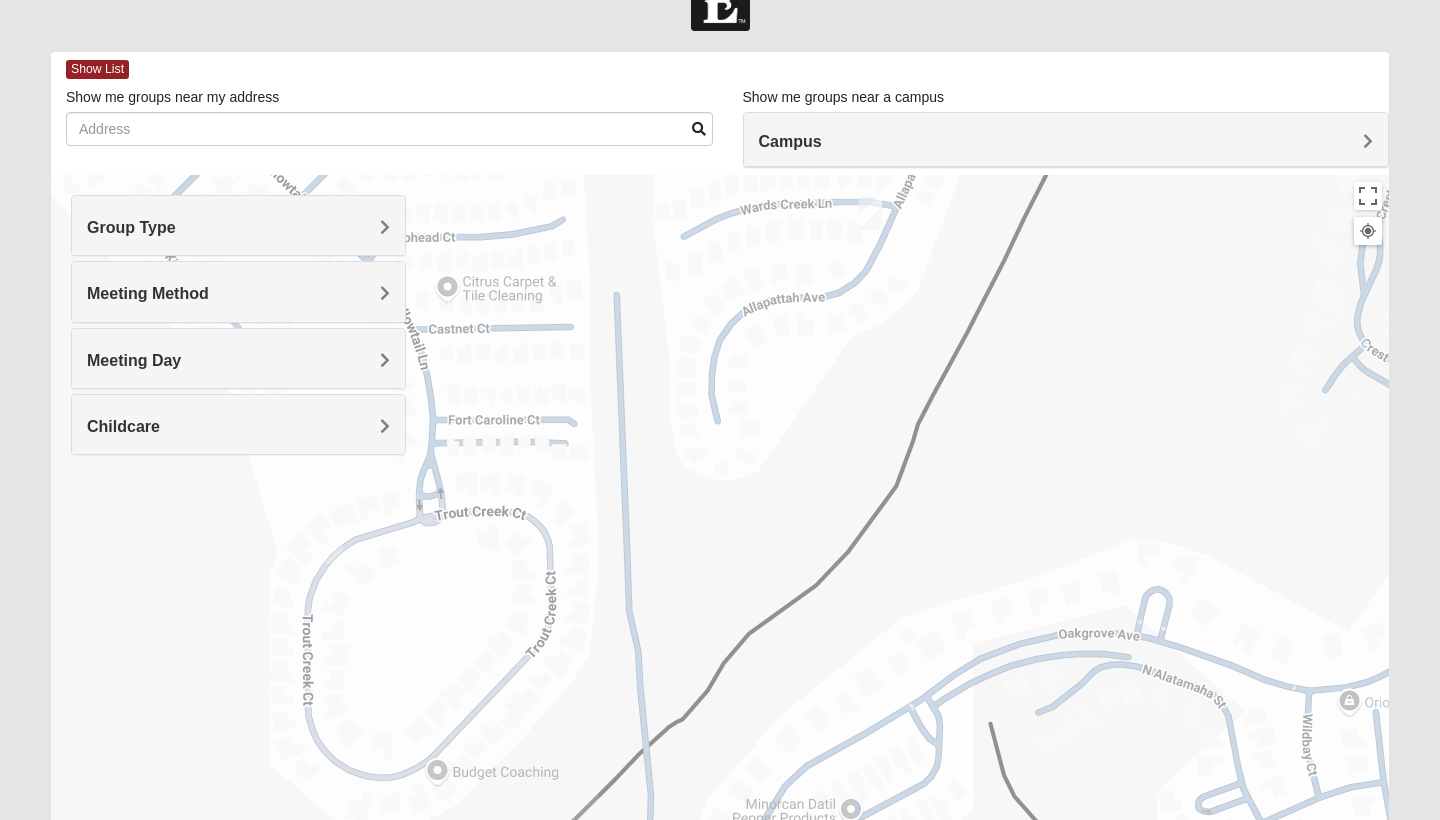 drag, startPoint x: 1003, startPoint y: 397, endPoint x: 995, endPoint y: 106, distance: 291.10995 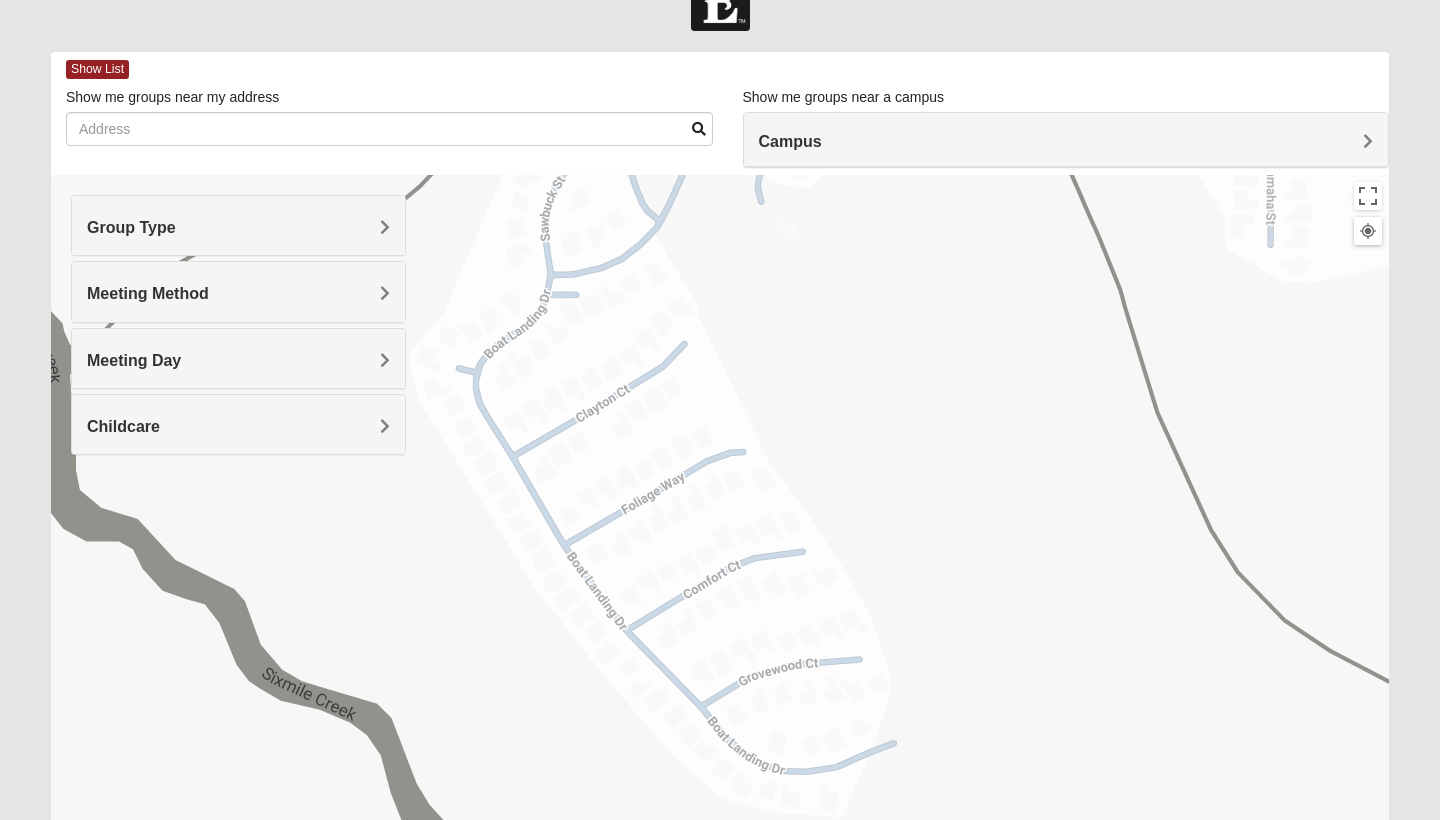 drag, startPoint x: 761, startPoint y: 397, endPoint x: 777, endPoint y: 549, distance: 152.83978 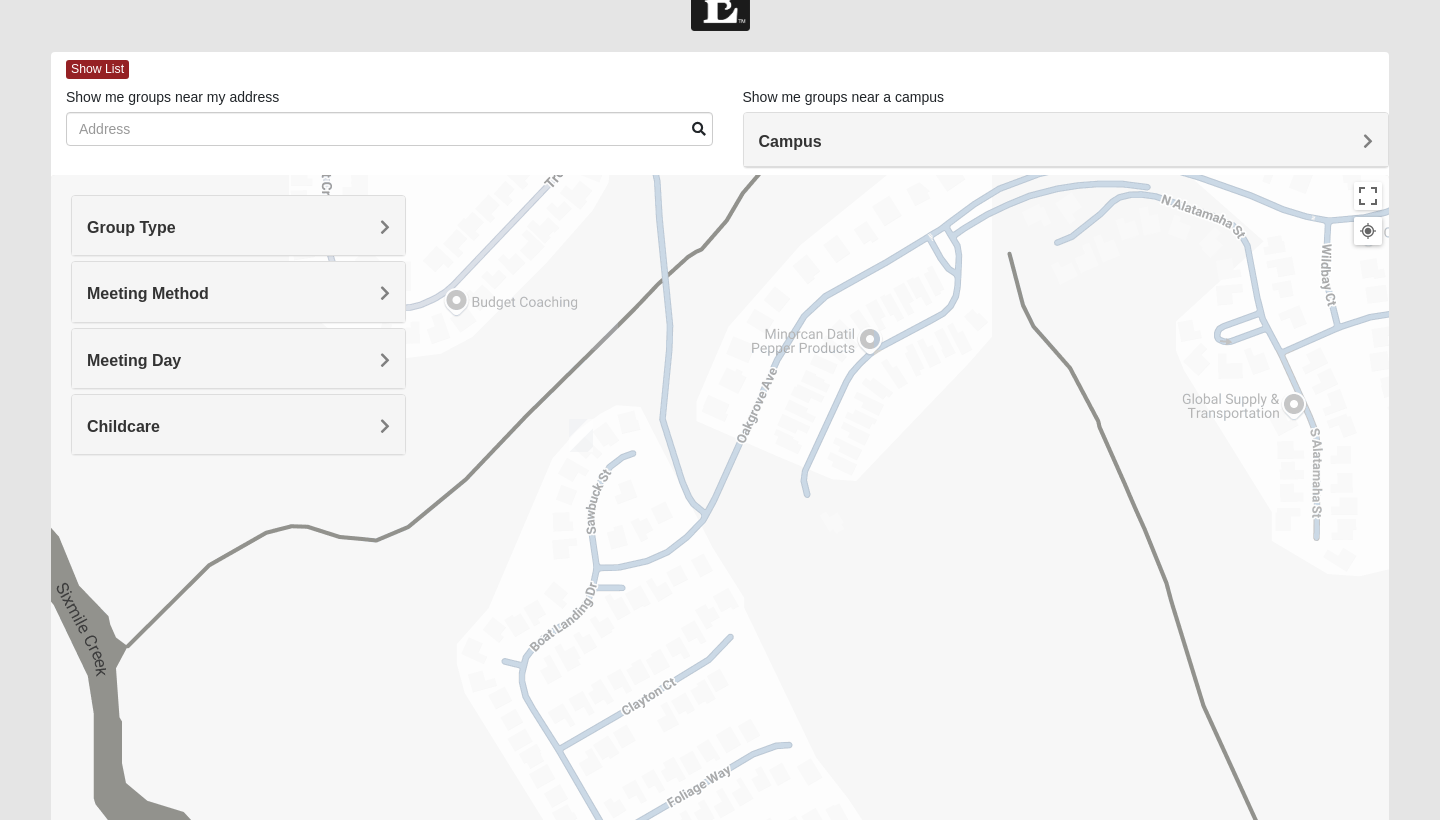 click at bounding box center [581, 435] 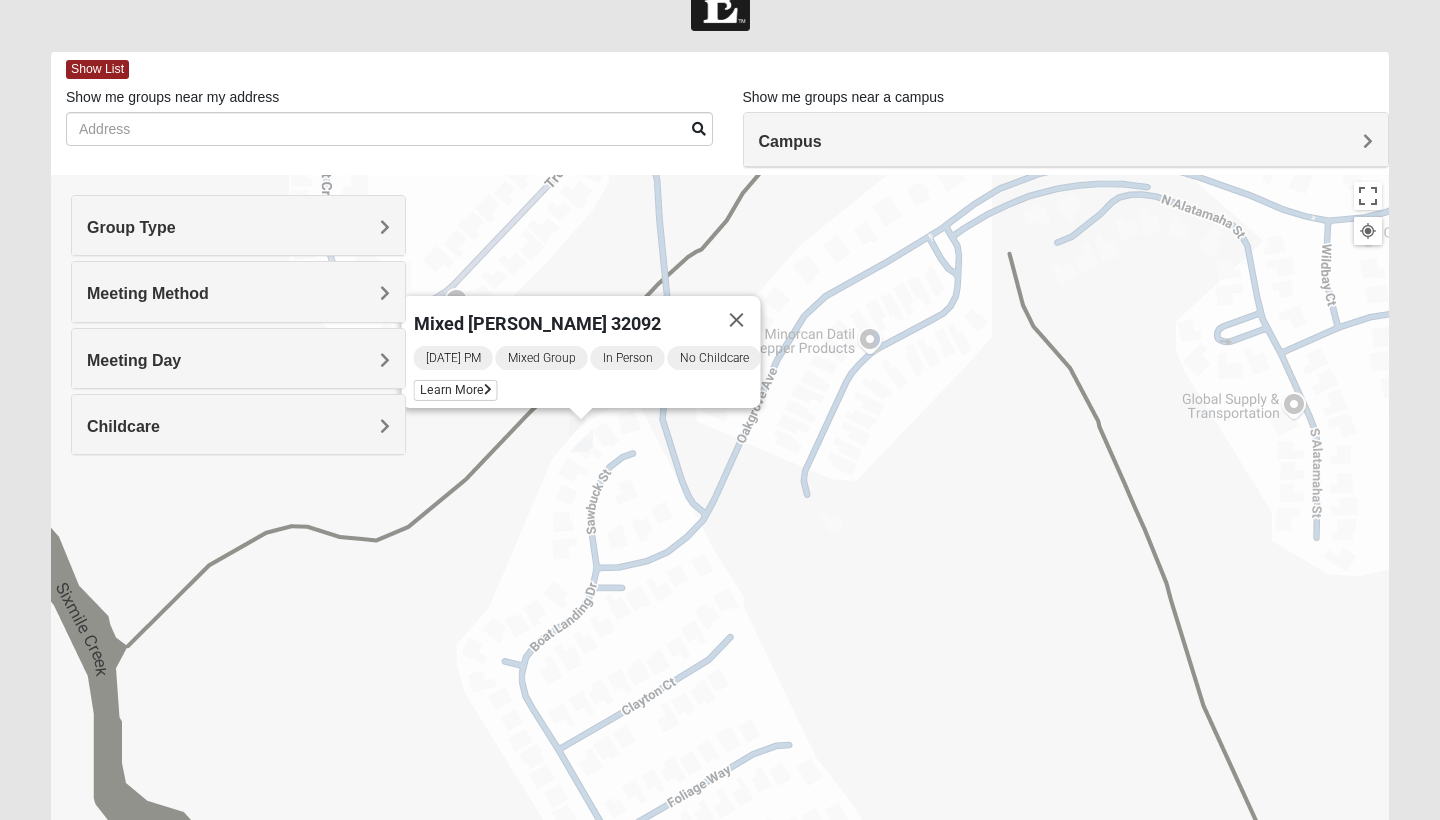 drag, startPoint x: 631, startPoint y: 533, endPoint x: 712, endPoint y: 597, distance: 103.23275 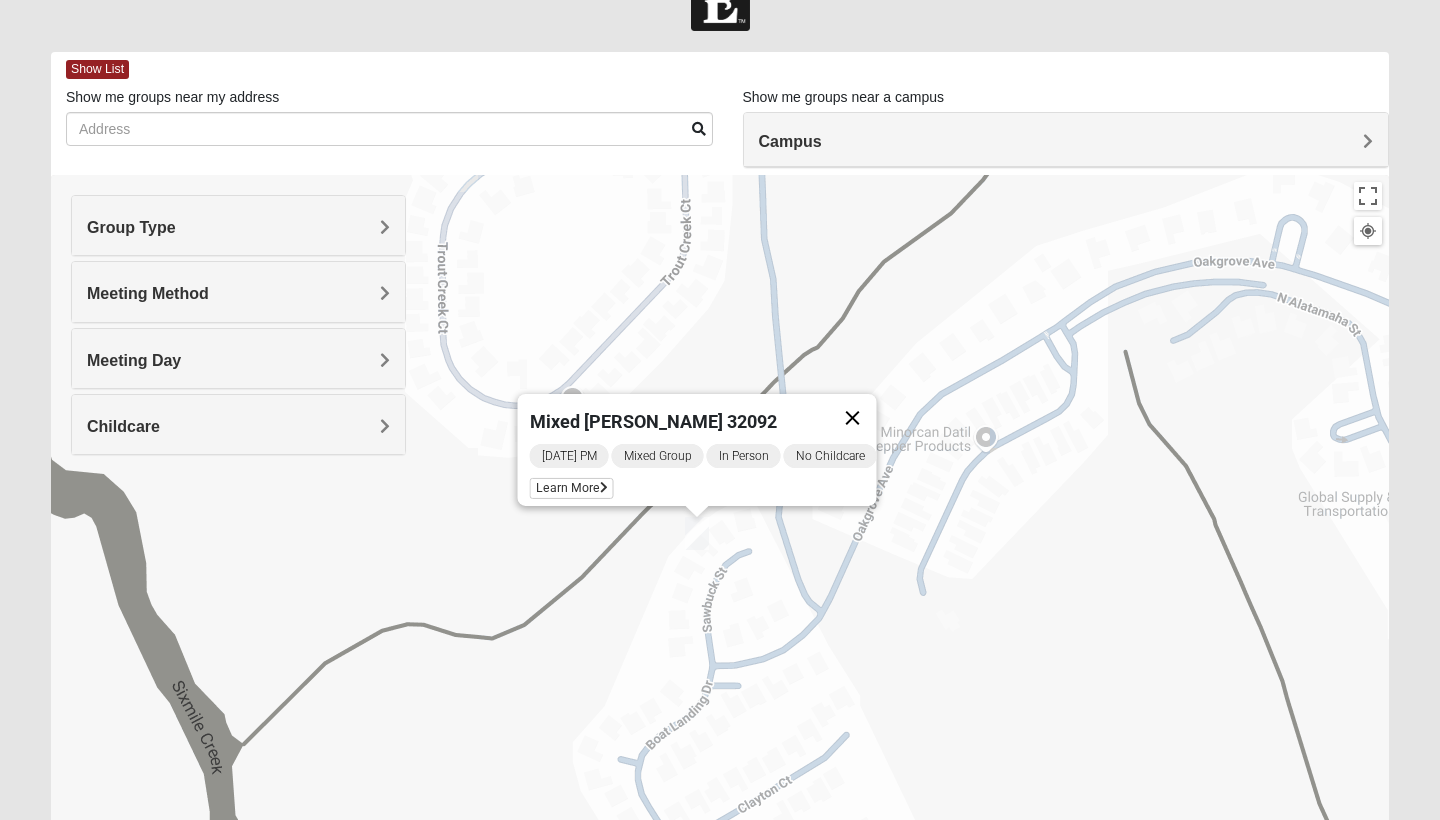 click at bounding box center (853, 418) 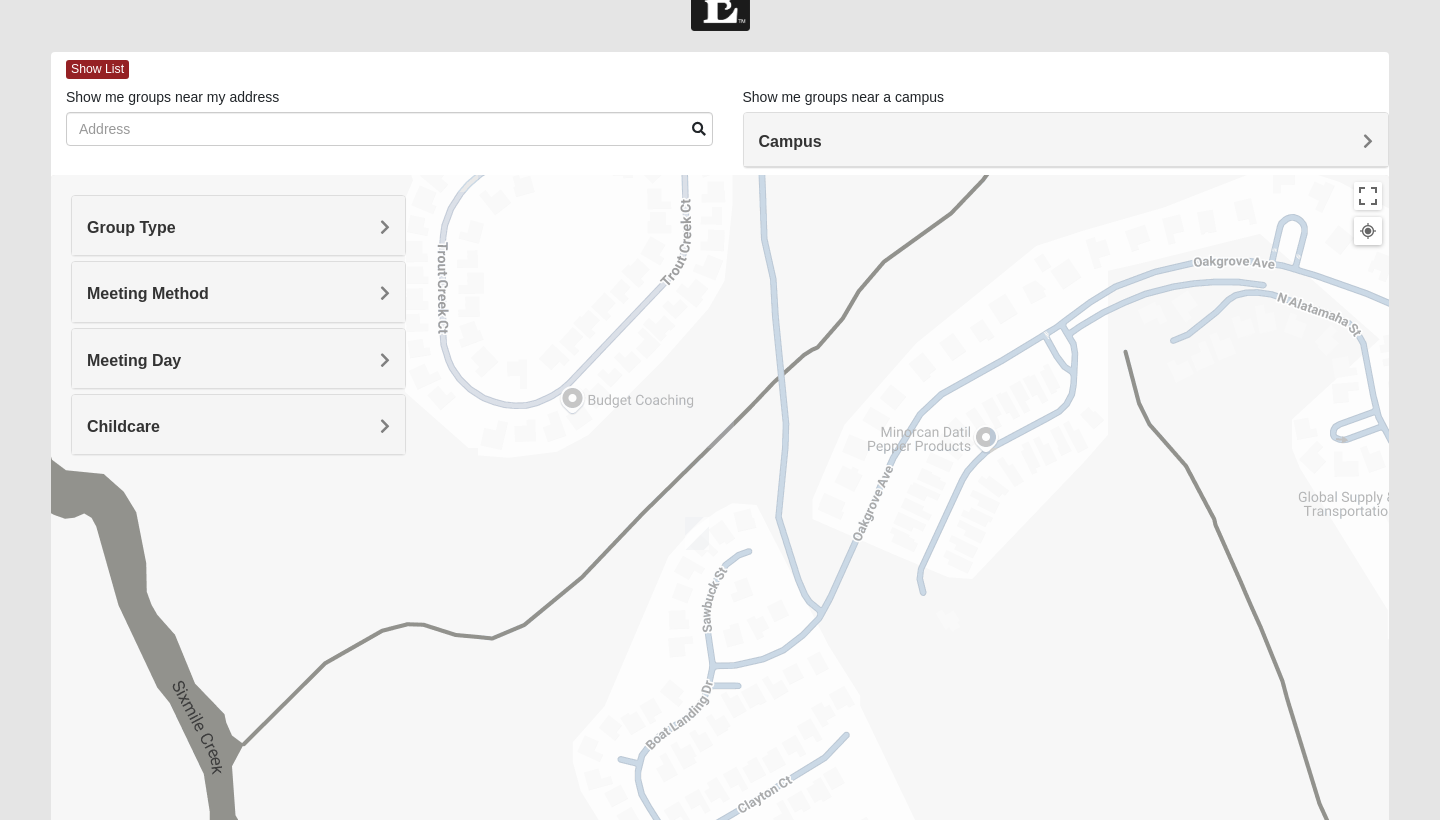 drag, startPoint x: 780, startPoint y: 310, endPoint x: 793, endPoint y: 651, distance: 341.2477 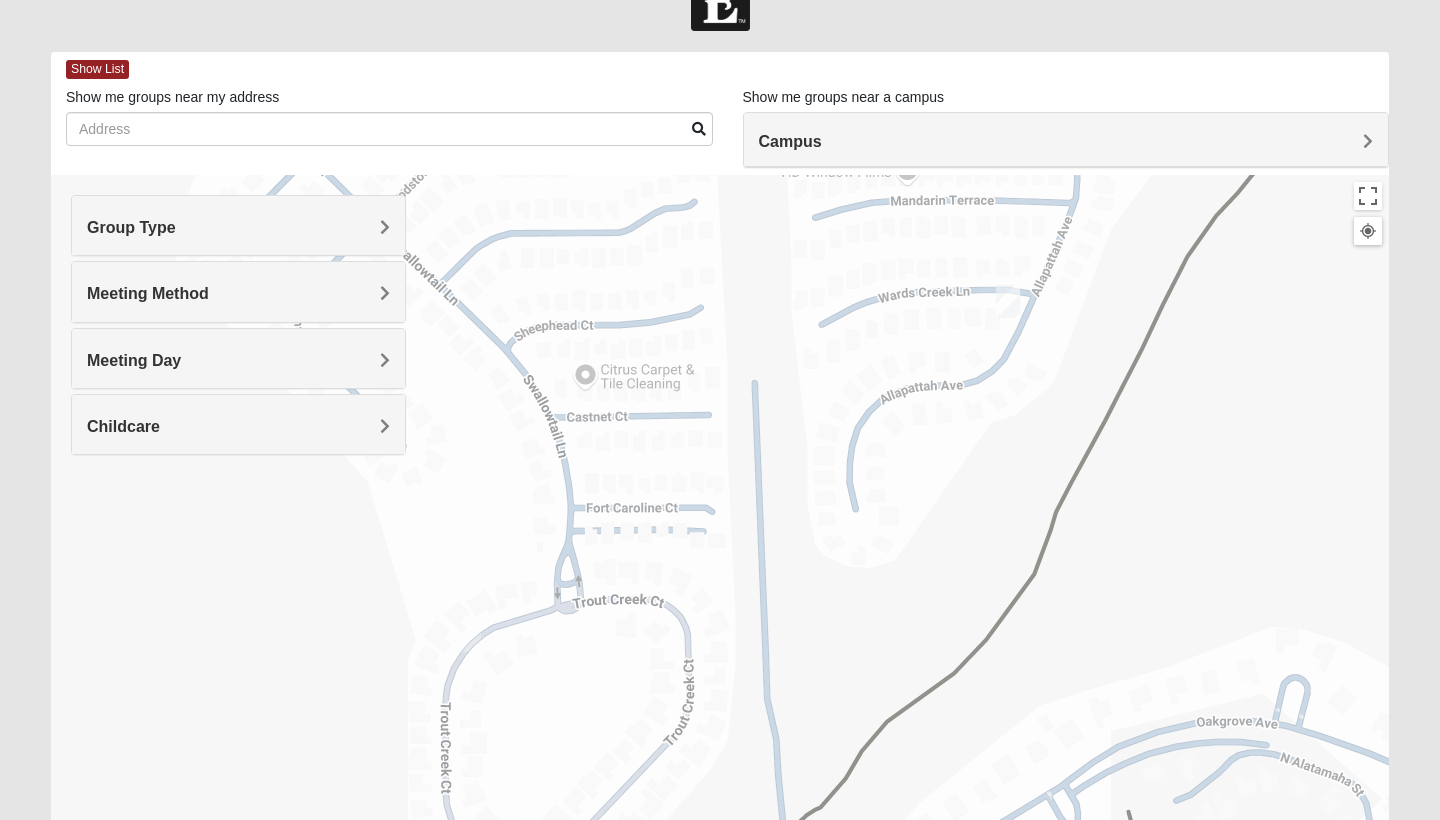 drag, startPoint x: 980, startPoint y: 577, endPoint x: 879, endPoint y: 592, distance: 102.10779 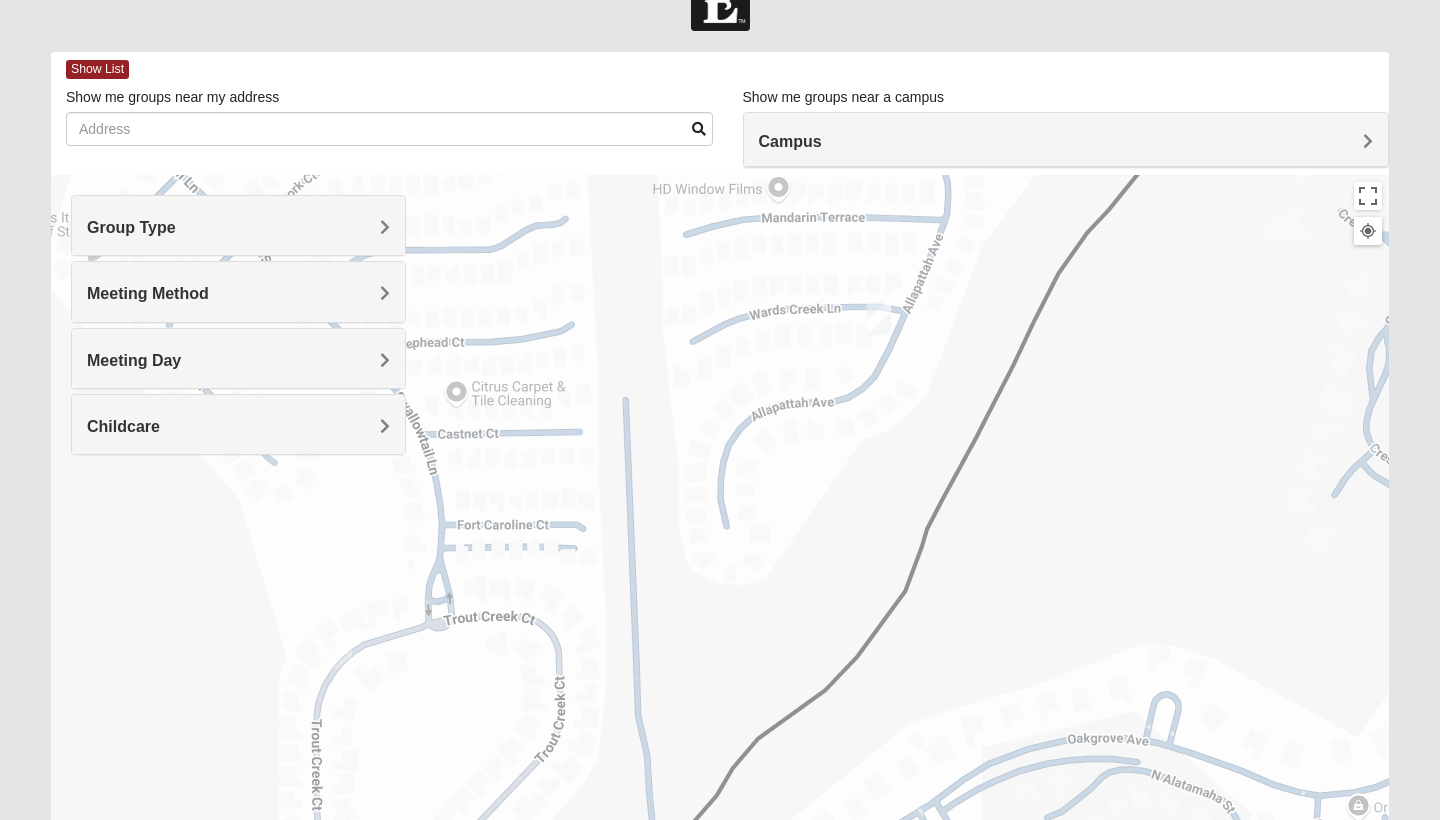 click at bounding box center (879, 318) 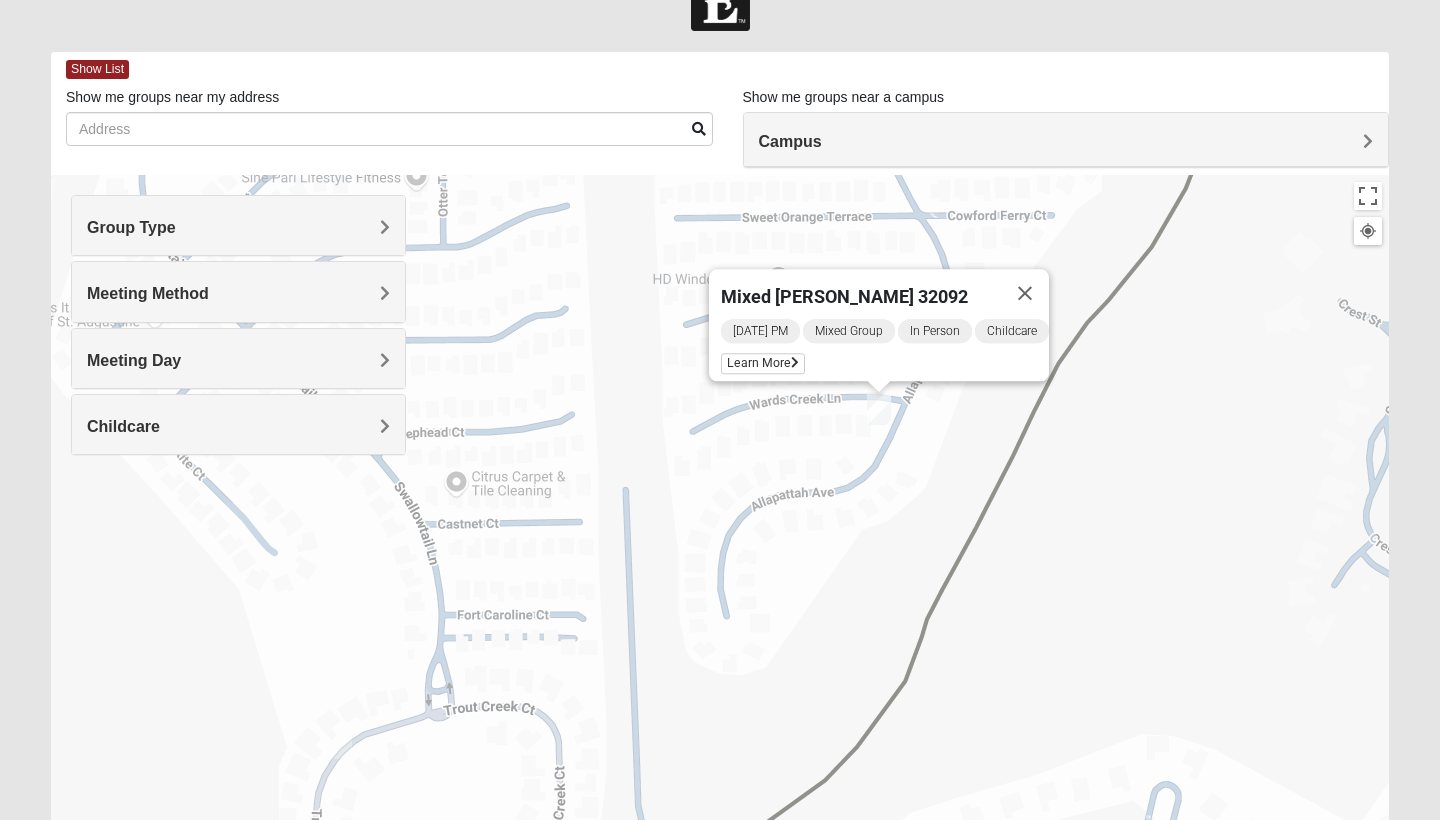 drag, startPoint x: 823, startPoint y: 469, endPoint x: 822, endPoint y: 493, distance: 24.020824 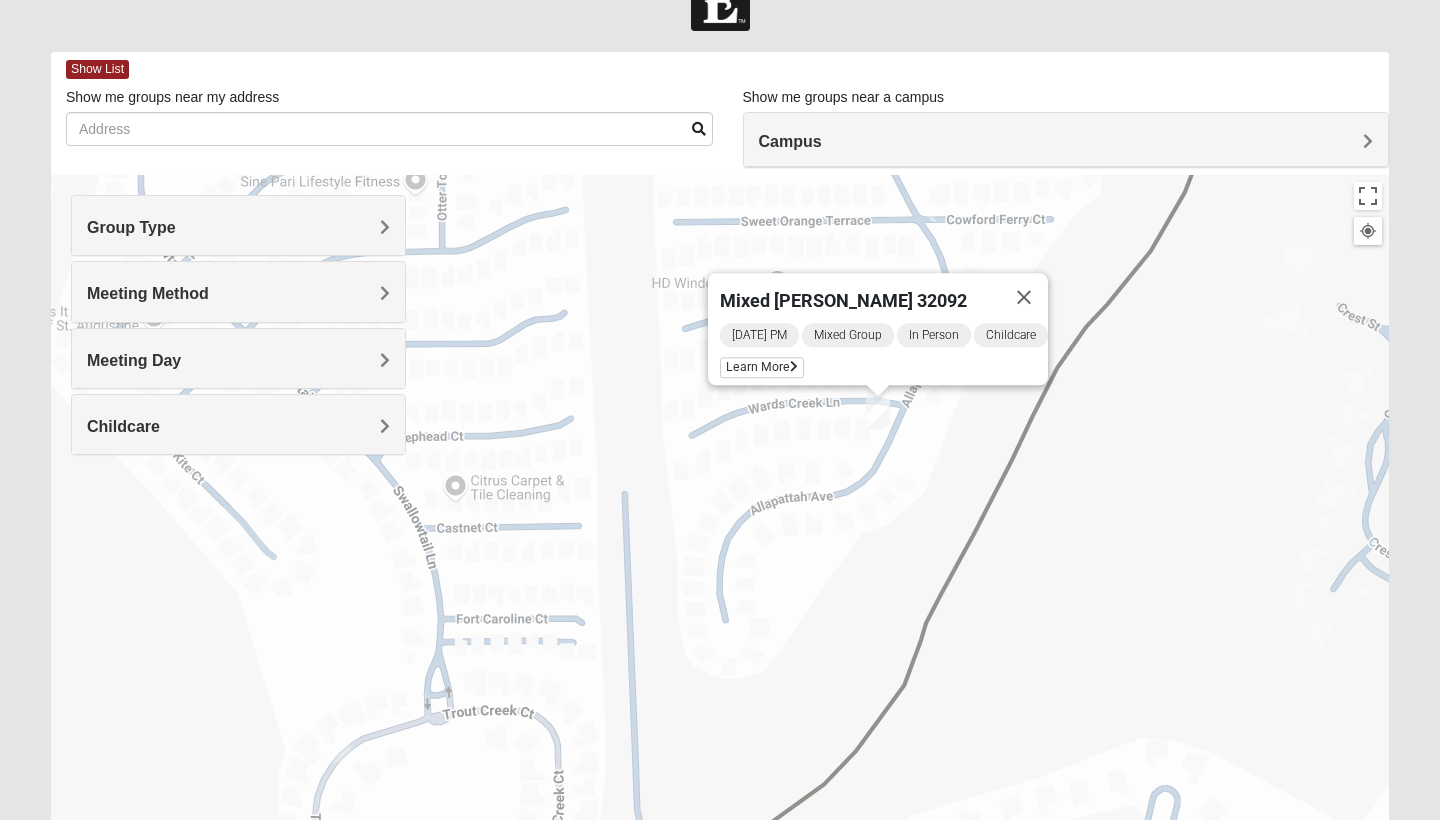click on "Wednesday PM      Mixed Group      In Person      Childcare Learn More" at bounding box center [884, 353] 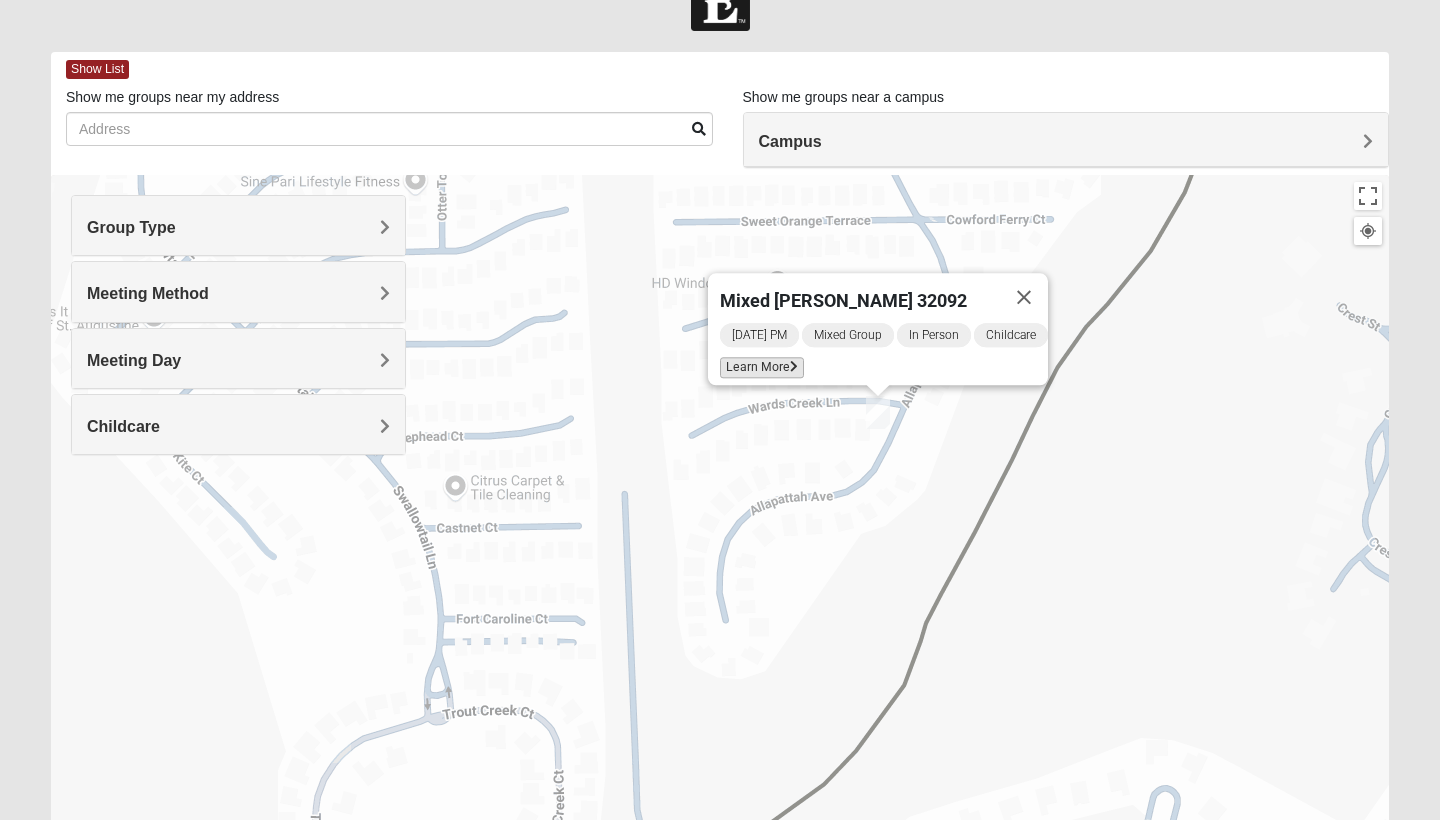 click on "Learn More" at bounding box center [762, 367] 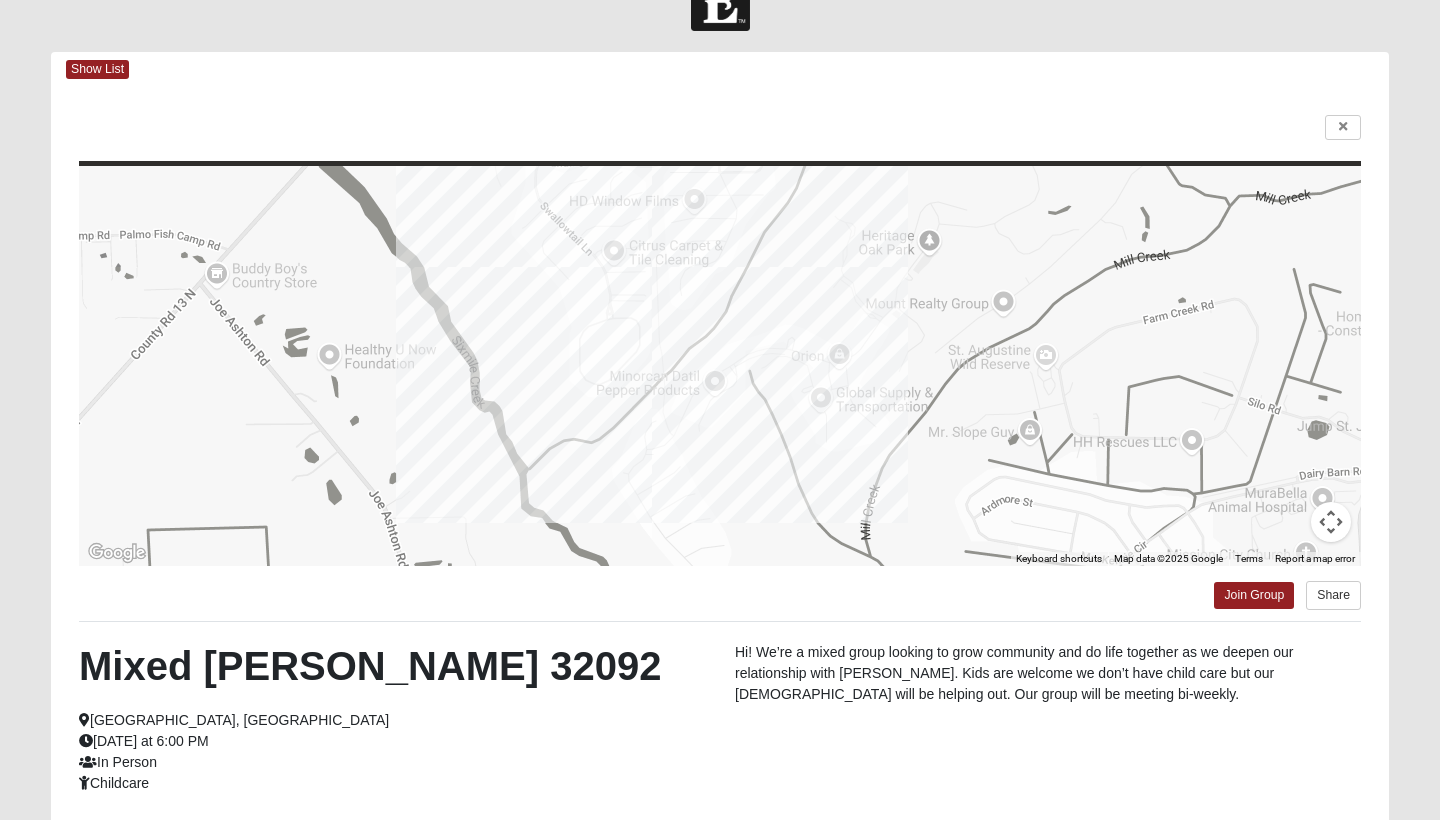 drag, startPoint x: 938, startPoint y: 386, endPoint x: 939, endPoint y: 265, distance: 121.004135 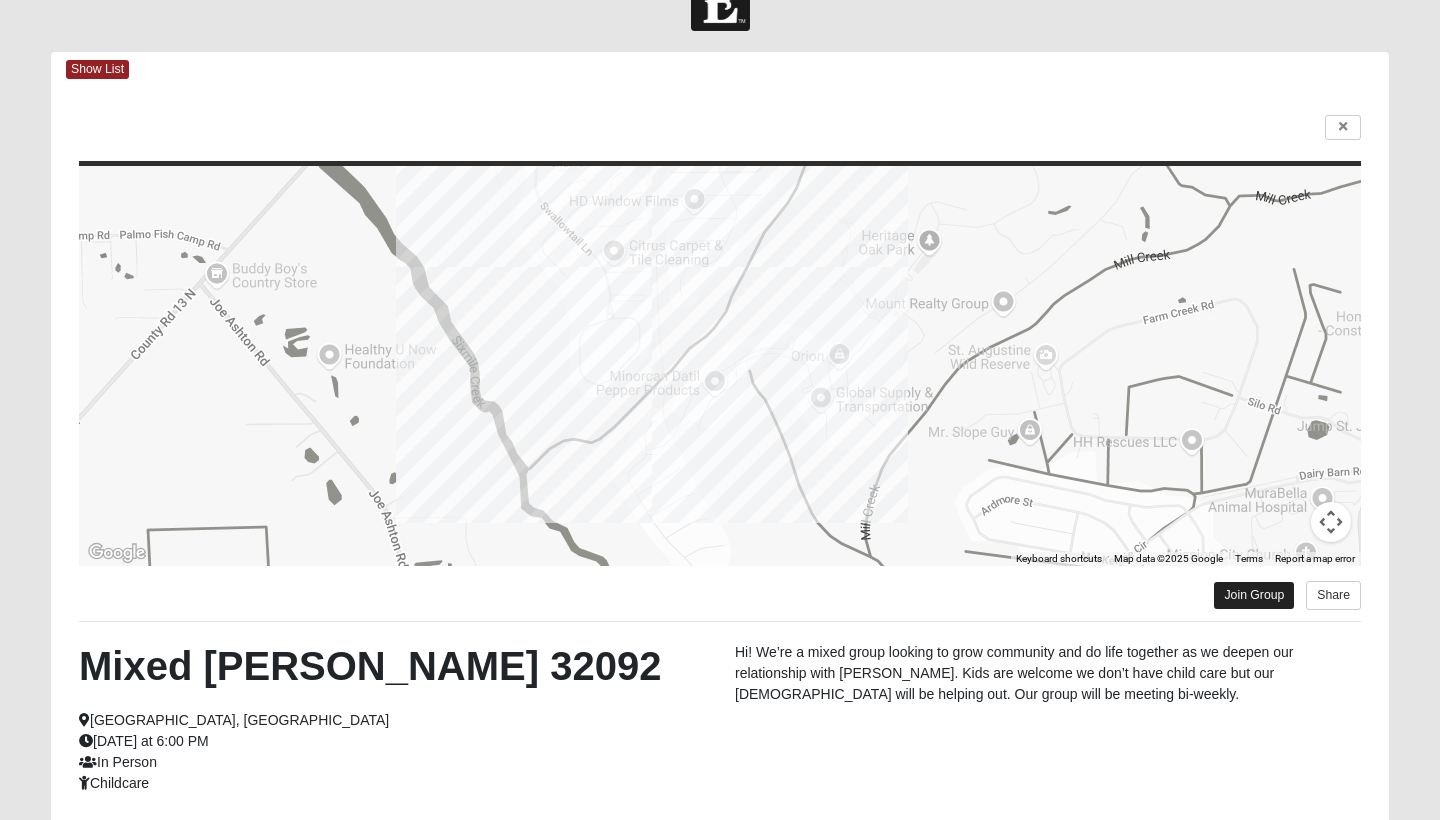 click on "Join Group" at bounding box center [1254, 595] 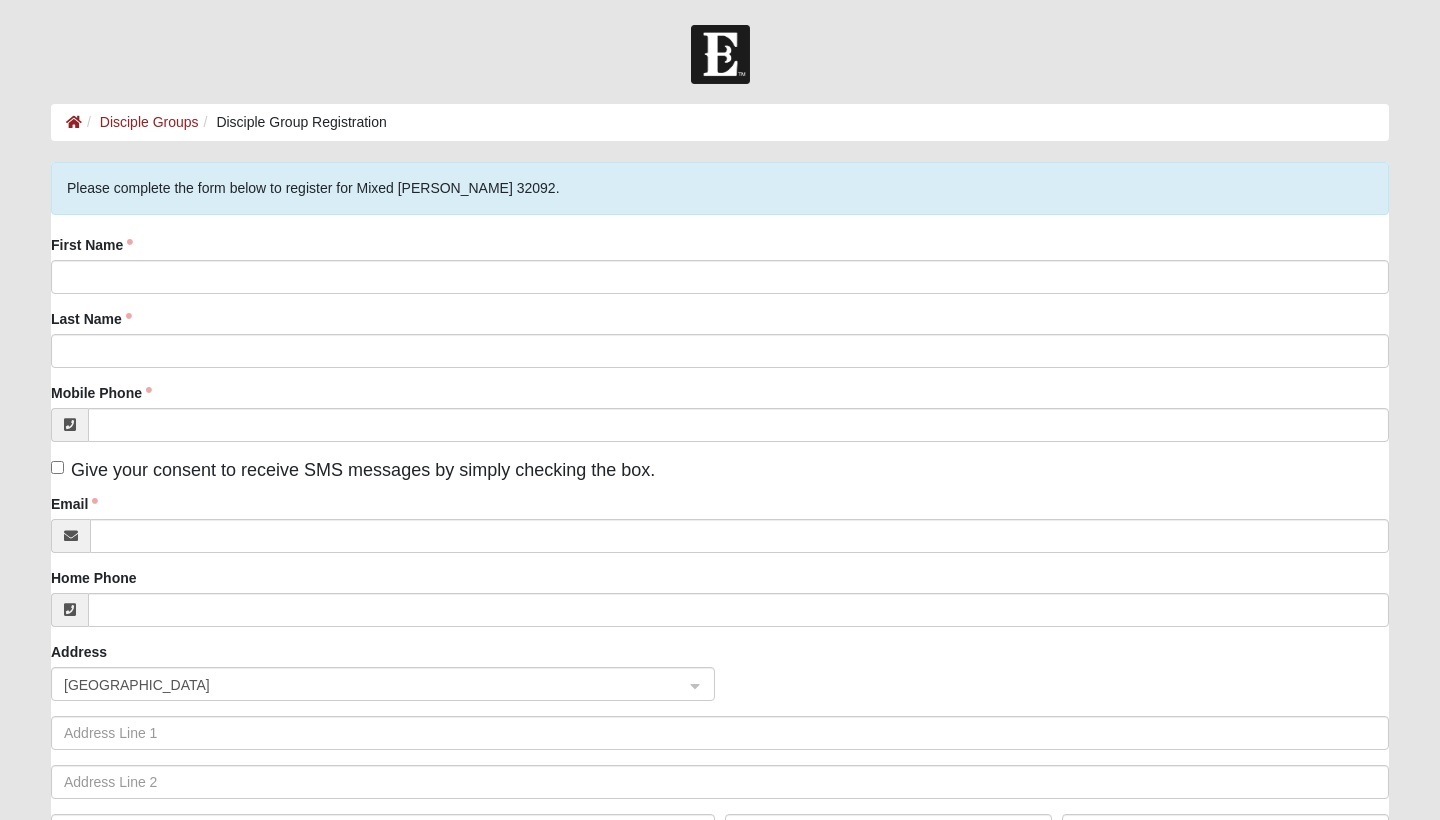 scroll, scrollTop: 0, scrollLeft: 0, axis: both 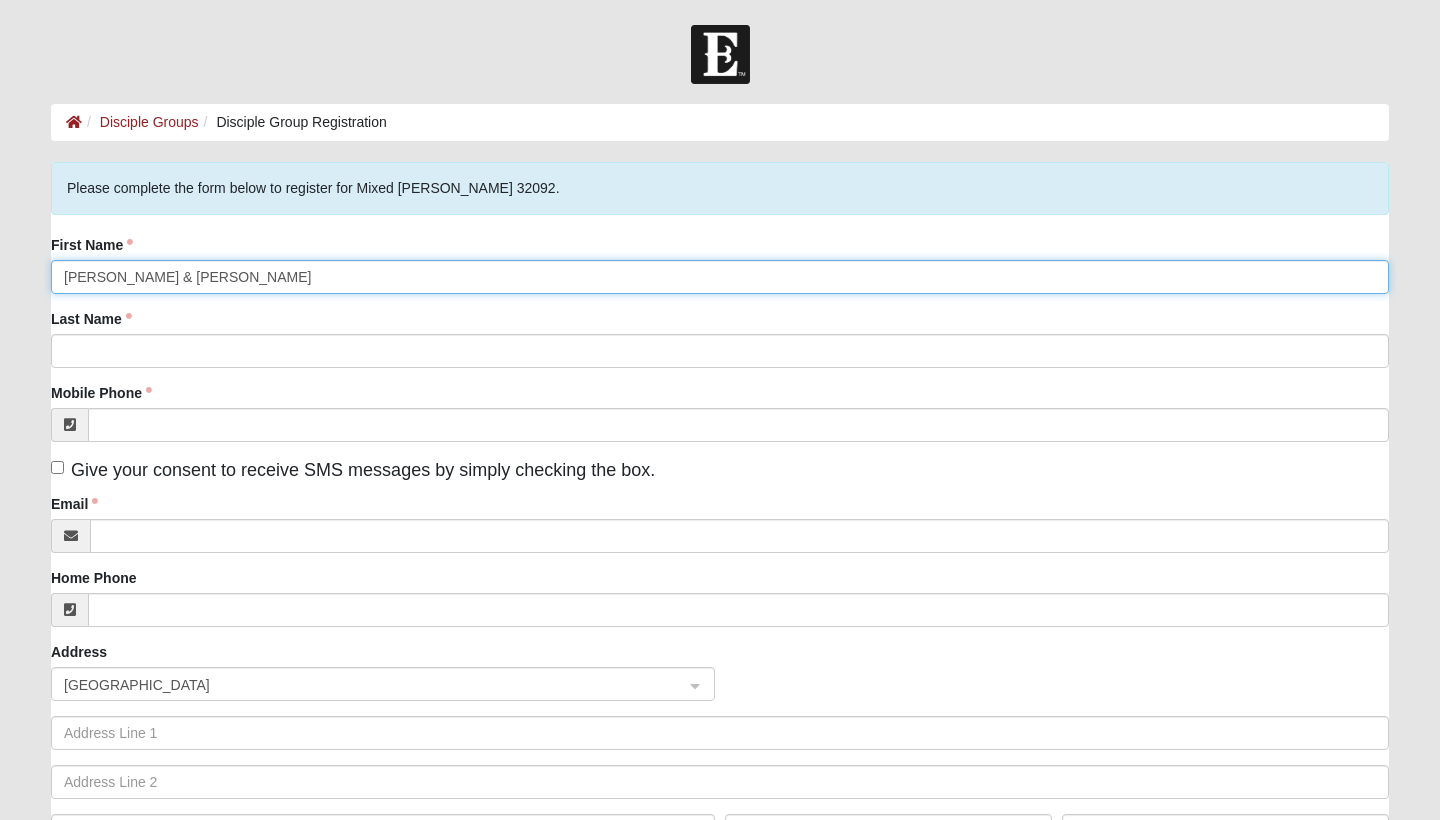 type on "[PERSON_NAME] & [PERSON_NAME]" 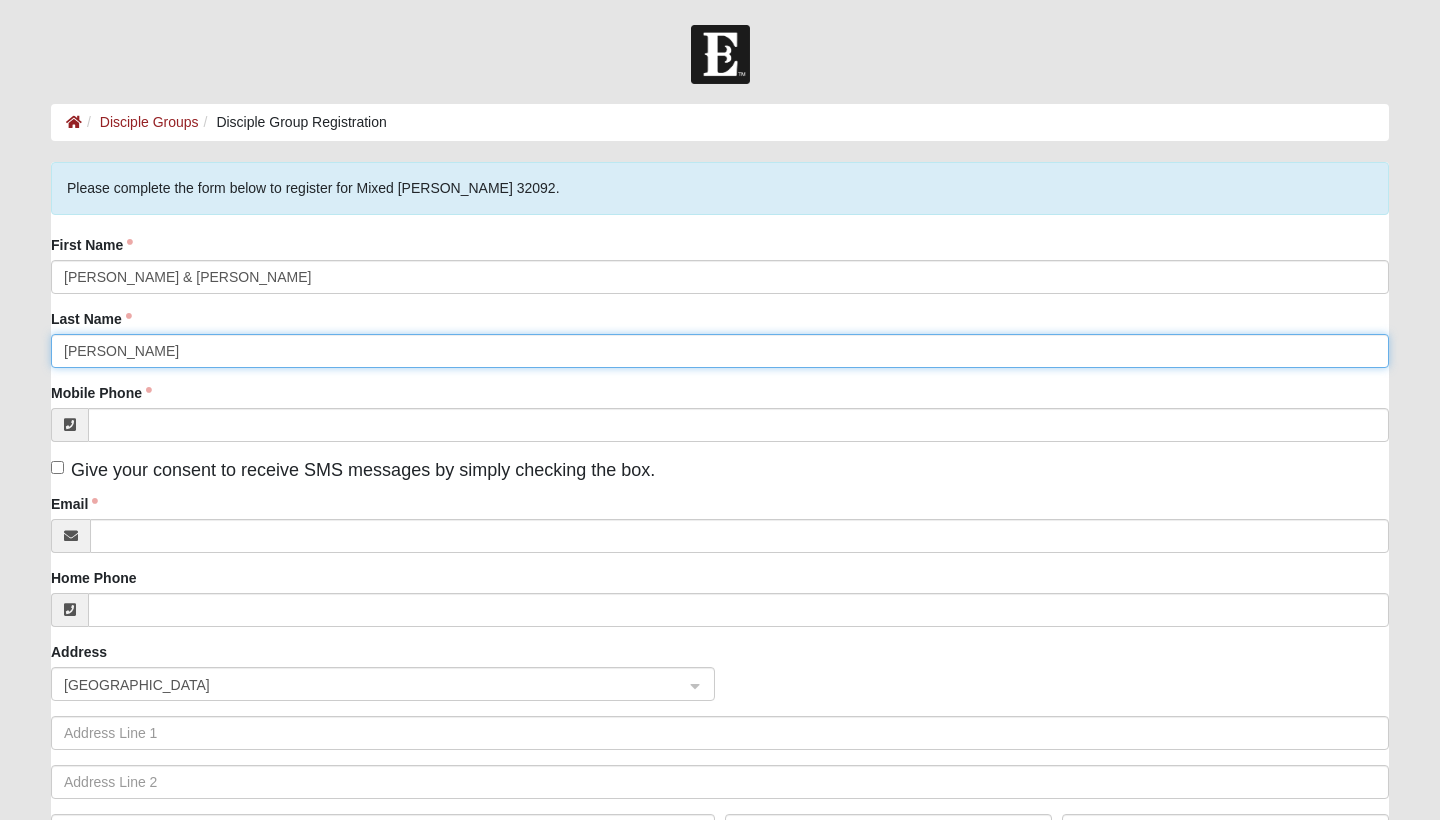 type on "[PERSON_NAME]" 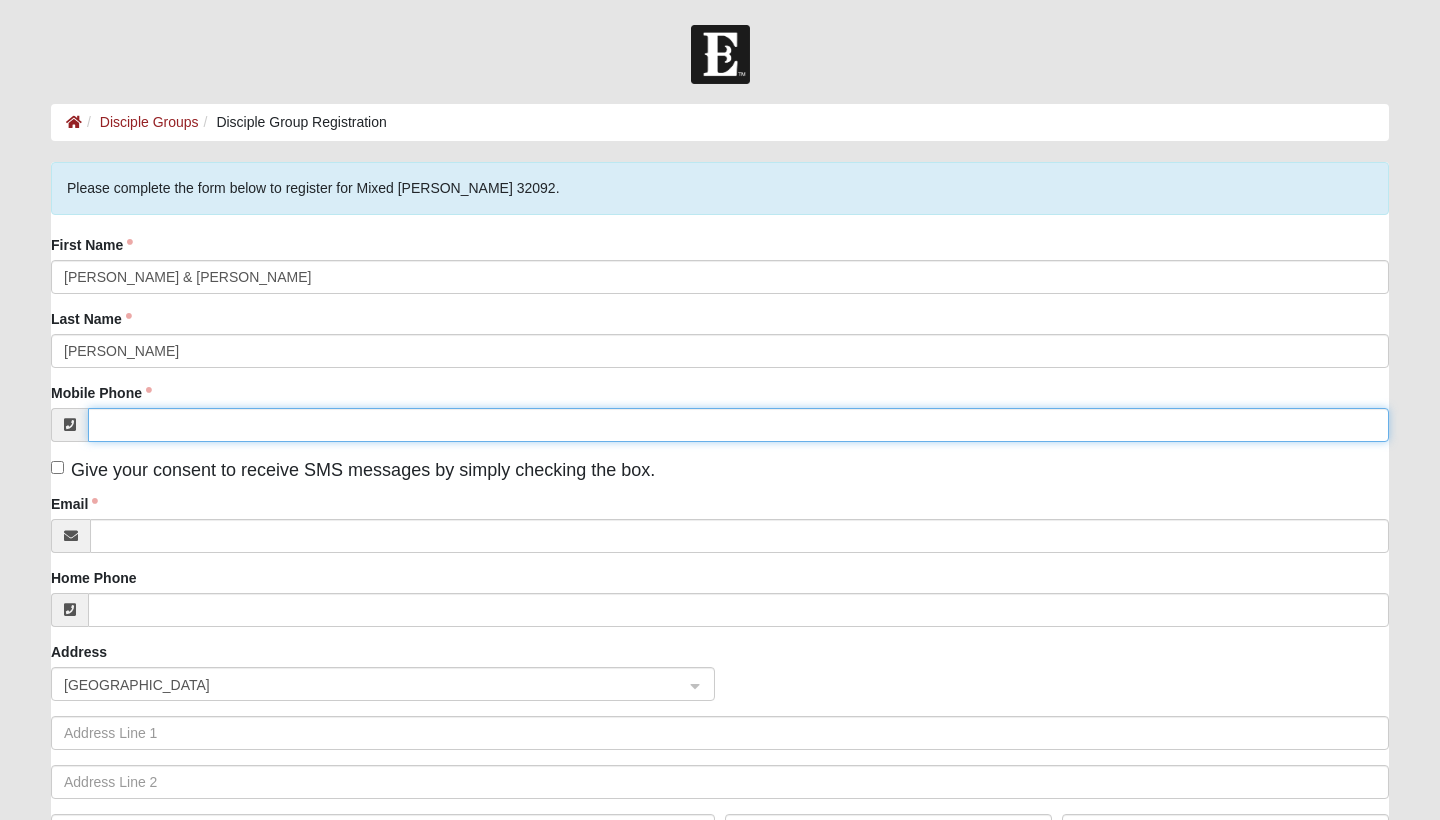 type on "3" 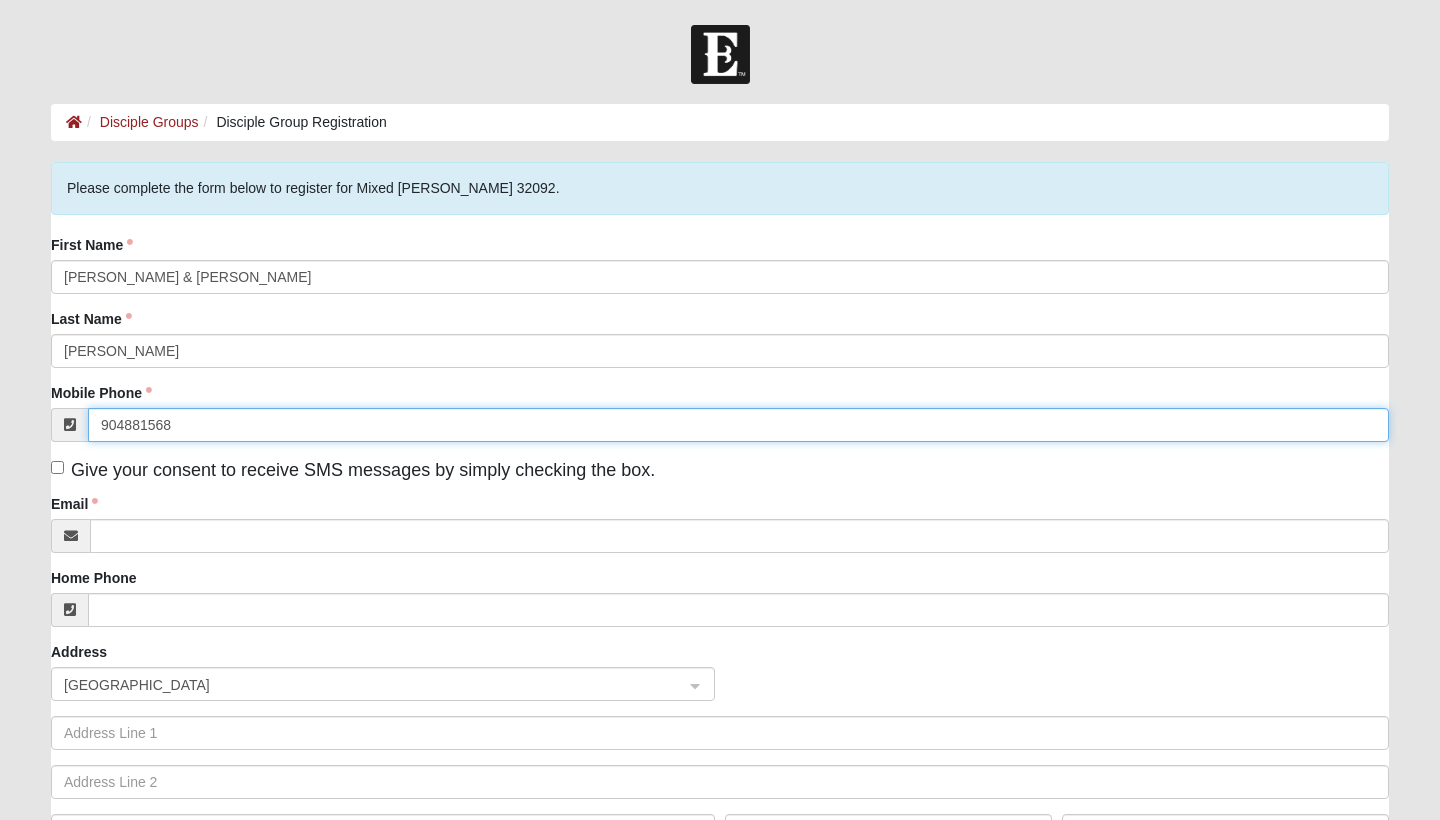 type on "[PHONE_NUMBER]" 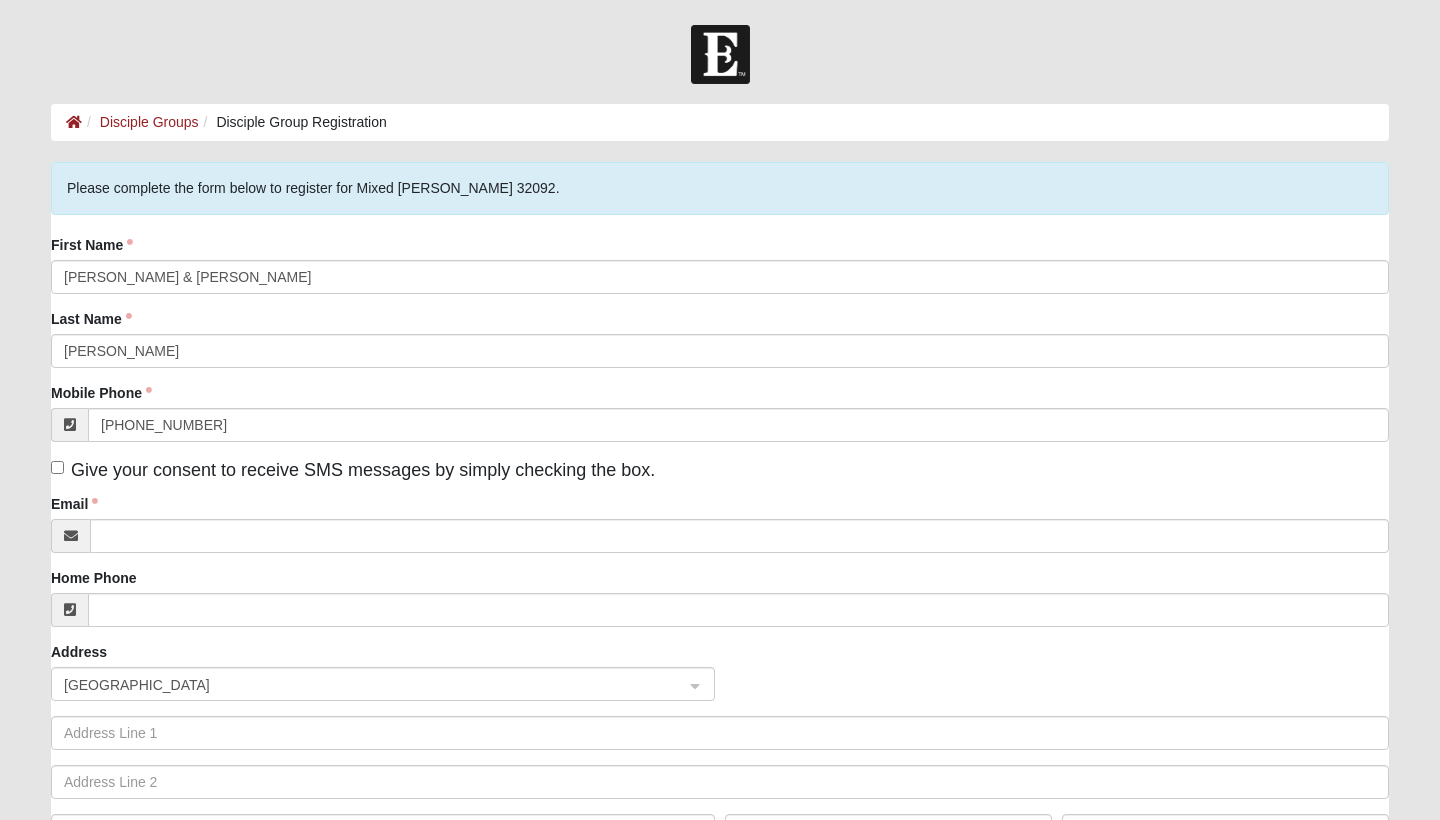 click on "Please complete the form below to register for Mixed [PERSON_NAME] 32092.
First Name    [PERSON_NAME] & [PERSON_NAME]     Last Name    [PERSON_NAME]     Mobile Phone    [PHONE_NUMBER]      Give your consent to receive SMS messages by simply checking the box.      Email        Home Phone        Address      [GEOGRAPHIC_DATA]                 [GEOGRAPHIC_DATA]         Register" at bounding box center [720, 658] 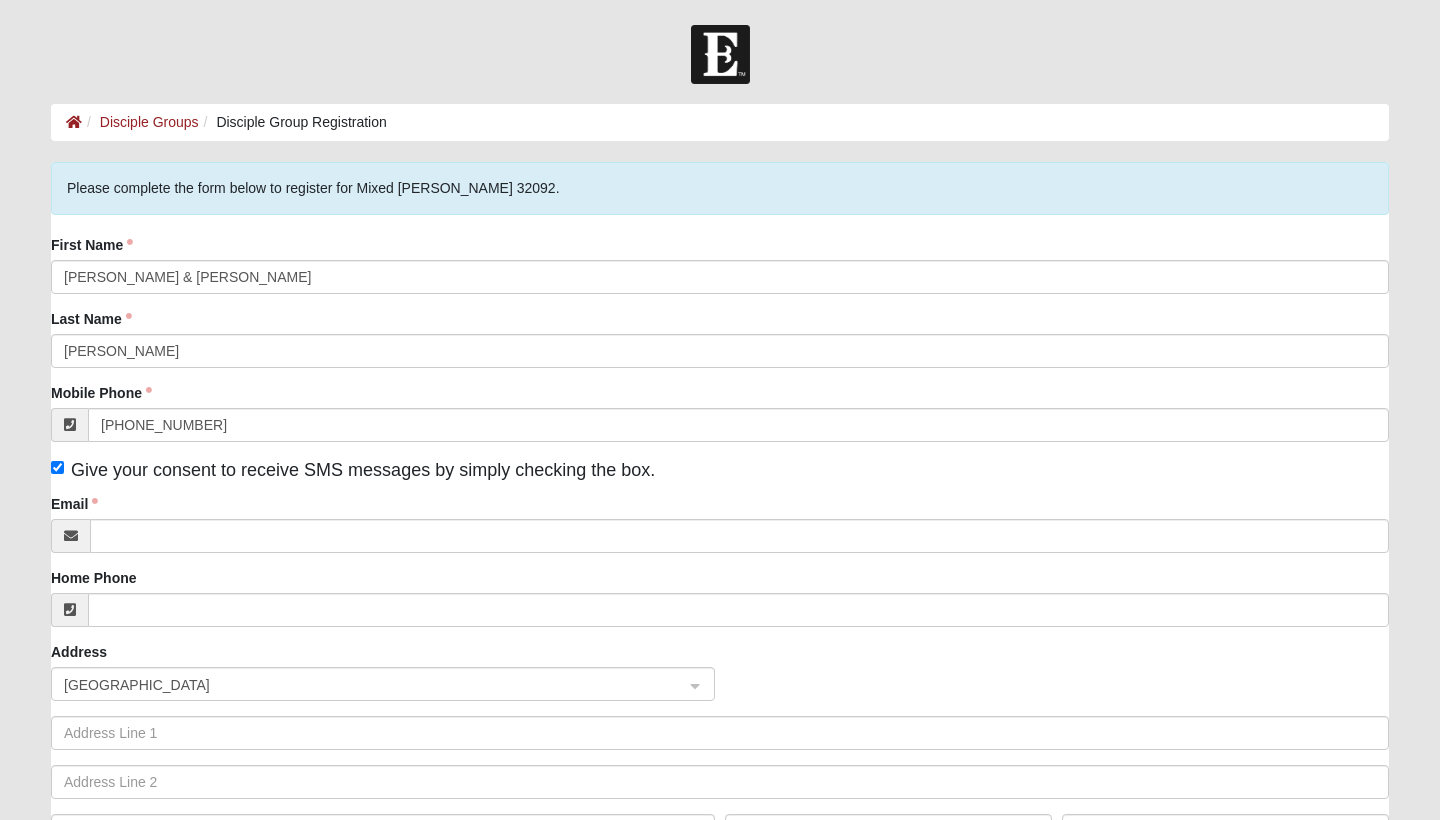 click on "Email" 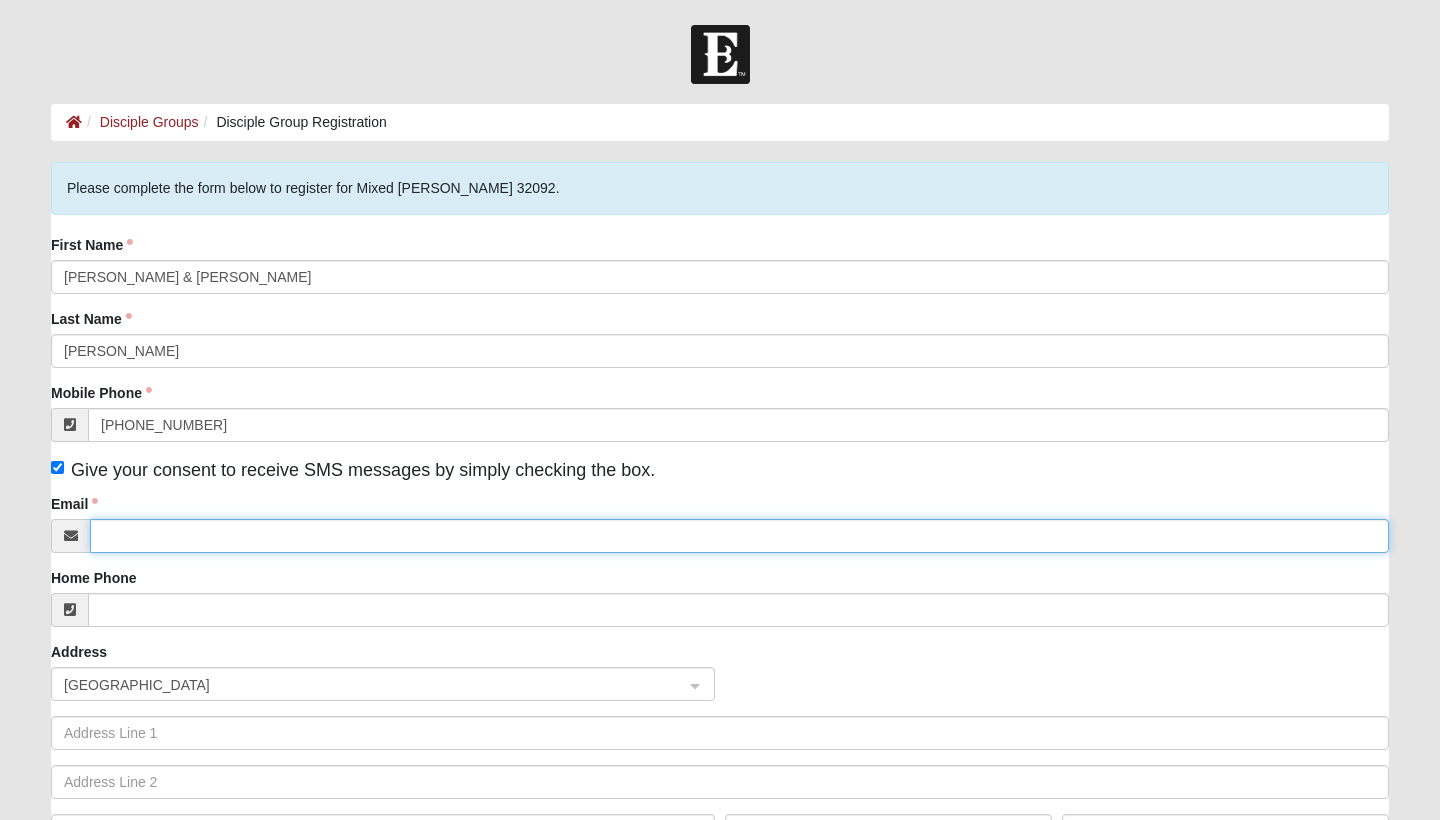 click on "Email" at bounding box center [739, 536] 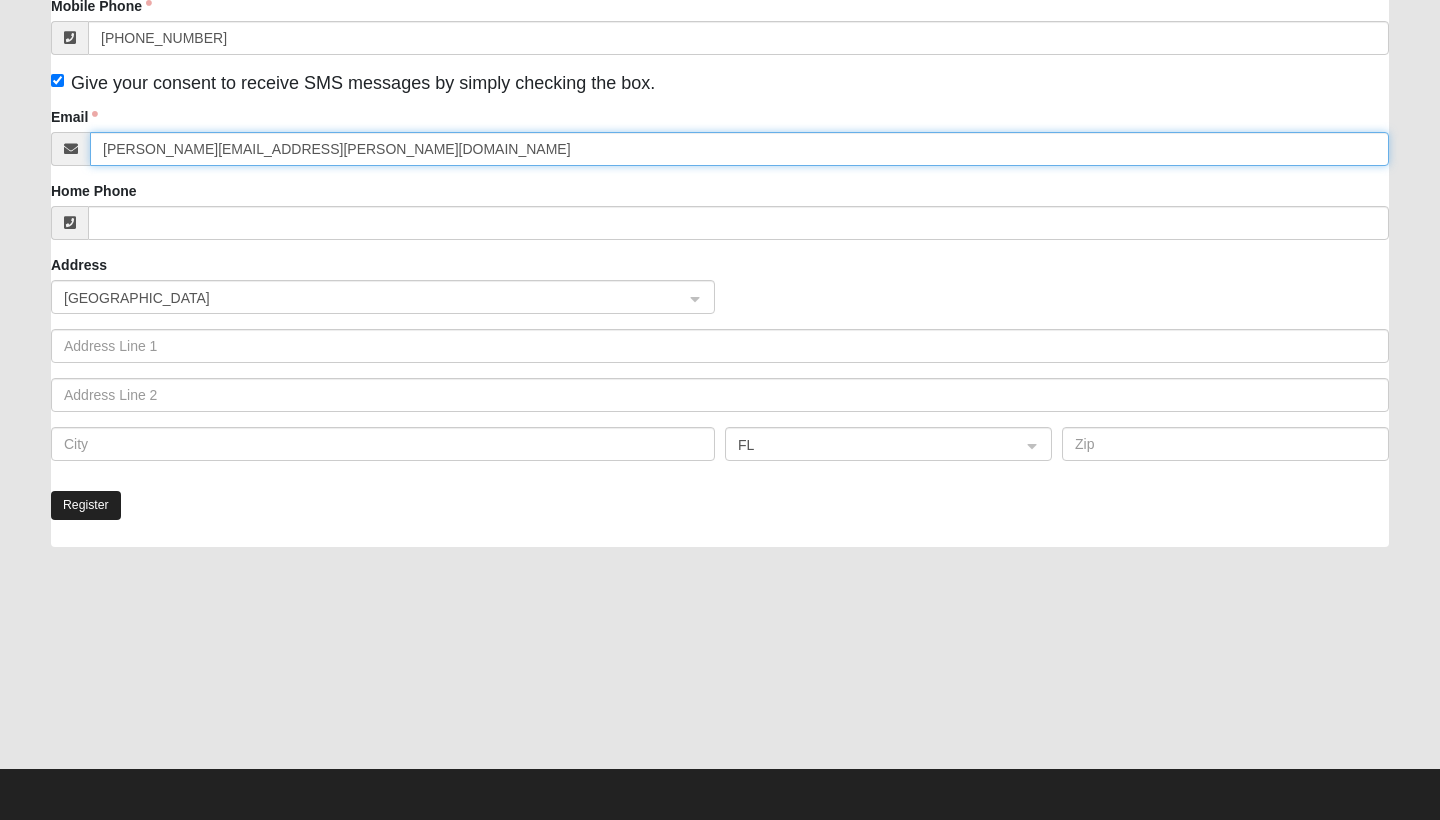 scroll, scrollTop: 387, scrollLeft: 0, axis: vertical 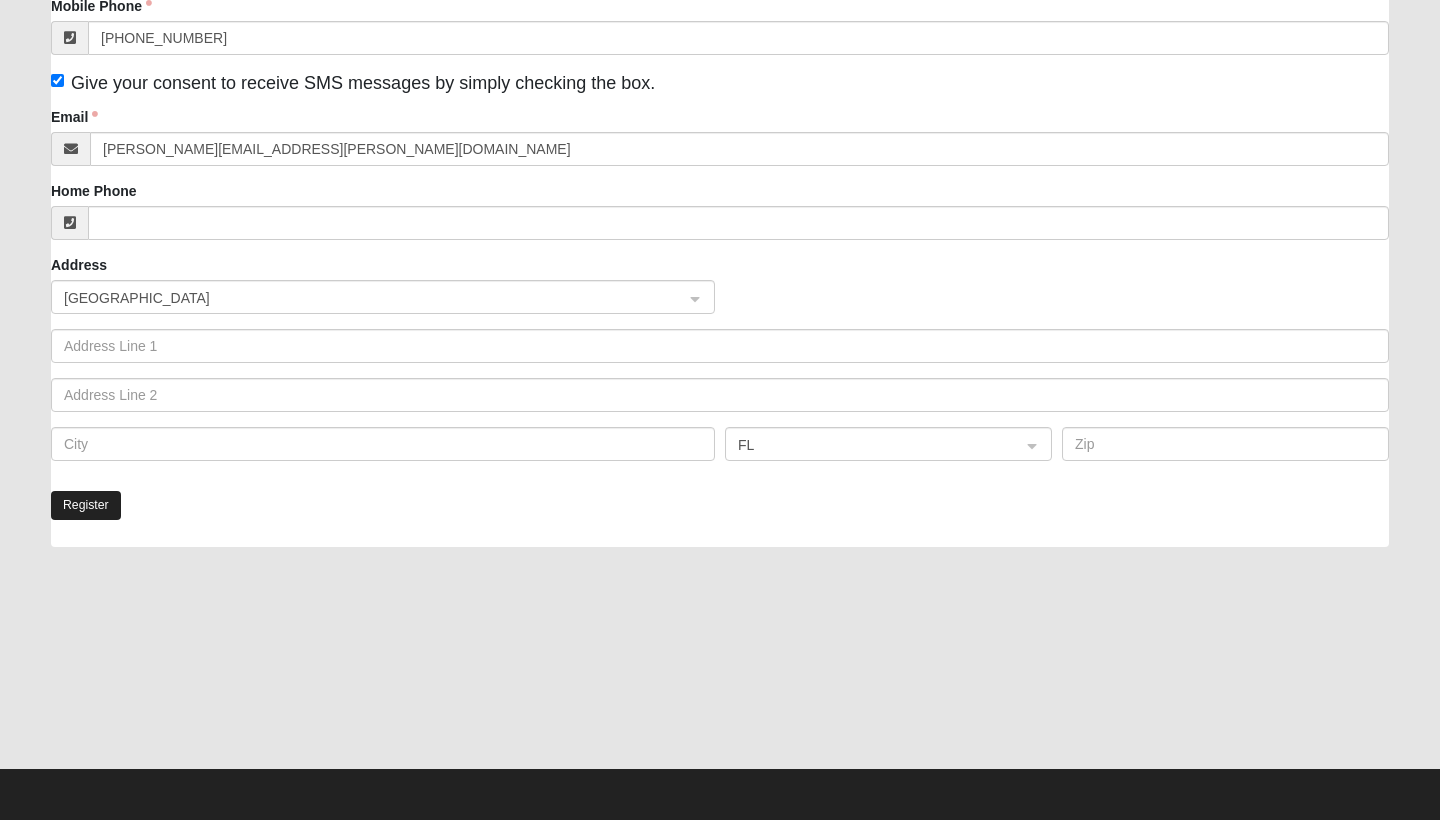 click on "Register" 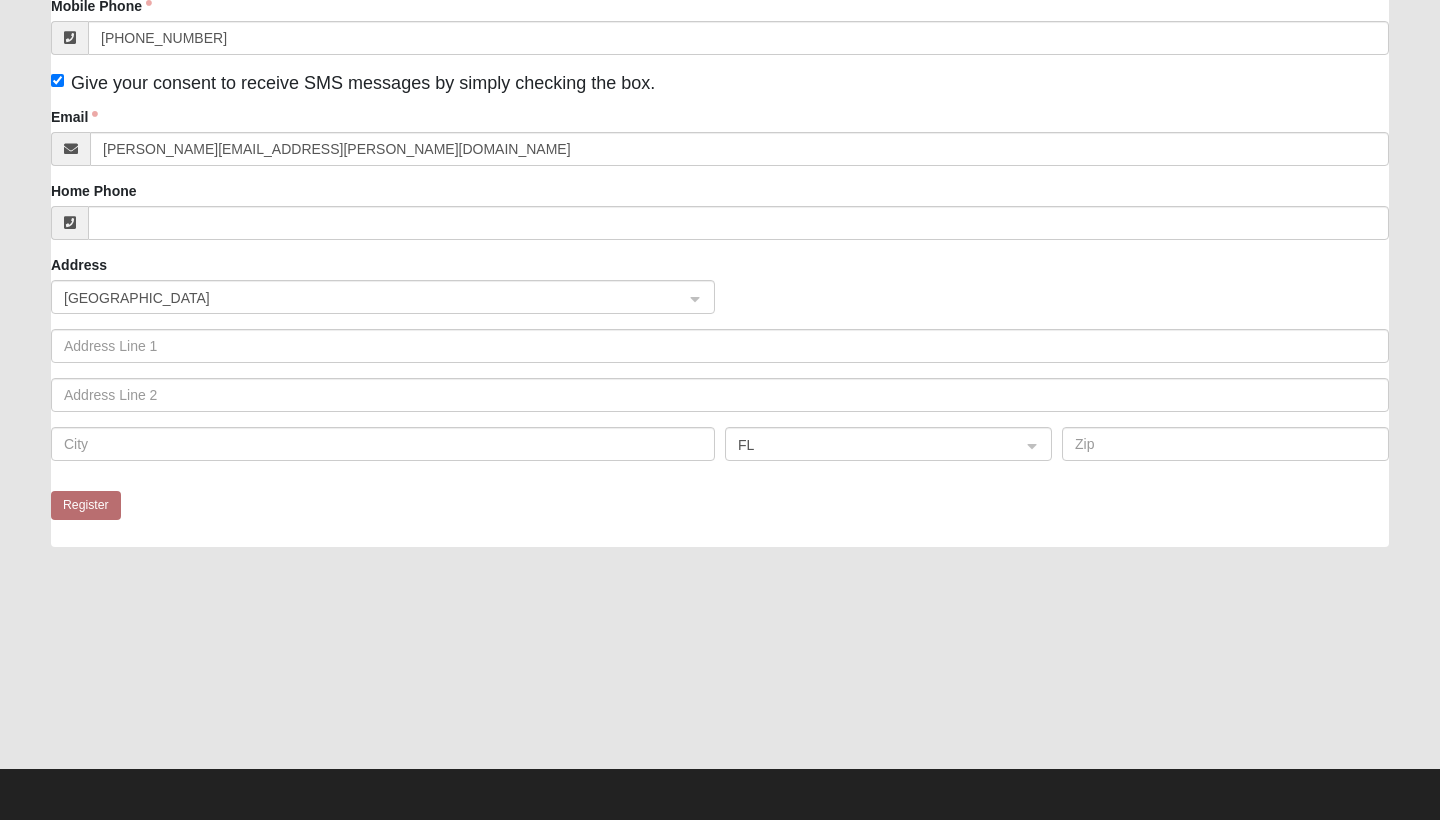 scroll, scrollTop: 0, scrollLeft: 0, axis: both 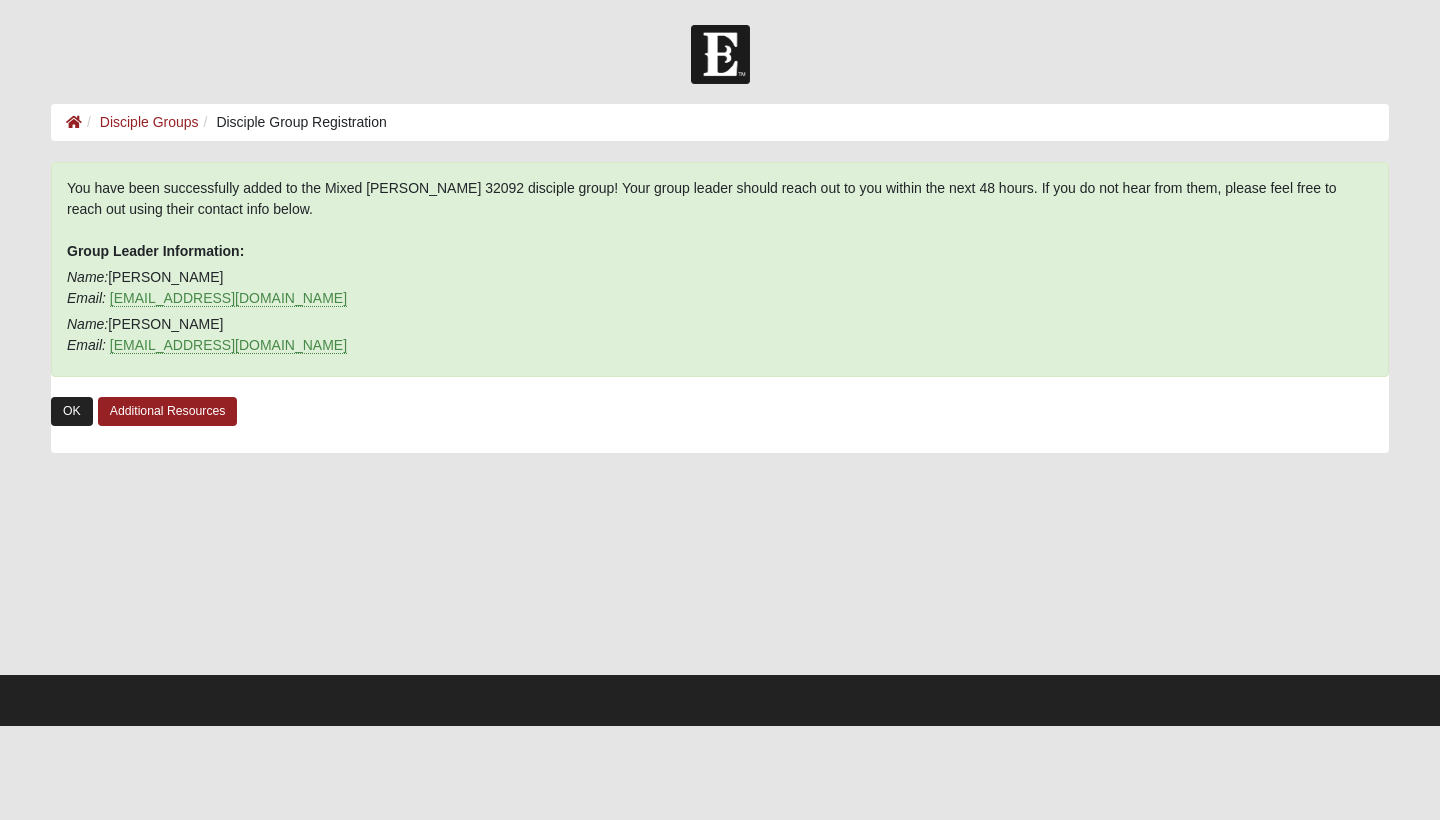 click on "OK" at bounding box center [72, 411] 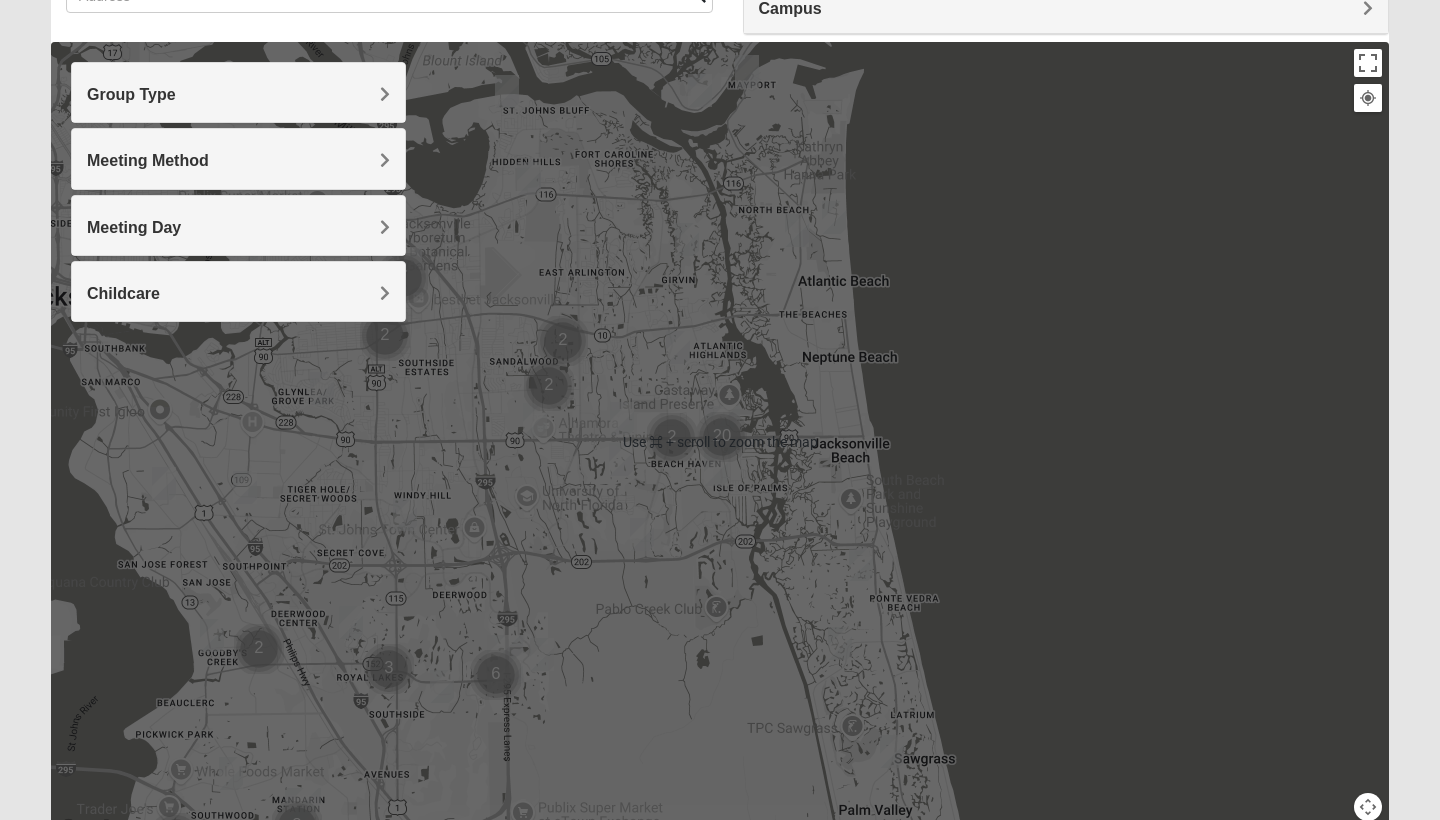 scroll, scrollTop: 107, scrollLeft: 0, axis: vertical 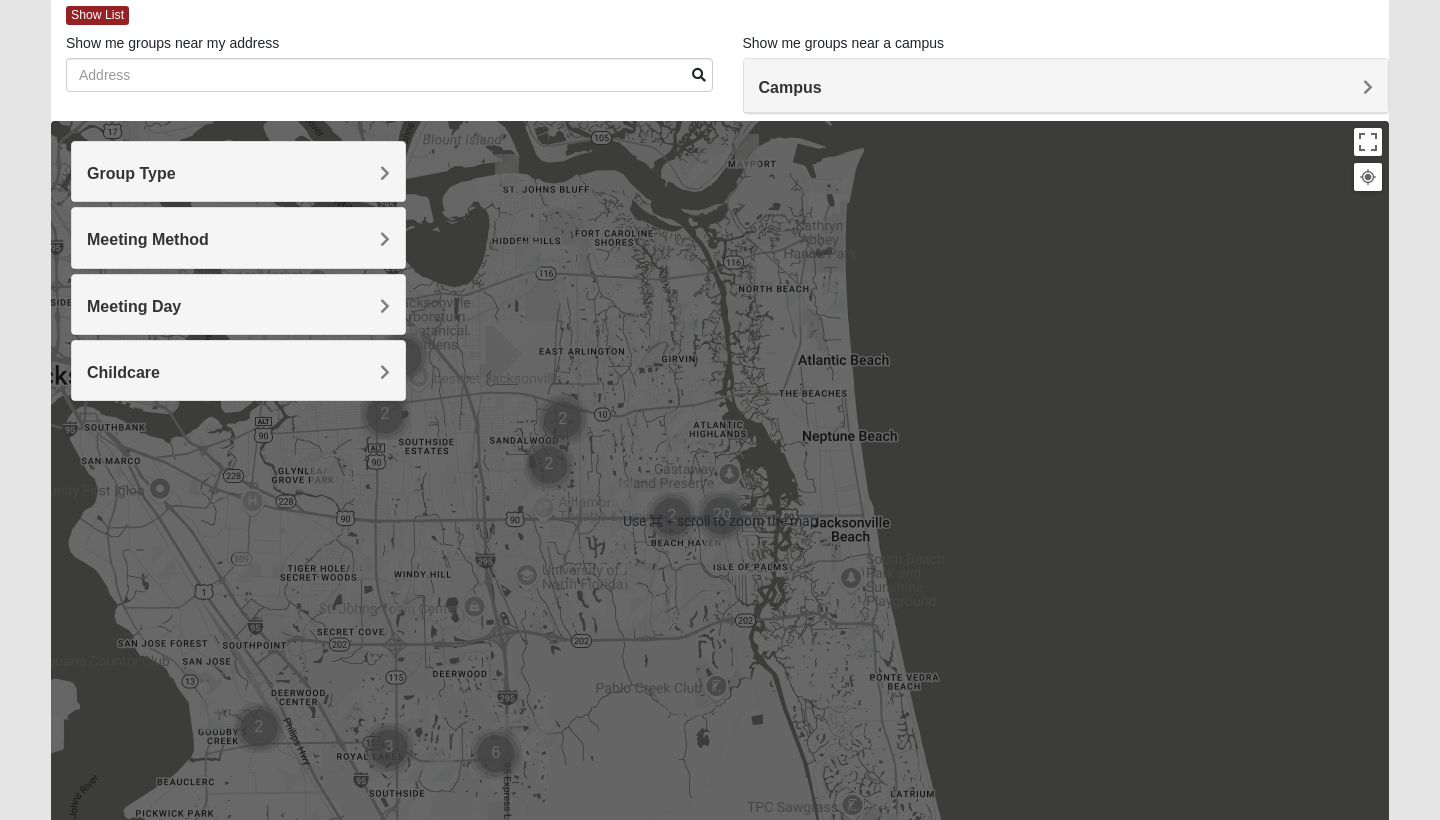 drag, startPoint x: 527, startPoint y: 542, endPoint x: 567, endPoint y: 266, distance: 278.88348 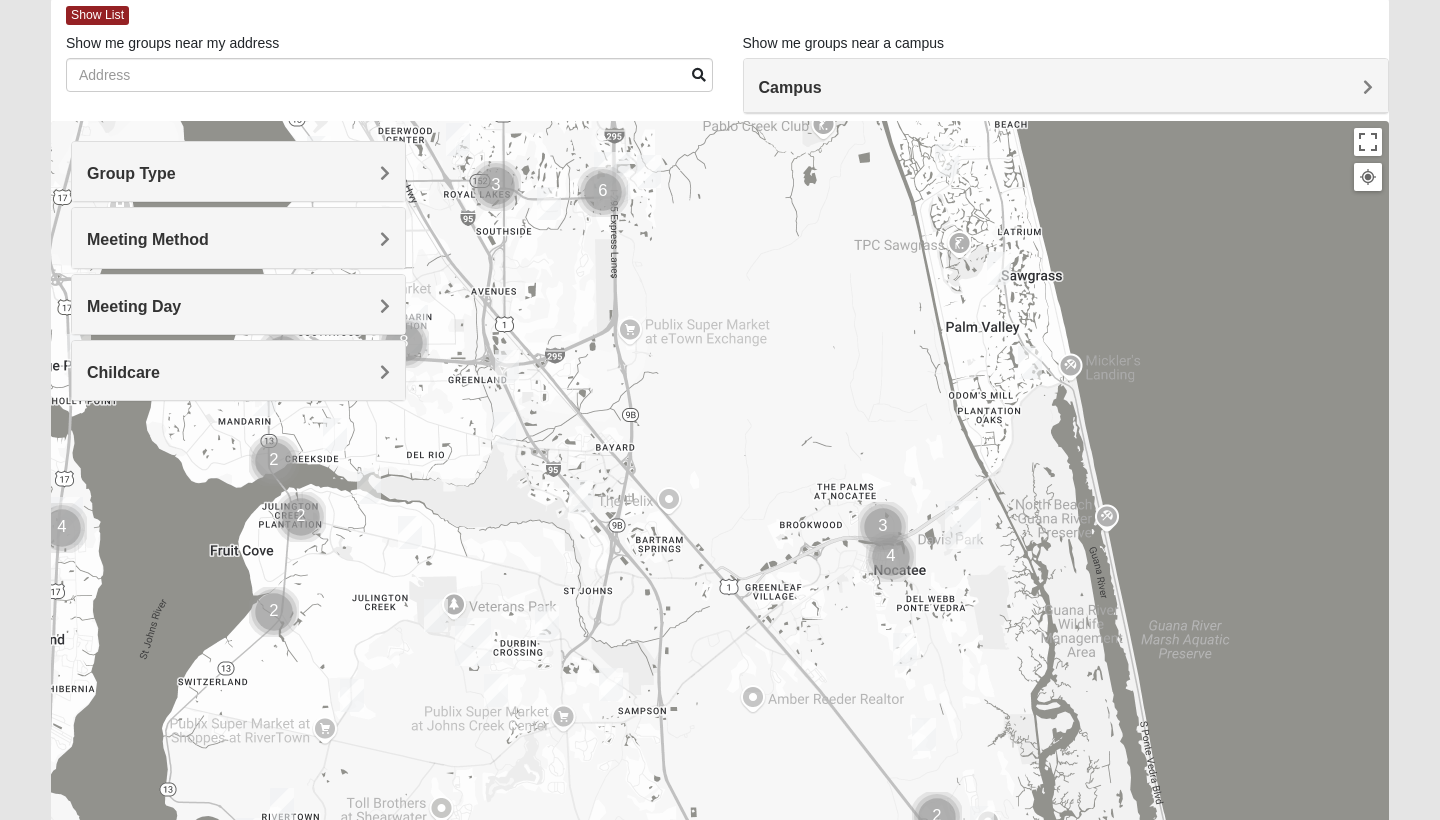 drag, startPoint x: 531, startPoint y: 579, endPoint x: 576, endPoint y: 463, distance: 124.42267 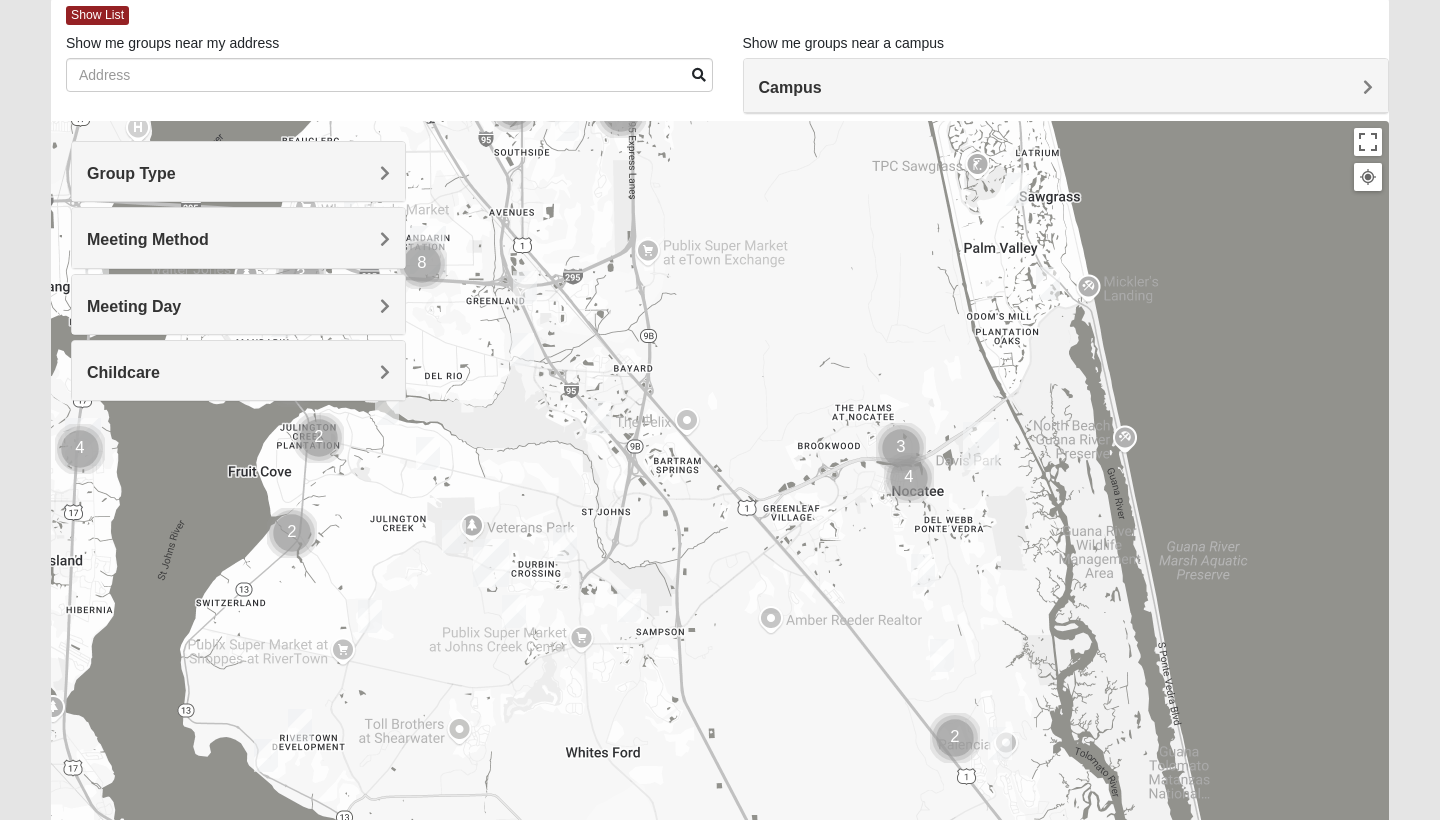 click on "Group Type" at bounding box center [238, 171] 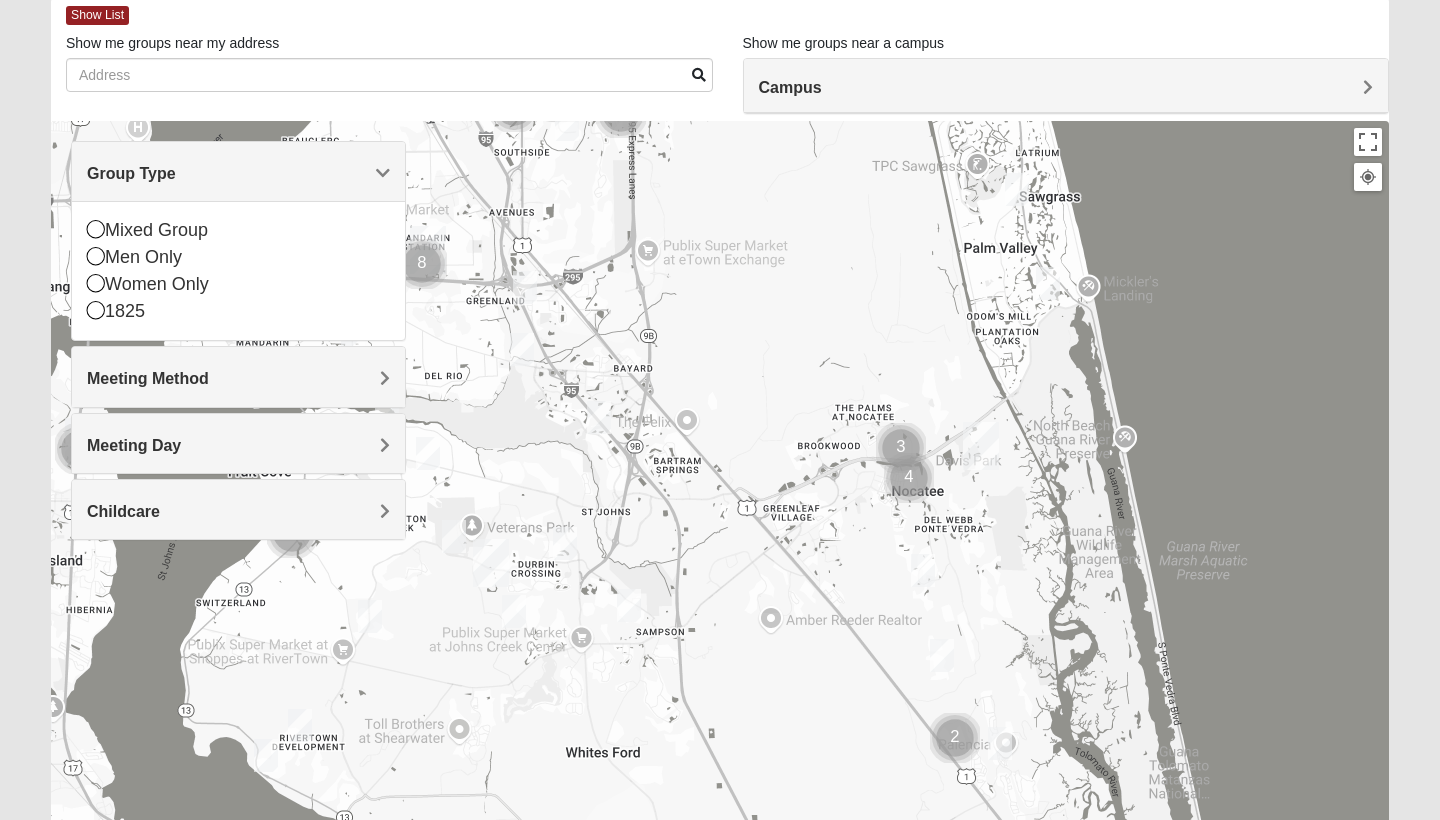 click on "Mixed Group
Men Only
Women Only
1825" at bounding box center [238, 270] 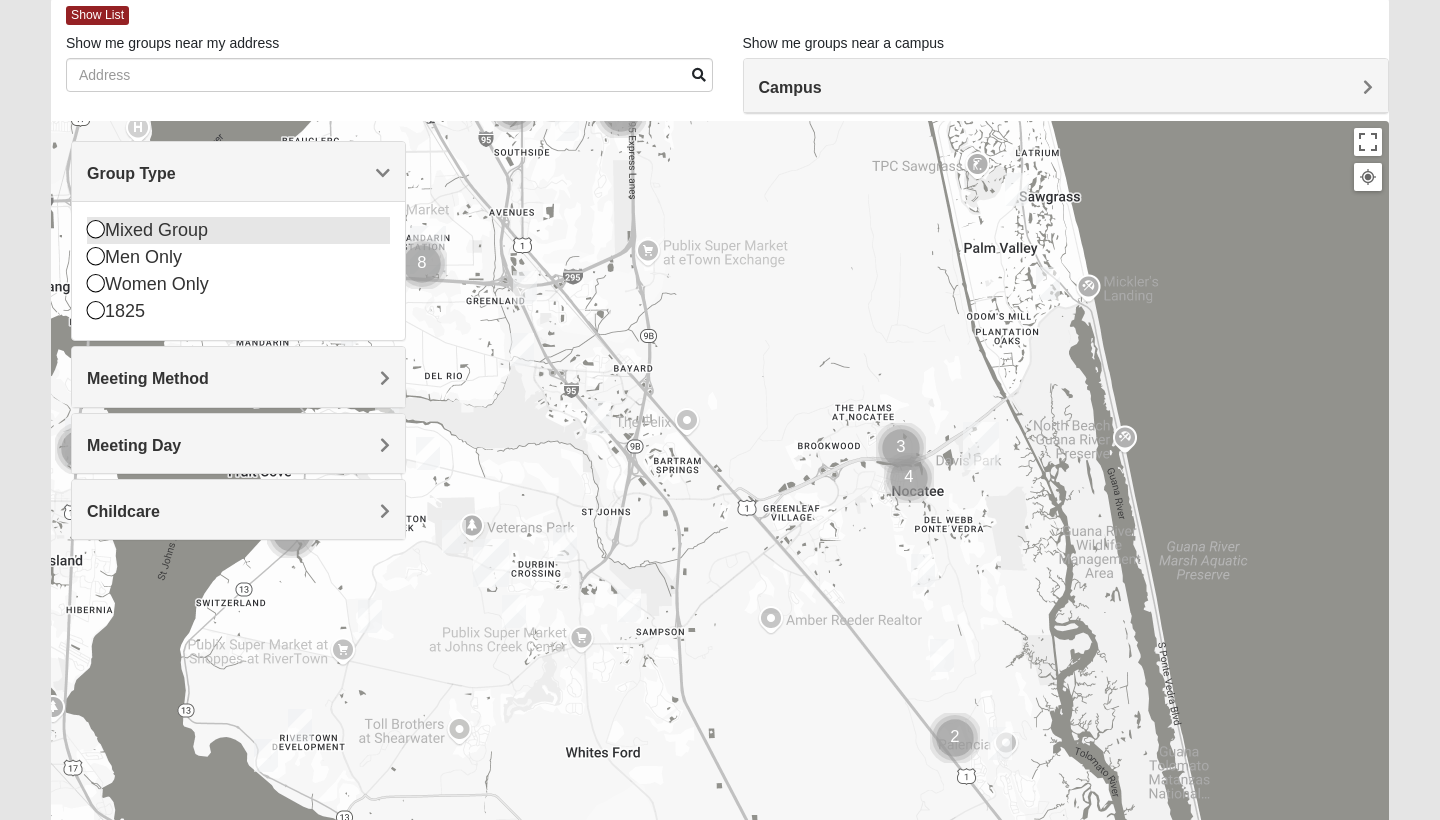 click at bounding box center [96, 229] 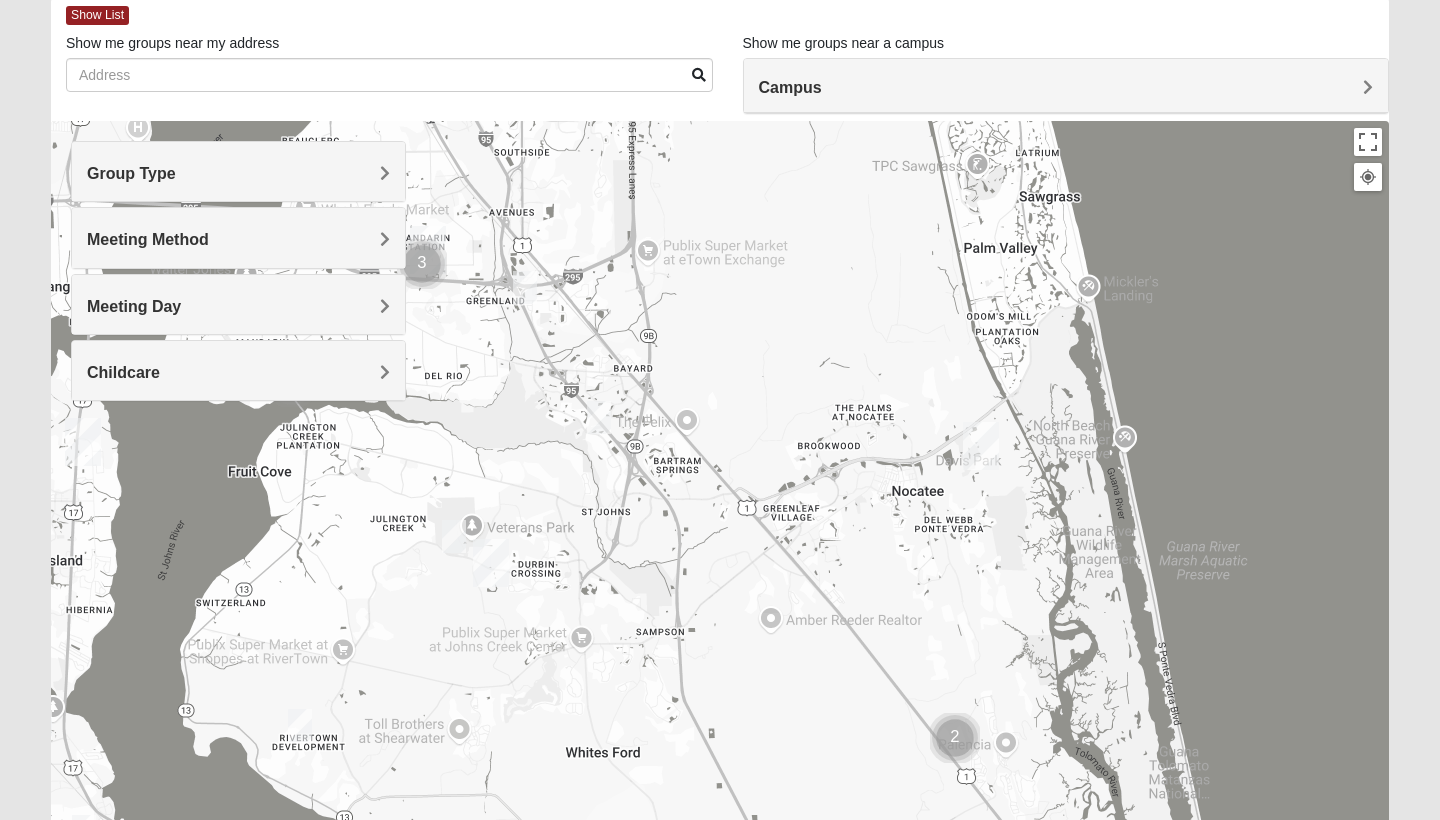 click on "Meeting Day" at bounding box center (238, 304) 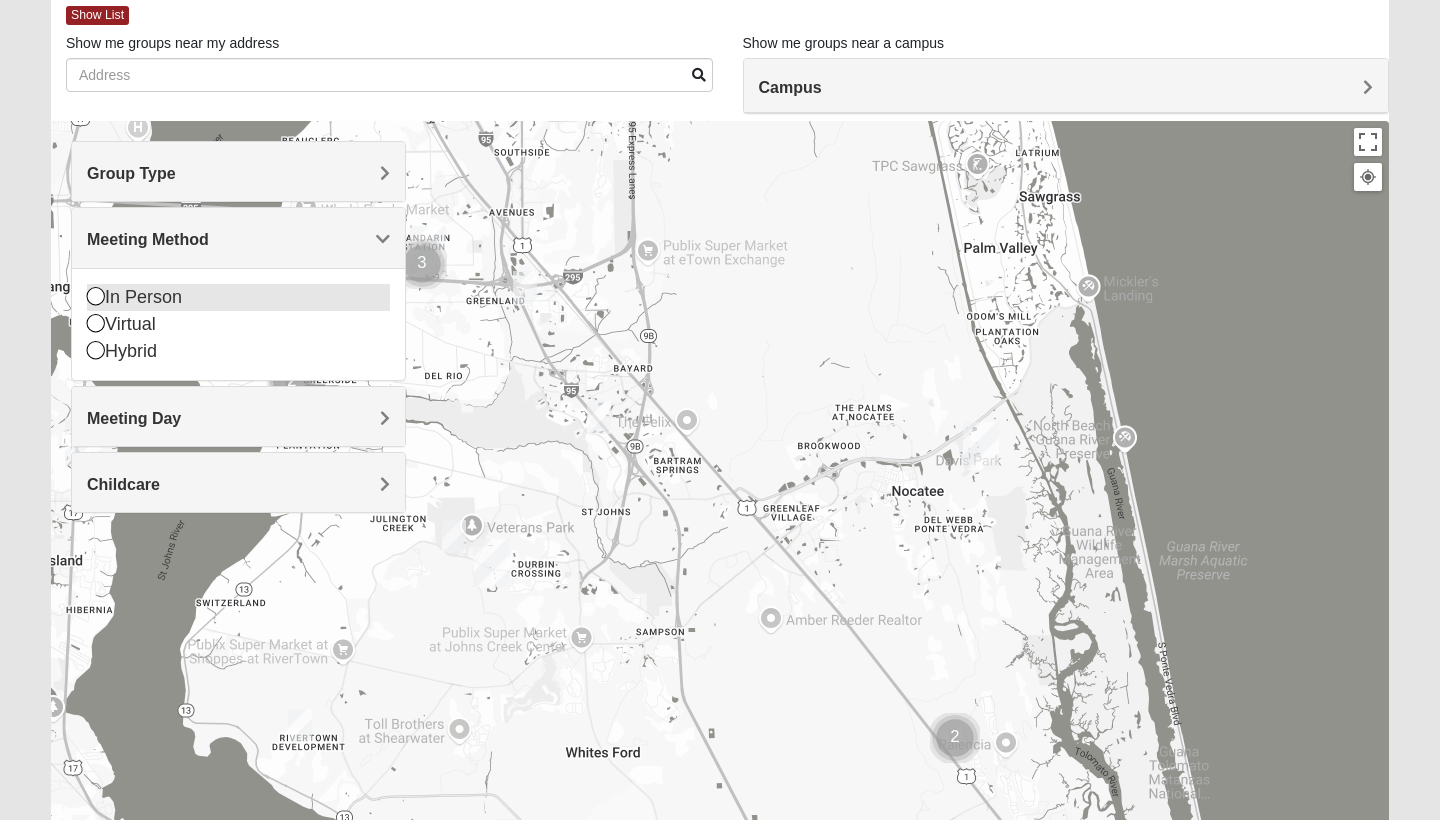 click at bounding box center (96, 296) 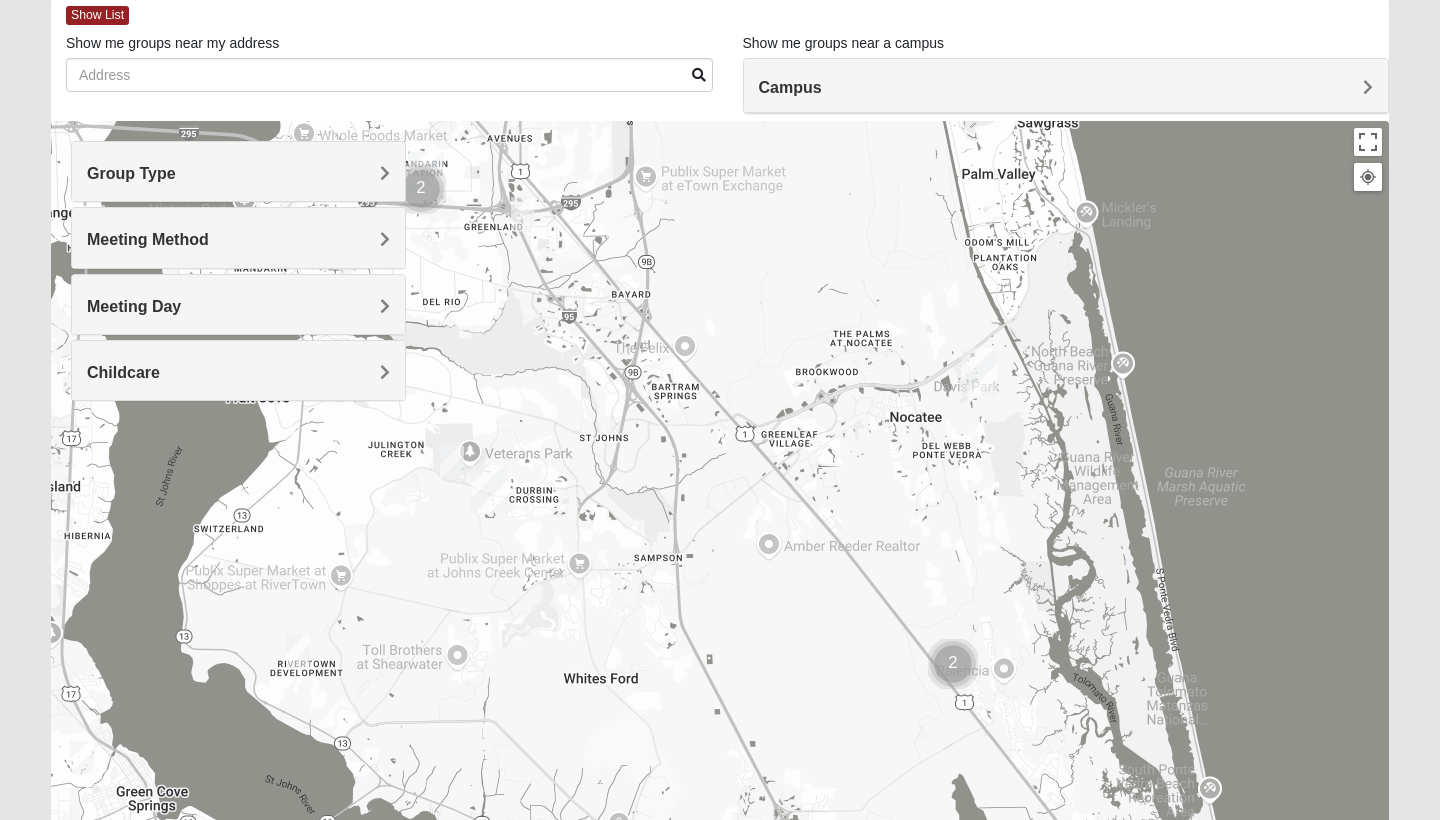 drag, startPoint x: 588, startPoint y: 553, endPoint x: 584, endPoint y: 370, distance: 183.04372 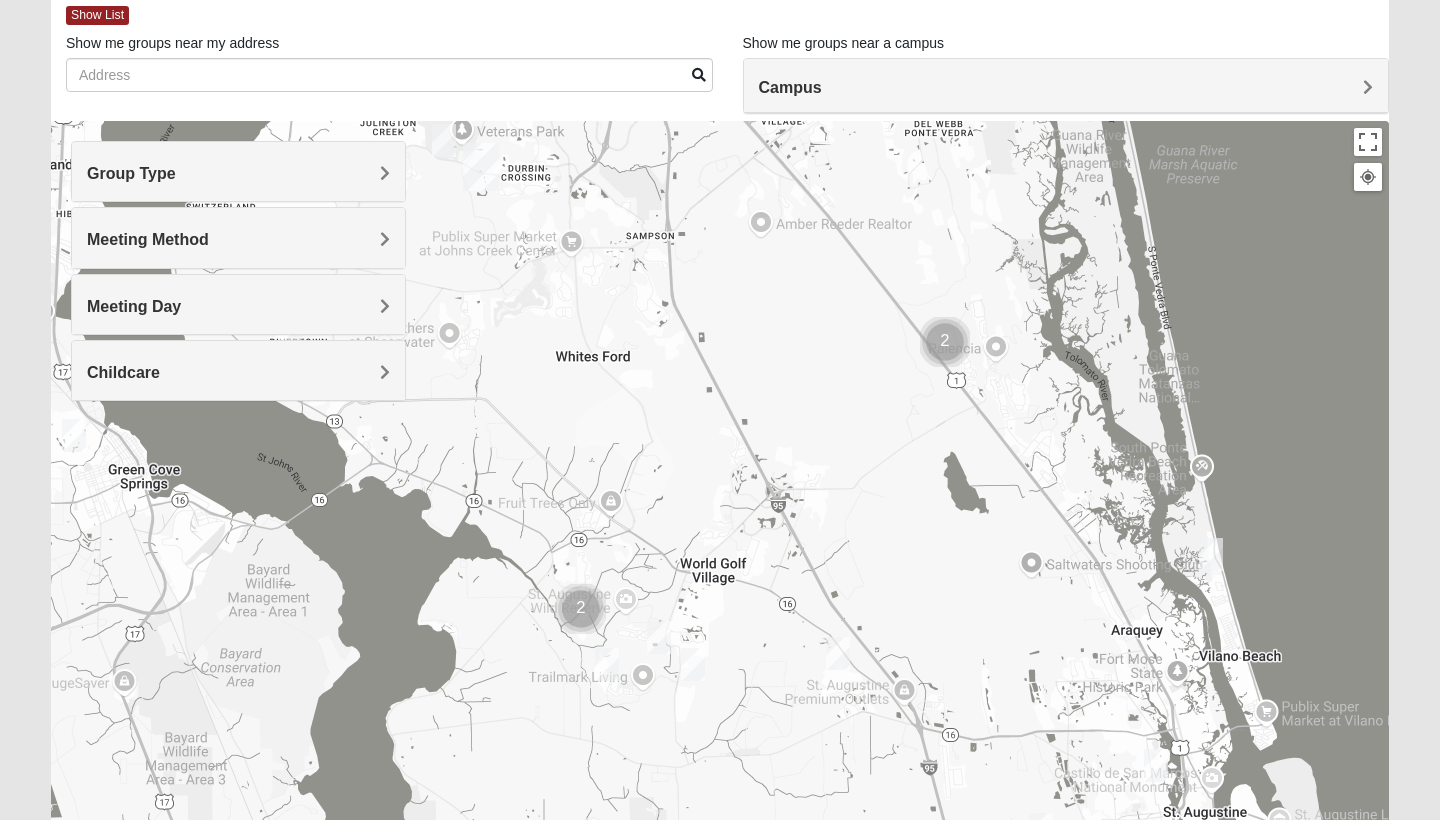 drag, startPoint x: 601, startPoint y: 561, endPoint x: 593, endPoint y: 411, distance: 150.21318 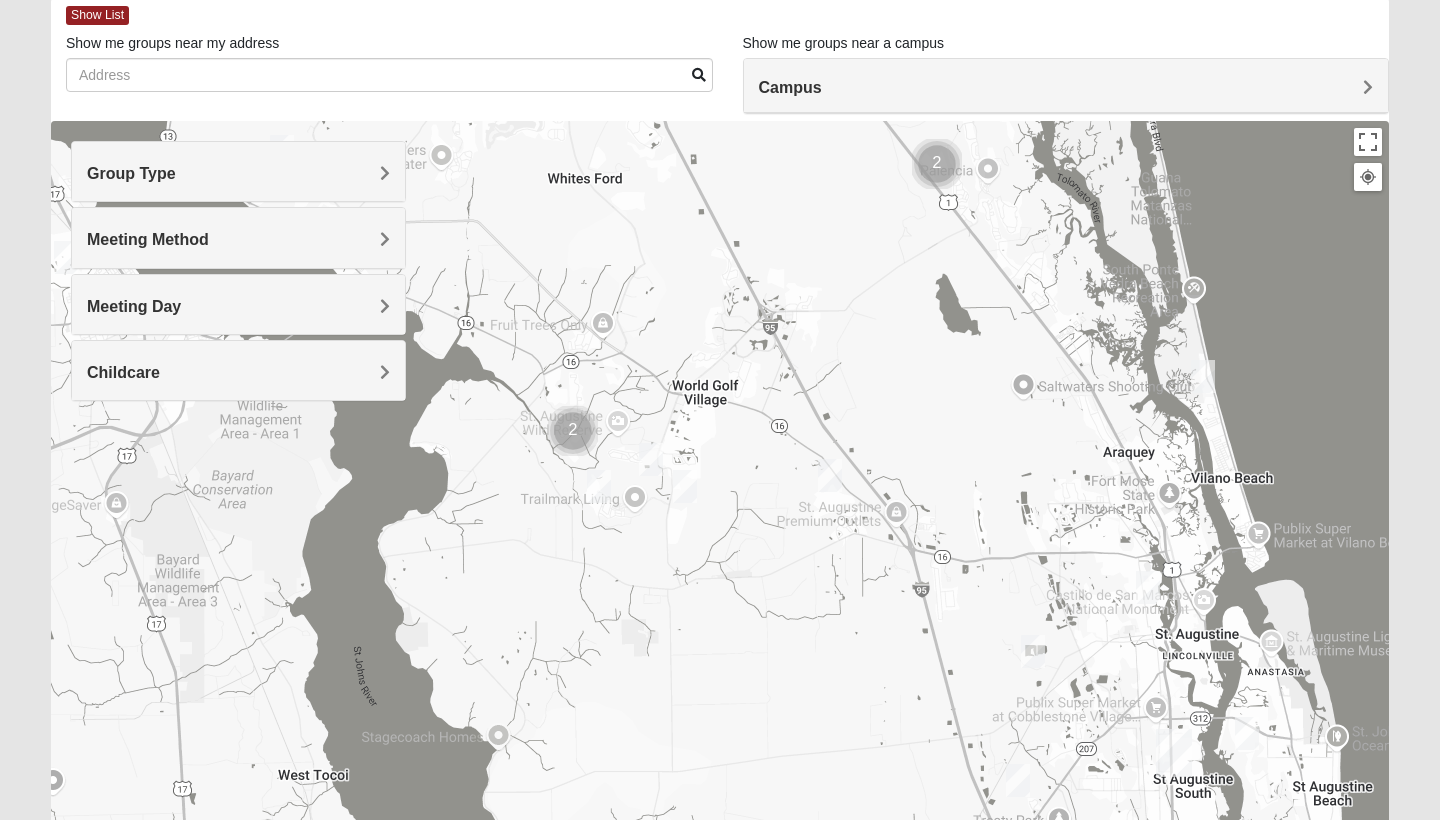 drag, startPoint x: 733, startPoint y: 555, endPoint x: 759, endPoint y: 506, distance: 55.470715 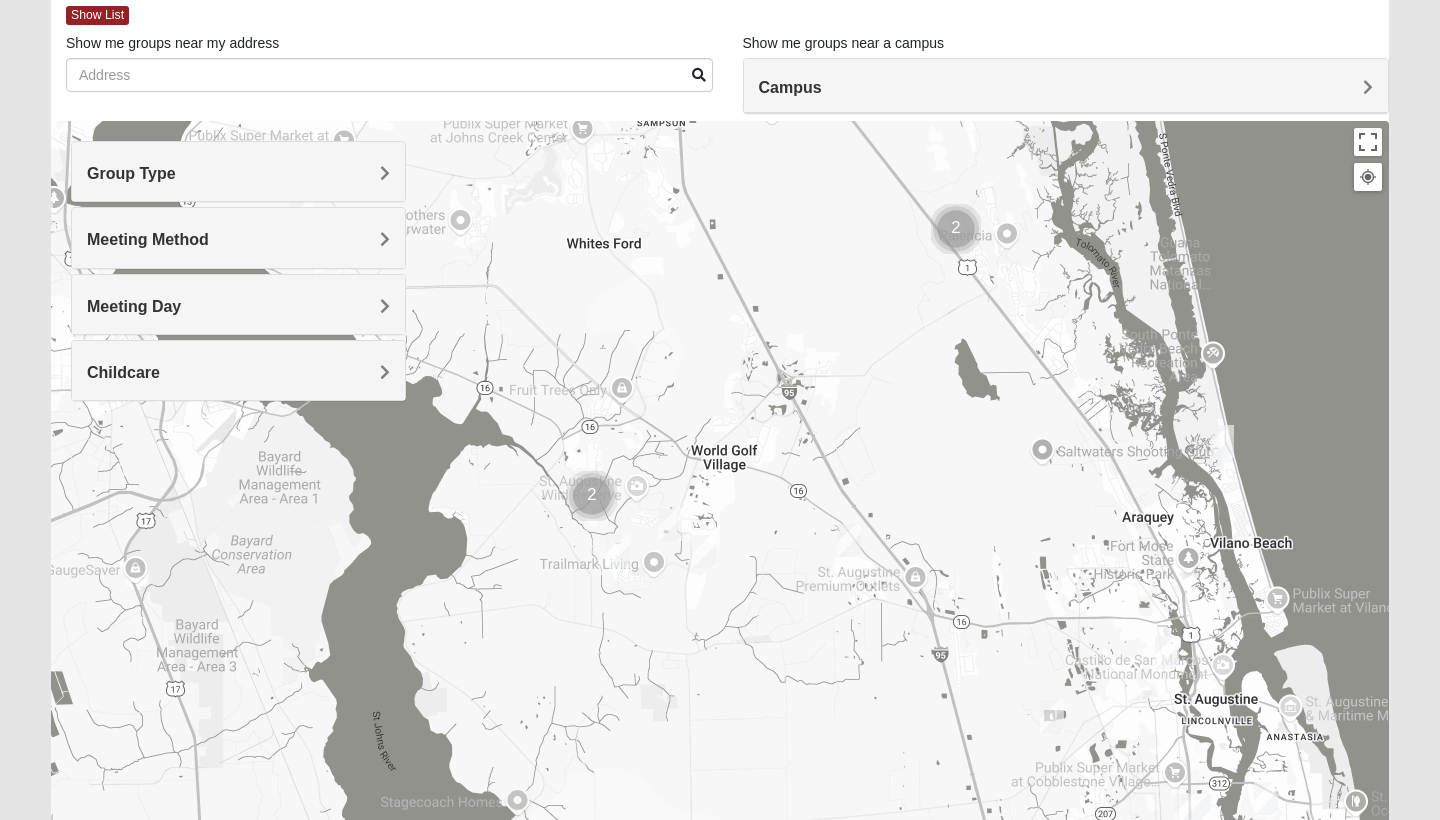 drag, startPoint x: 759, startPoint y: 552, endPoint x: 756, endPoint y: 666, distance: 114.03947 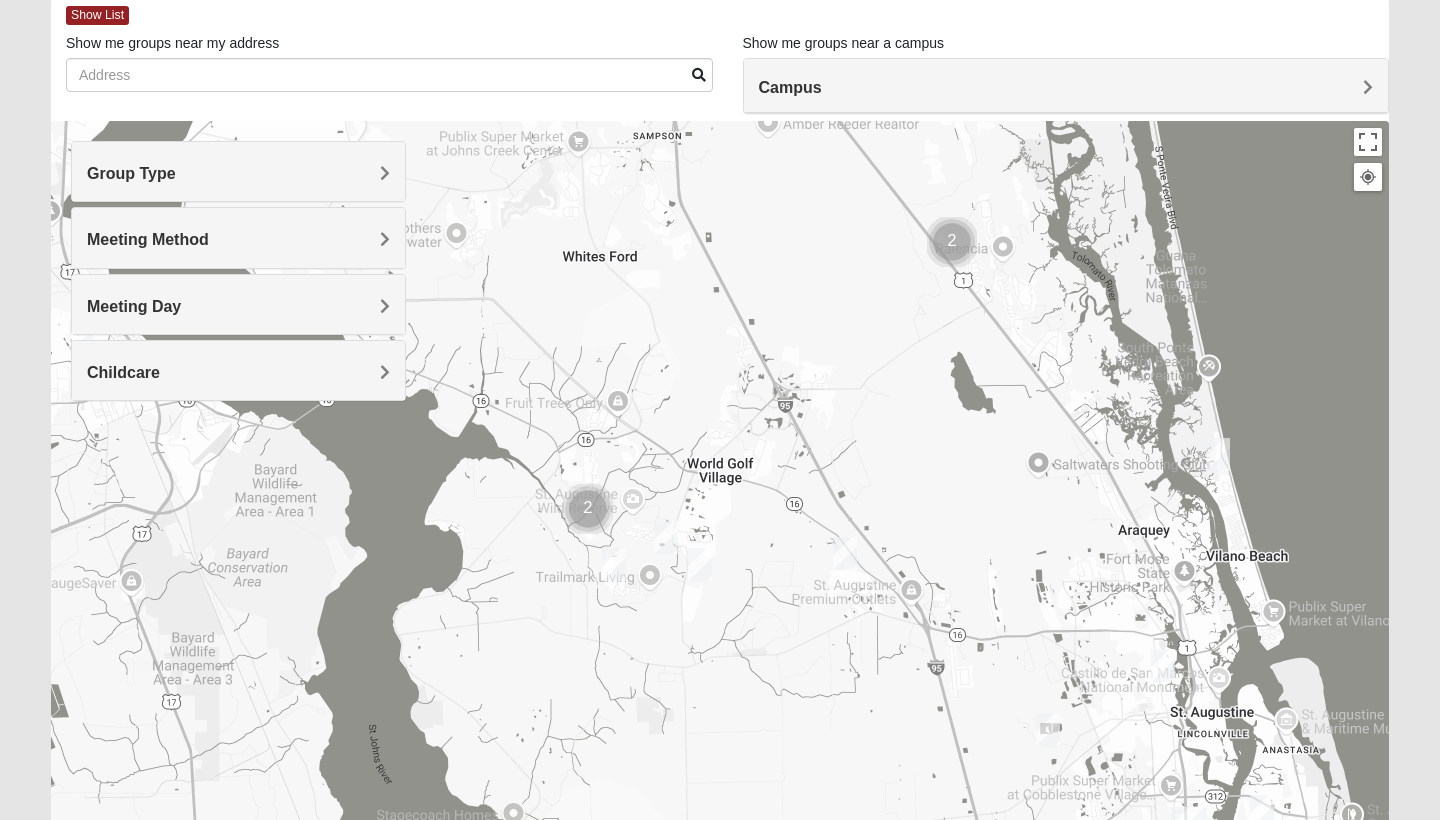 click at bounding box center [588, 509] 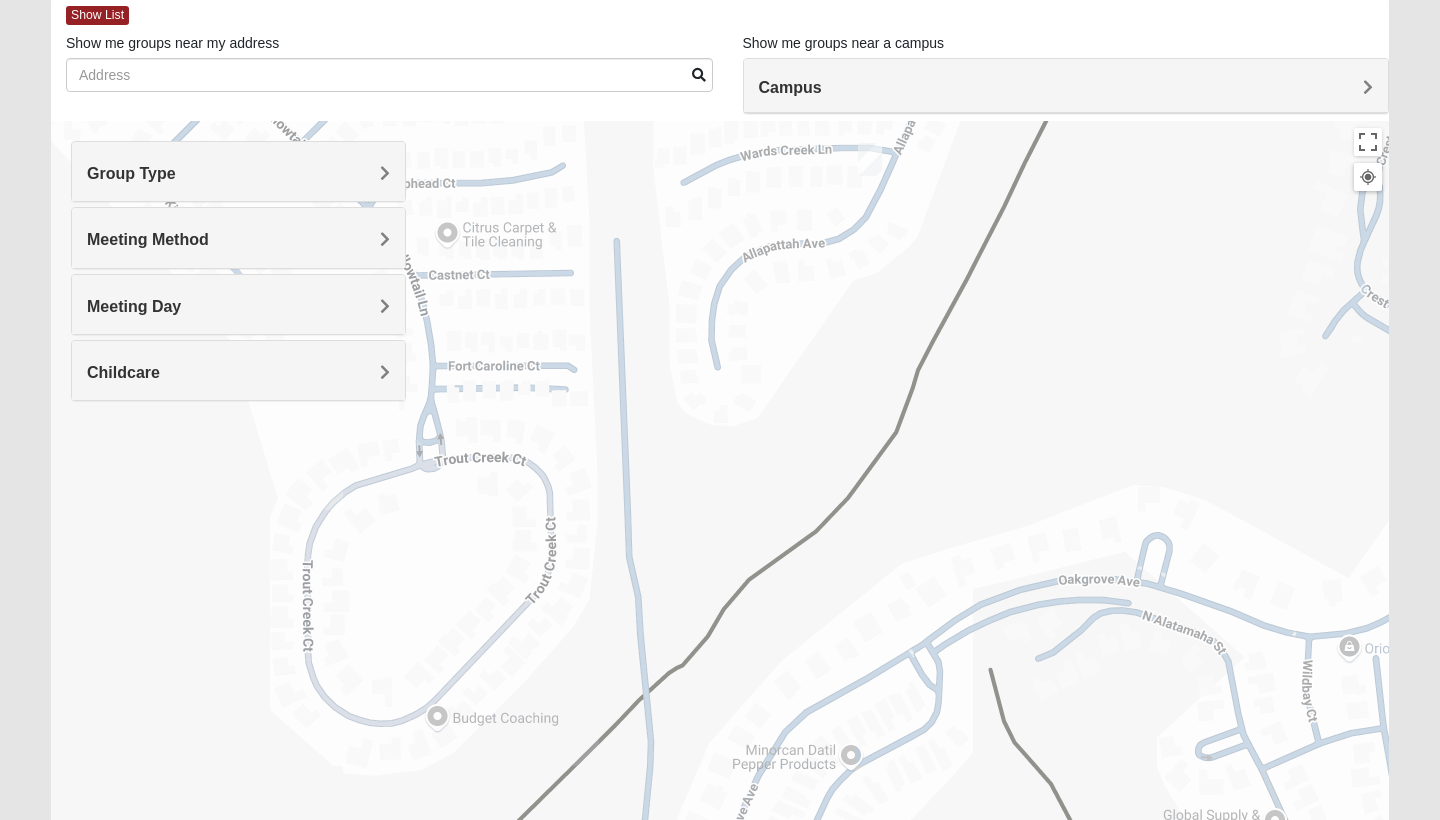 click at bounding box center (870, 159) 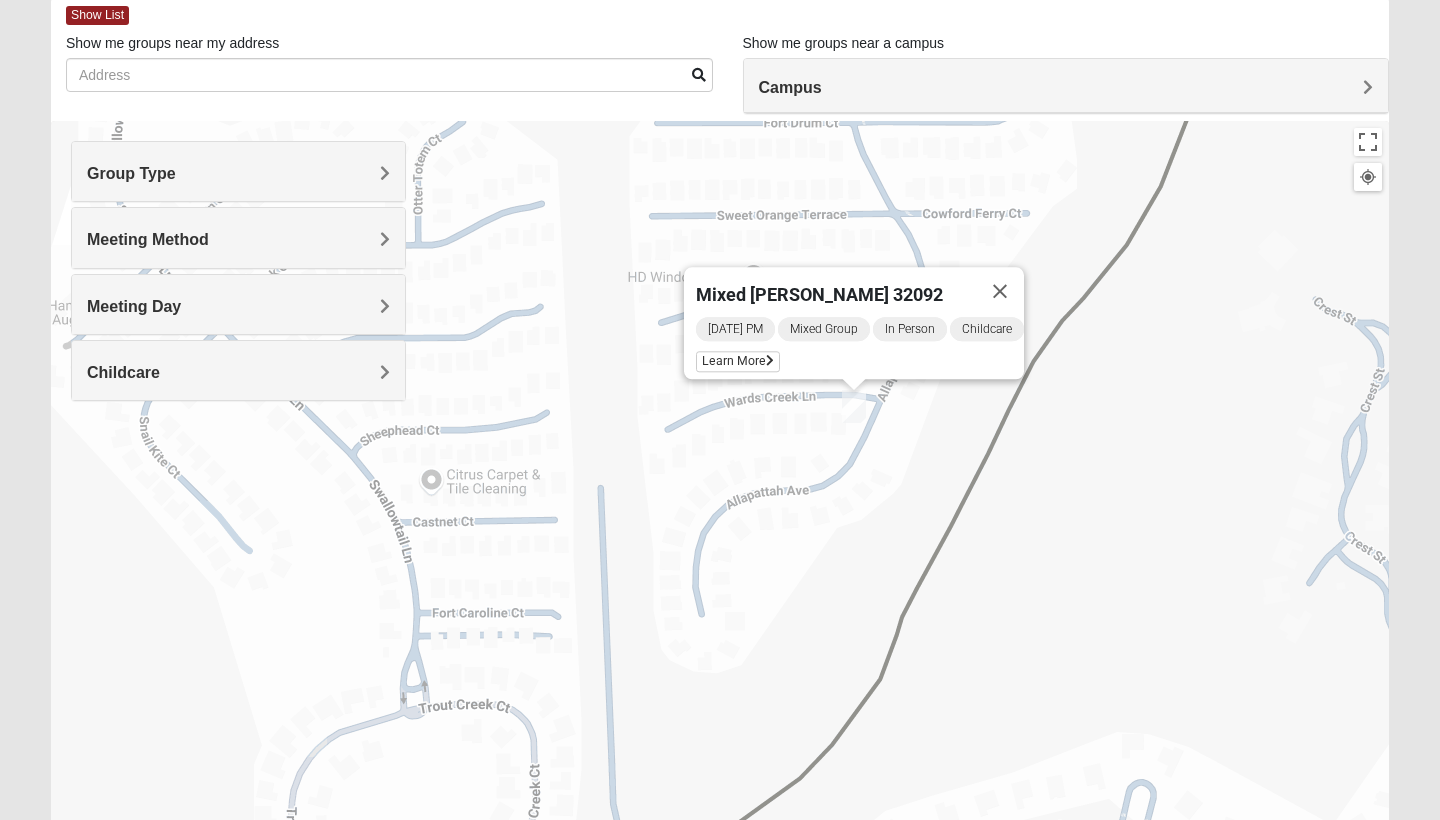drag, startPoint x: 902, startPoint y: 448, endPoint x: 856, endPoint y: 588, distance: 147.3635 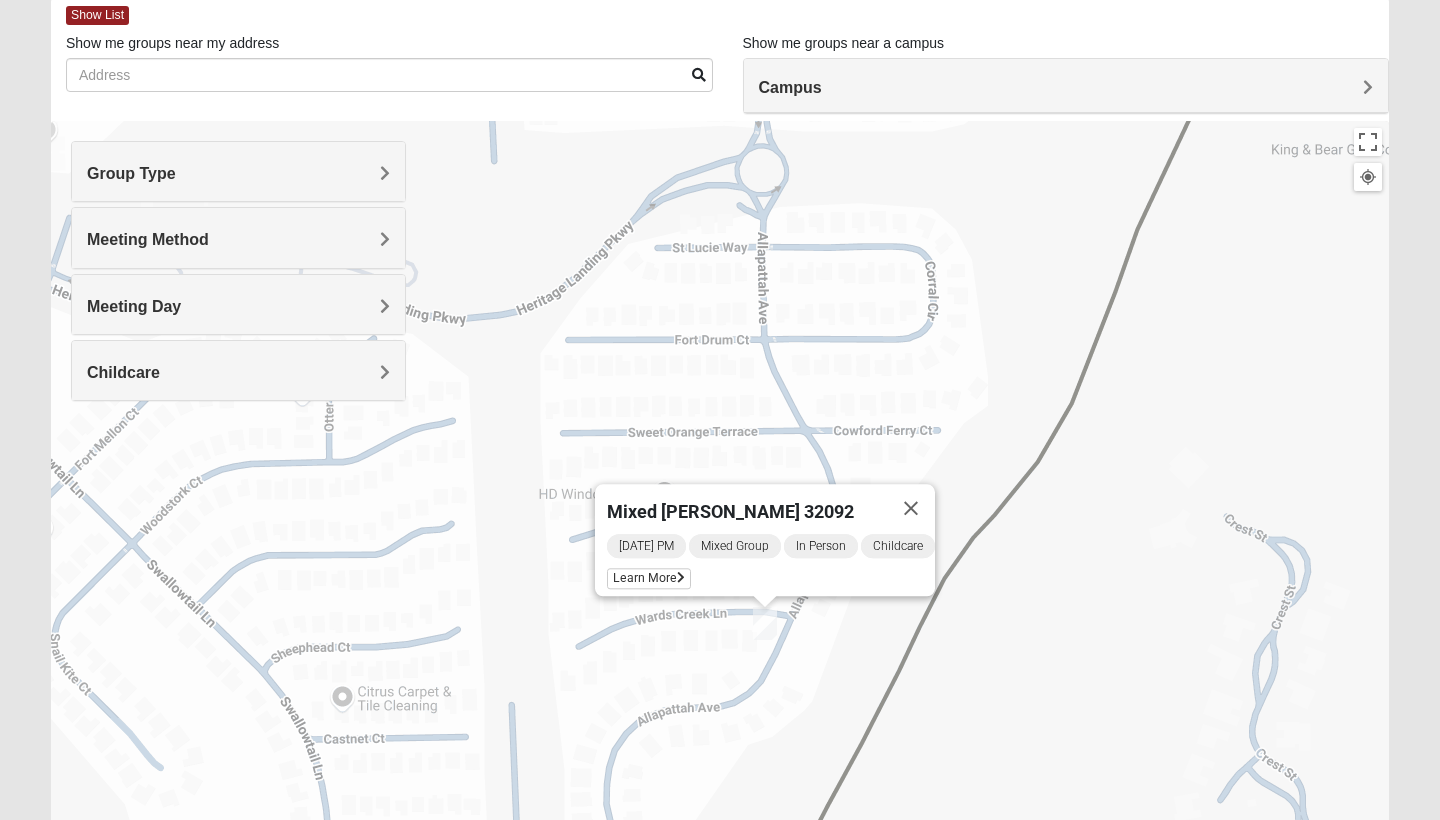 click on "Wednesday PM      Mixed Group      In Person      Childcare Learn More" at bounding box center (771, 564) 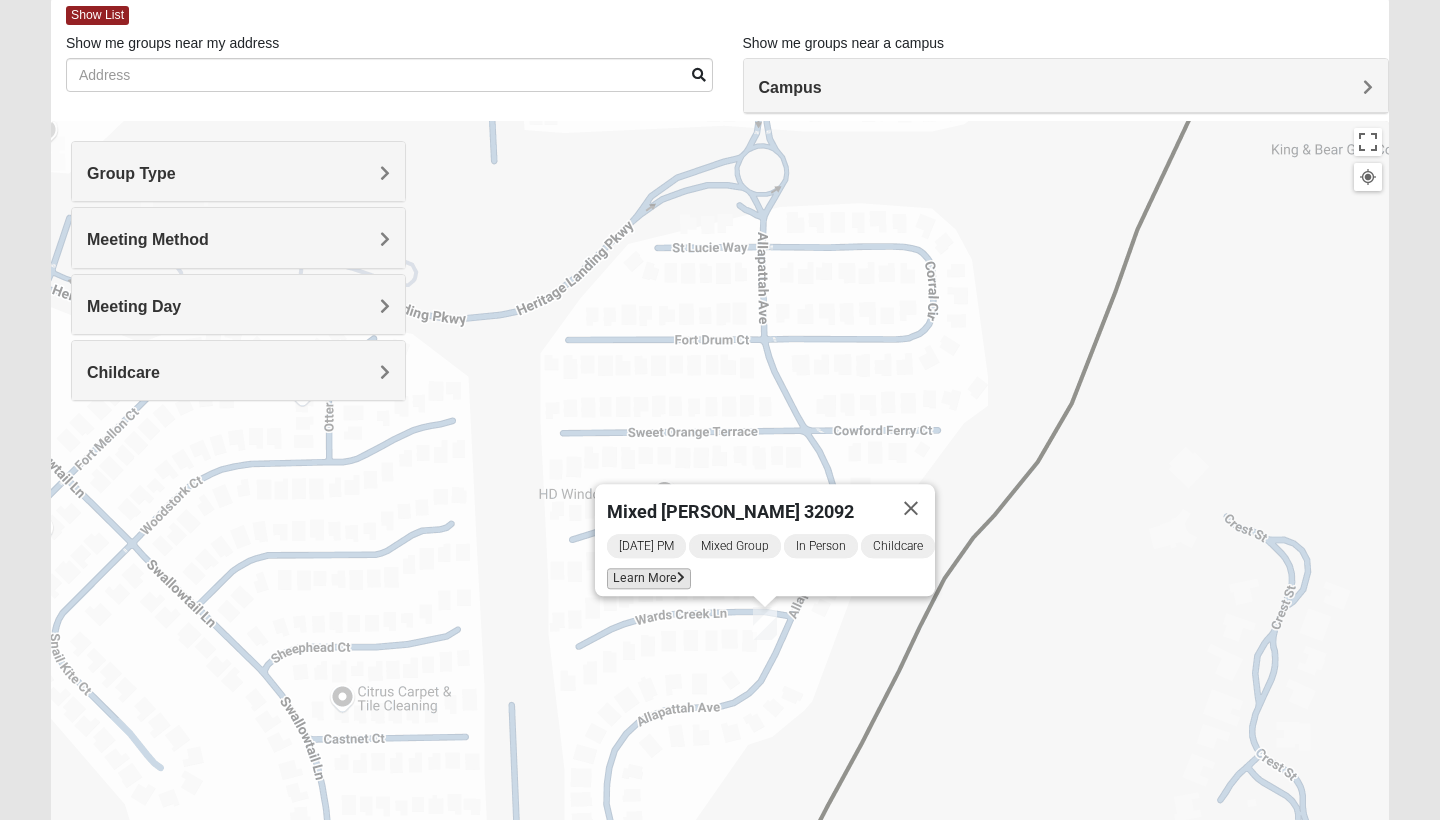 click on "Learn More" at bounding box center (649, 578) 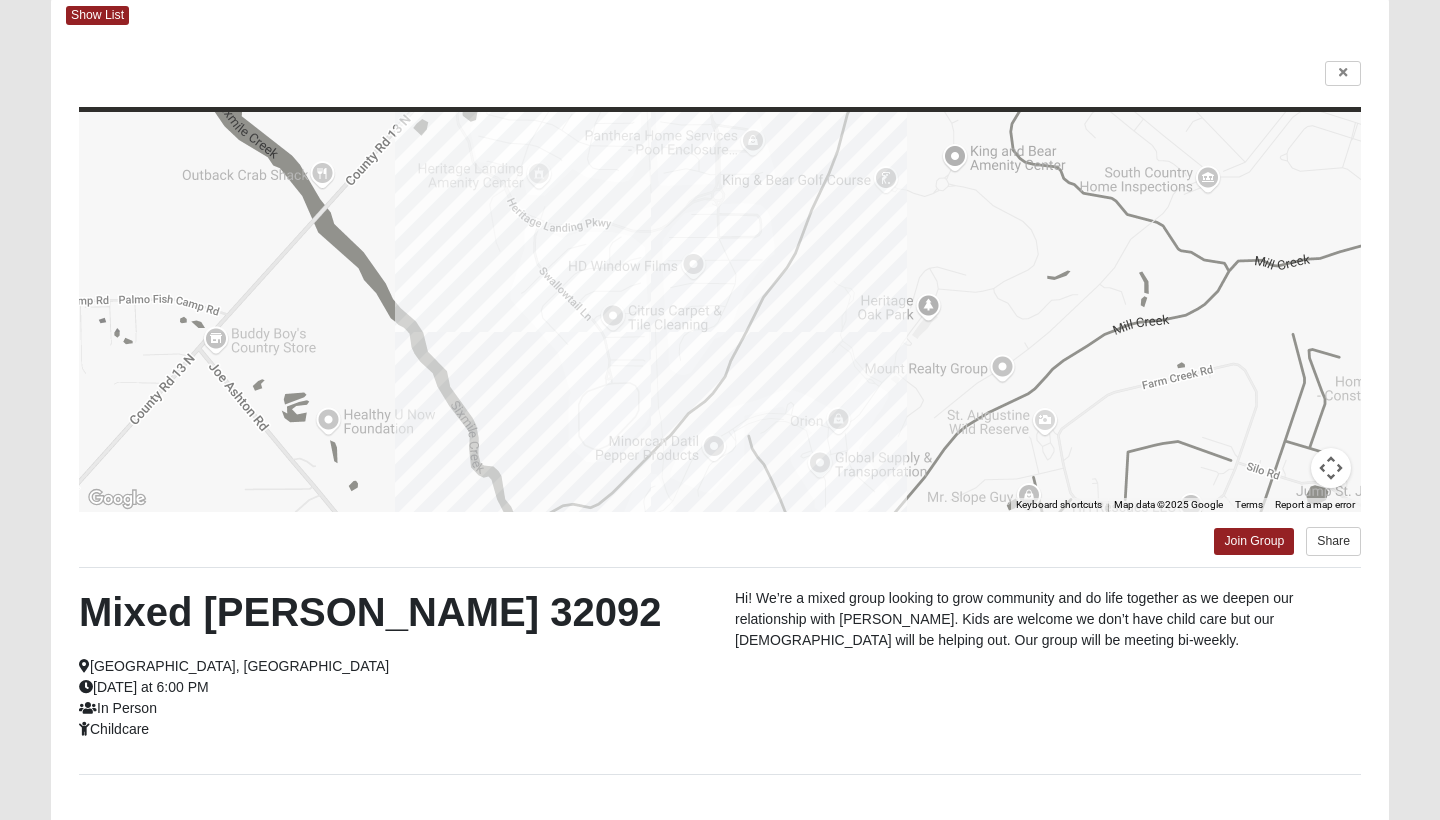 click at bounding box center [720, 74] 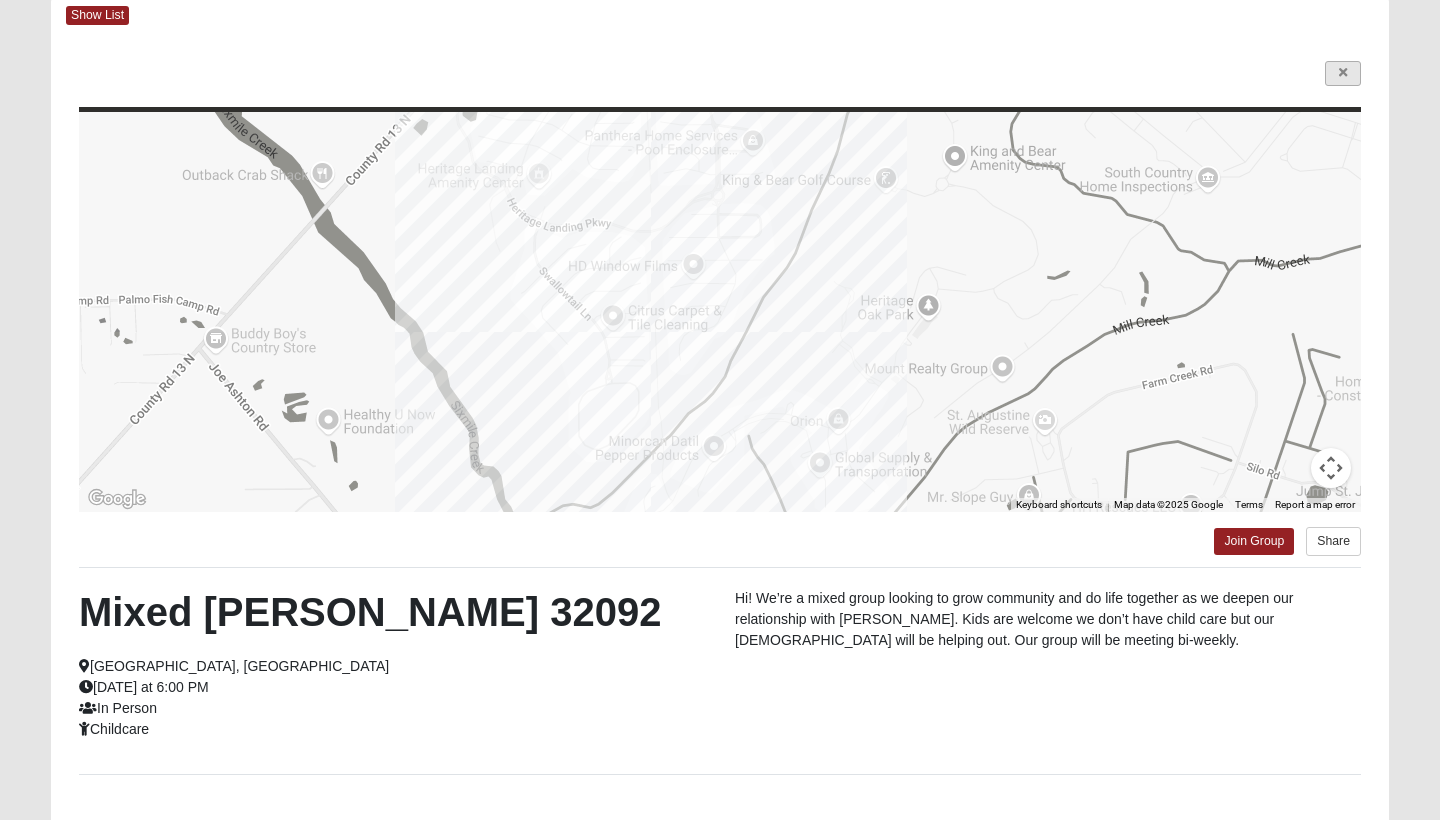 click at bounding box center (1343, 73) 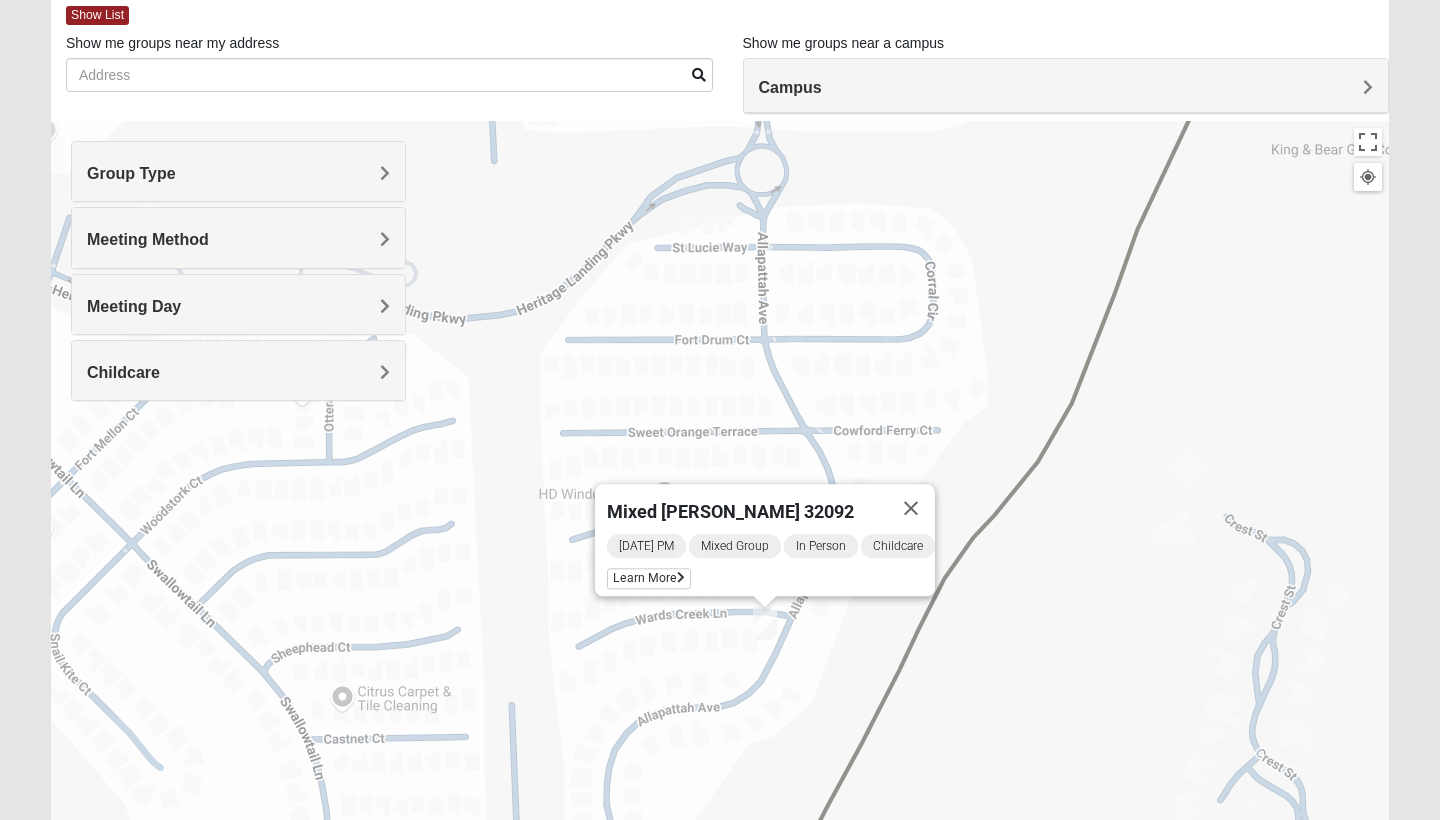 click on "Mixed Thomas 32092          Wednesday PM      Mixed Group      In Person      Childcare Learn More" at bounding box center [720, 521] 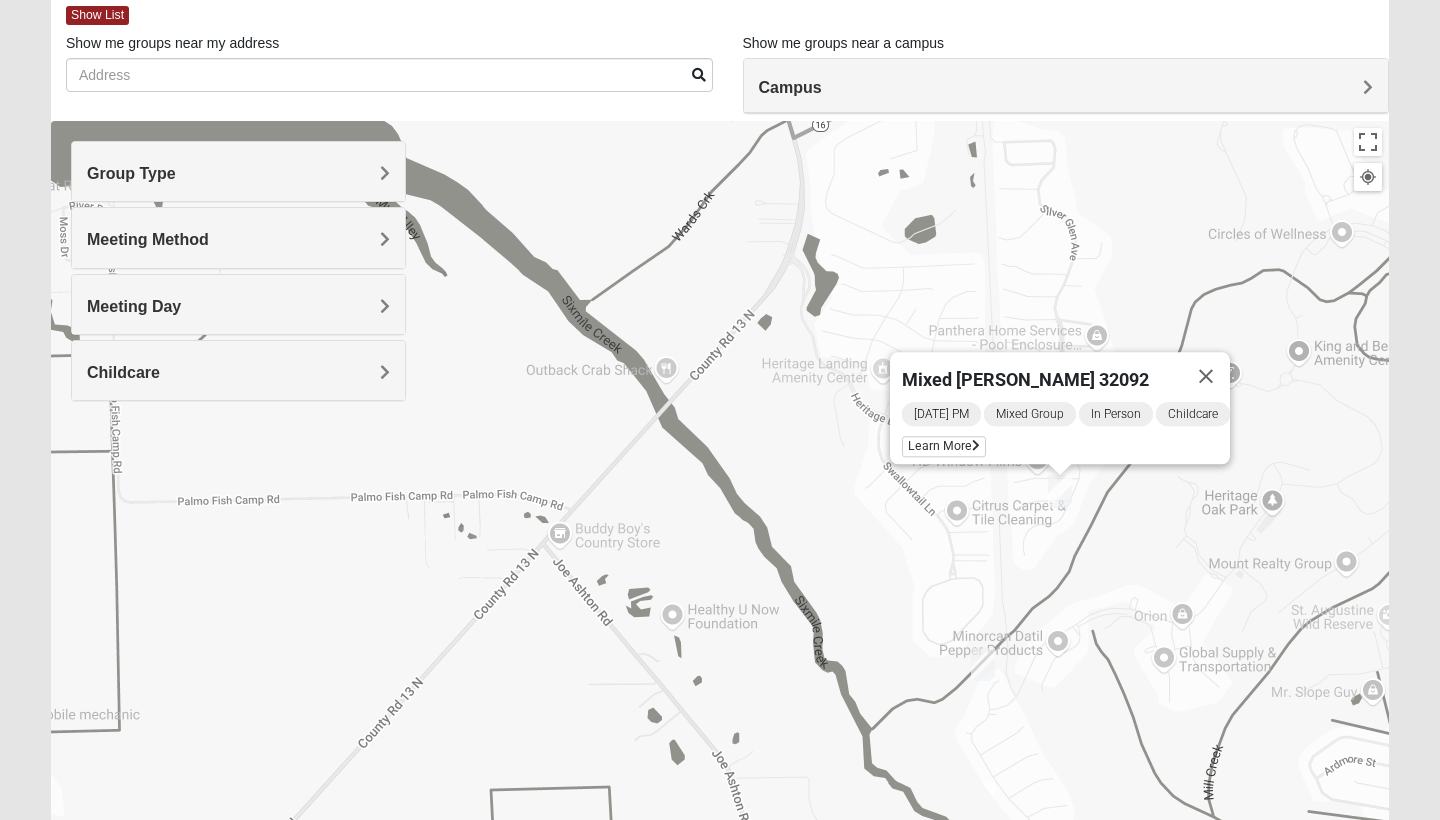 drag, startPoint x: 941, startPoint y: 447, endPoint x: 855, endPoint y: 517, distance: 110.88733 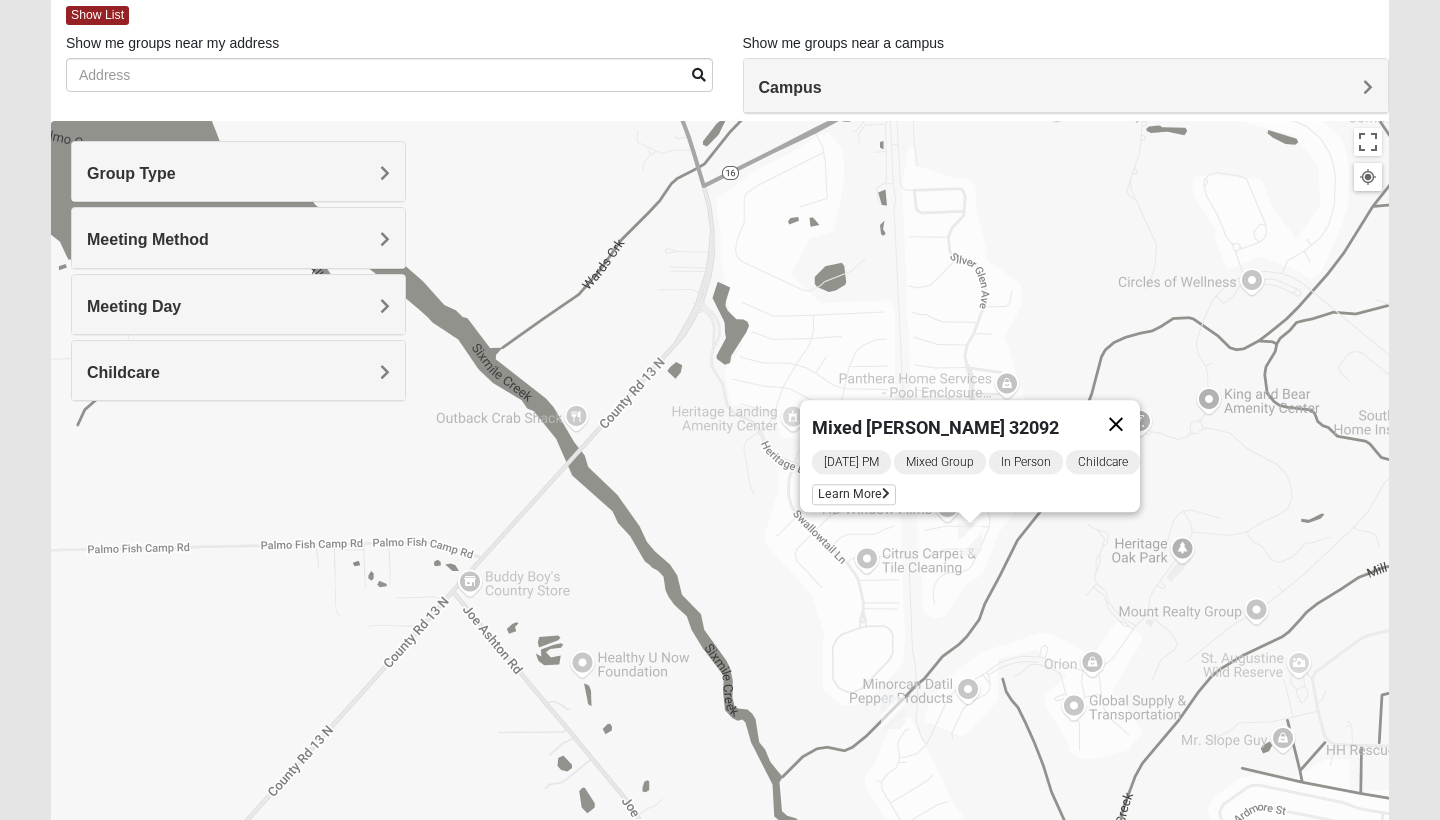 click at bounding box center (1116, 424) 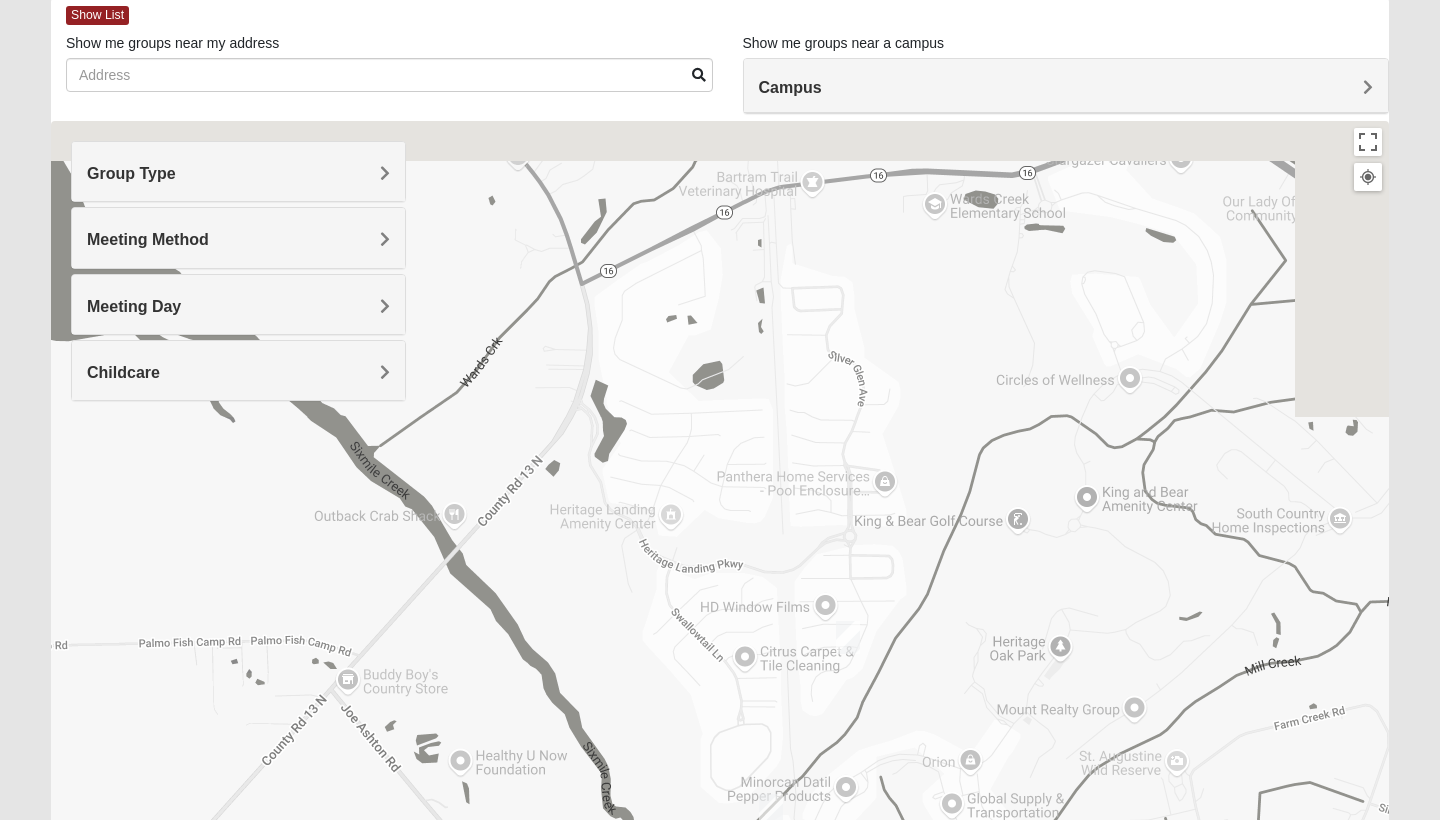 drag, startPoint x: 1152, startPoint y: 416, endPoint x: 966, endPoint y: 535, distance: 220.80988 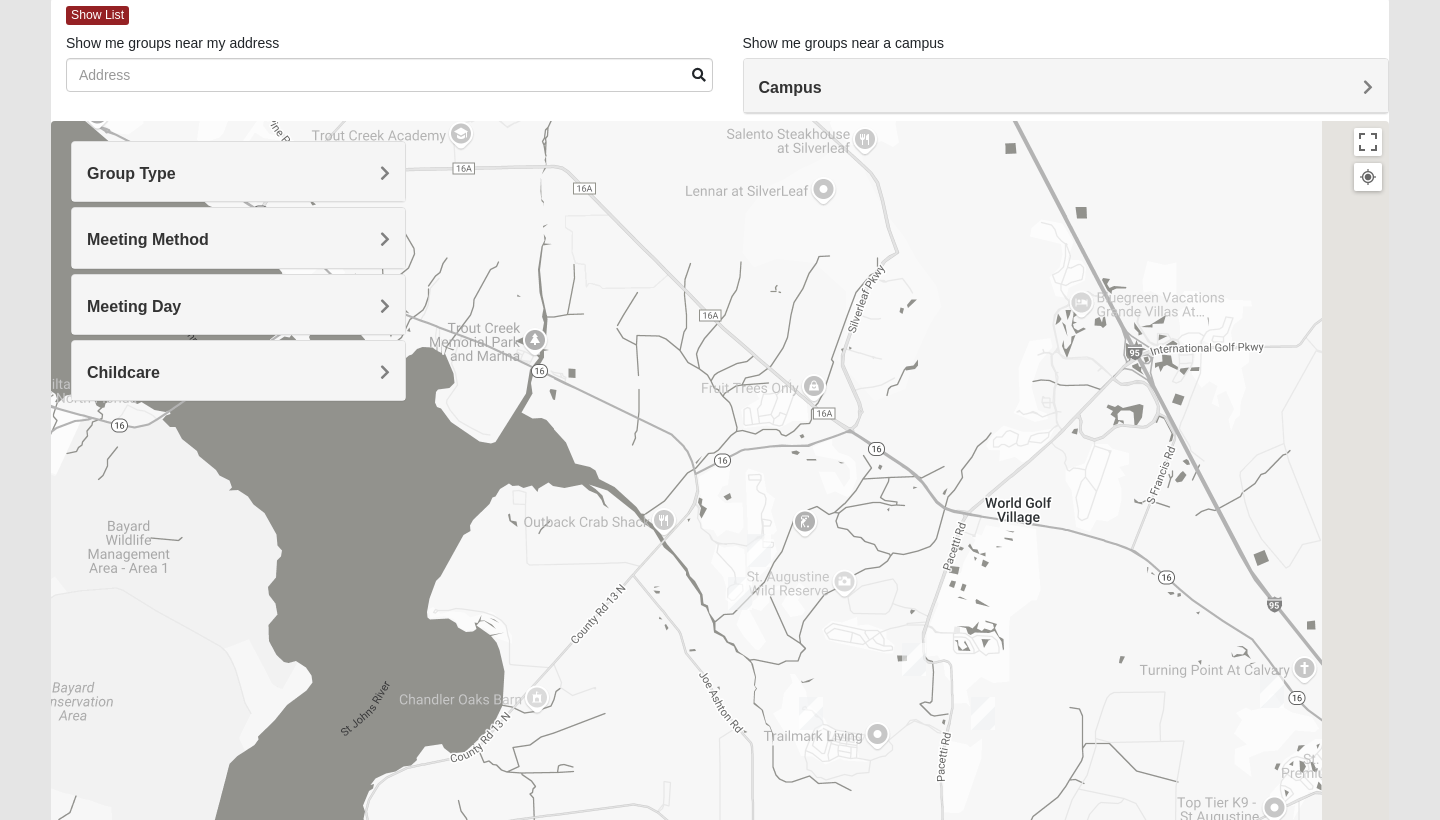 drag, startPoint x: 1076, startPoint y: 505, endPoint x: 801, endPoint y: 469, distance: 277.34634 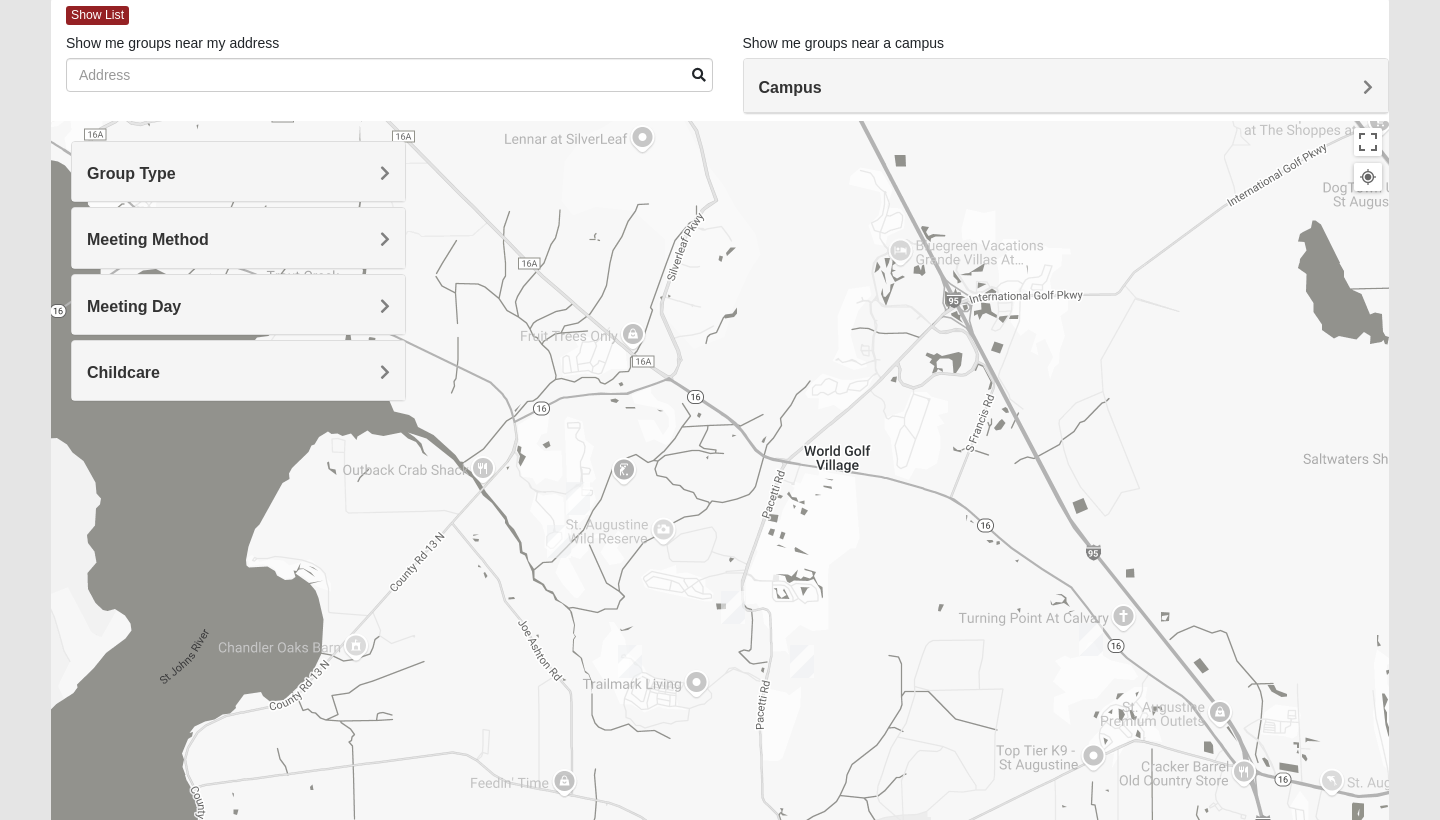click at bounding box center [733, 607] 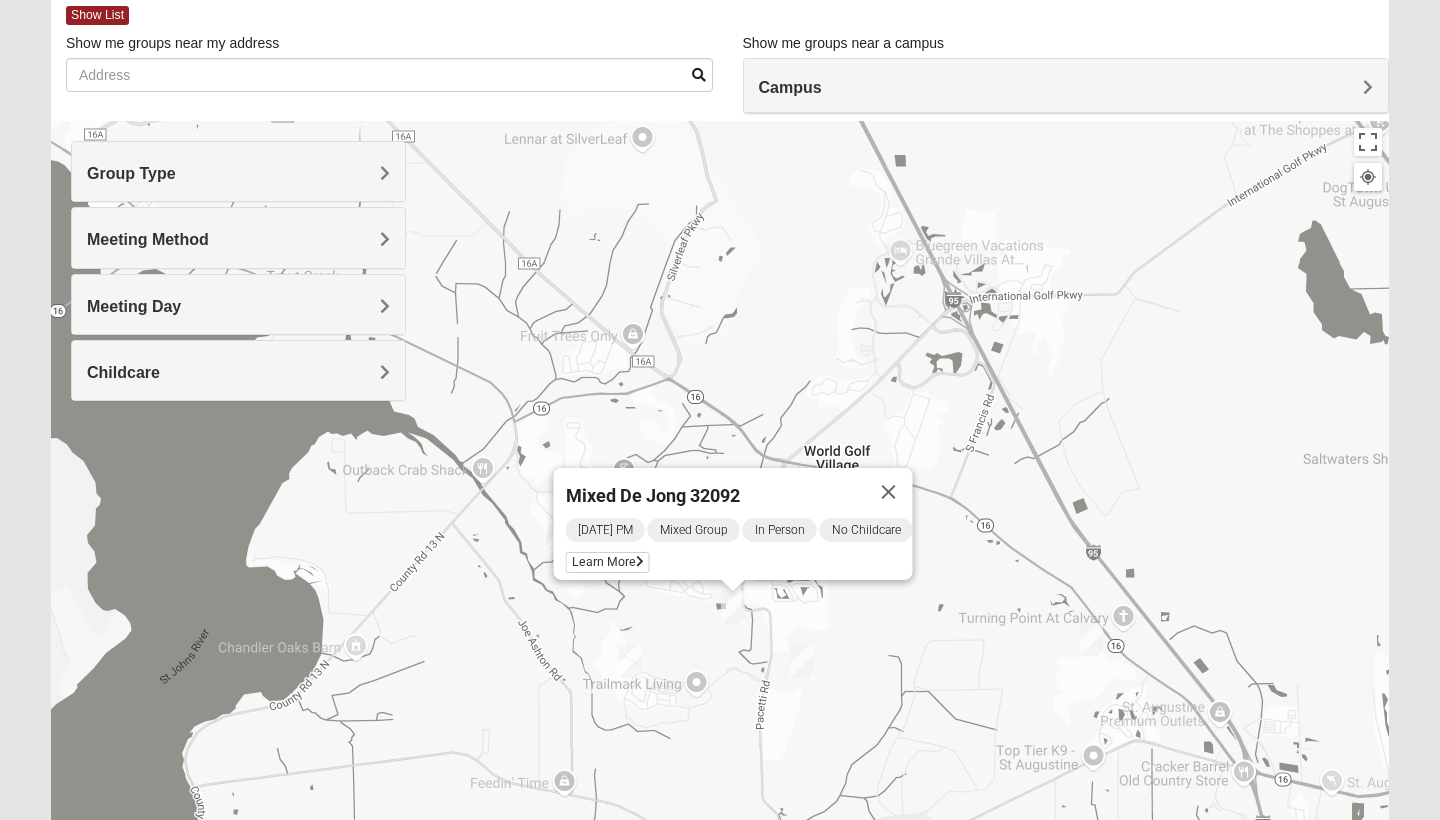 click at bounding box center [630, 661] 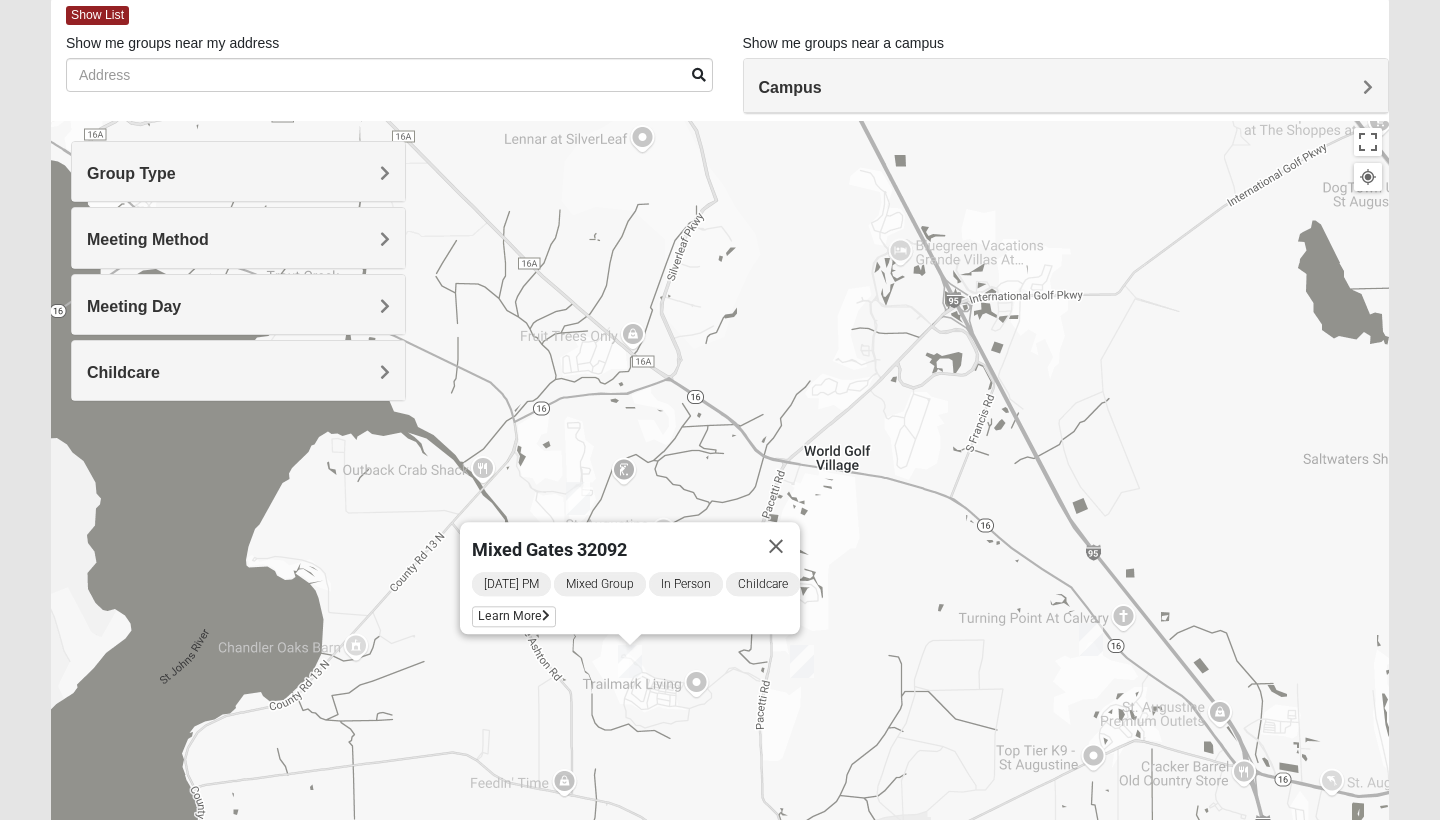 click on "Mixed Gates 32092          Sunday PM      Mixed Group      In Person      Childcare Learn More" at bounding box center [720, 521] 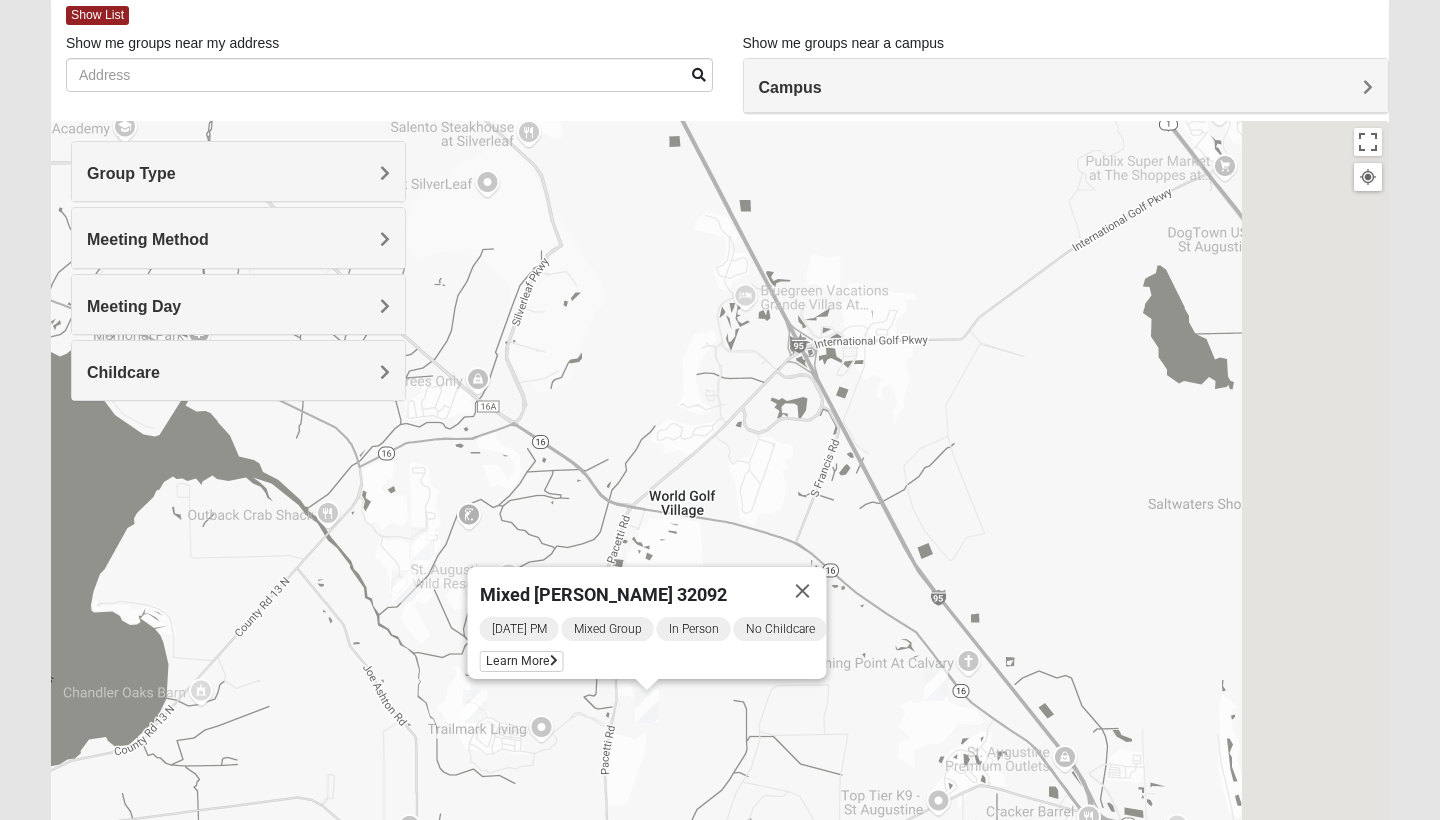 drag, startPoint x: 1053, startPoint y: 456, endPoint x: 539, endPoint y: 570, distance: 526.4903 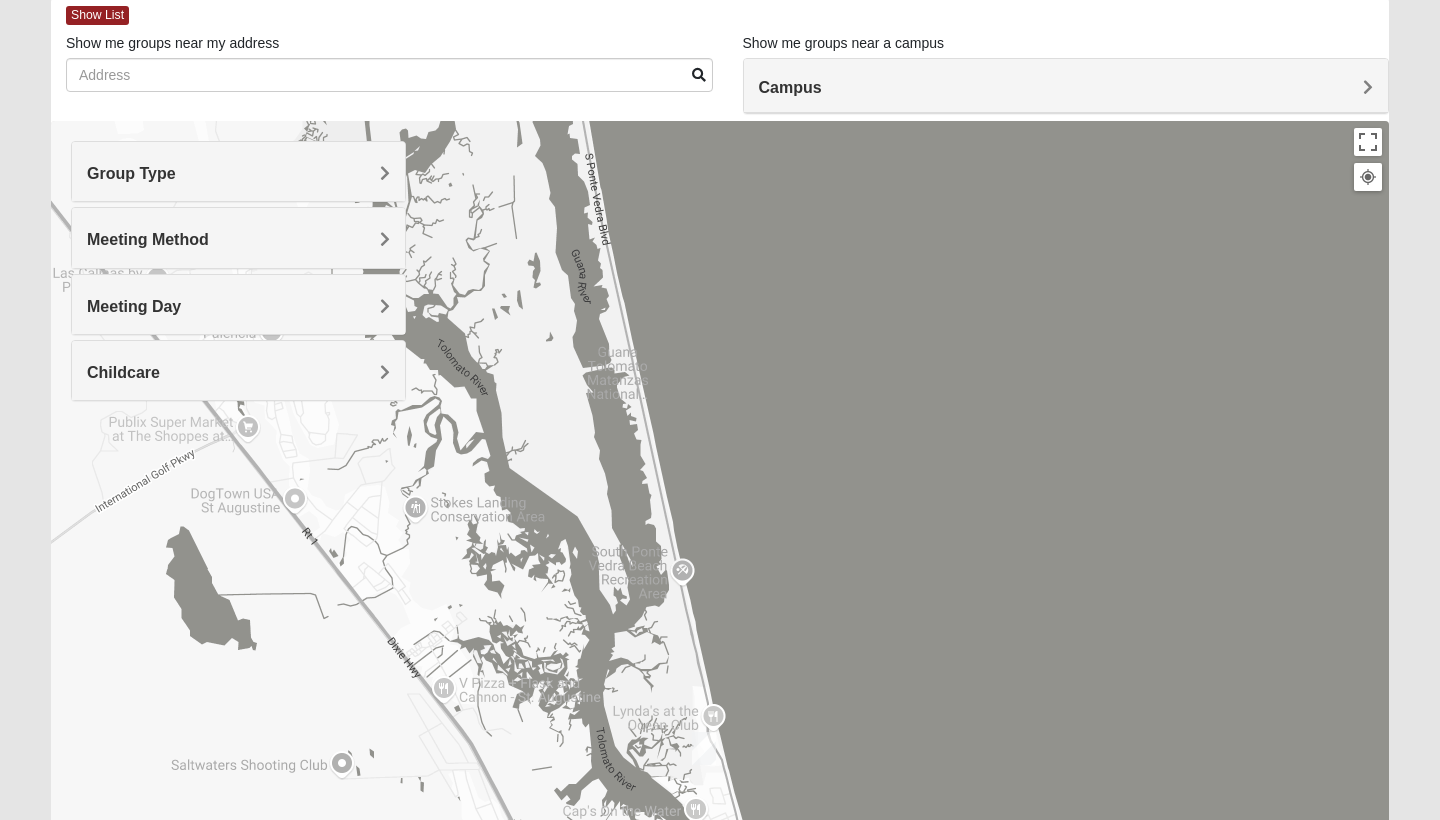 drag, startPoint x: 506, startPoint y: 630, endPoint x: 888, endPoint y: 711, distance: 390.4933 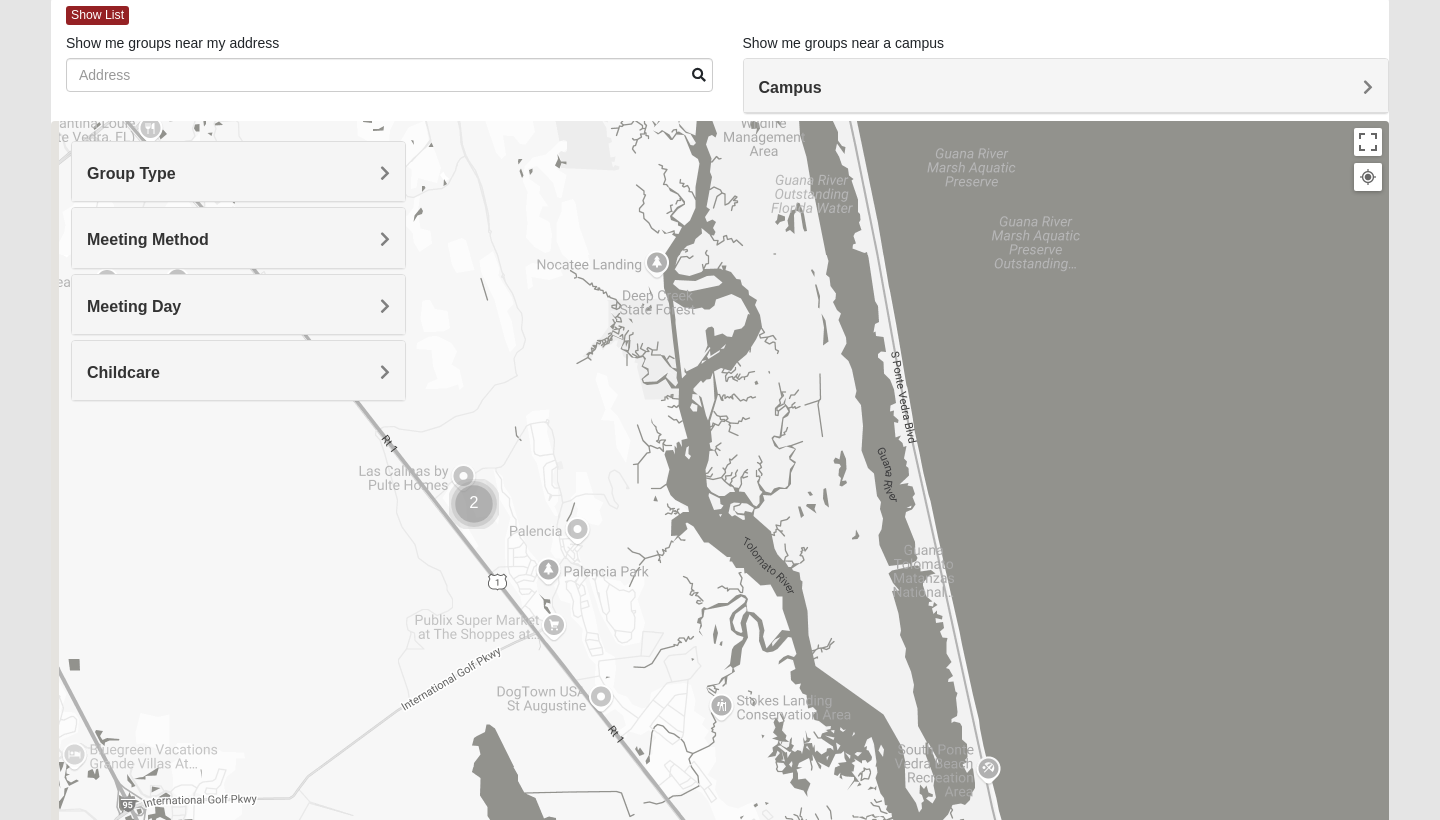 drag, startPoint x: 561, startPoint y: 692, endPoint x: 782, endPoint y: 749, distance: 228.23233 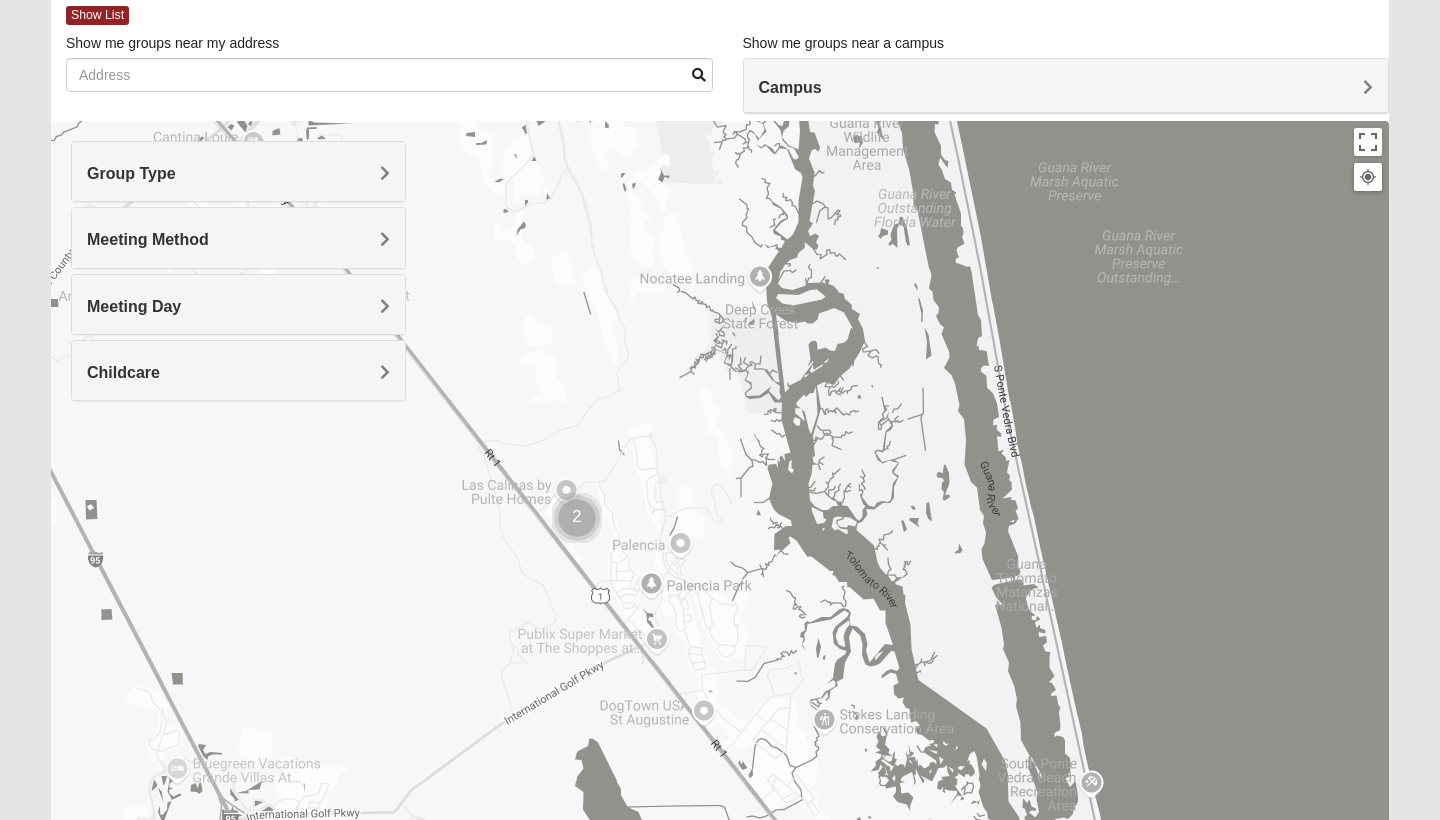 click at bounding box center (577, 518) 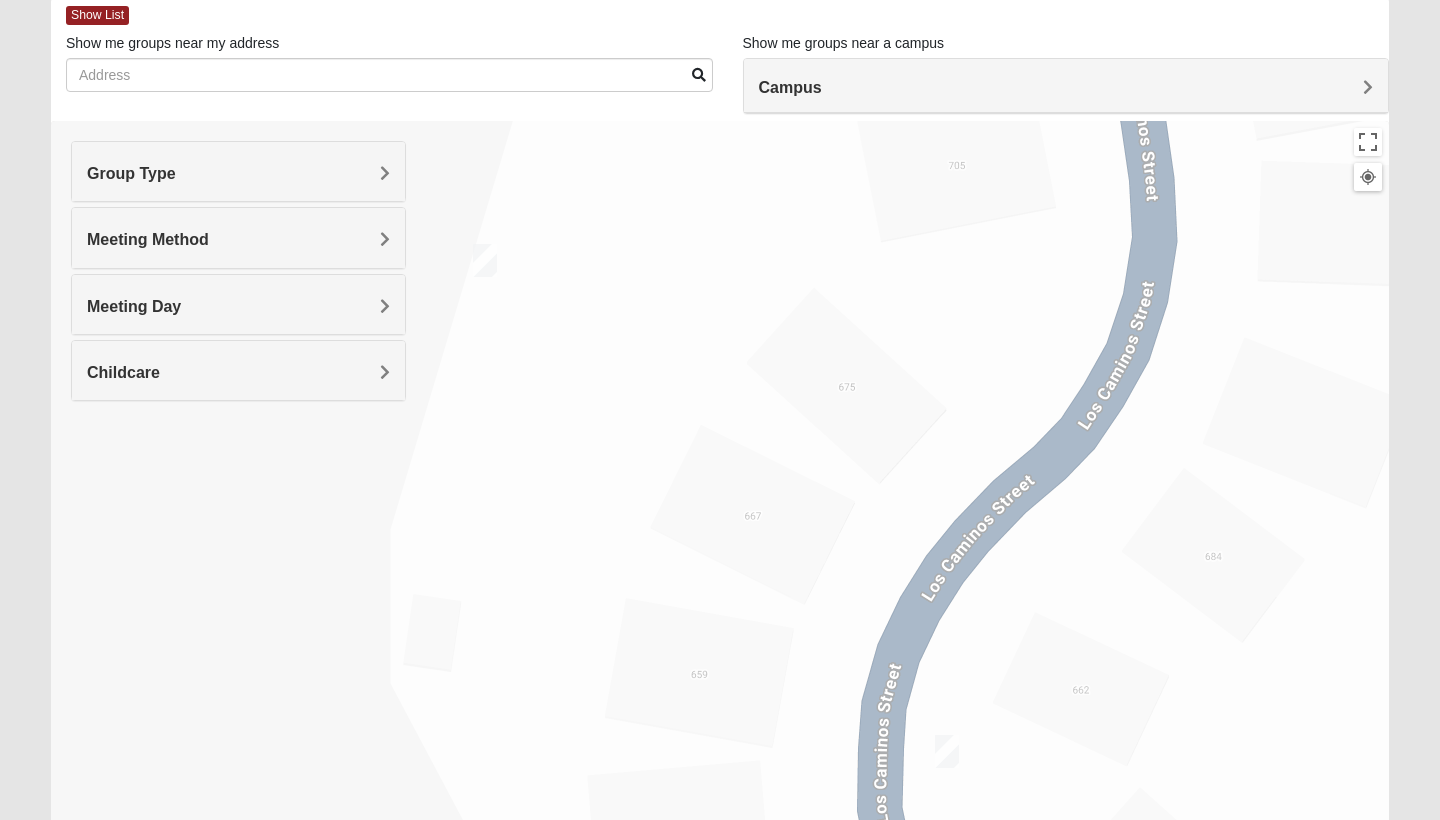 click at bounding box center [947, 751] 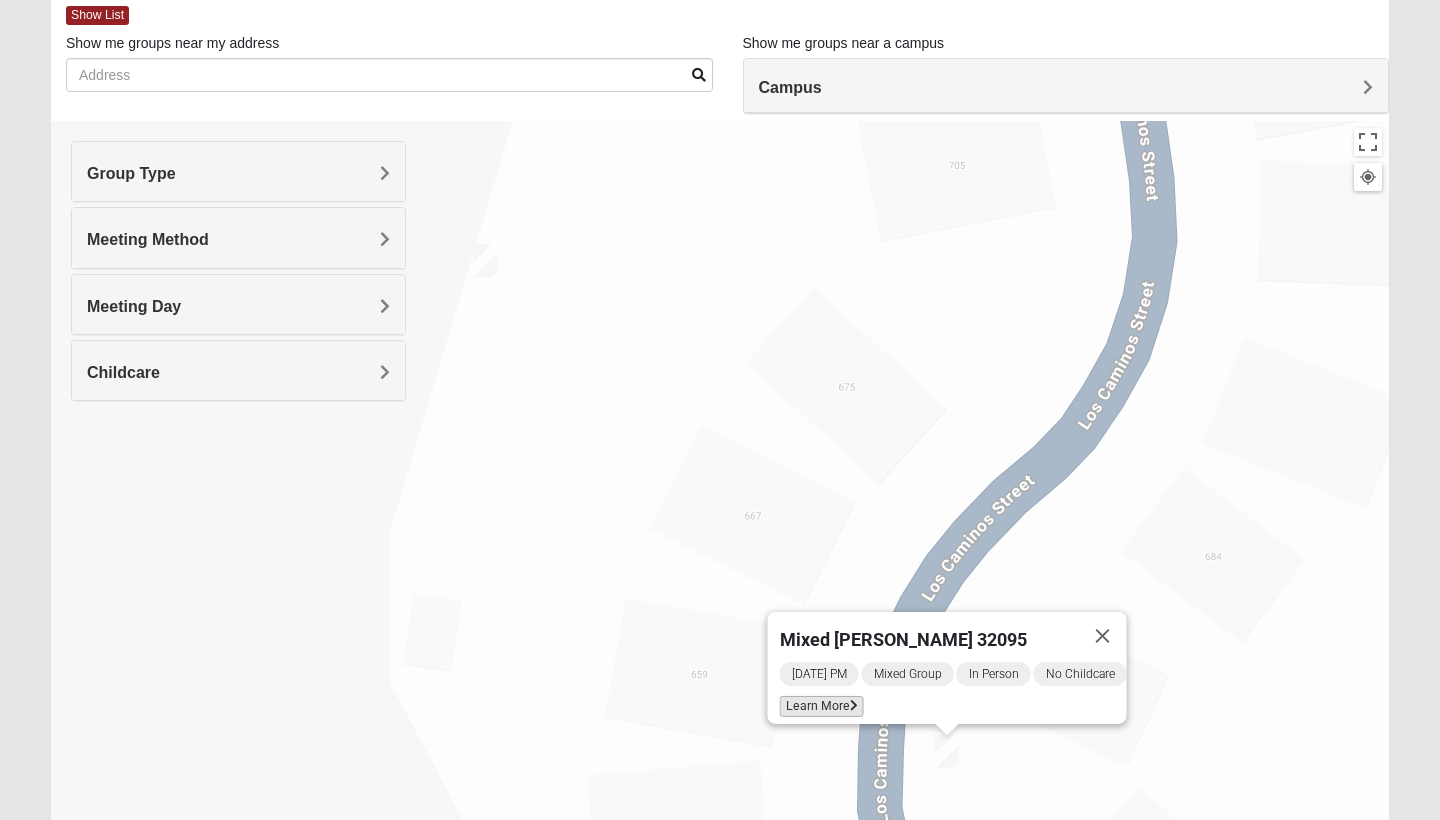 click on "Learn More" at bounding box center (822, 706) 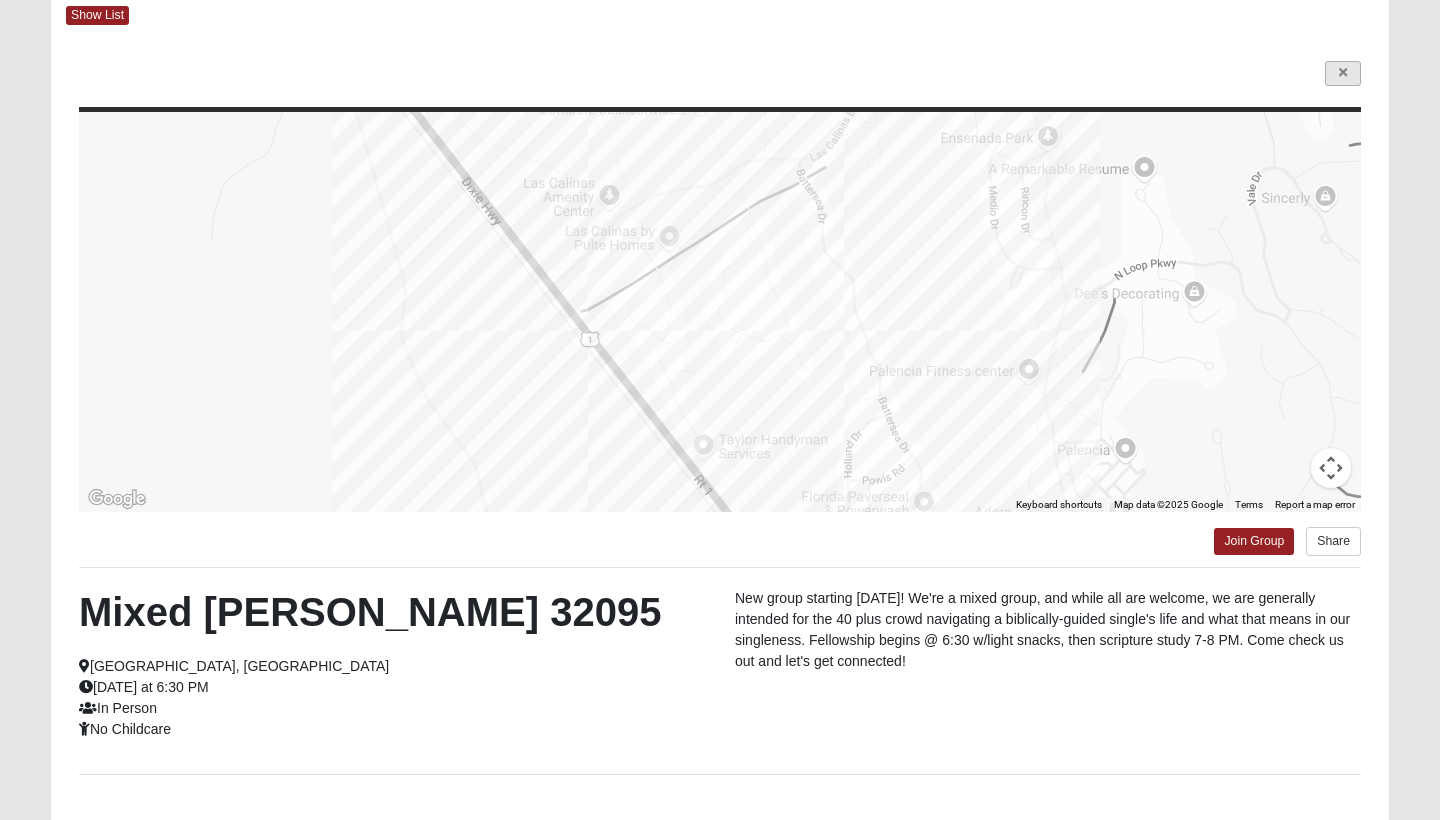 click at bounding box center [1343, 73] 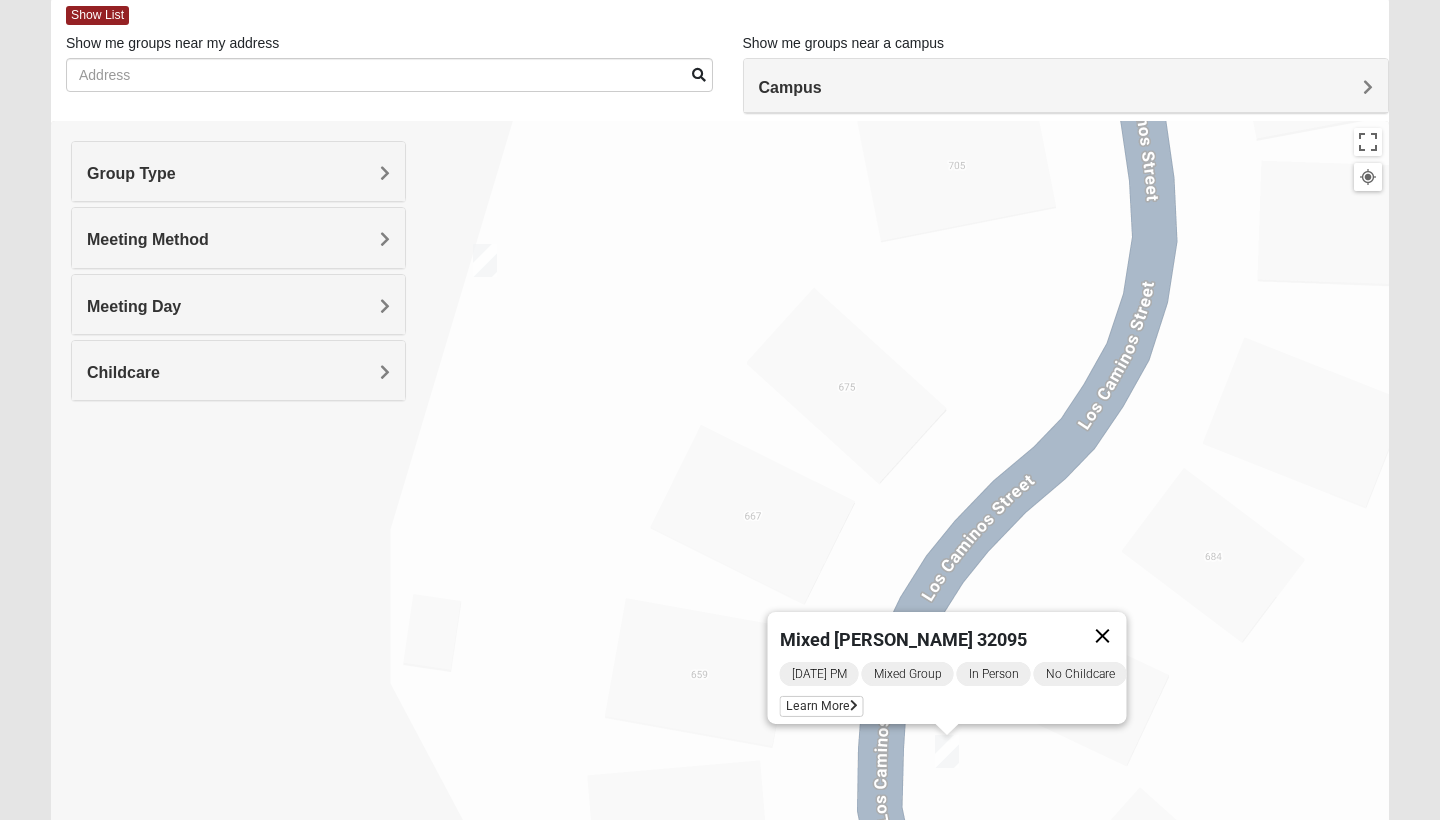 click at bounding box center [1103, 636] 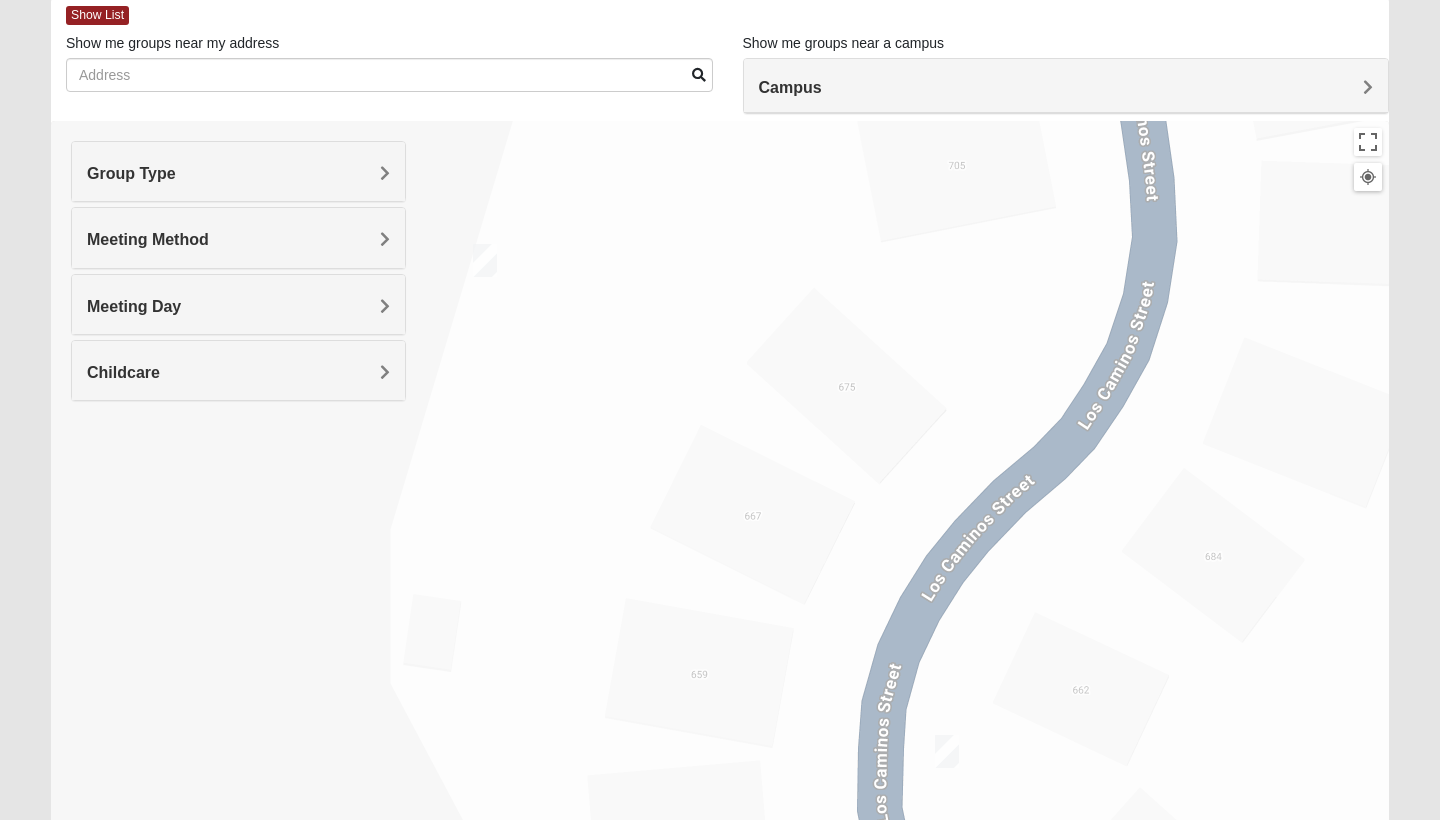 click at bounding box center [485, 260] 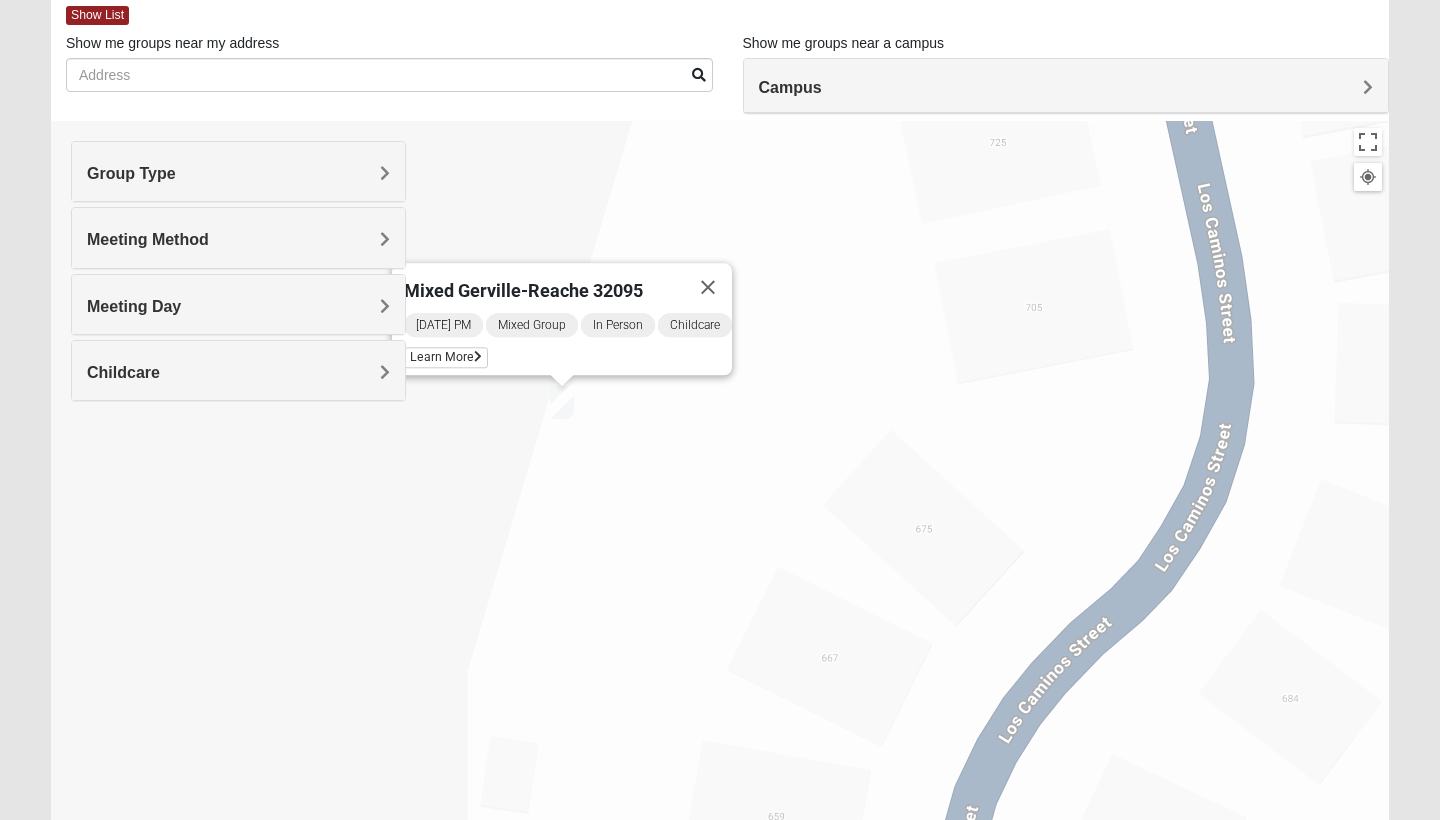 drag, startPoint x: 486, startPoint y: 339, endPoint x: 670, endPoint y: 473, distance: 227.6225 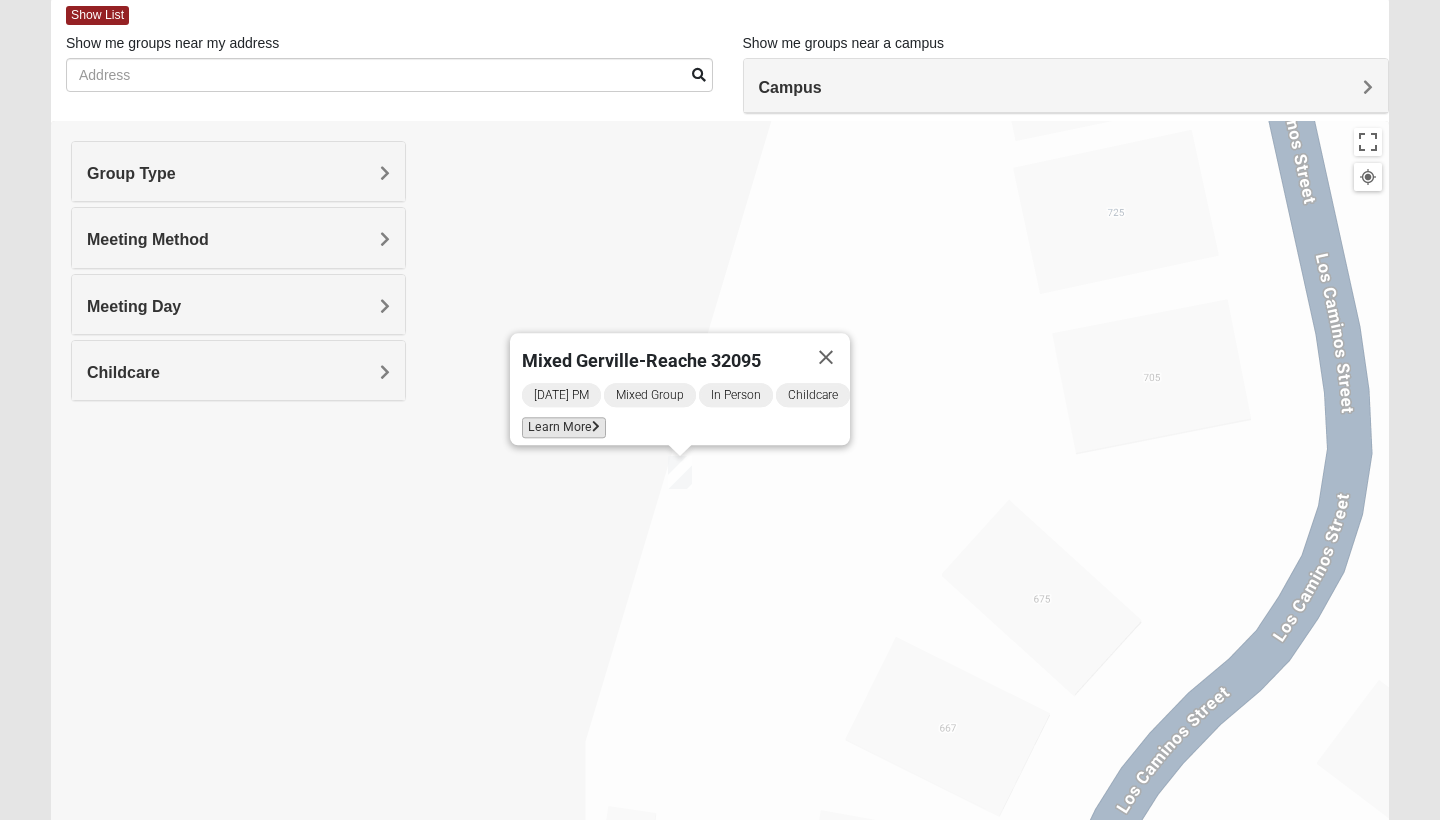click on "Learn More" at bounding box center (564, 427) 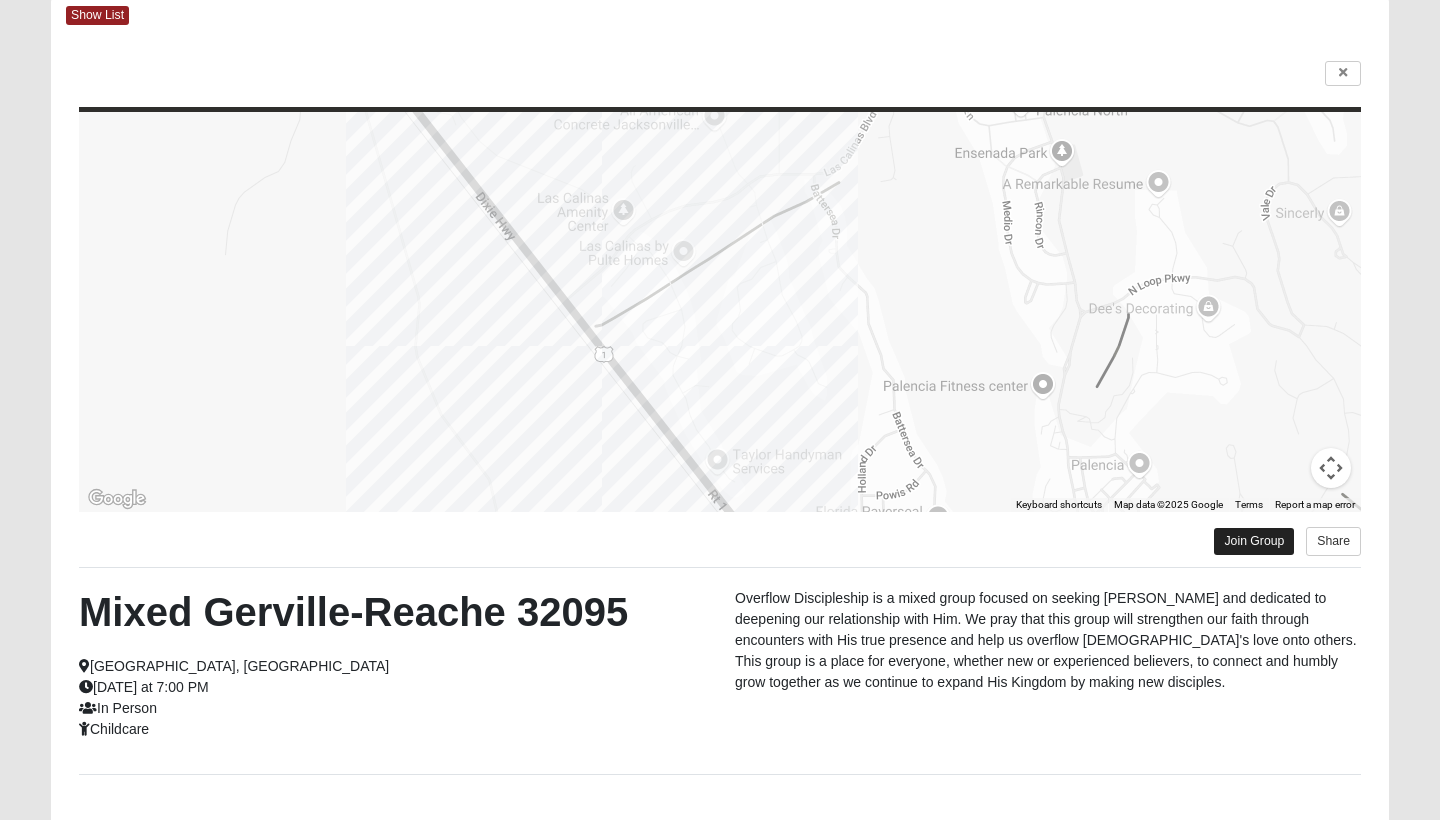click on "Join Group" at bounding box center (1254, 541) 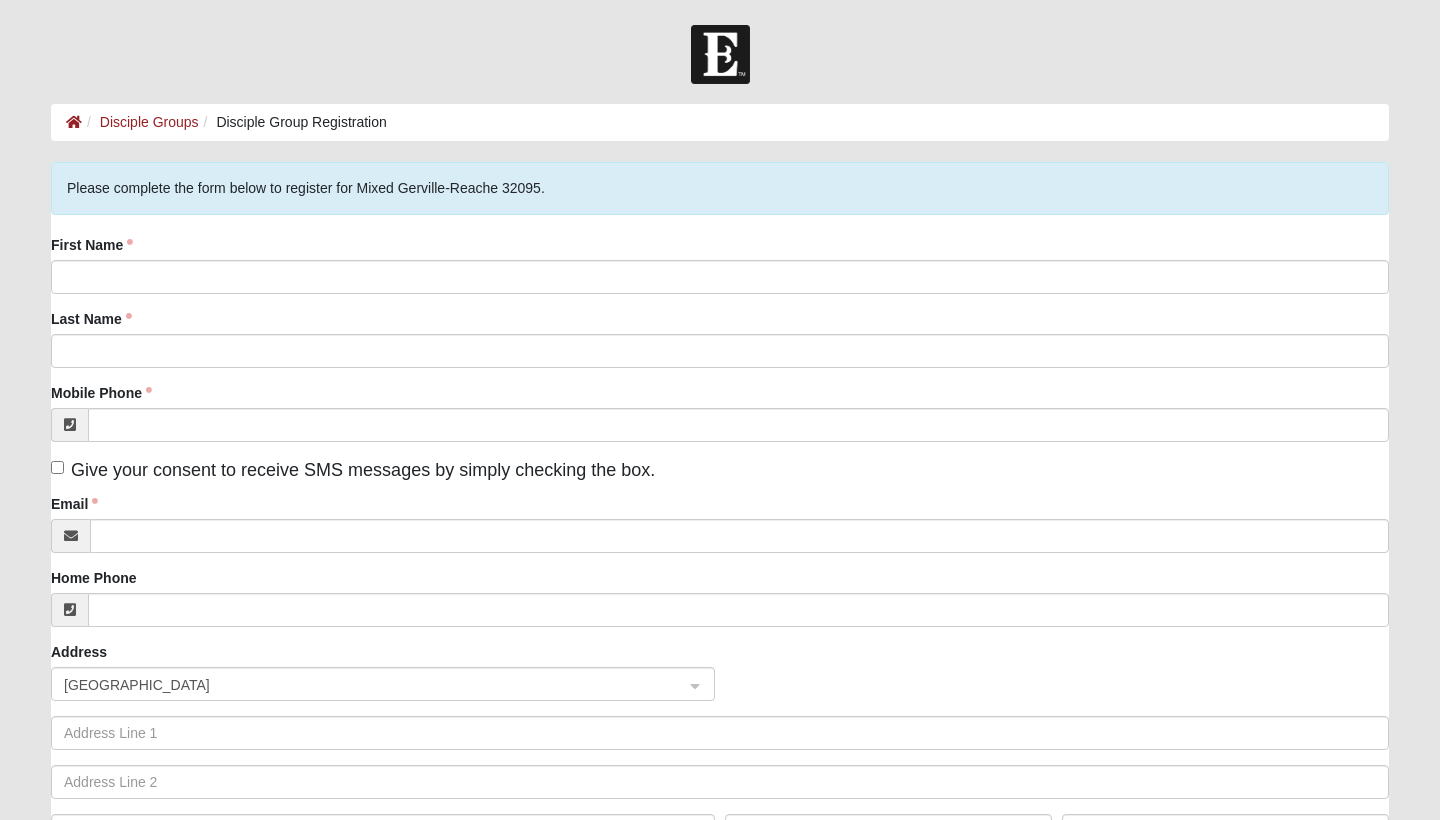 scroll, scrollTop: 0, scrollLeft: 0, axis: both 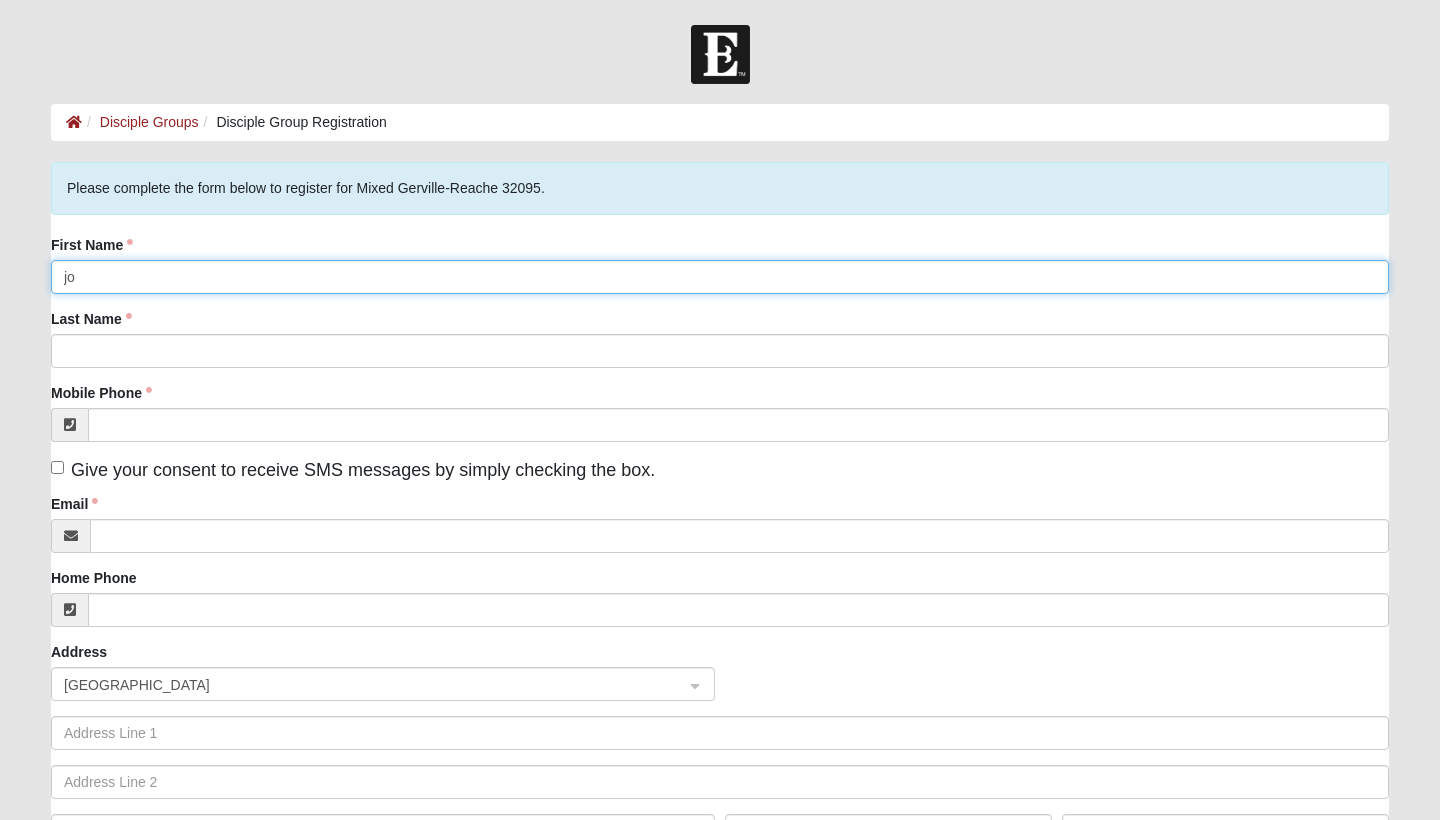type on "j" 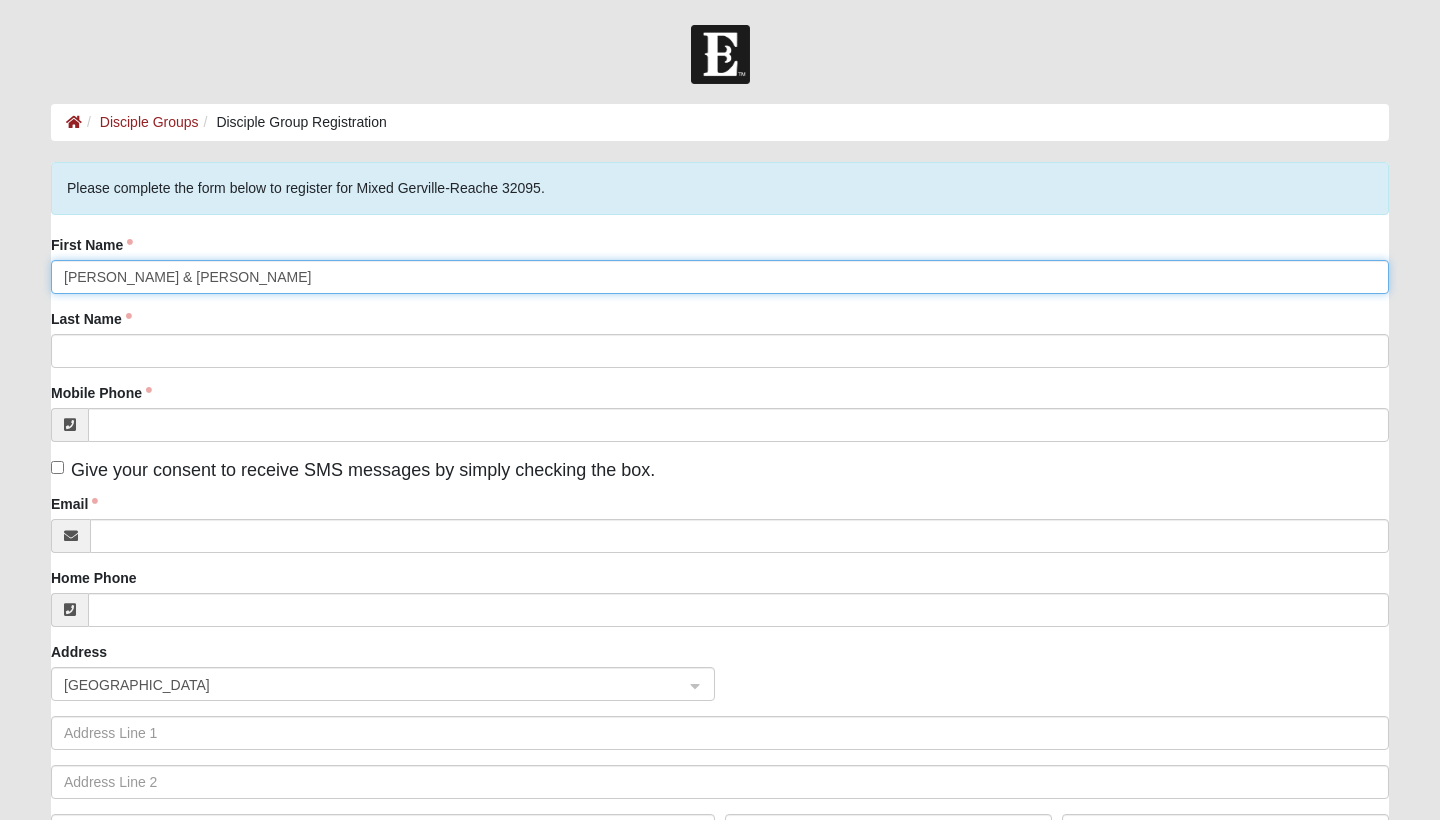 type on "[PERSON_NAME] & [PERSON_NAME]" 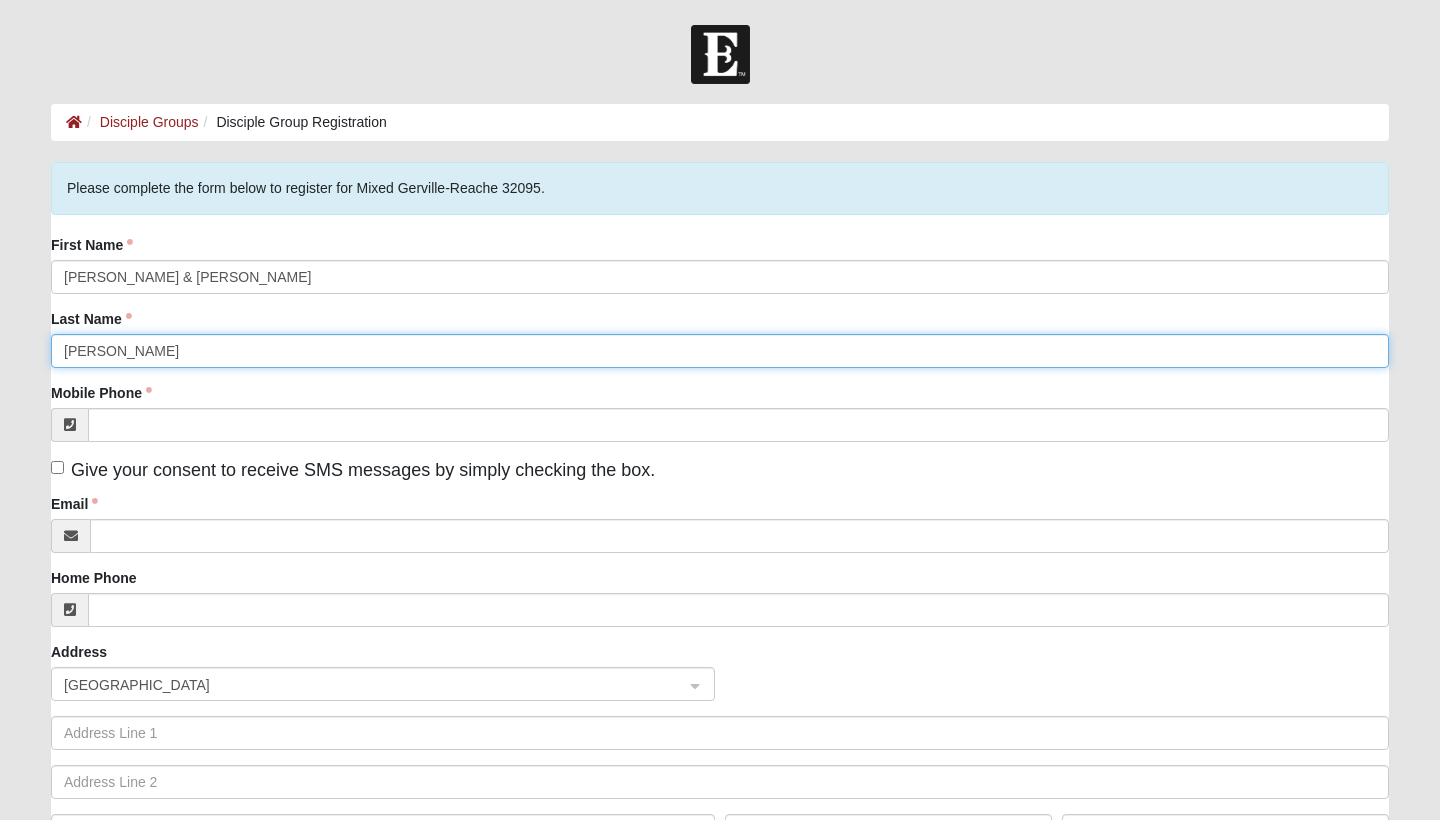 type on "[PERSON_NAME]" 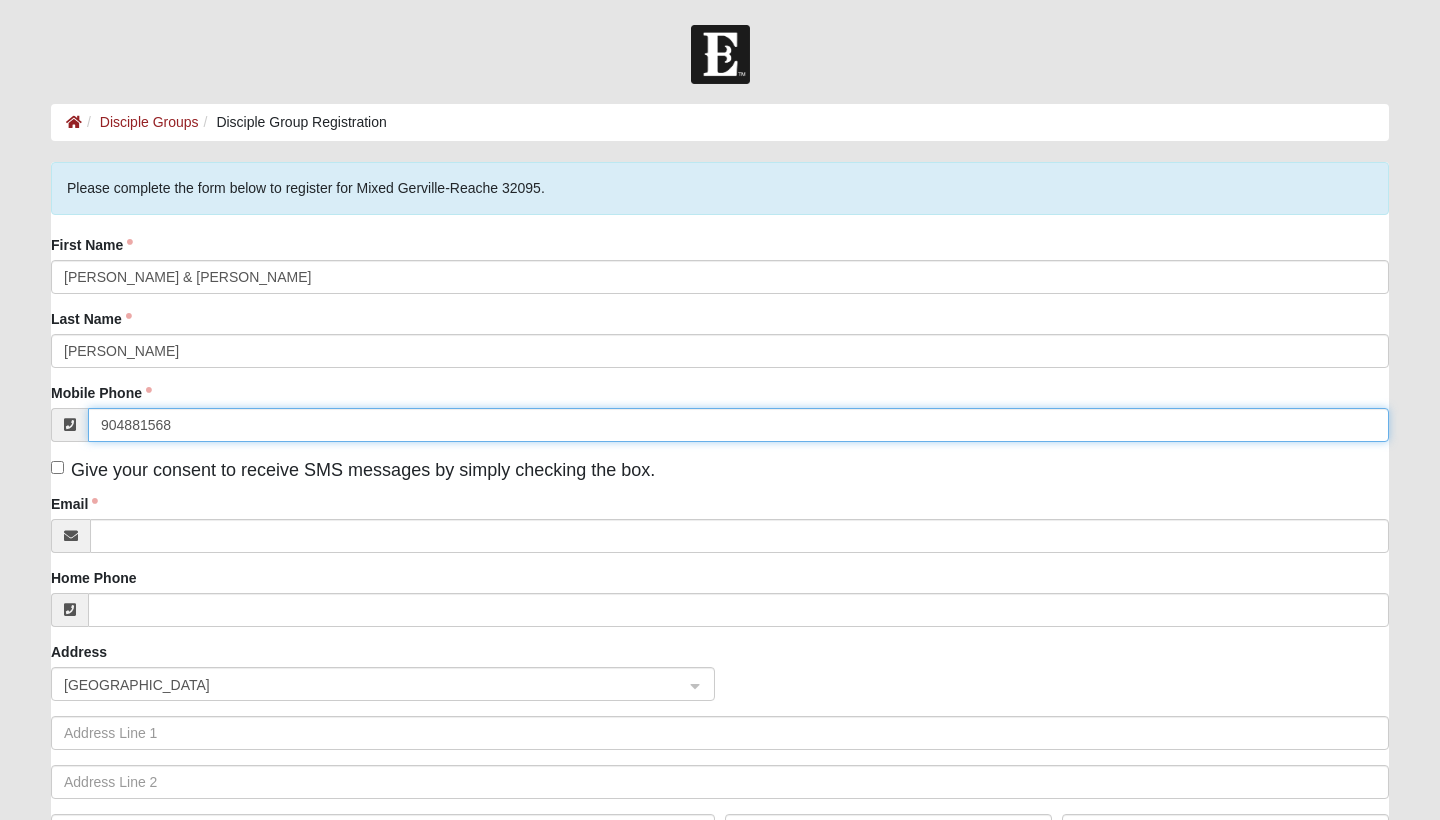type on "[PHONE_NUMBER]" 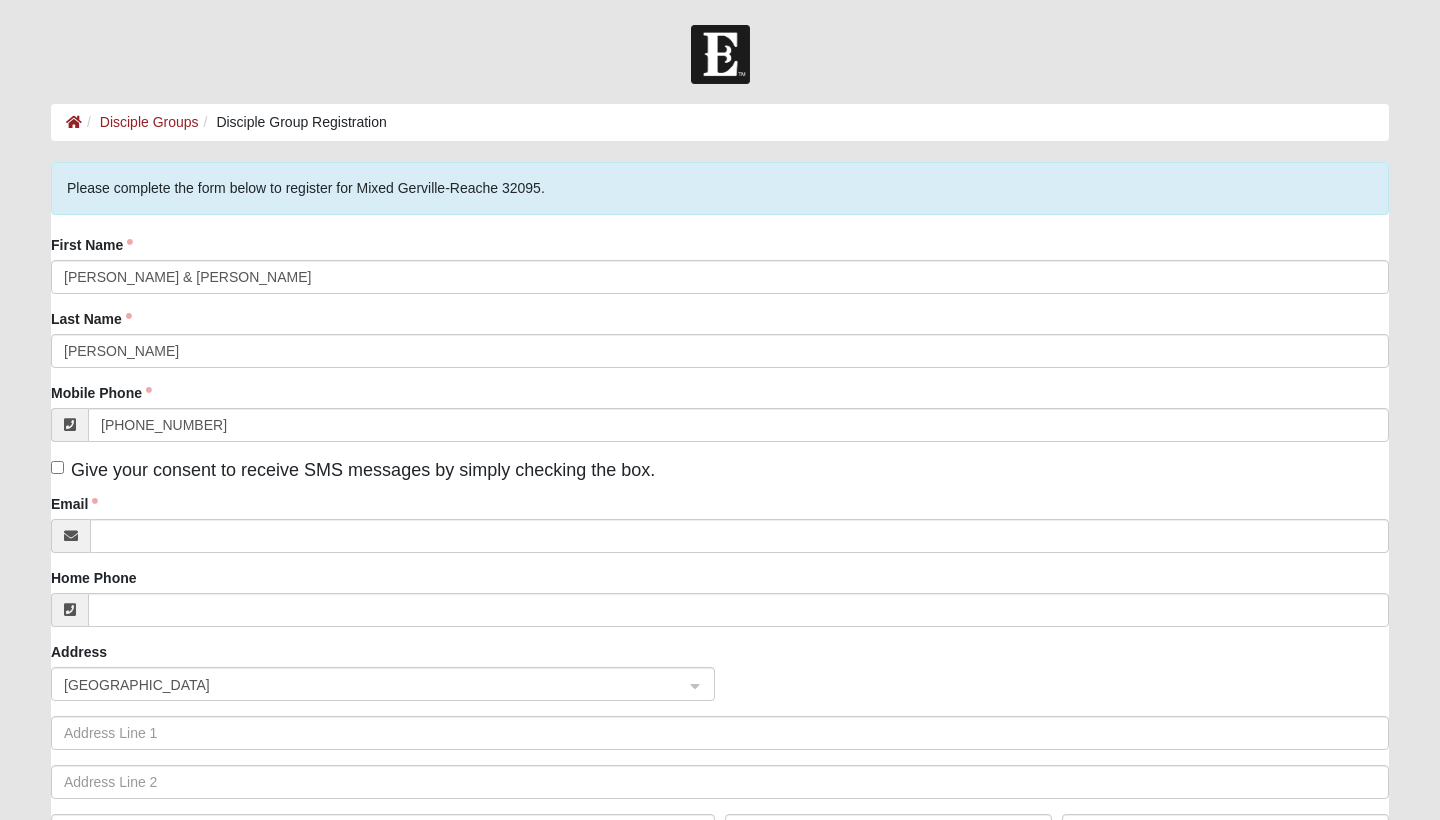 click on "Give your consent to receive SMS messages by simply checking the box." at bounding box center (57, 467) 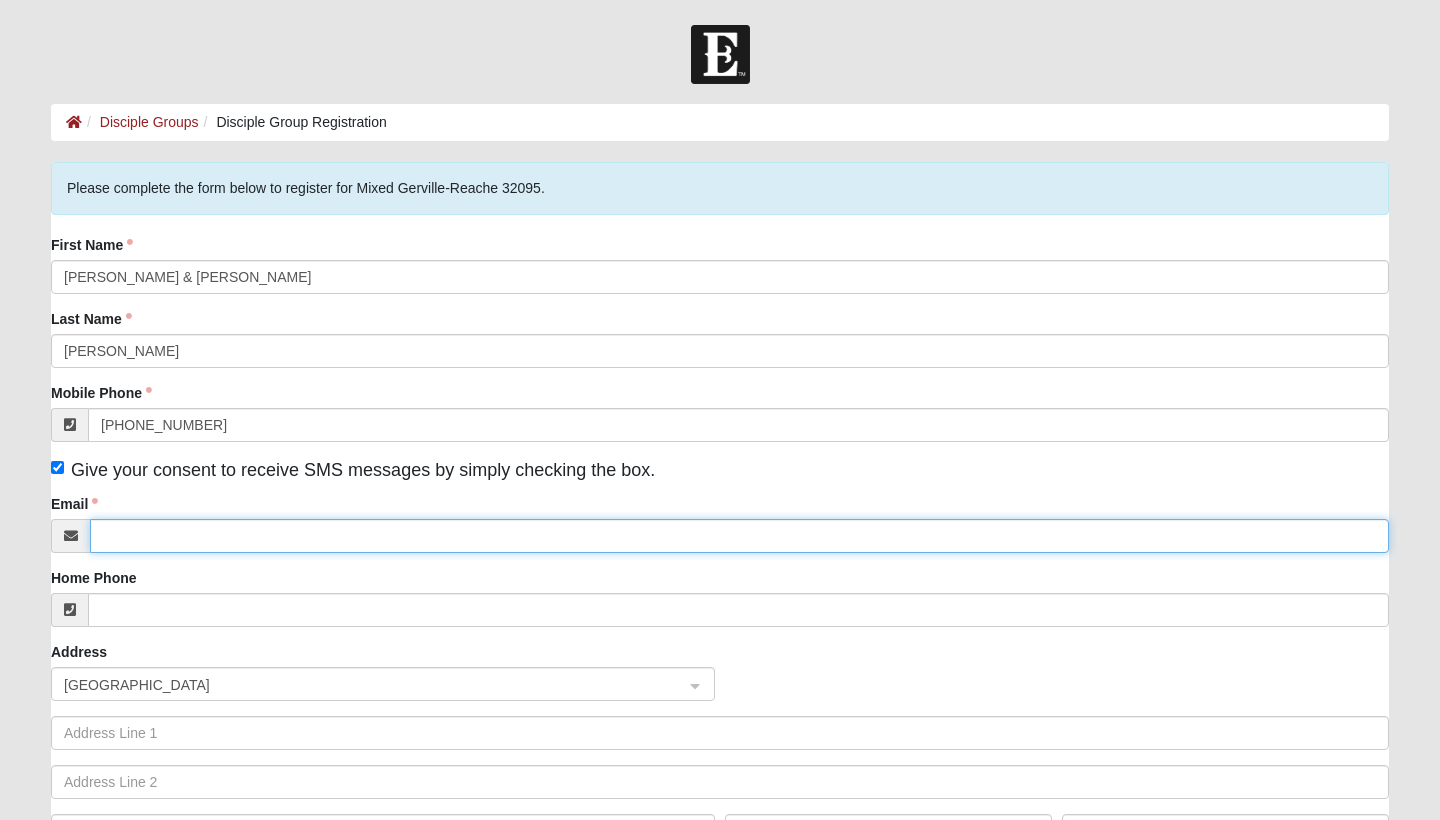 click on "Email" at bounding box center [739, 536] 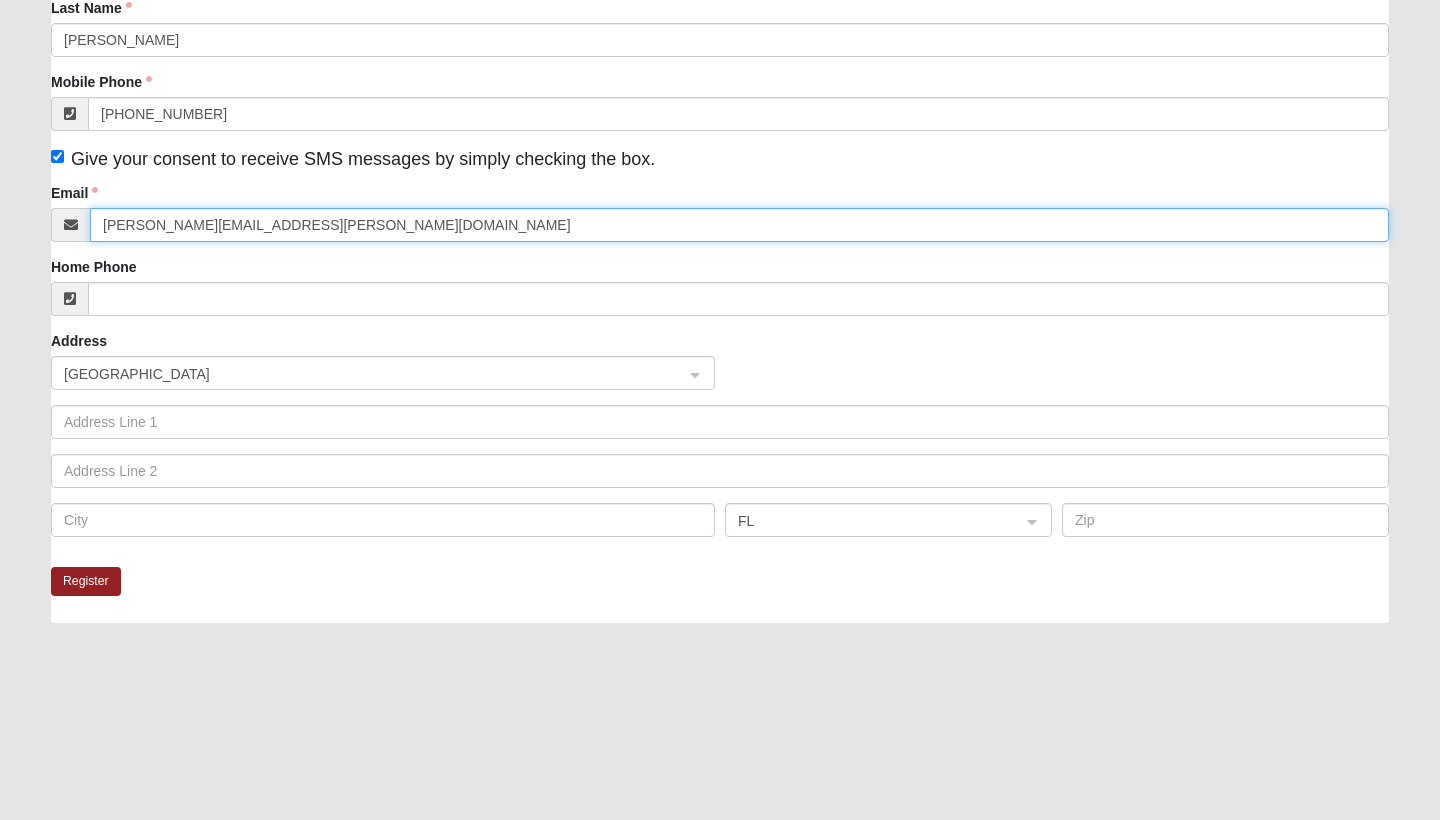 scroll, scrollTop: 384, scrollLeft: 0, axis: vertical 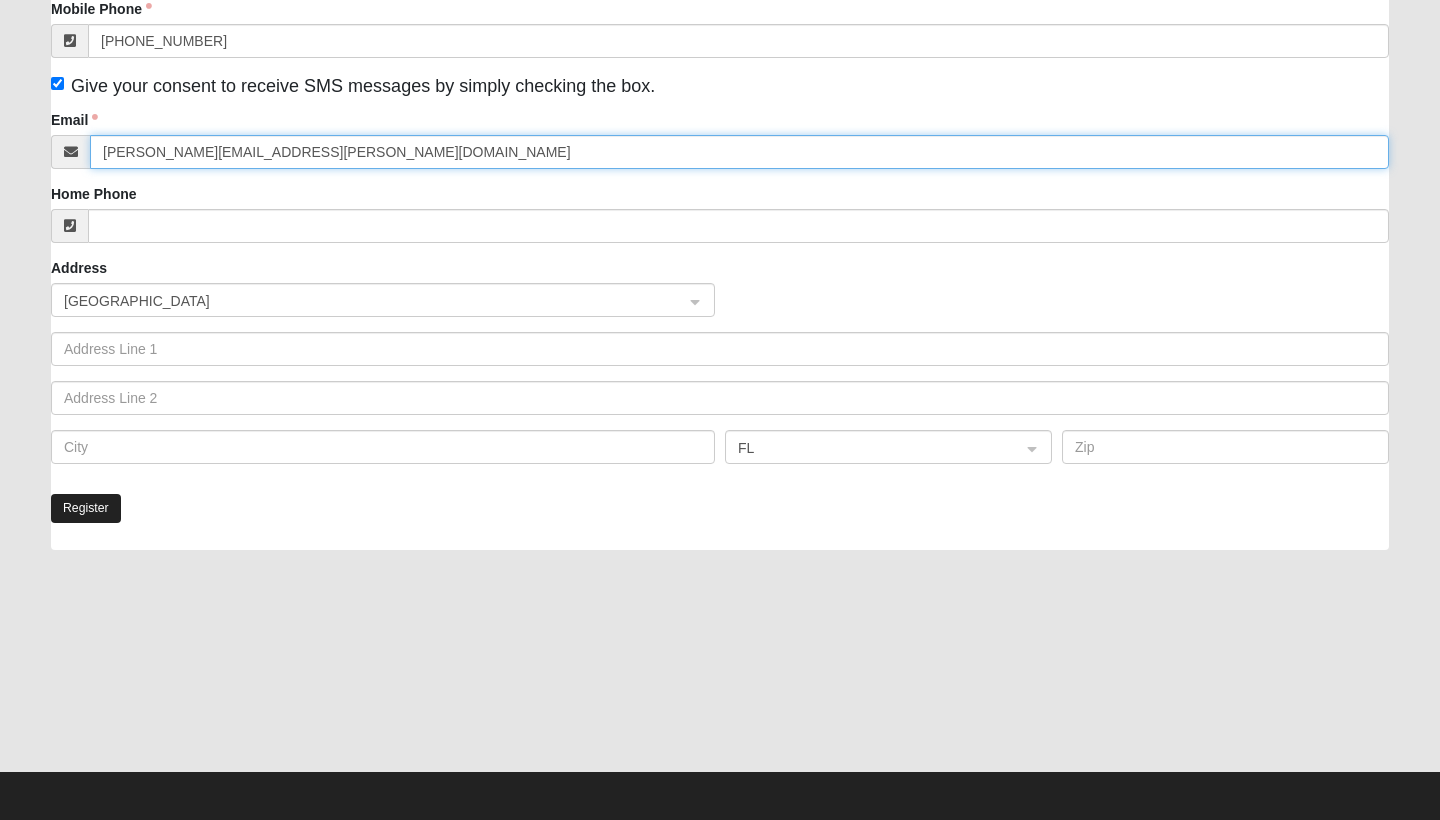 type on "[PERSON_NAME][EMAIL_ADDRESS][PERSON_NAME][DOMAIN_NAME]" 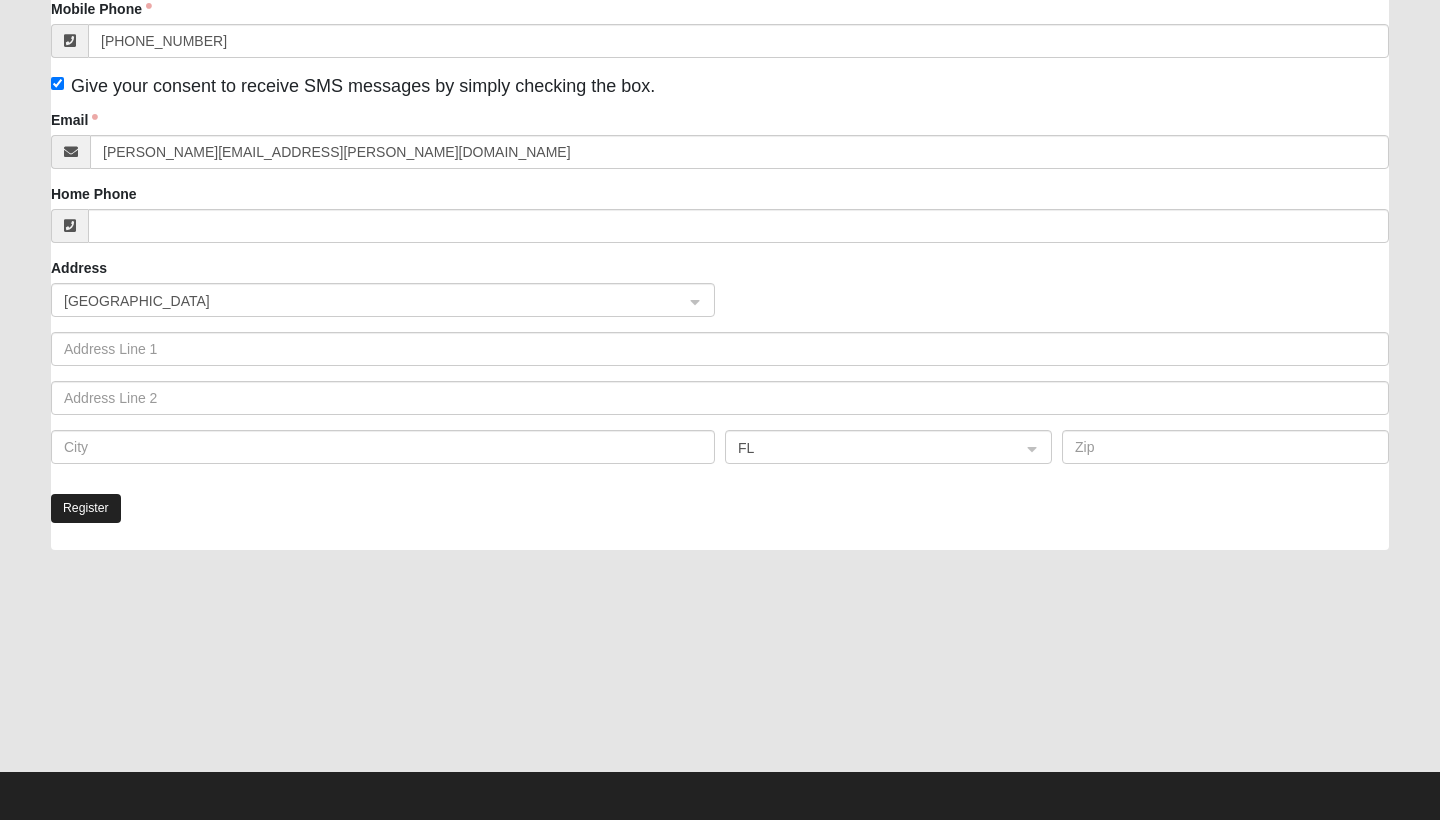 click on "Register" 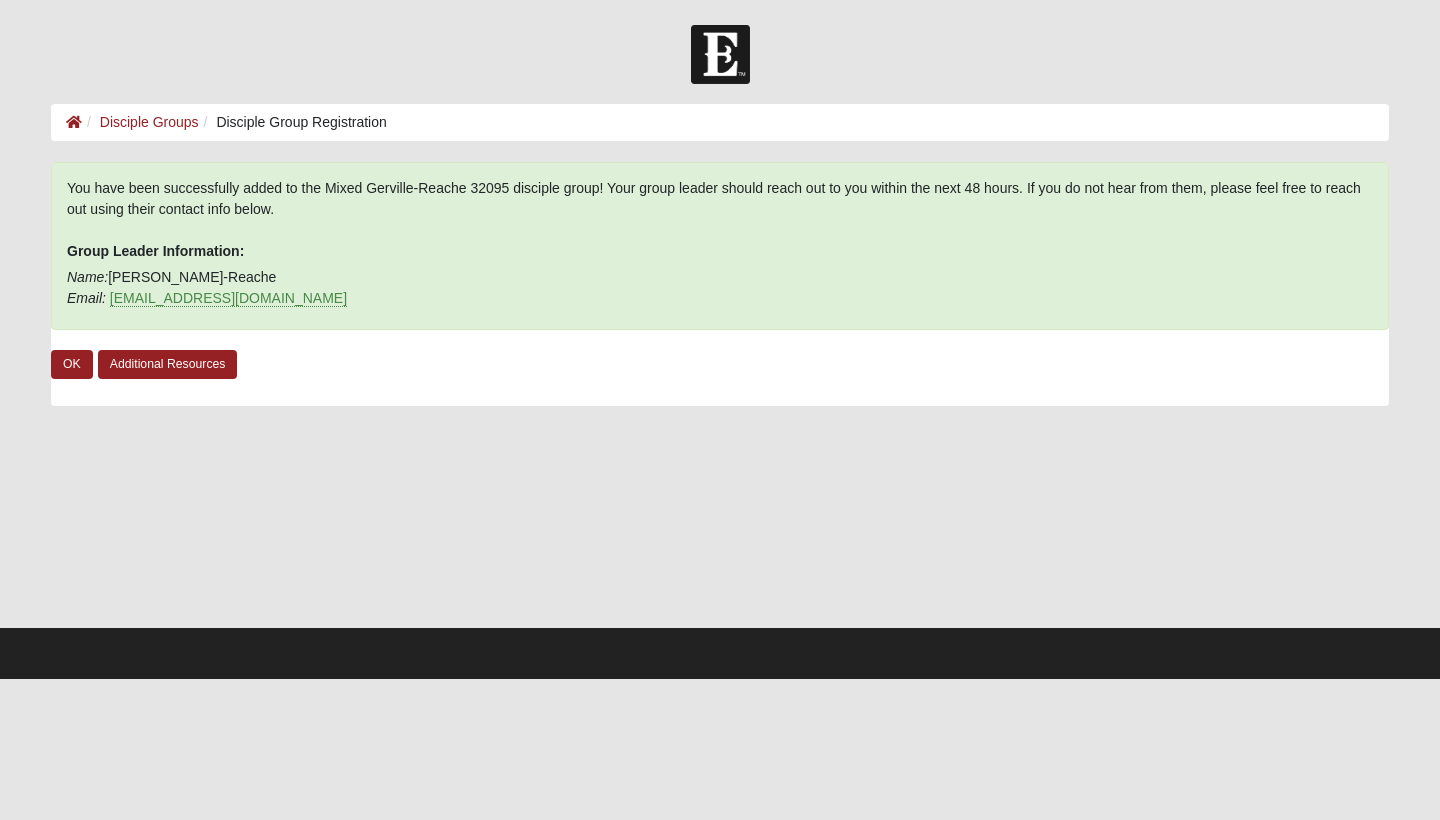 scroll, scrollTop: 0, scrollLeft: 0, axis: both 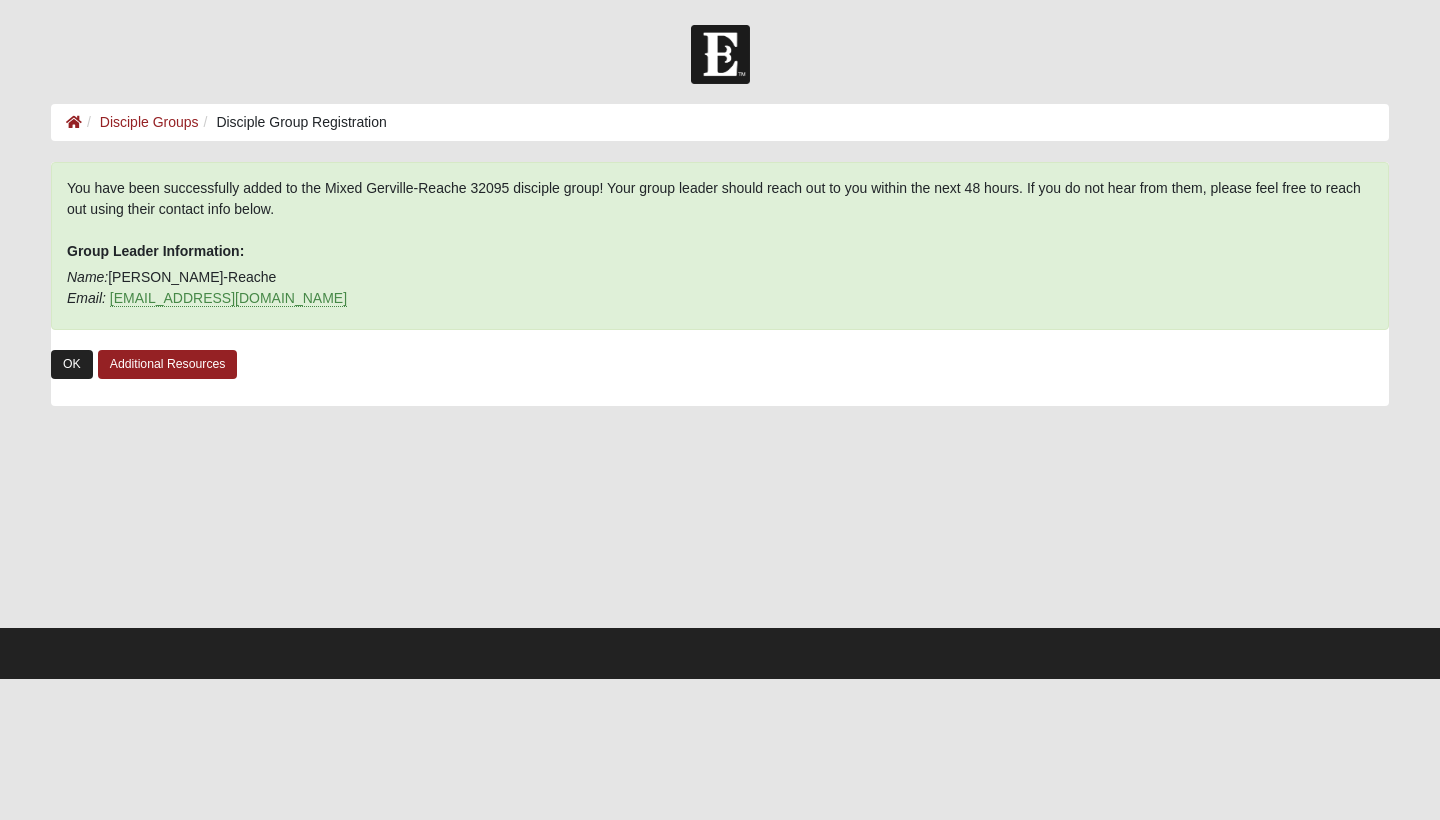 click on "OK" at bounding box center (72, 364) 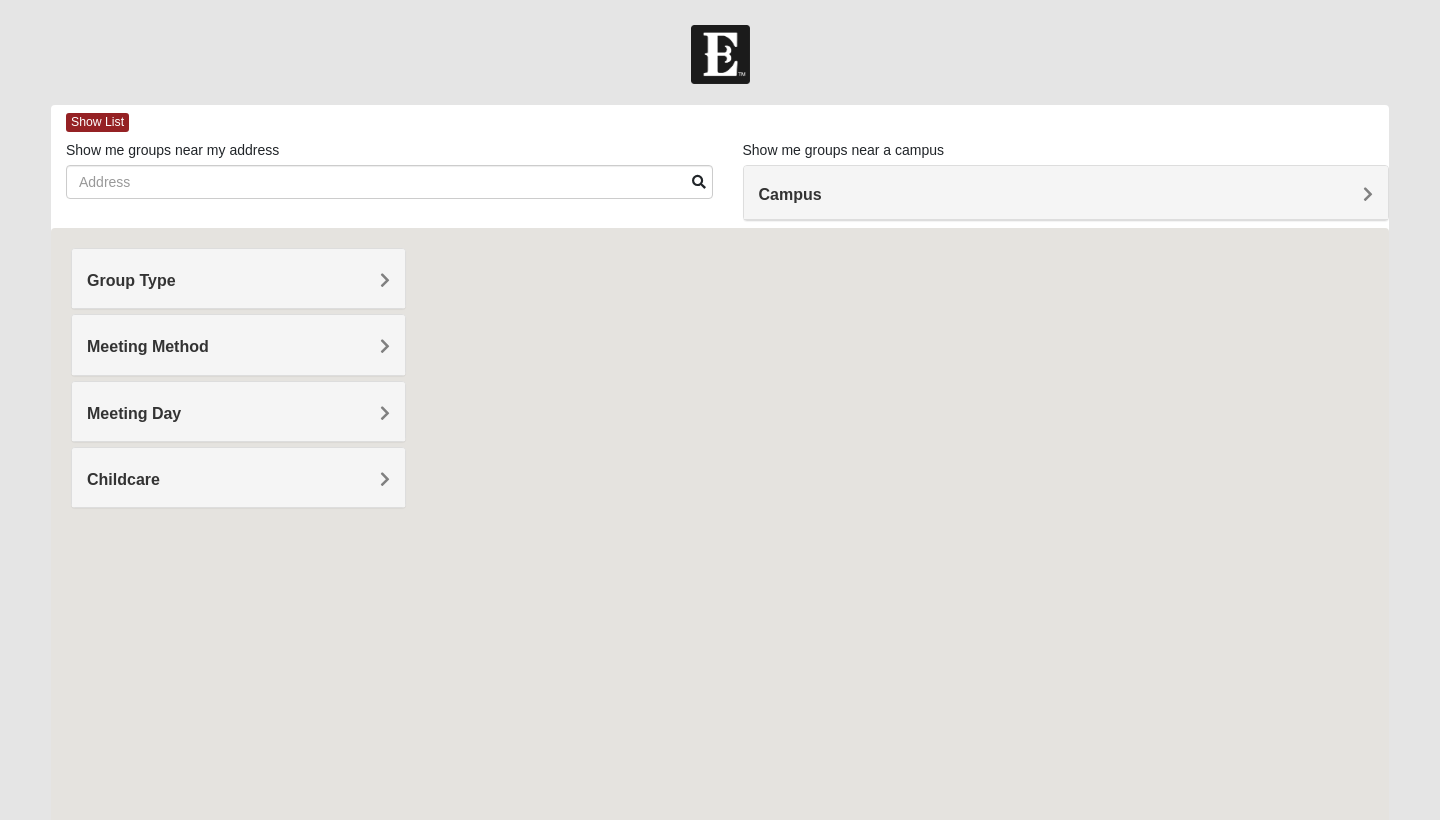scroll, scrollTop: 0, scrollLeft: 0, axis: both 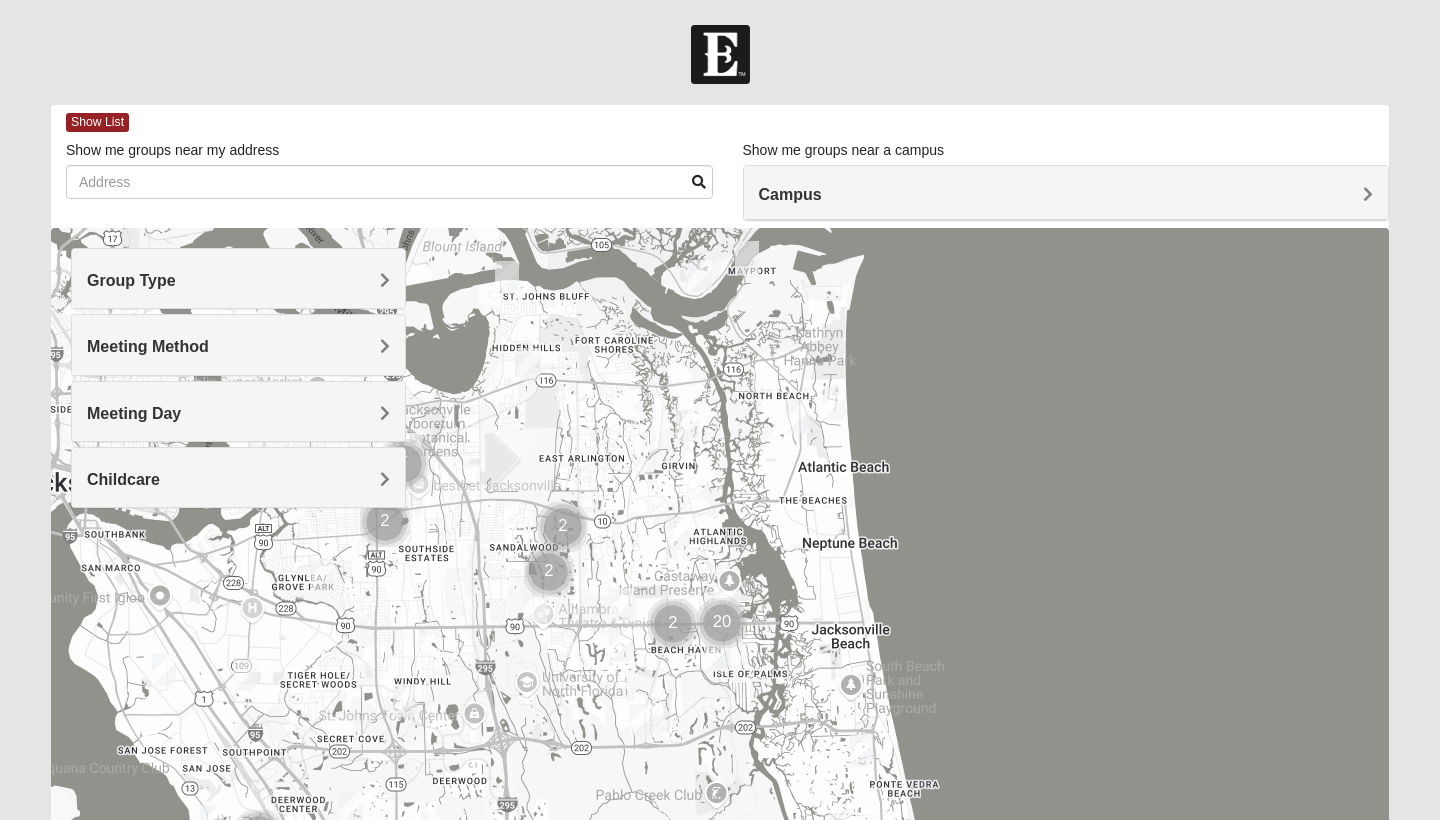 click on "Group Type" at bounding box center (238, 280) 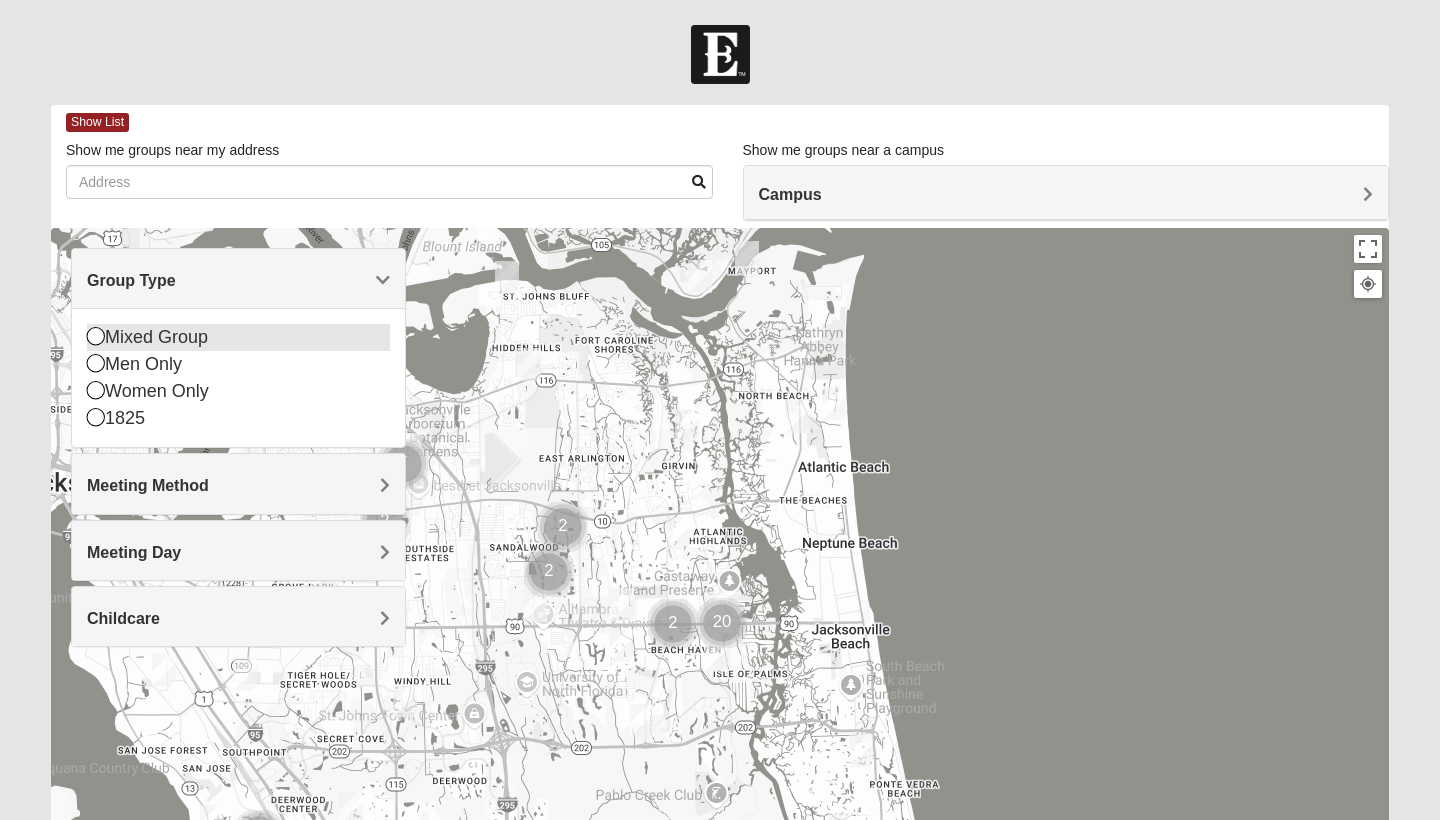 click on "Mixed Group" at bounding box center [238, 337] 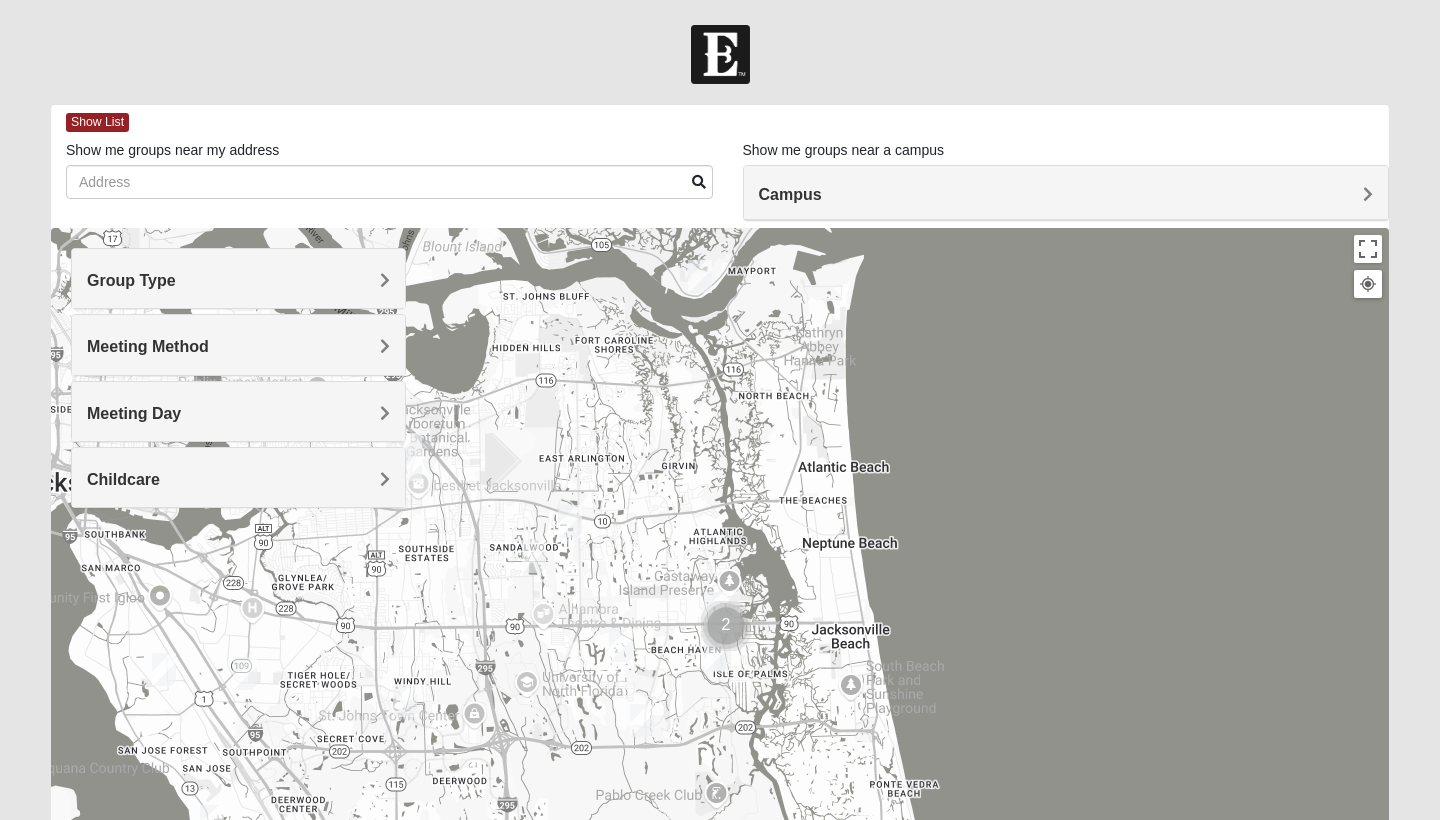 click on "Meeting Method" at bounding box center (238, 344) 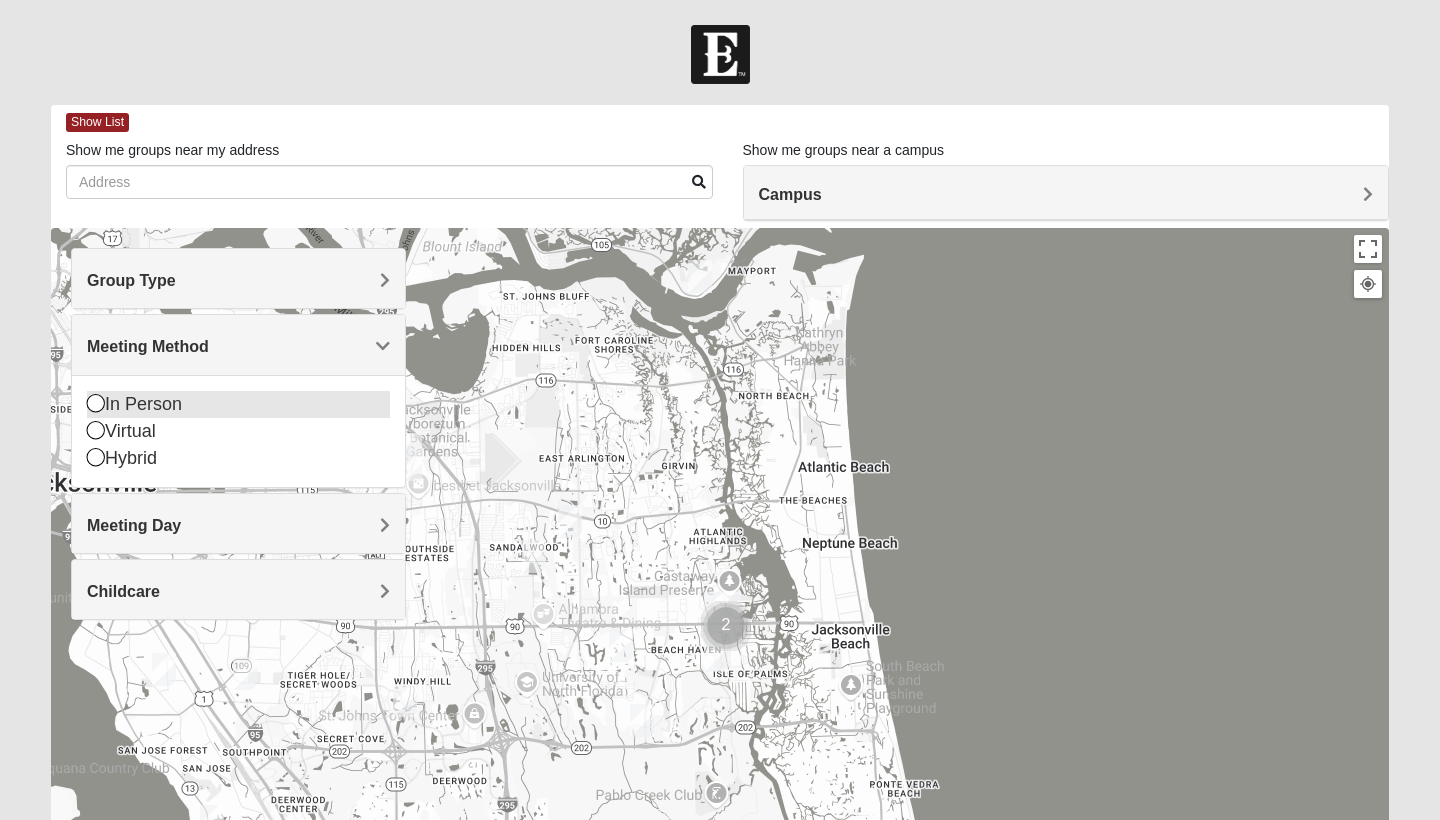 click at bounding box center (96, 403) 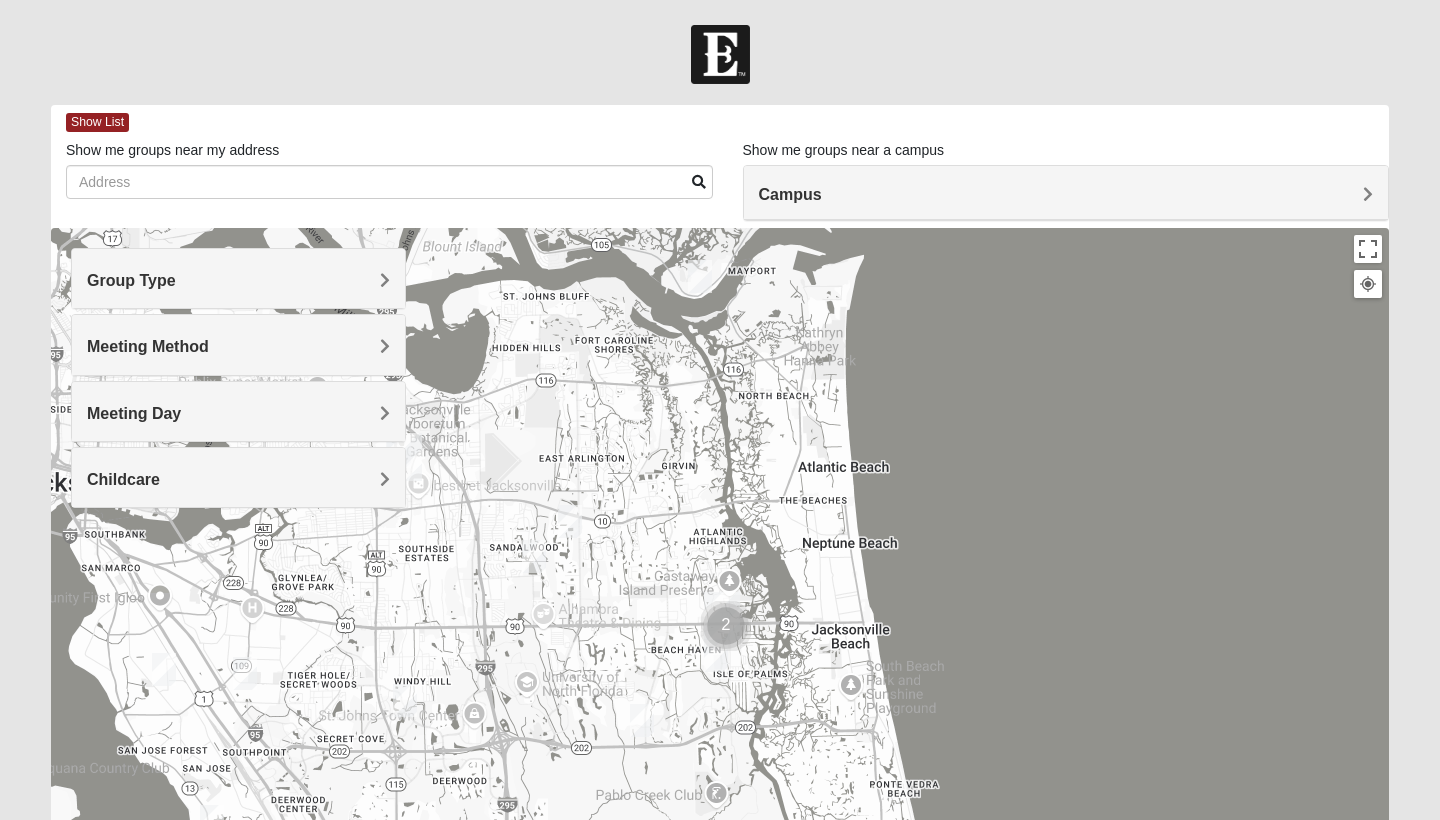 drag, startPoint x: 570, startPoint y: 608, endPoint x: 537, endPoint y: 404, distance: 206.65189 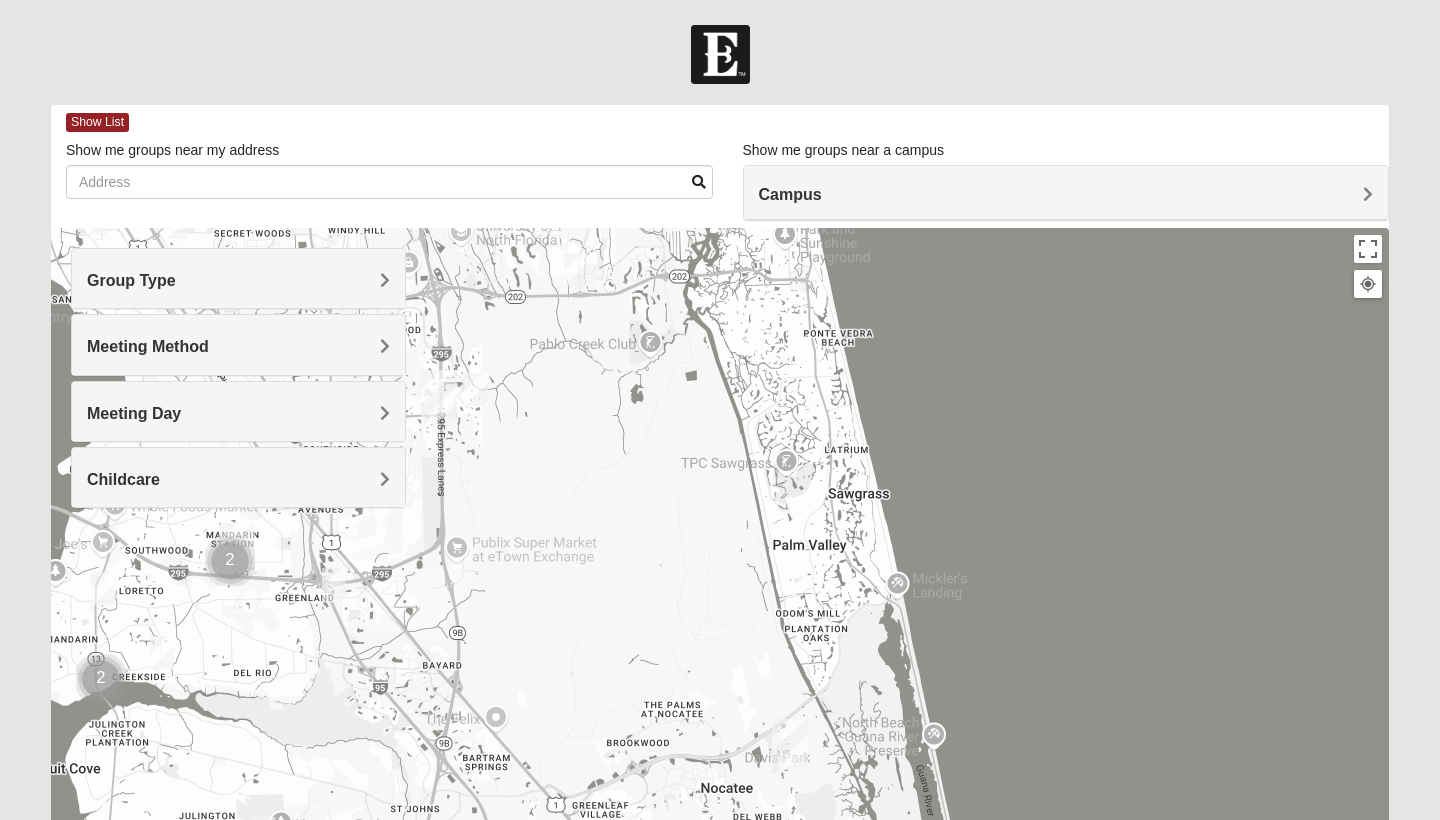 drag, startPoint x: 583, startPoint y: 622, endPoint x: 584, endPoint y: 463, distance: 159.00314 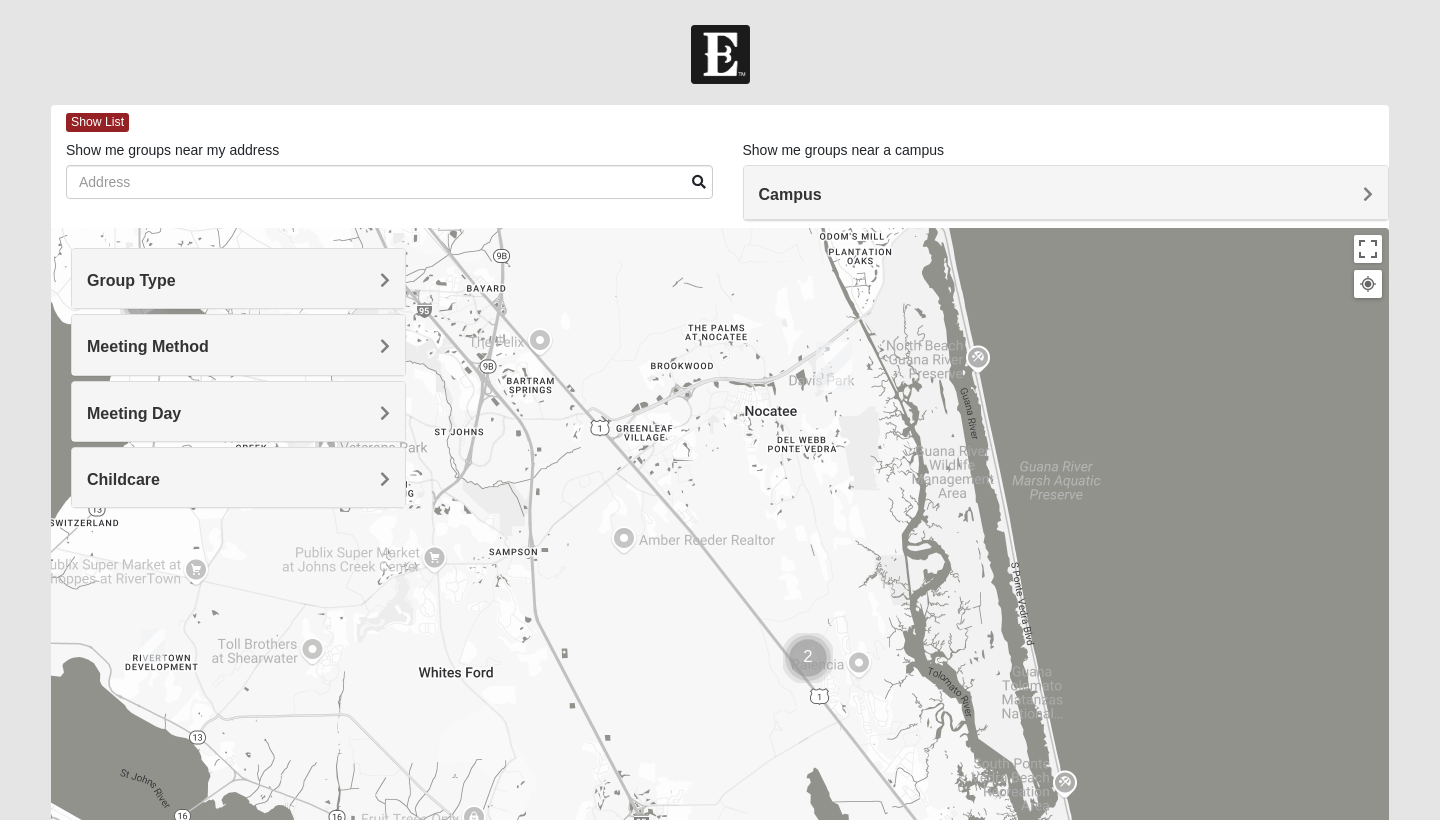 drag, startPoint x: 639, startPoint y: 649, endPoint x: 684, endPoint y: 457, distance: 197.20294 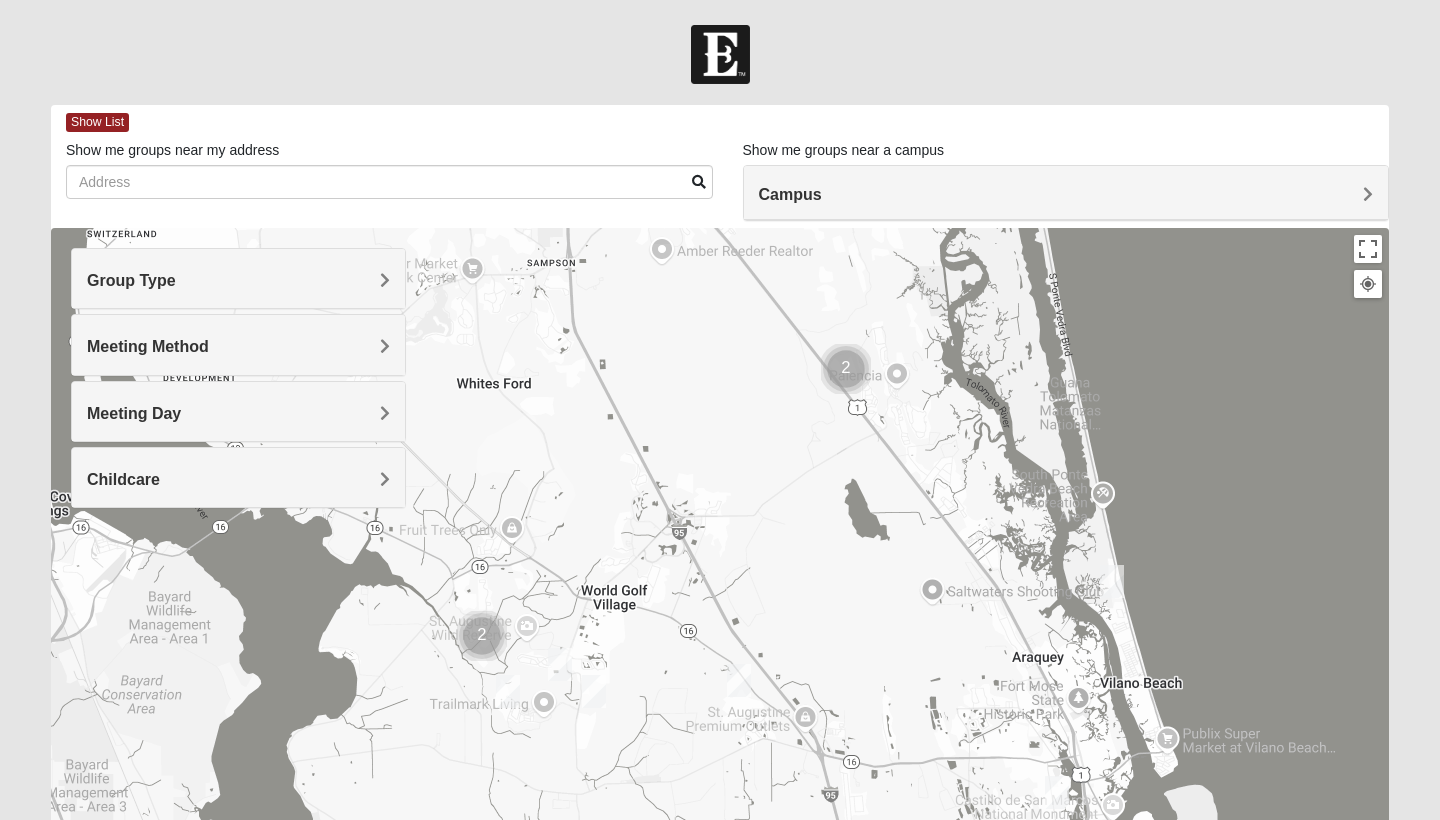 drag, startPoint x: 745, startPoint y: 537, endPoint x: 734, endPoint y: 449, distance: 88.68484 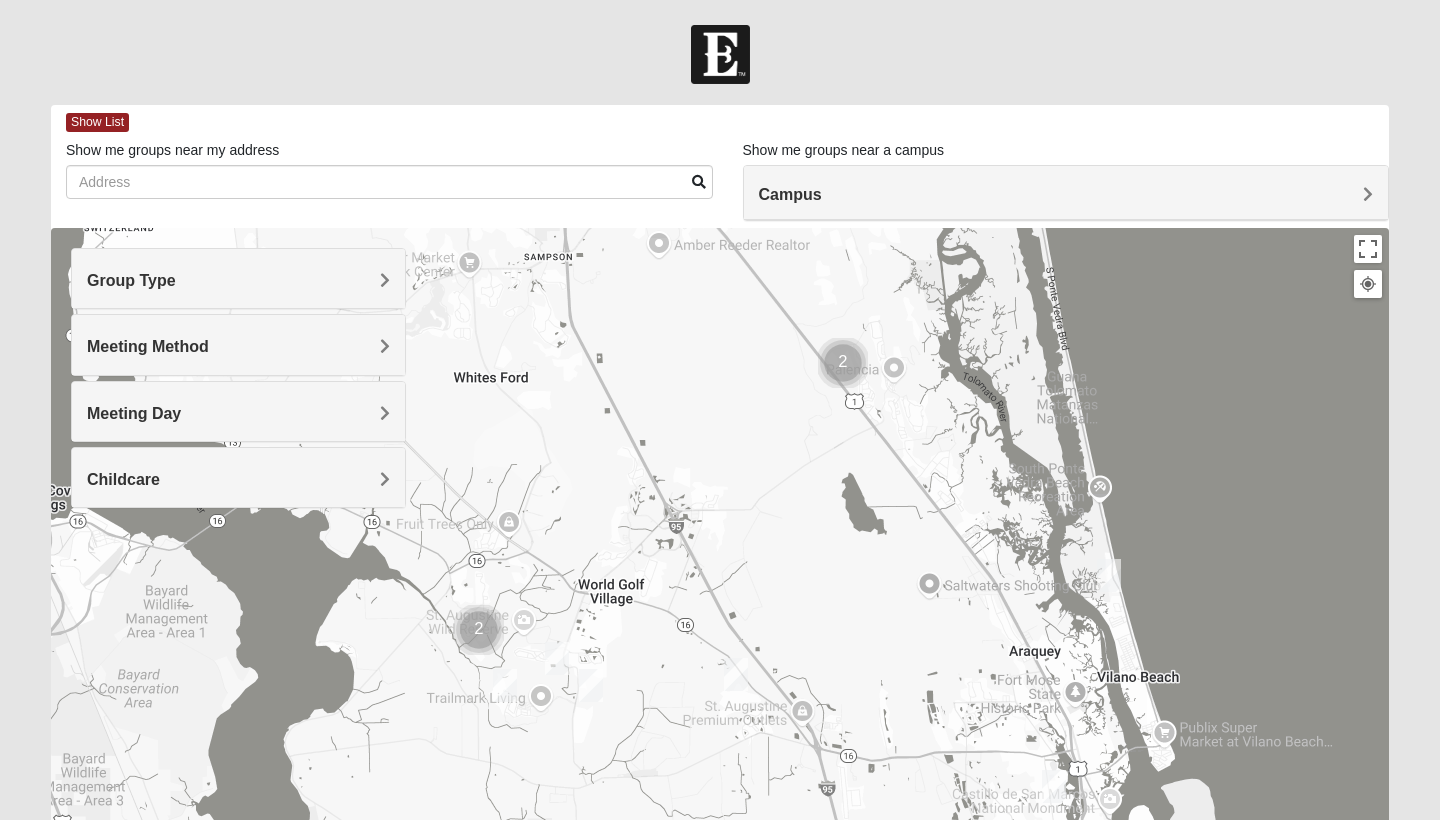 click at bounding box center [843, 363] 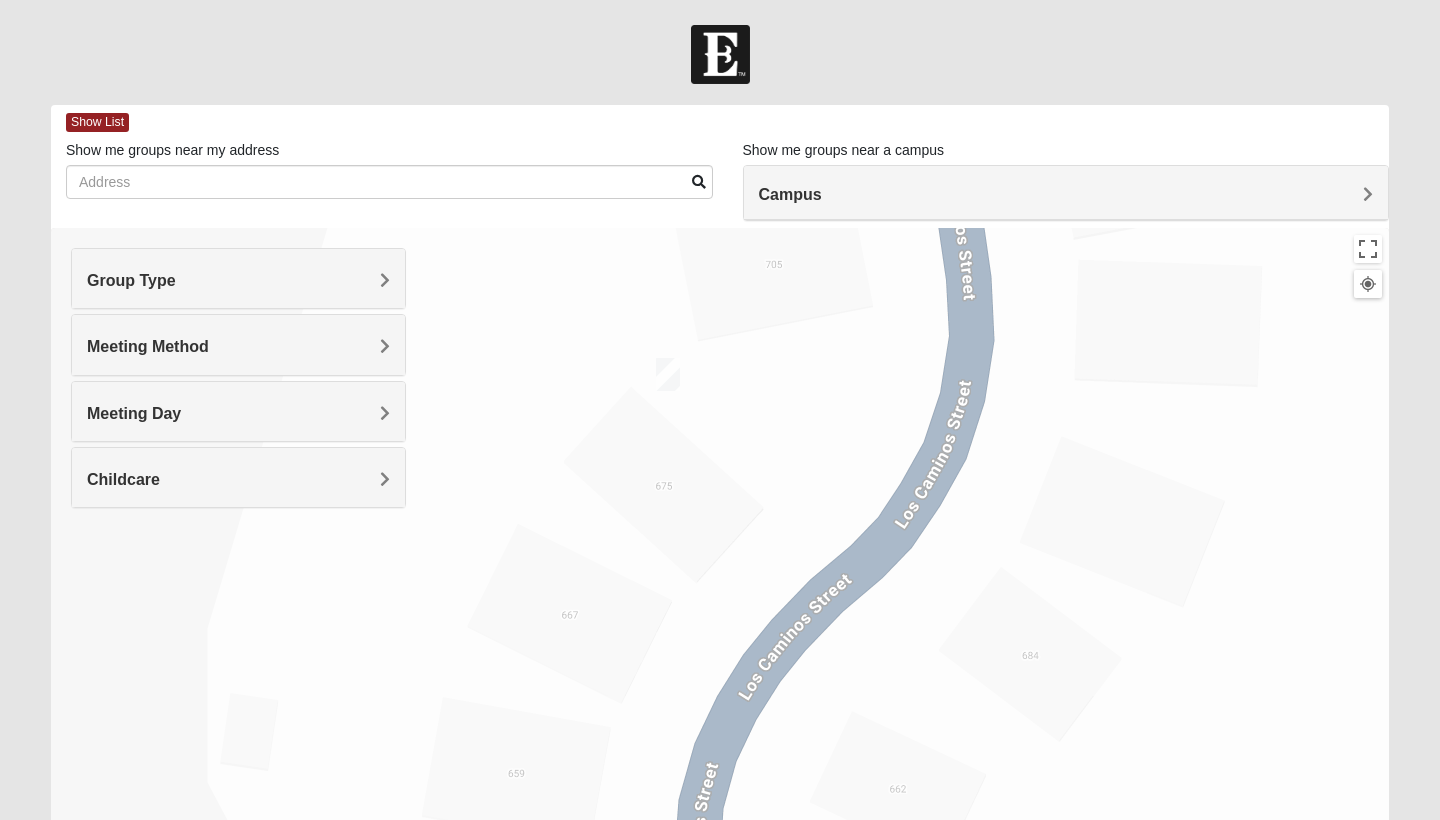 click at bounding box center [668, 374] 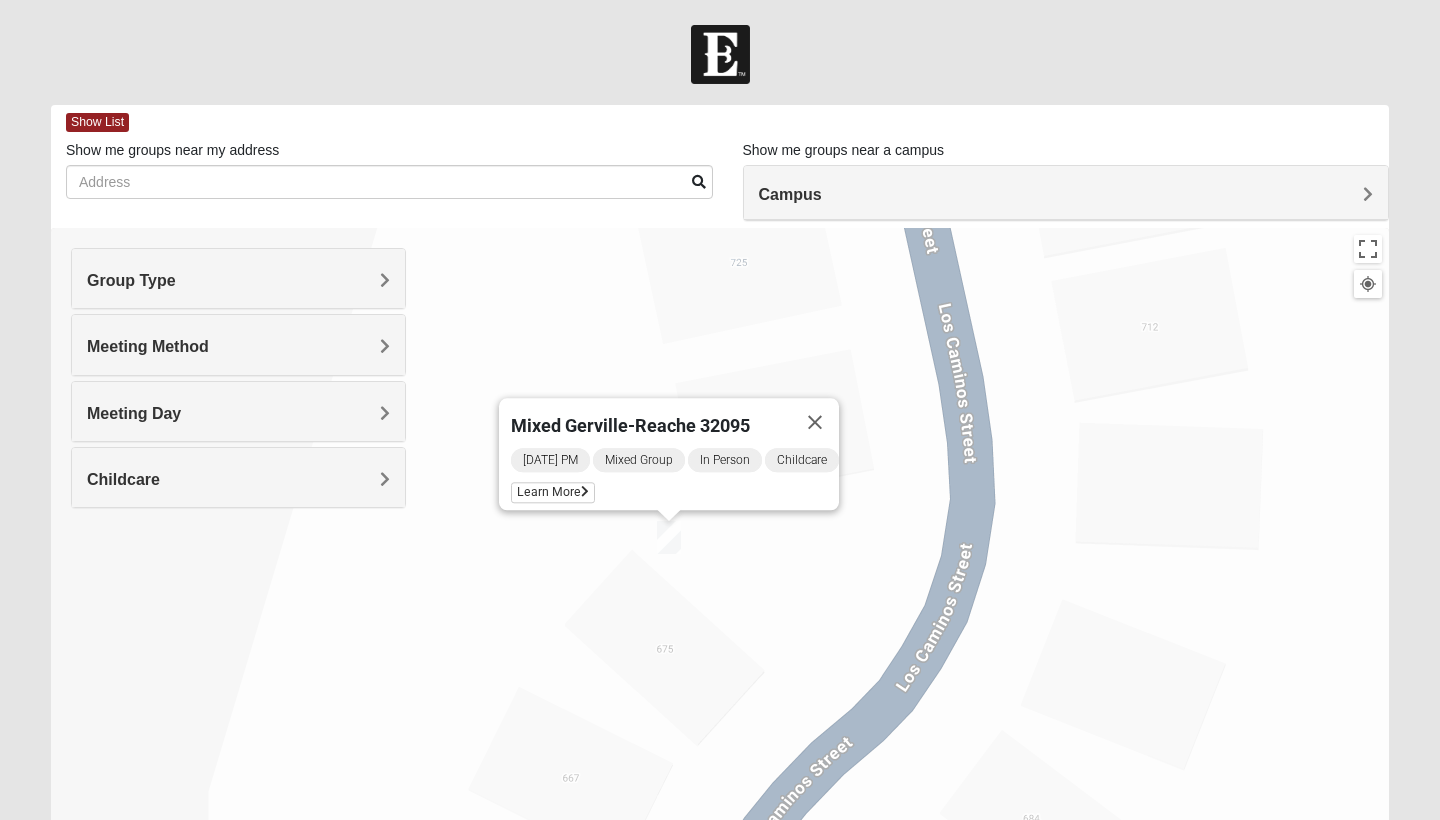 drag, startPoint x: 797, startPoint y: 486, endPoint x: 806, endPoint y: 614, distance: 128.31601 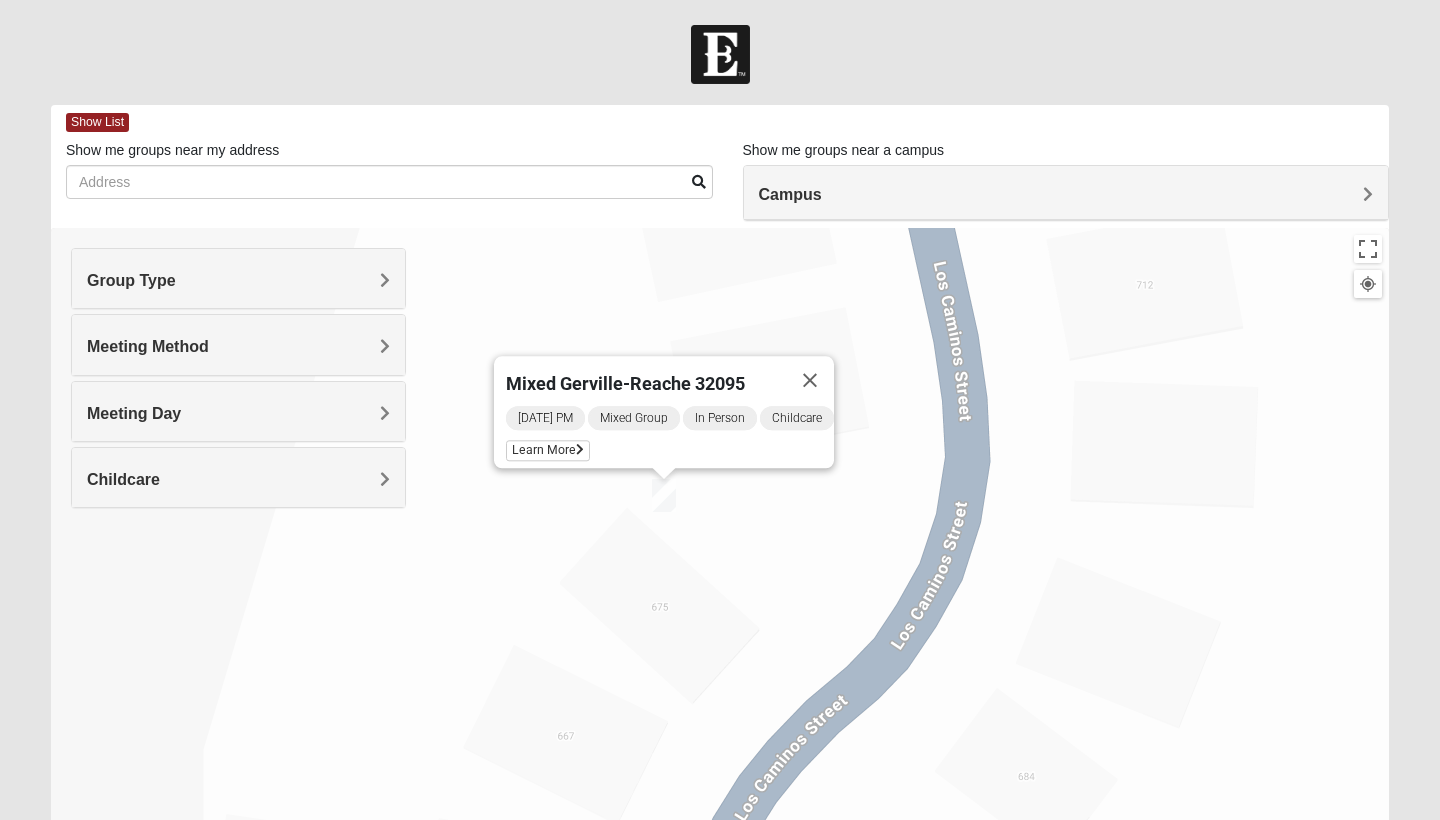 drag, startPoint x: 806, startPoint y: 612, endPoint x: 735, endPoint y: 304, distance: 316.0775 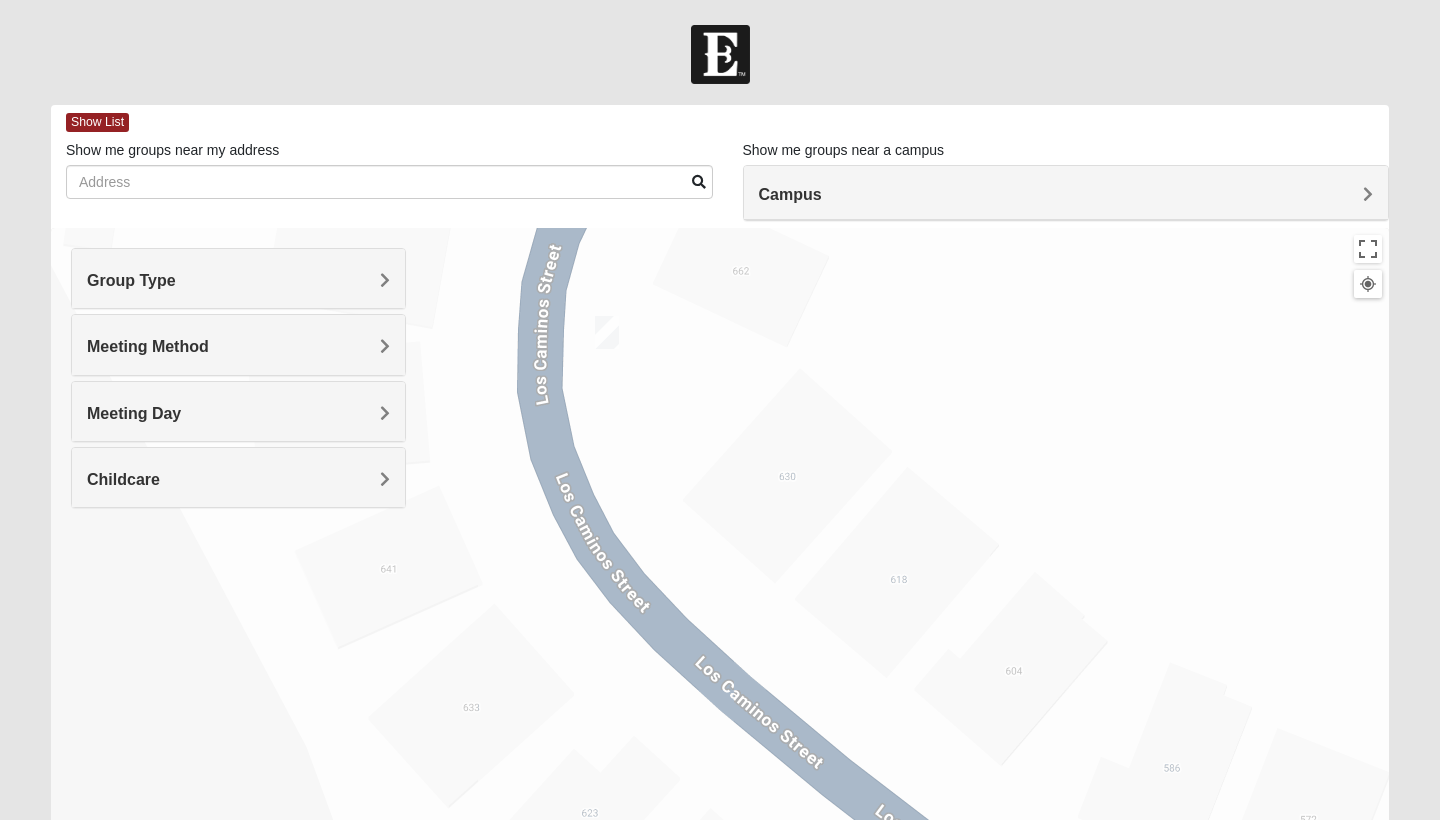 click at bounding box center (607, 332) 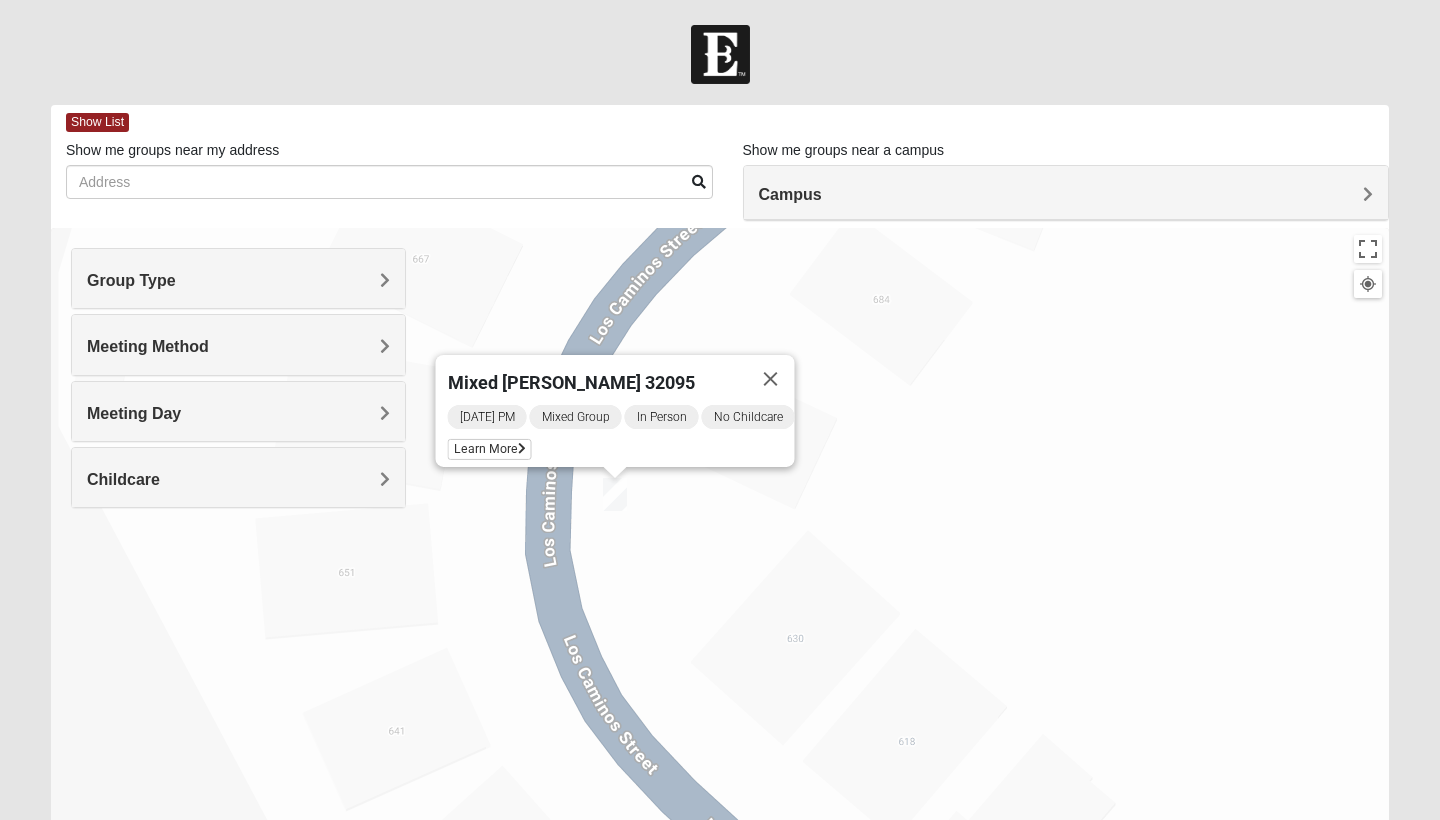 drag, startPoint x: 653, startPoint y: 428, endPoint x: 661, endPoint y: 484, distance: 56.568542 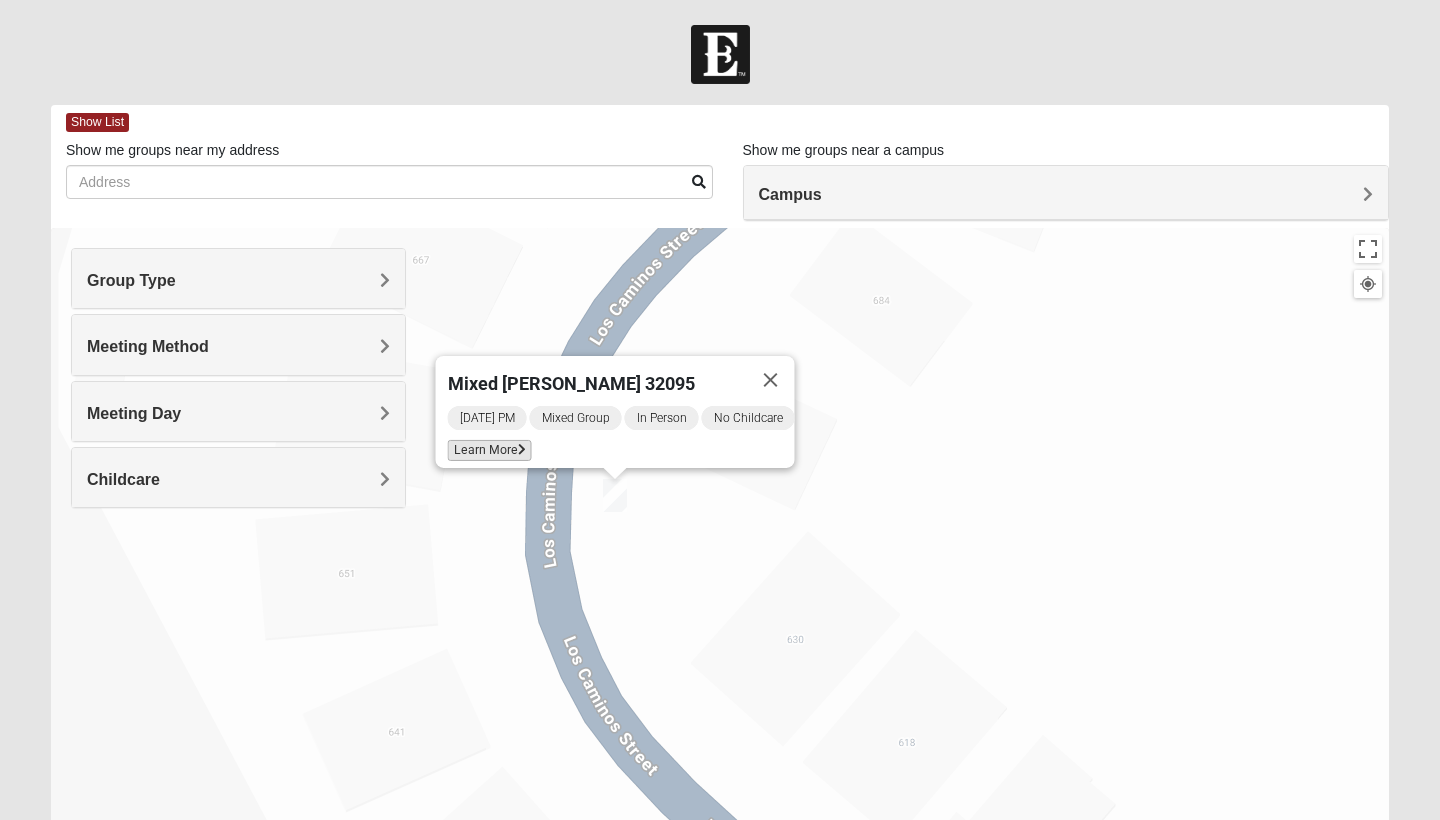 click on "Learn More" at bounding box center [490, 450] 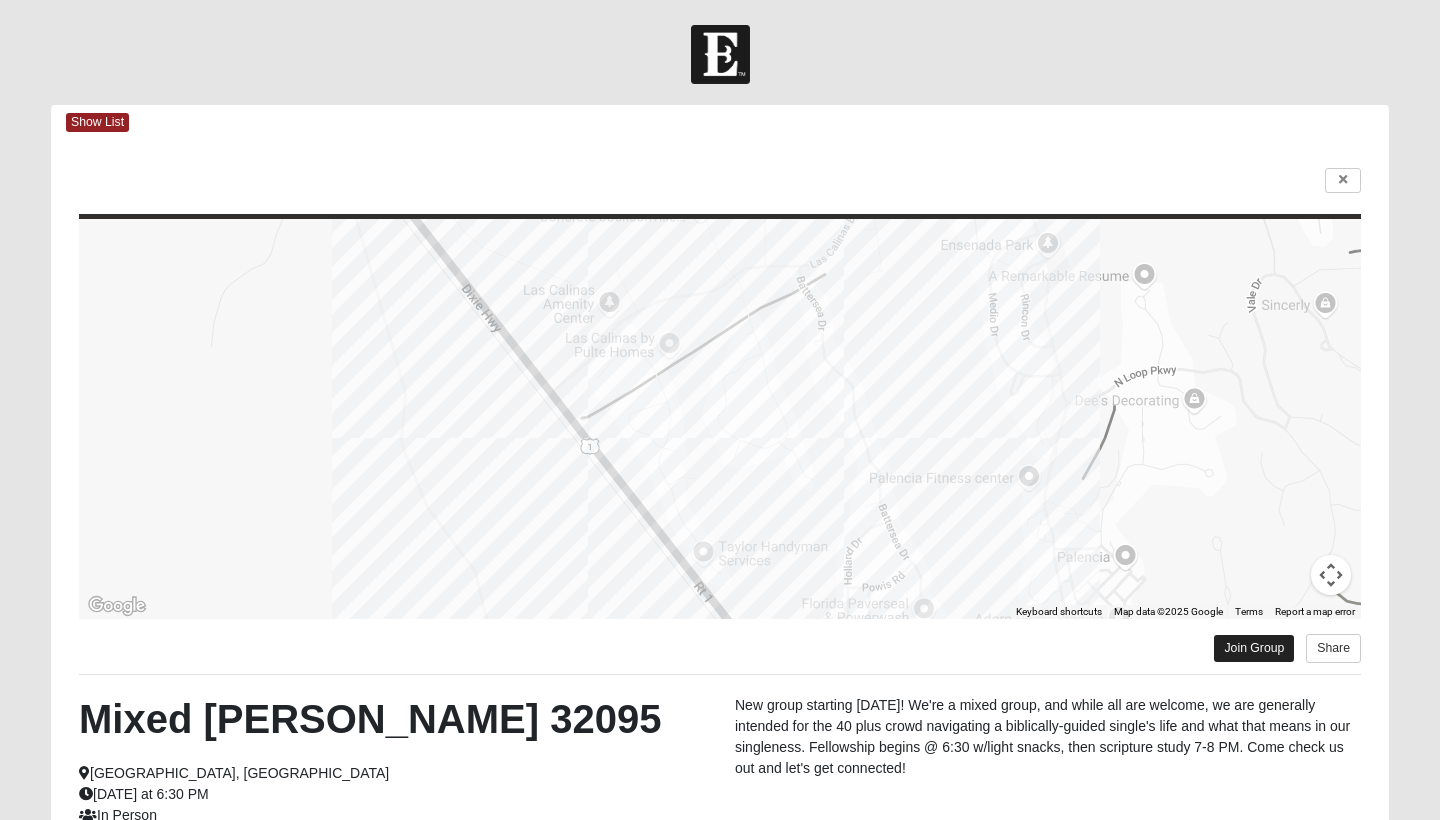 click on "Join Group" at bounding box center (1254, 648) 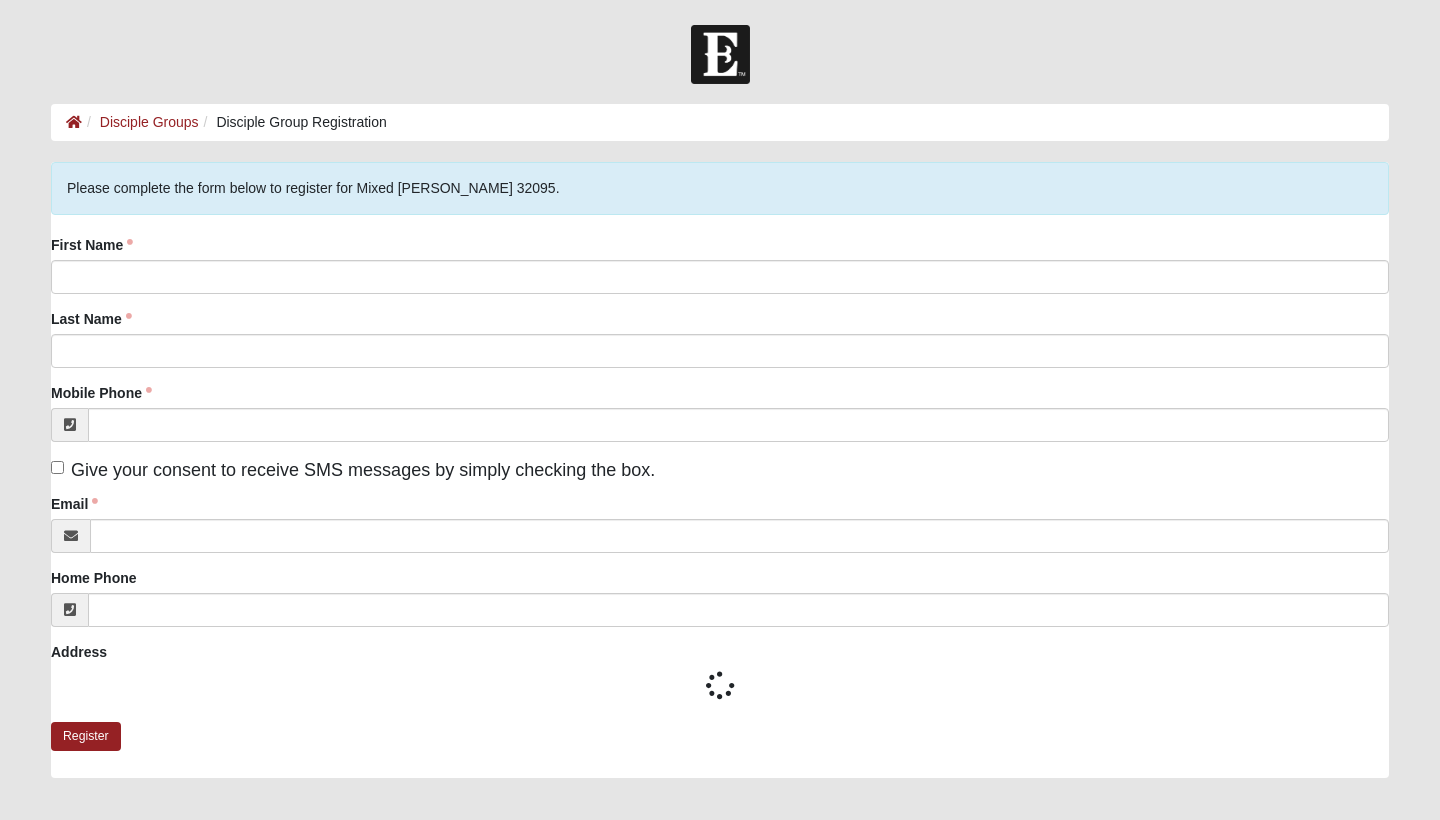 scroll, scrollTop: 0, scrollLeft: 0, axis: both 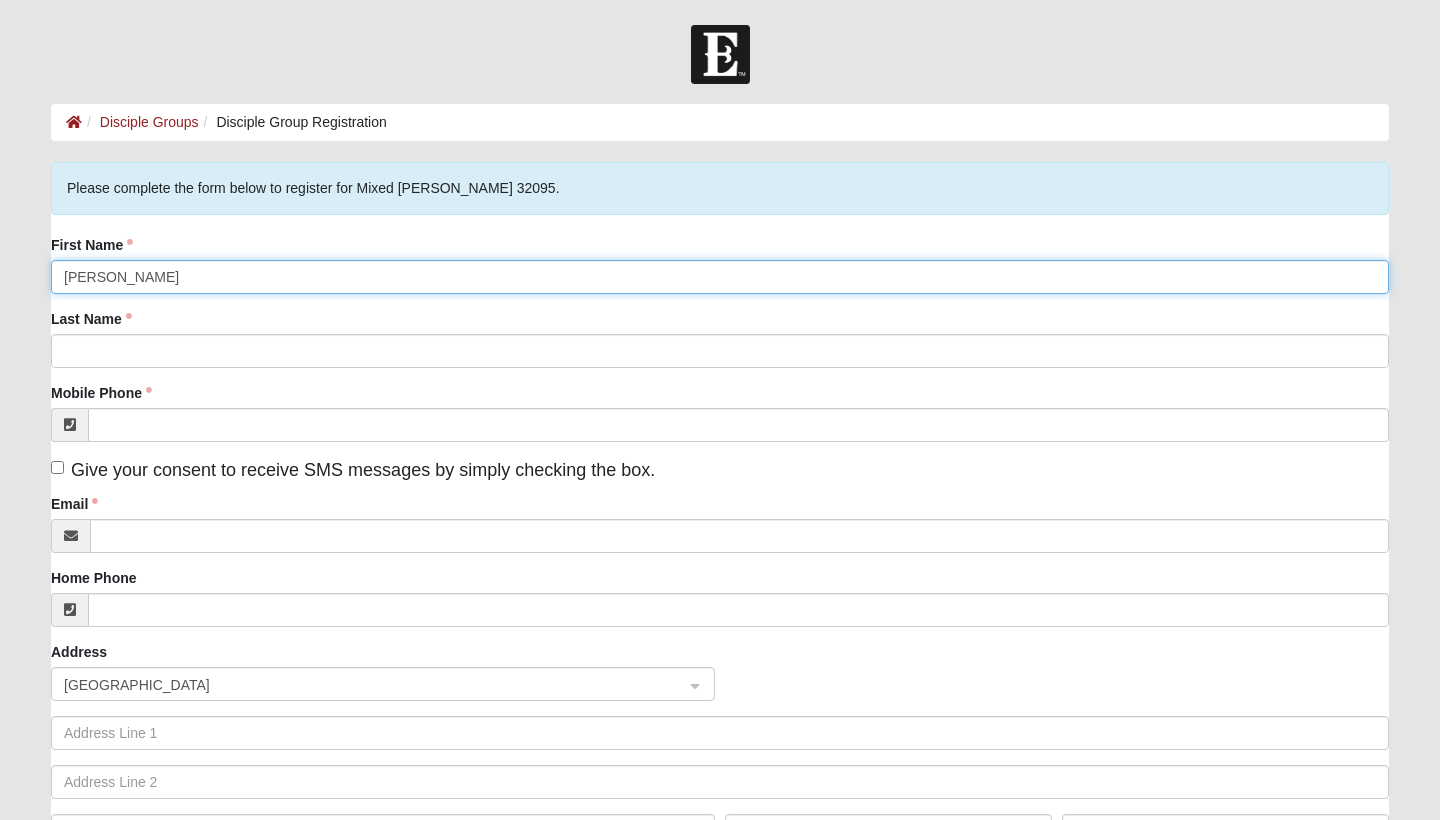 type on "[PERSON_NAME]" 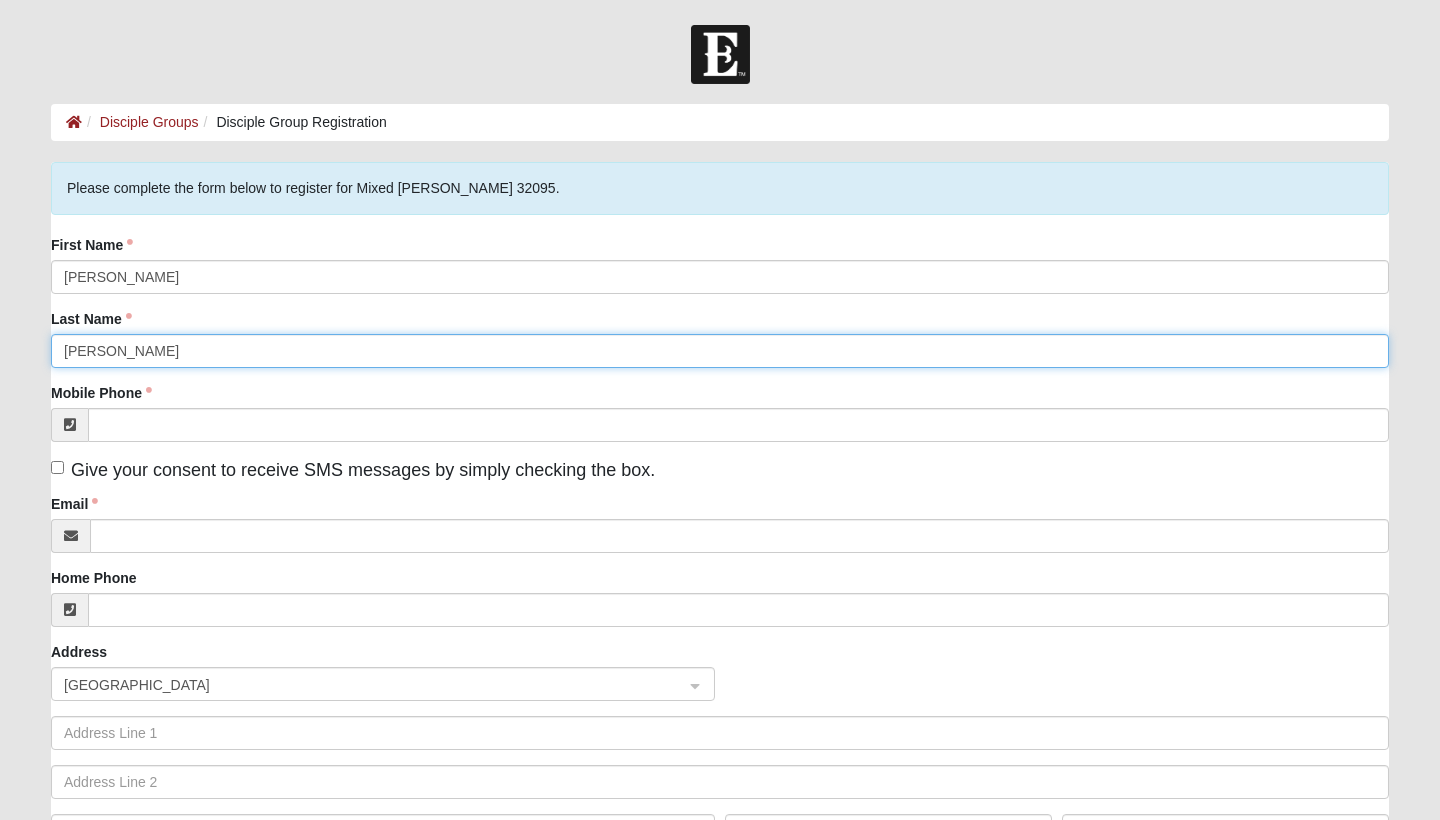 type on "[PERSON_NAME]" 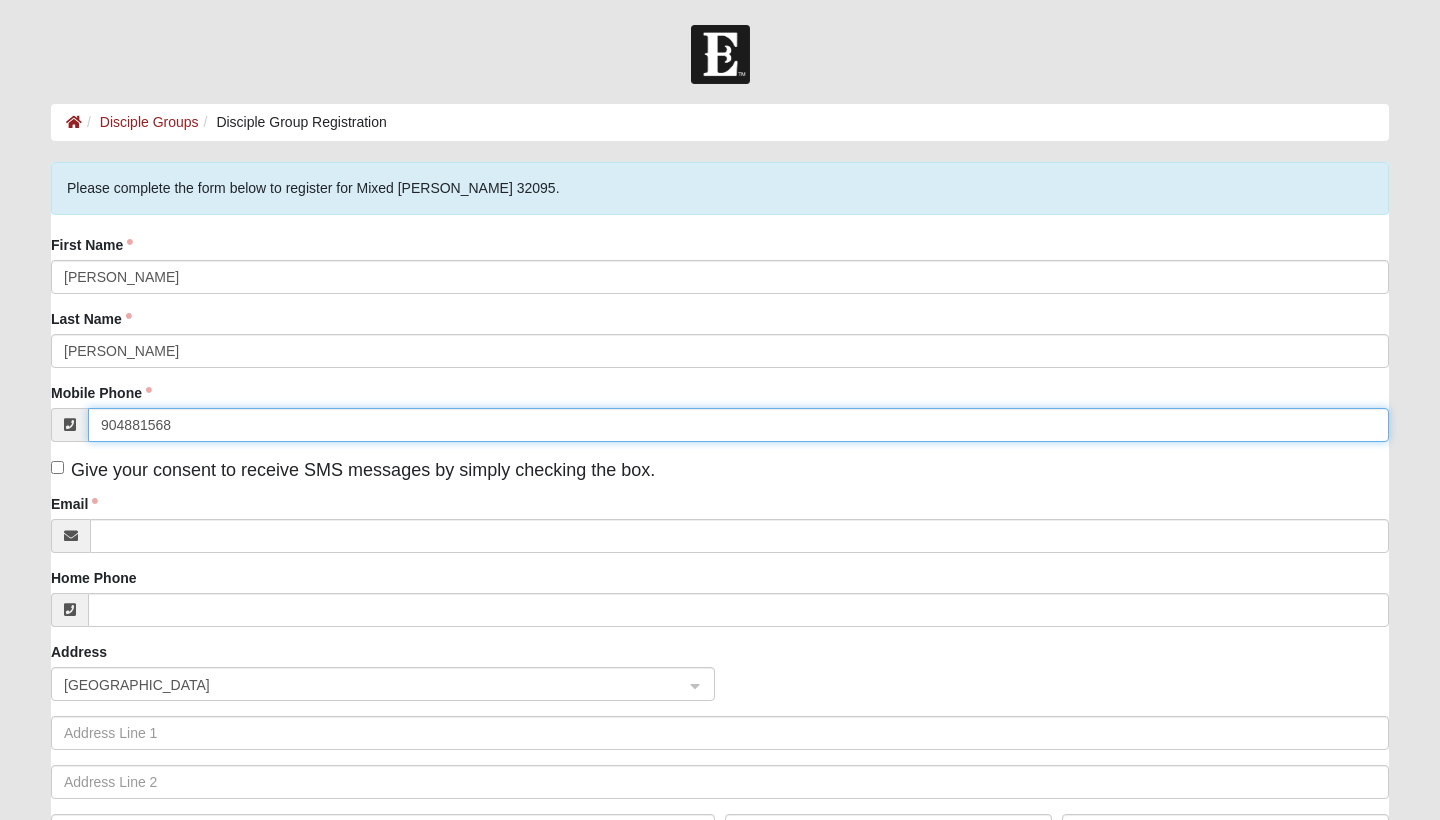 type on "[PHONE_NUMBER]" 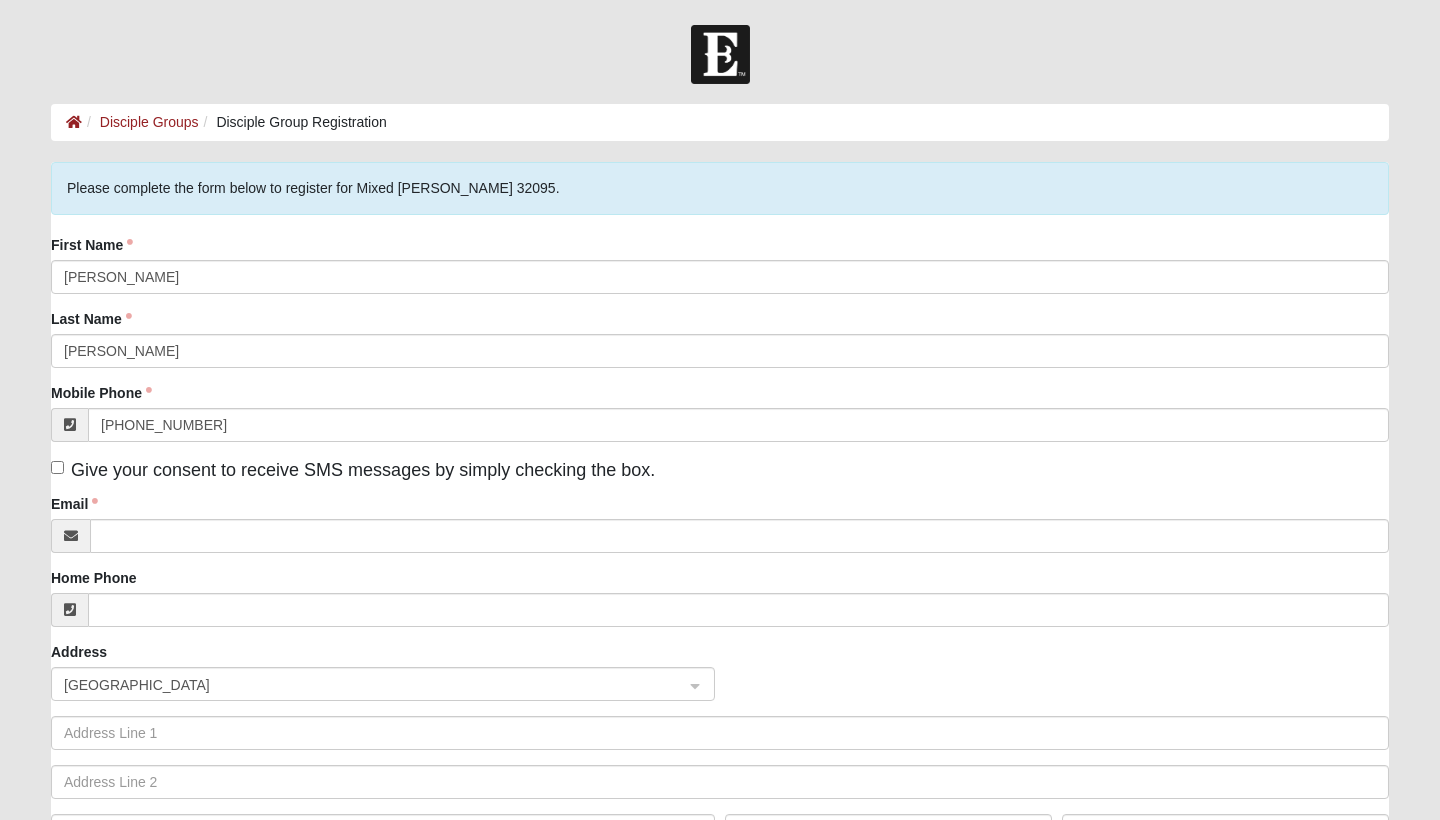 click on "Give your consent to receive SMS messages by simply checking the box." at bounding box center [57, 467] 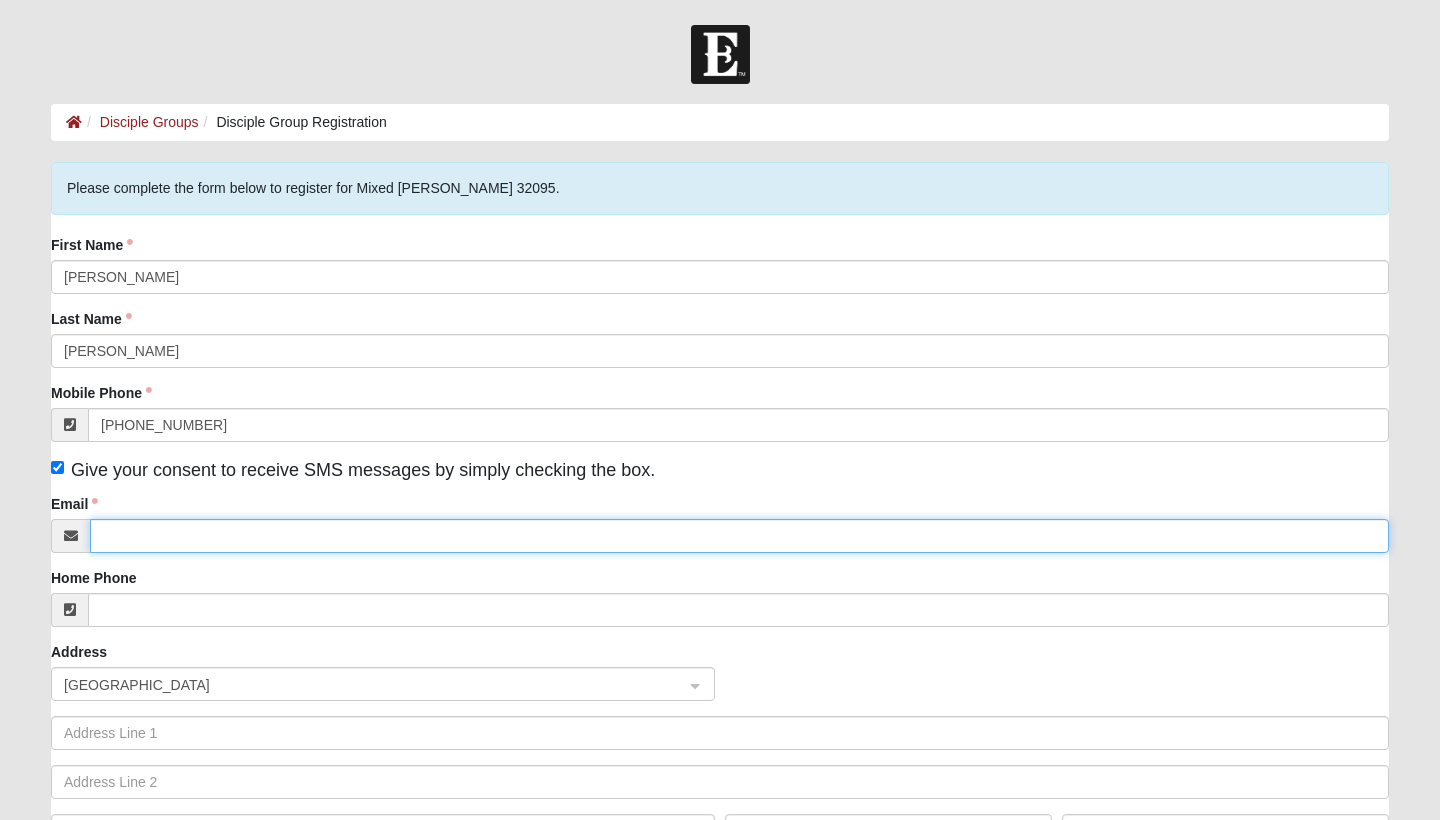 click on "Email" at bounding box center (739, 536) 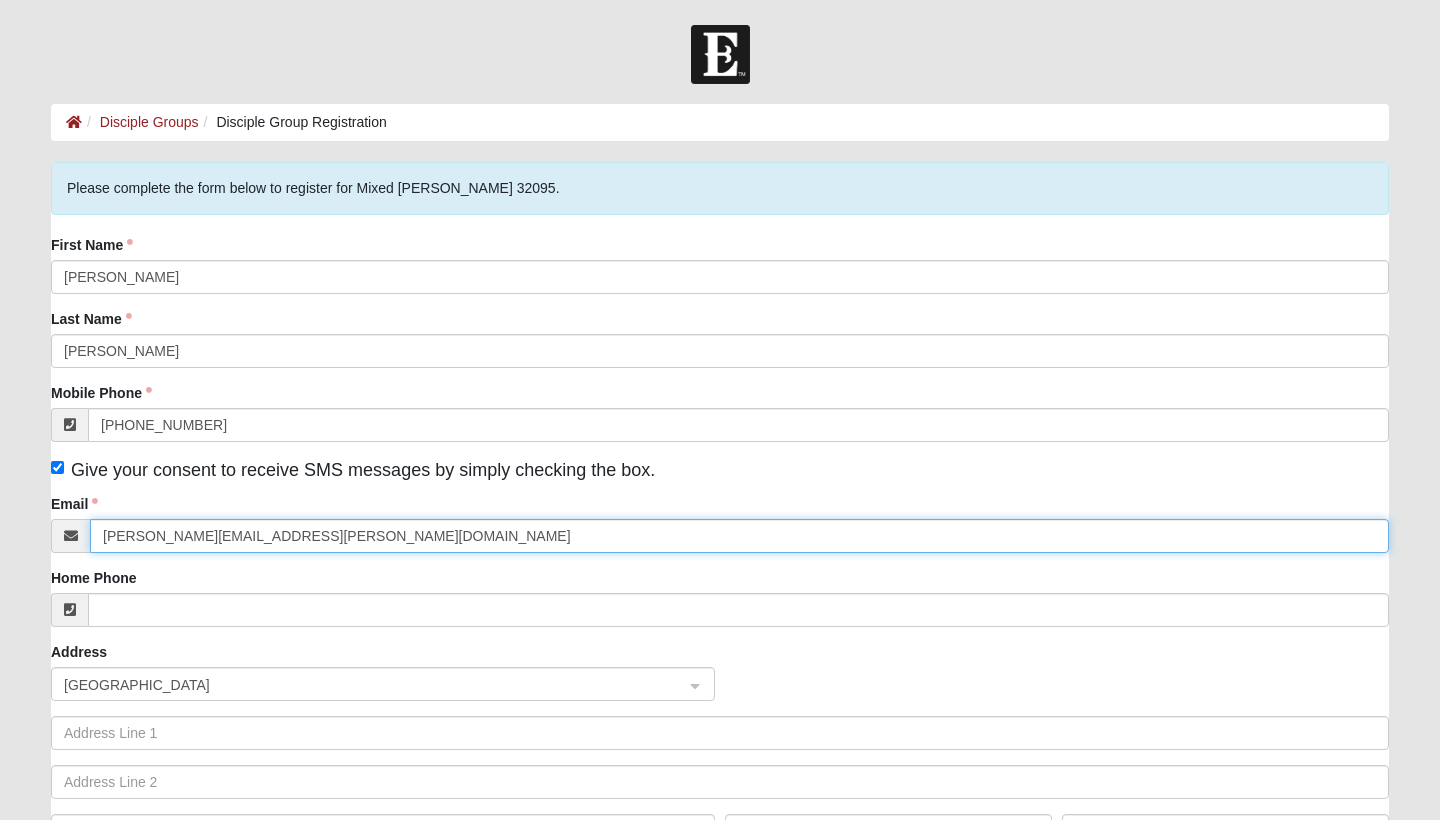 type on "[PERSON_NAME][EMAIL_ADDRESS][PERSON_NAME][DOMAIN_NAME]" 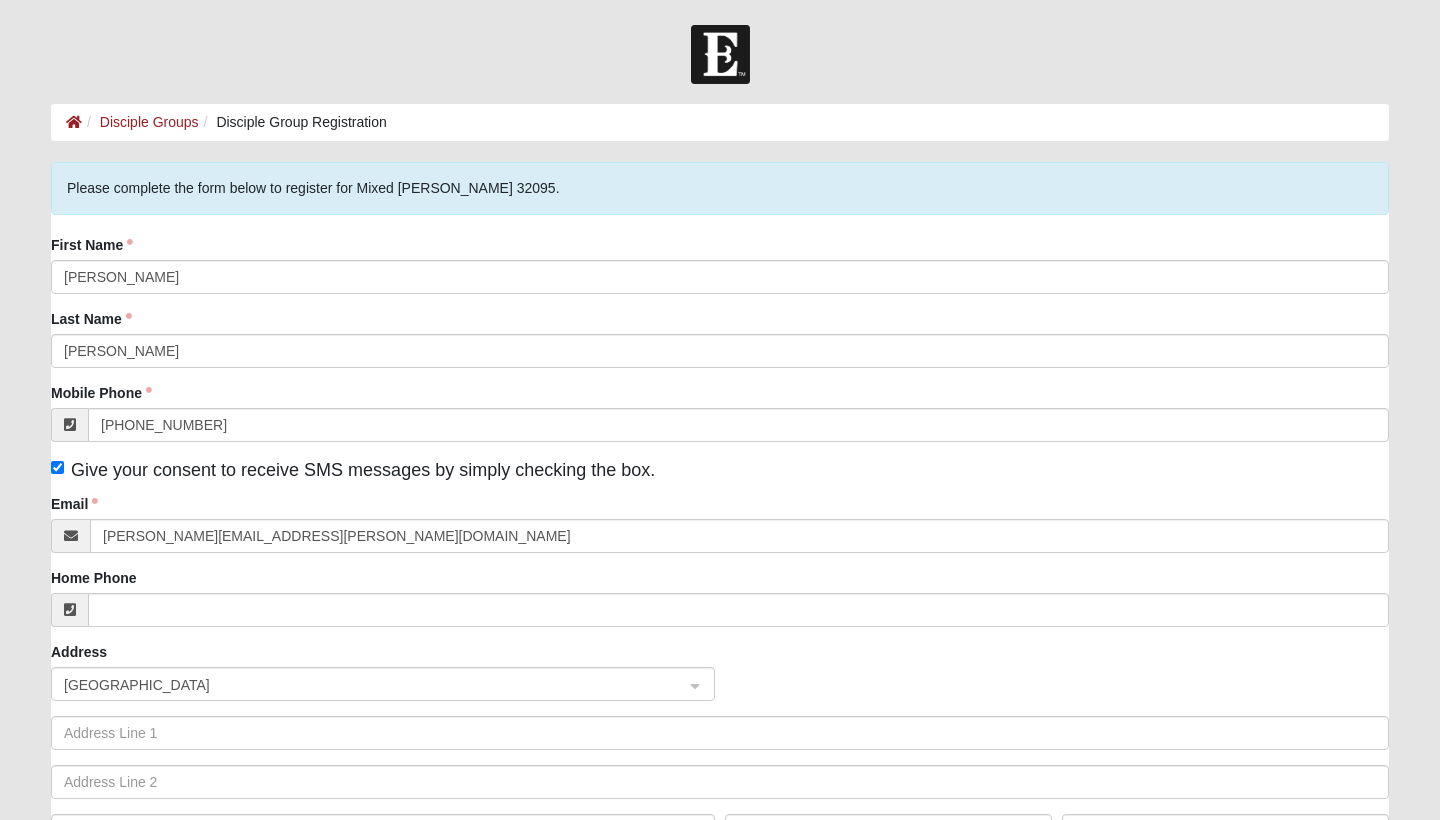 click on "Home Phone" 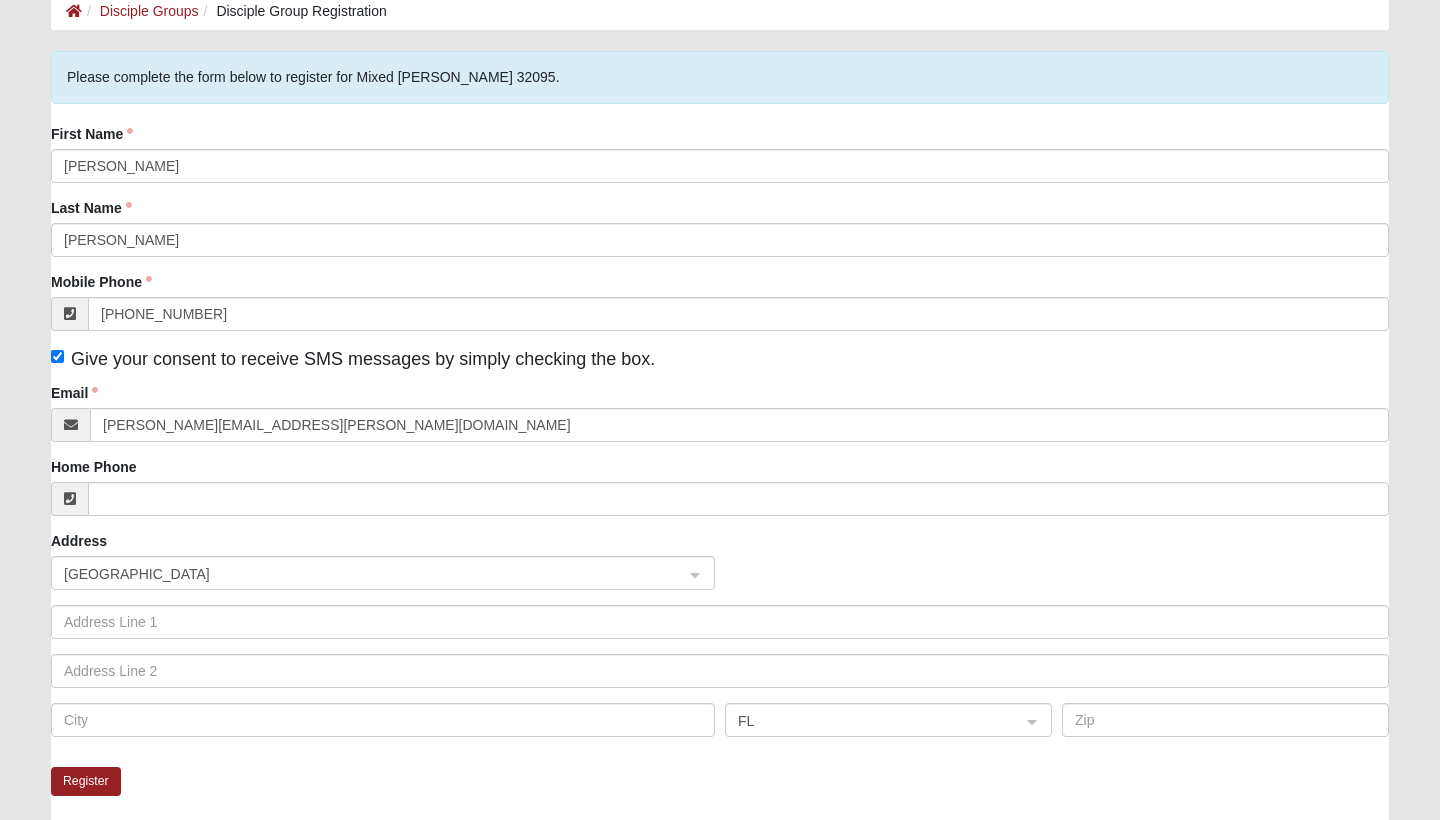 scroll, scrollTop: 111, scrollLeft: 0, axis: vertical 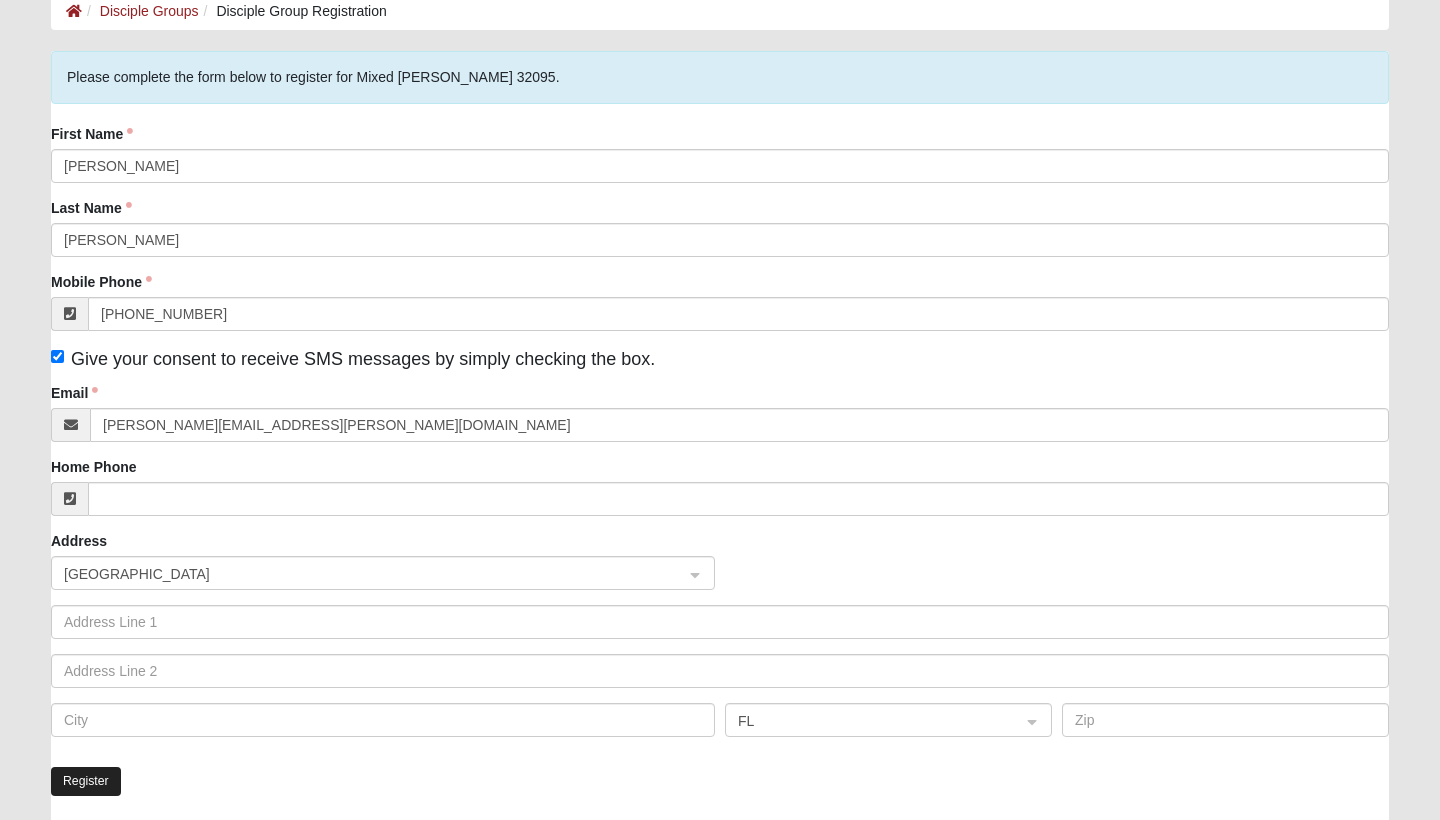 click on "Register" 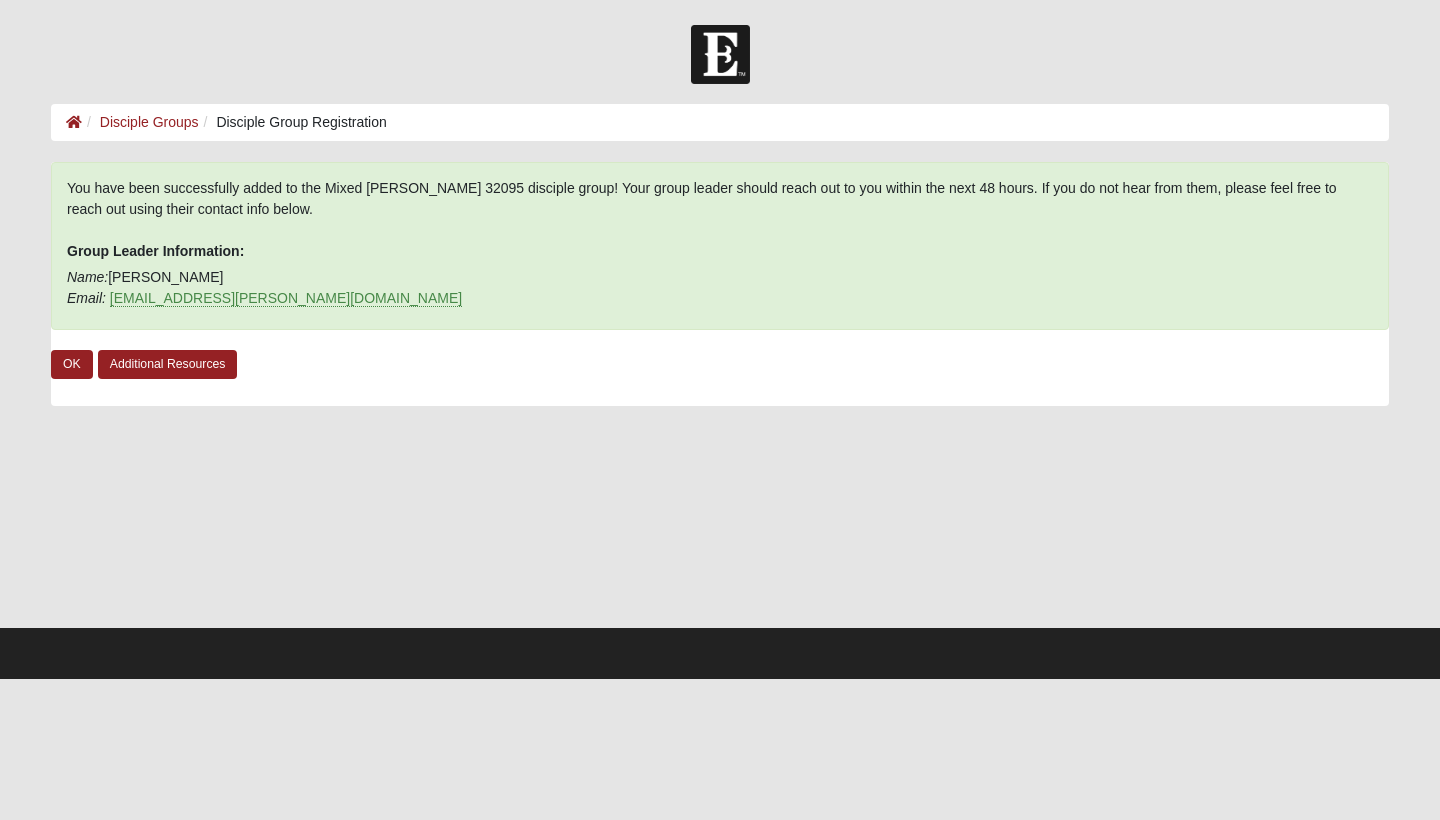 scroll, scrollTop: 0, scrollLeft: 0, axis: both 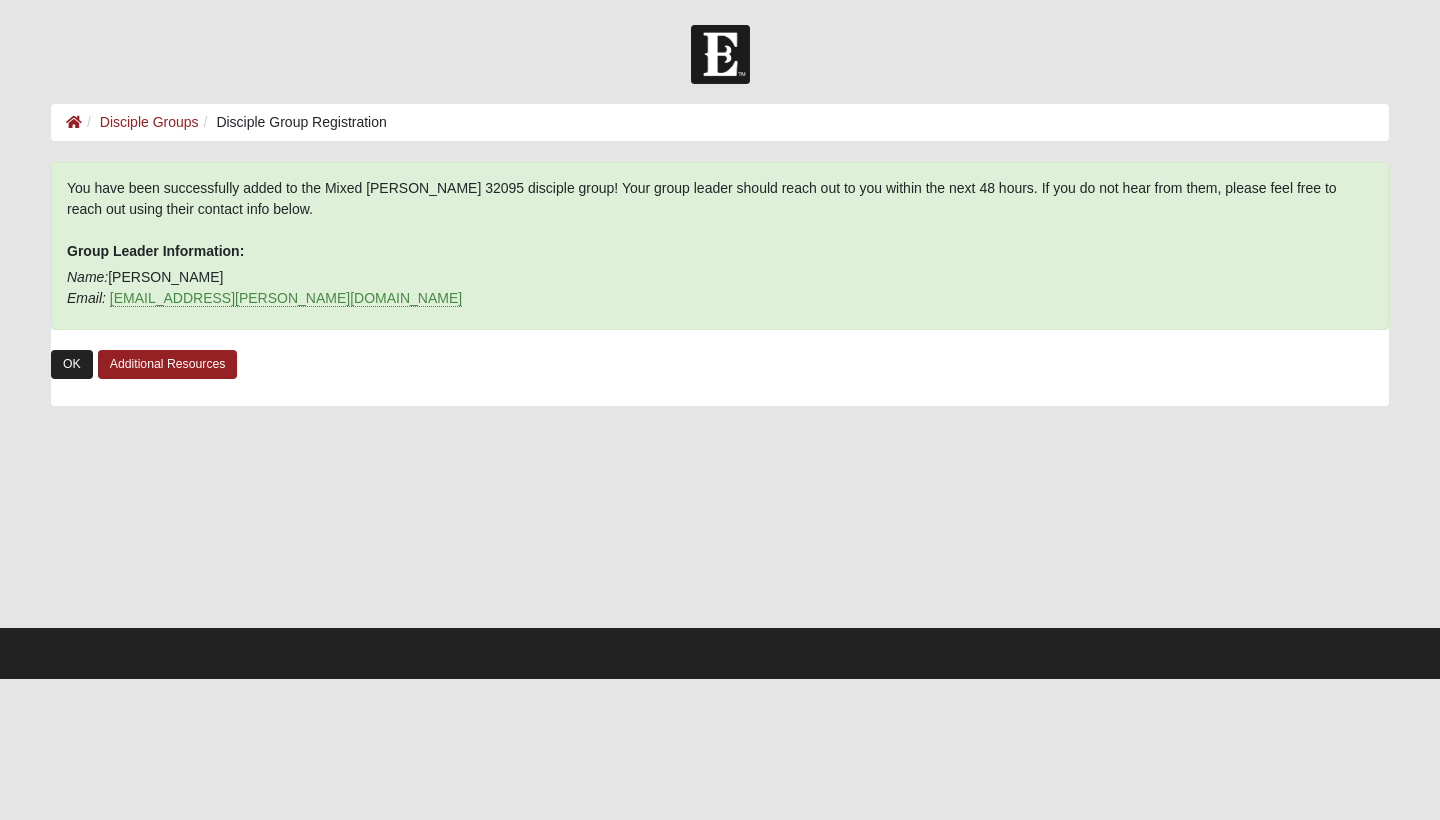 click on "OK" at bounding box center [72, 364] 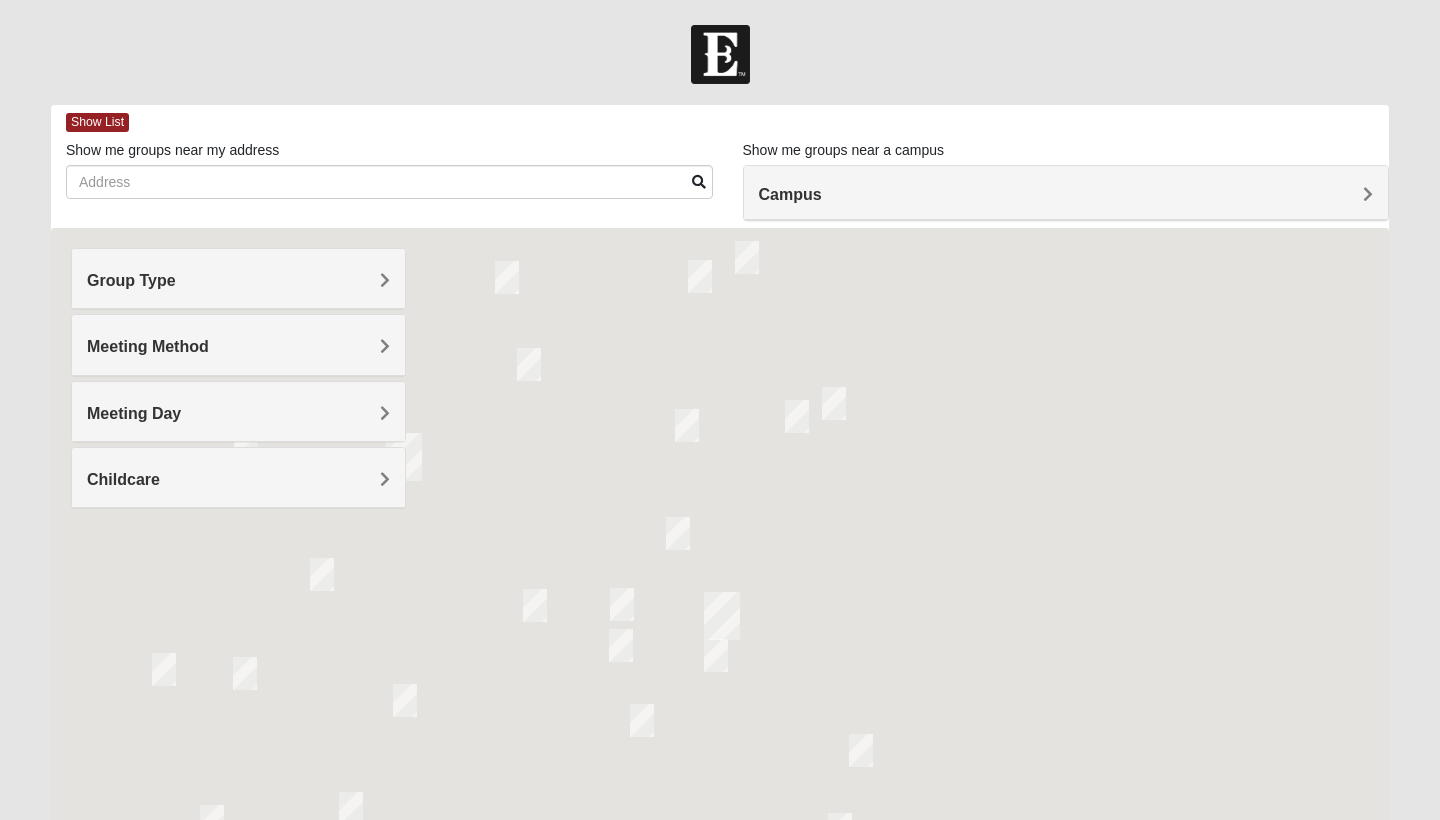 scroll, scrollTop: 0, scrollLeft: 0, axis: both 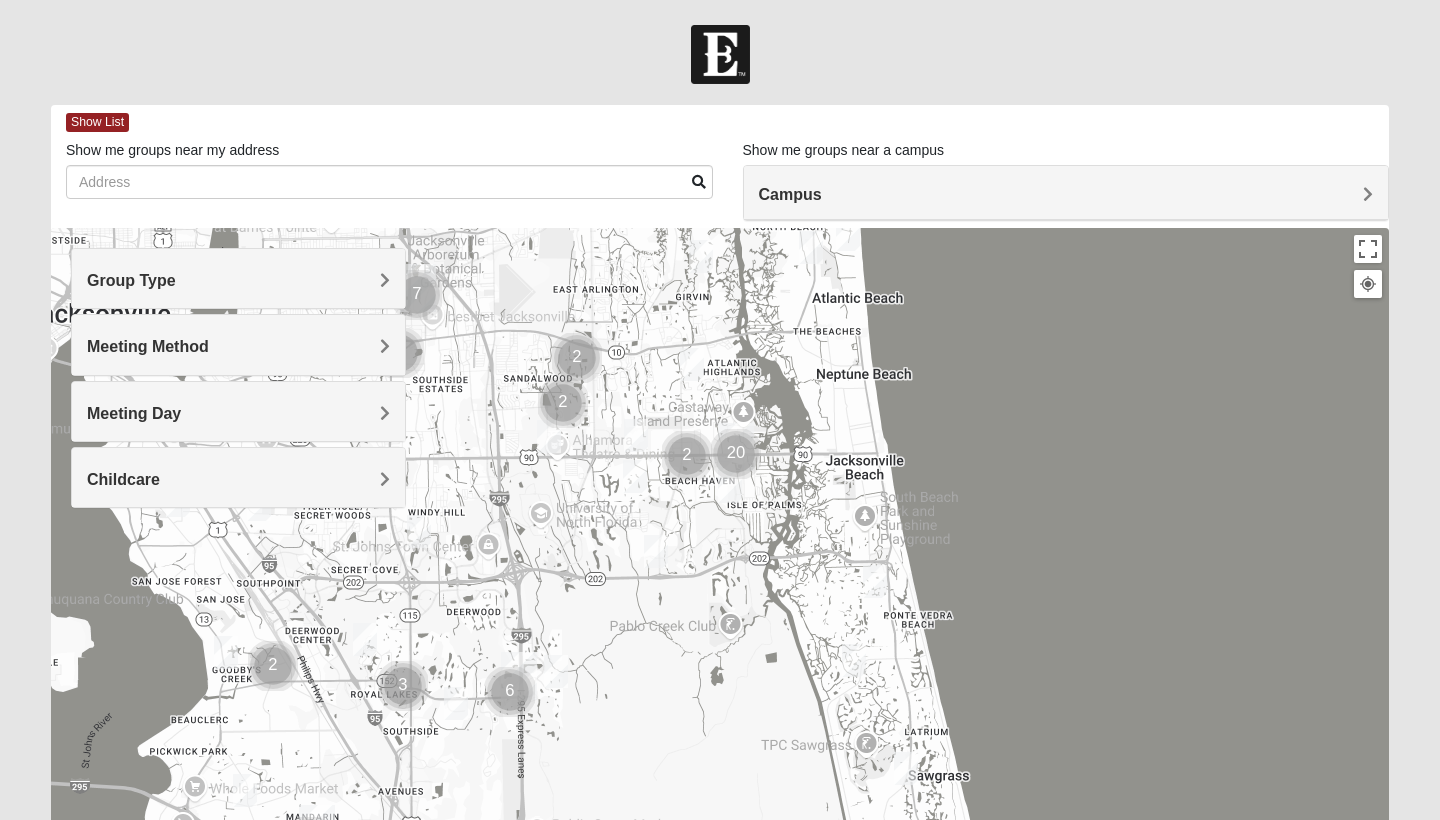 drag, startPoint x: 459, startPoint y: 573, endPoint x: 472, endPoint y: 303, distance: 270.31277 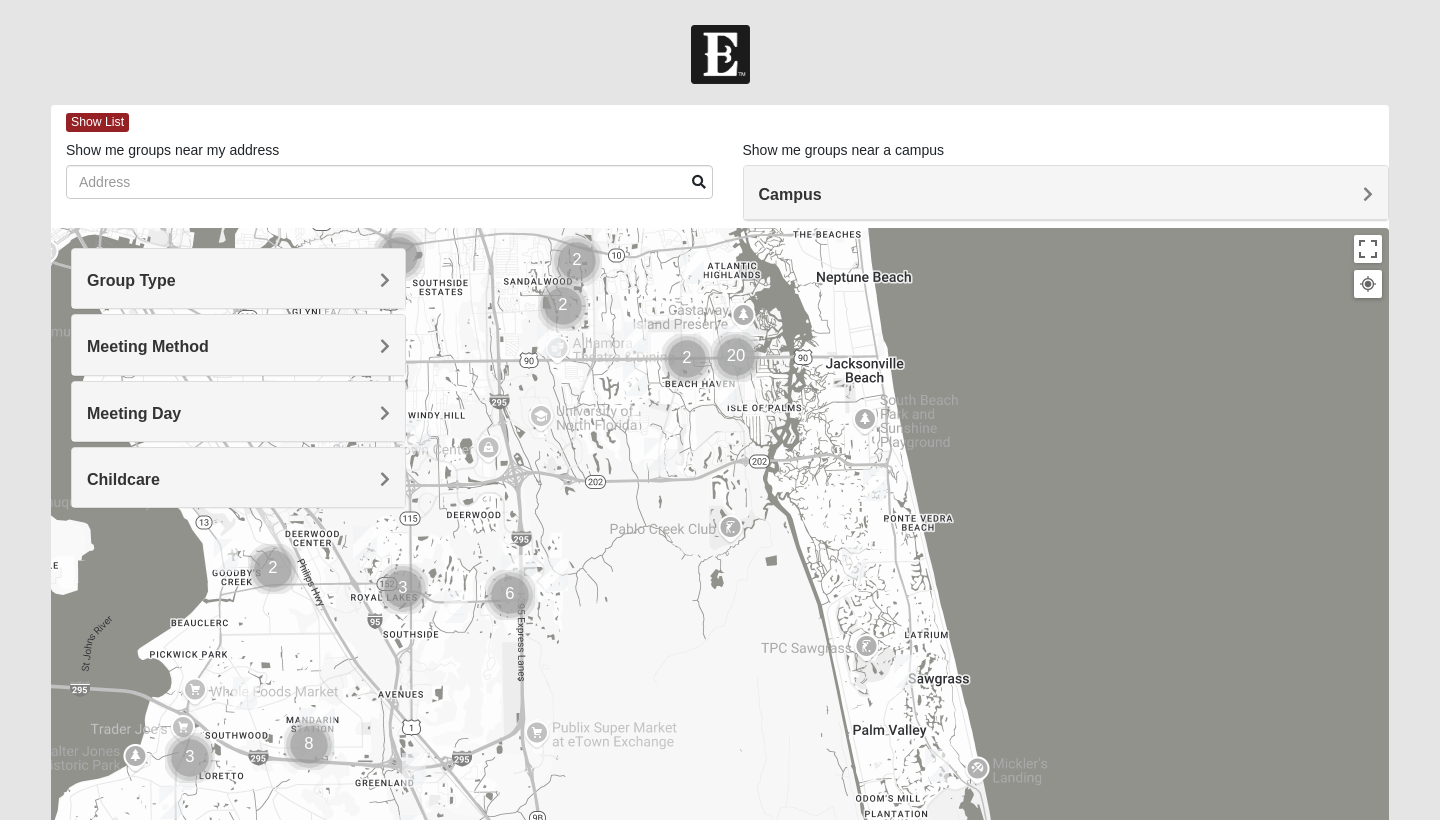 drag, startPoint x: 1129, startPoint y: 504, endPoint x: 1149, endPoint y: 329, distance: 176.13914 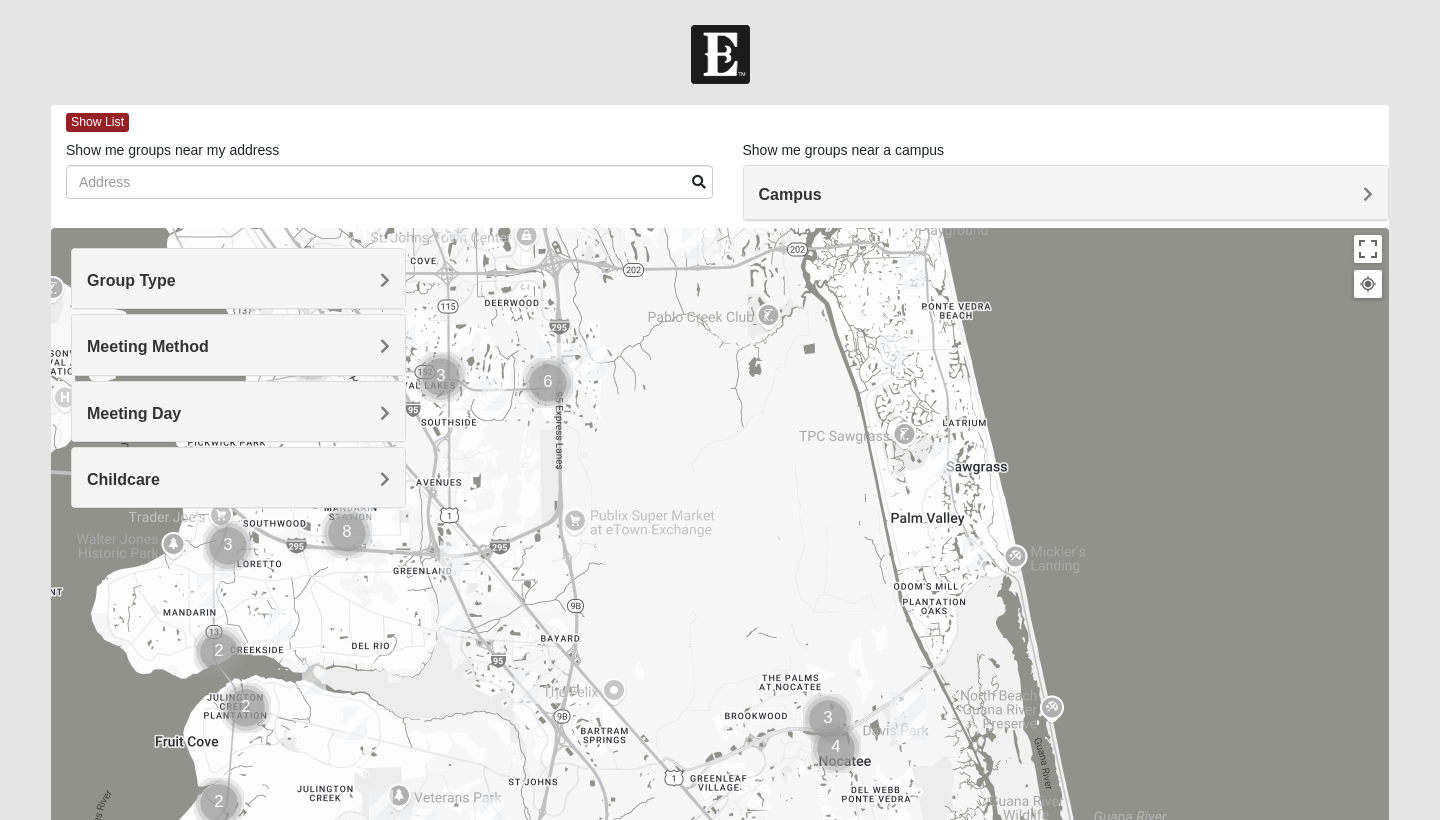 click on "Group Type" at bounding box center (238, 280) 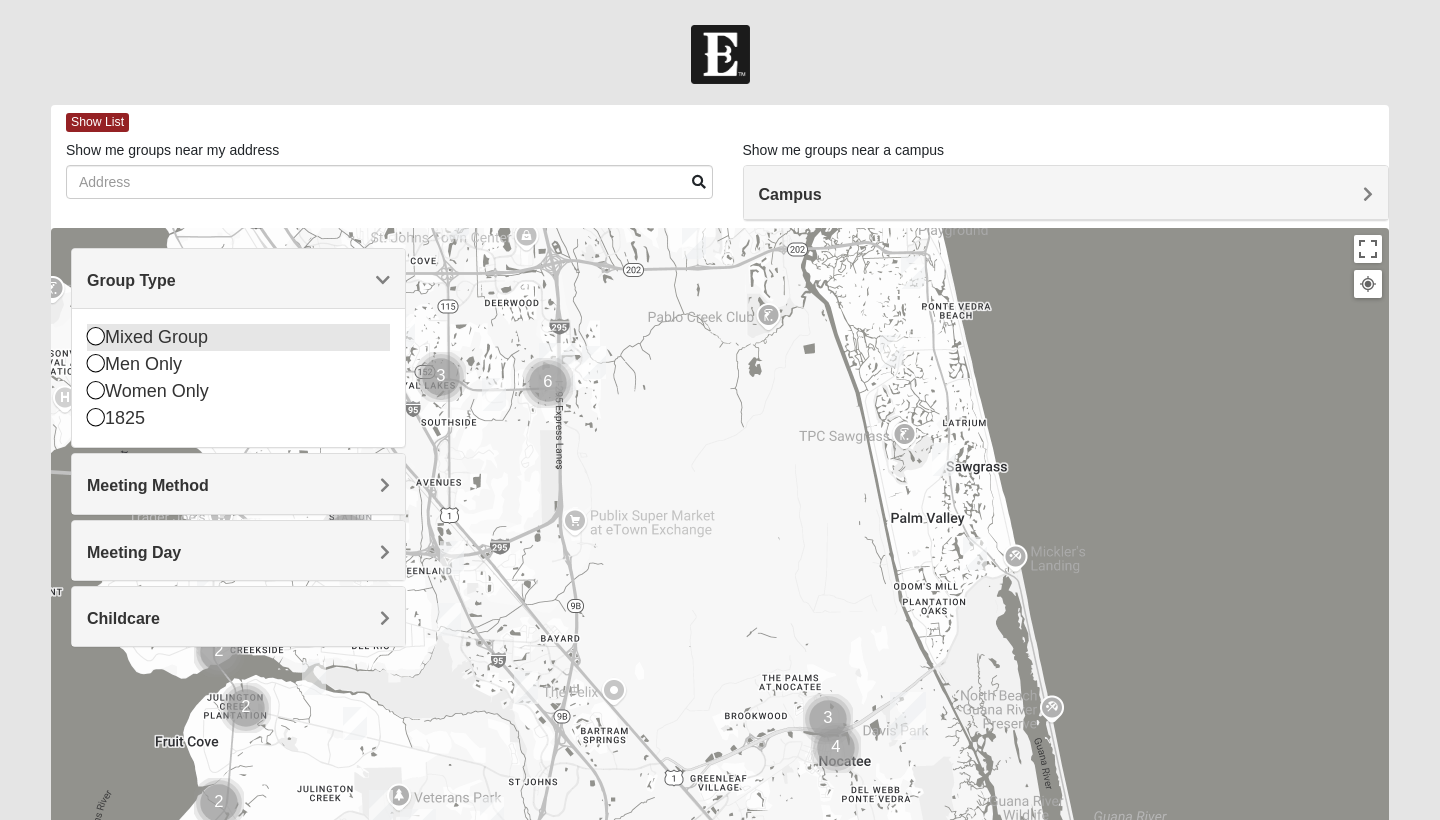 click on "Mixed Group" at bounding box center [238, 337] 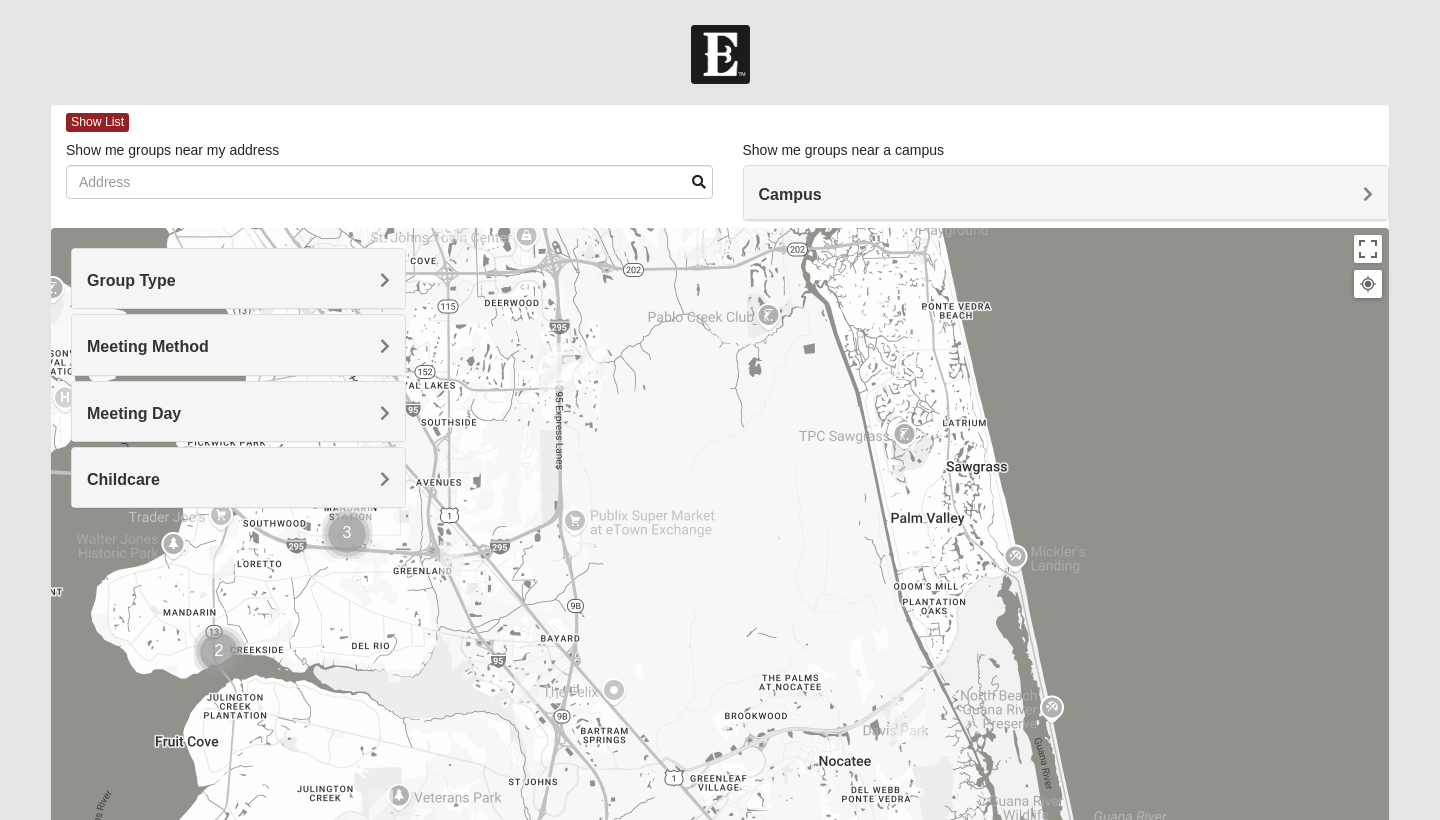 click on "Meeting Method" at bounding box center (148, 346) 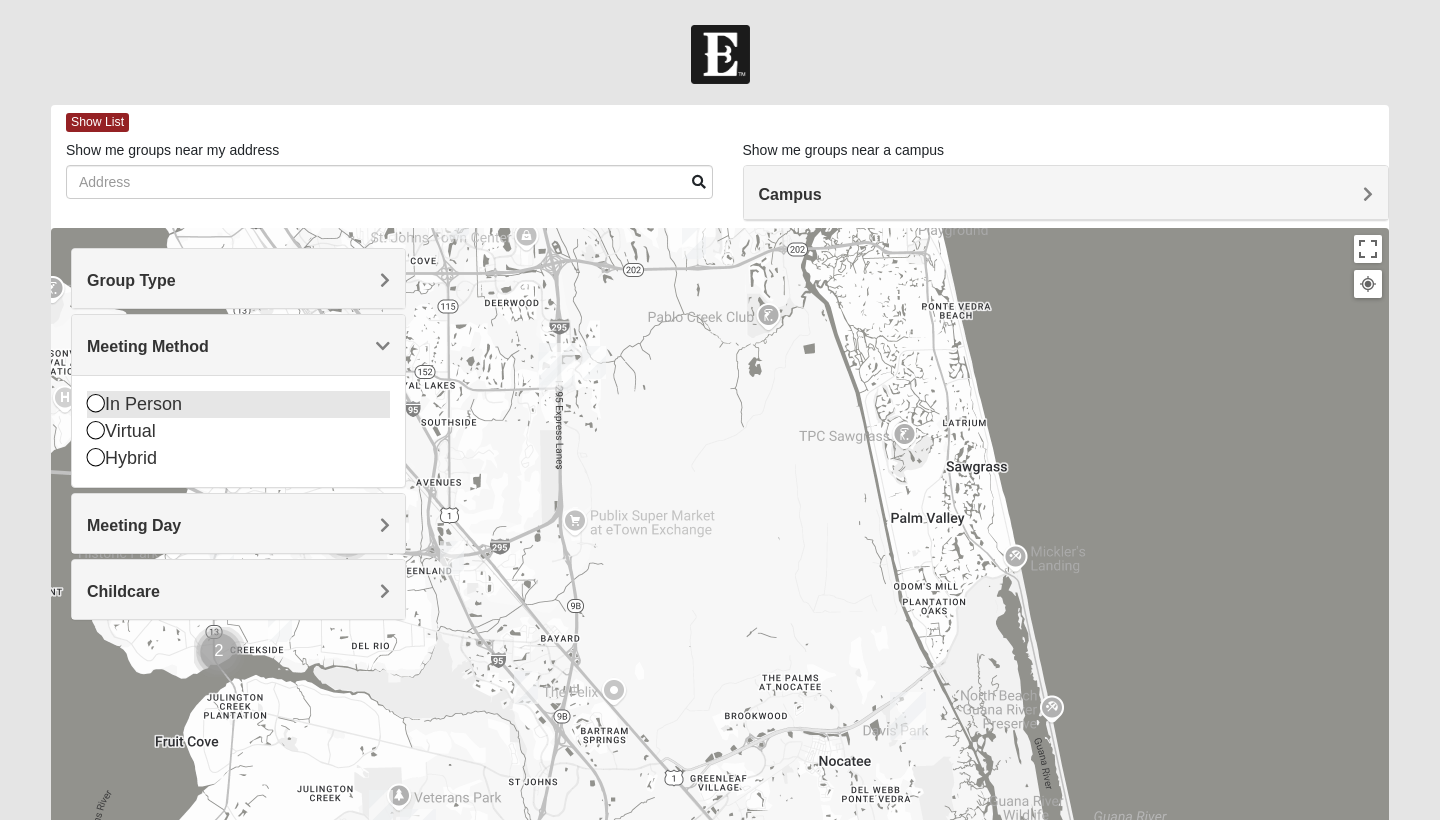 click at bounding box center [96, 403] 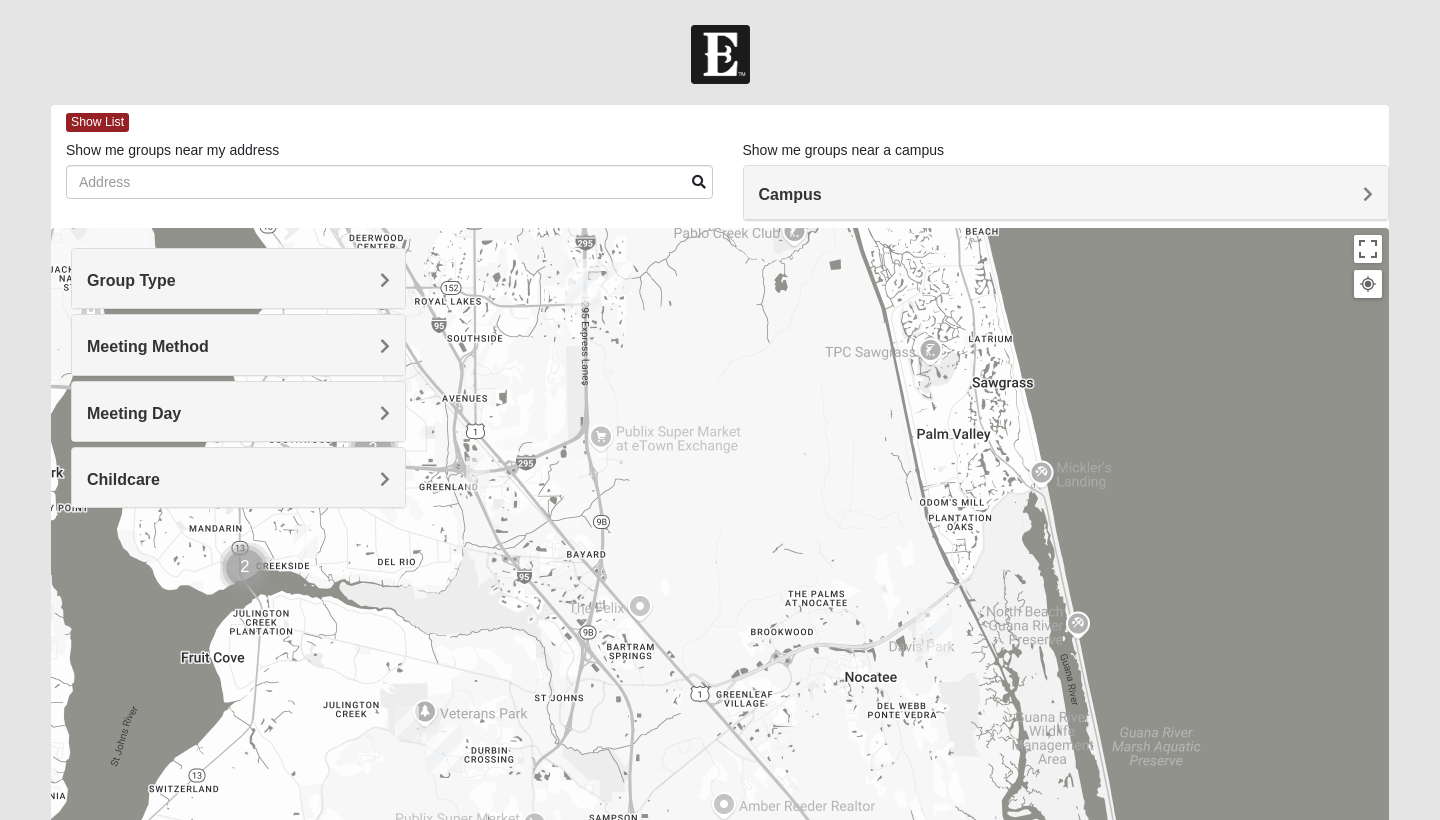 drag, startPoint x: 575, startPoint y: 570, endPoint x: 625, endPoint y: 404, distance: 173.36667 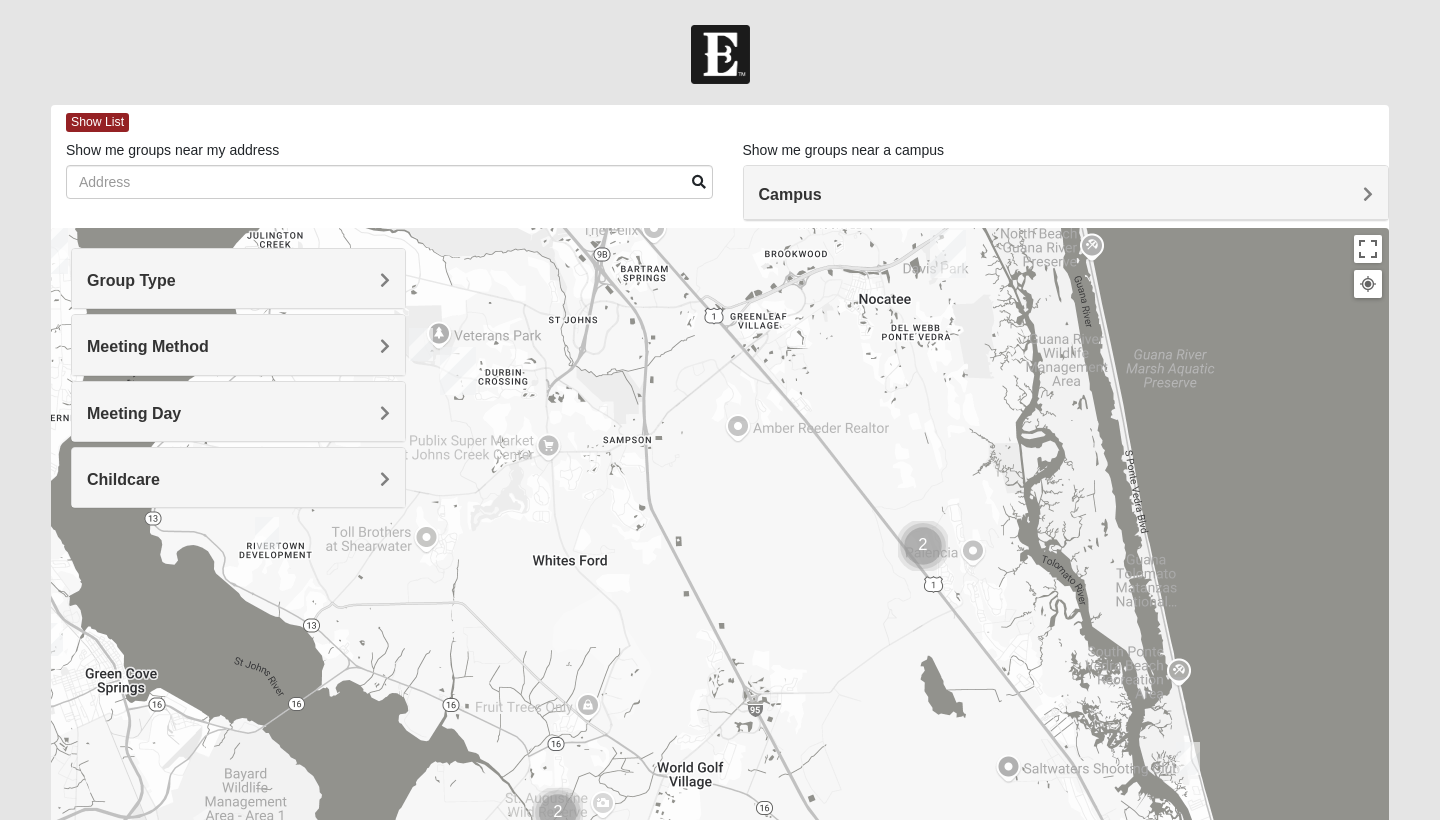 drag, startPoint x: 728, startPoint y: 661, endPoint x: 686, endPoint y: 431, distance: 233.80333 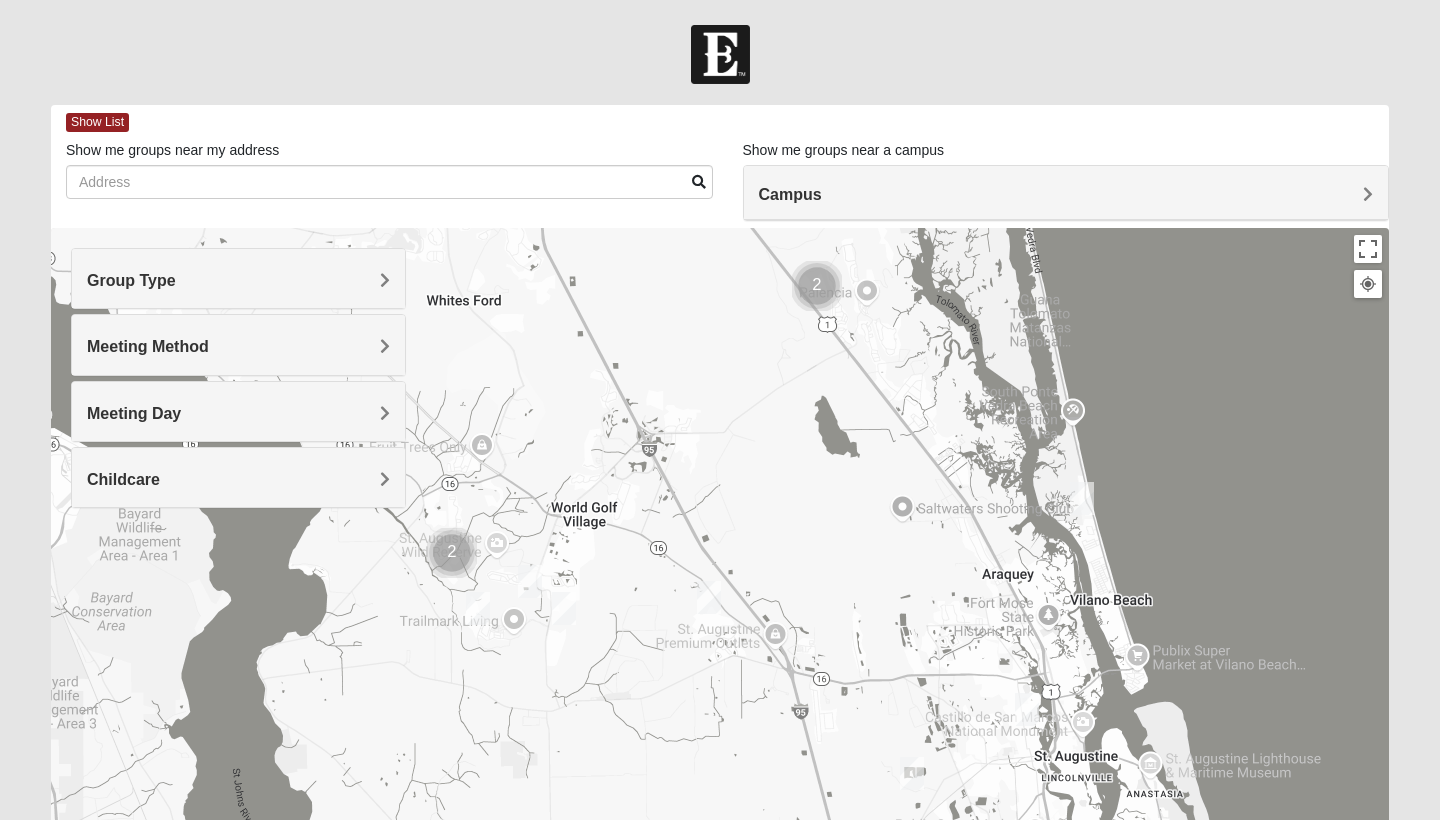drag, startPoint x: 733, startPoint y: 514, endPoint x: 658, endPoint y: 437, distance: 107.48953 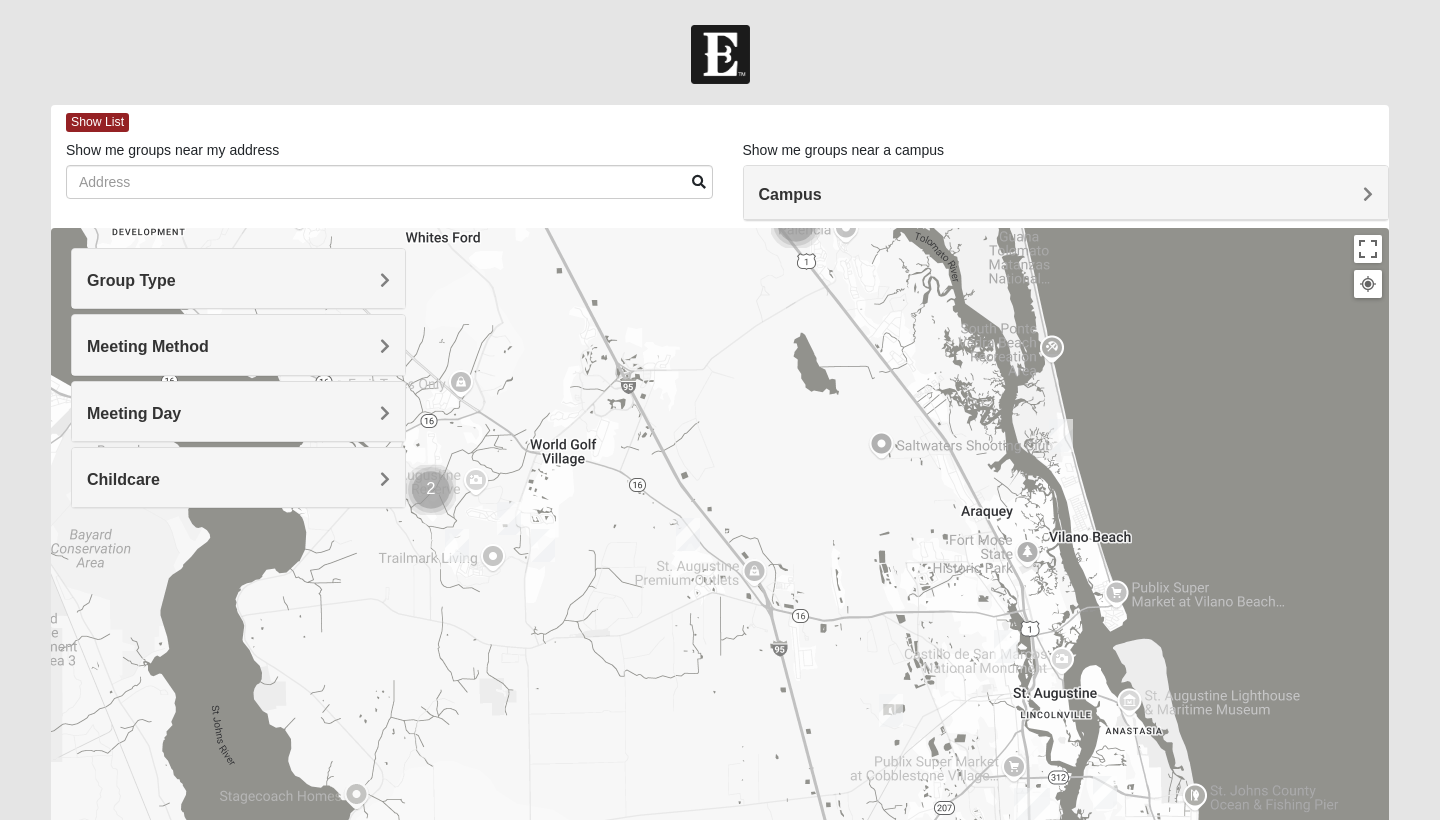 drag, startPoint x: 867, startPoint y: 647, endPoint x: 897, endPoint y: 650, distance: 30.149628 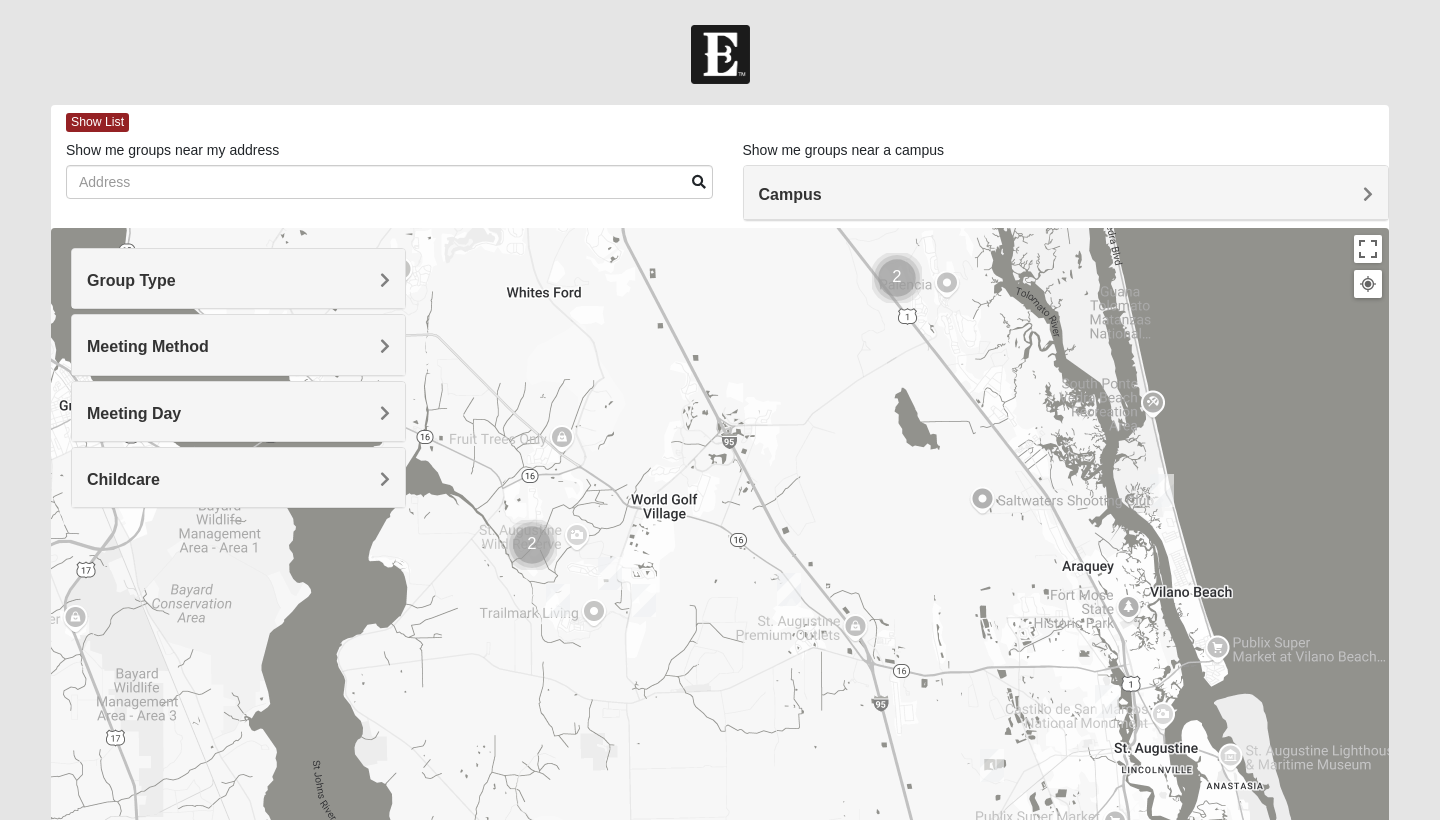 drag, startPoint x: 643, startPoint y: 466, endPoint x: 858, endPoint y: 716, distance: 329.73474 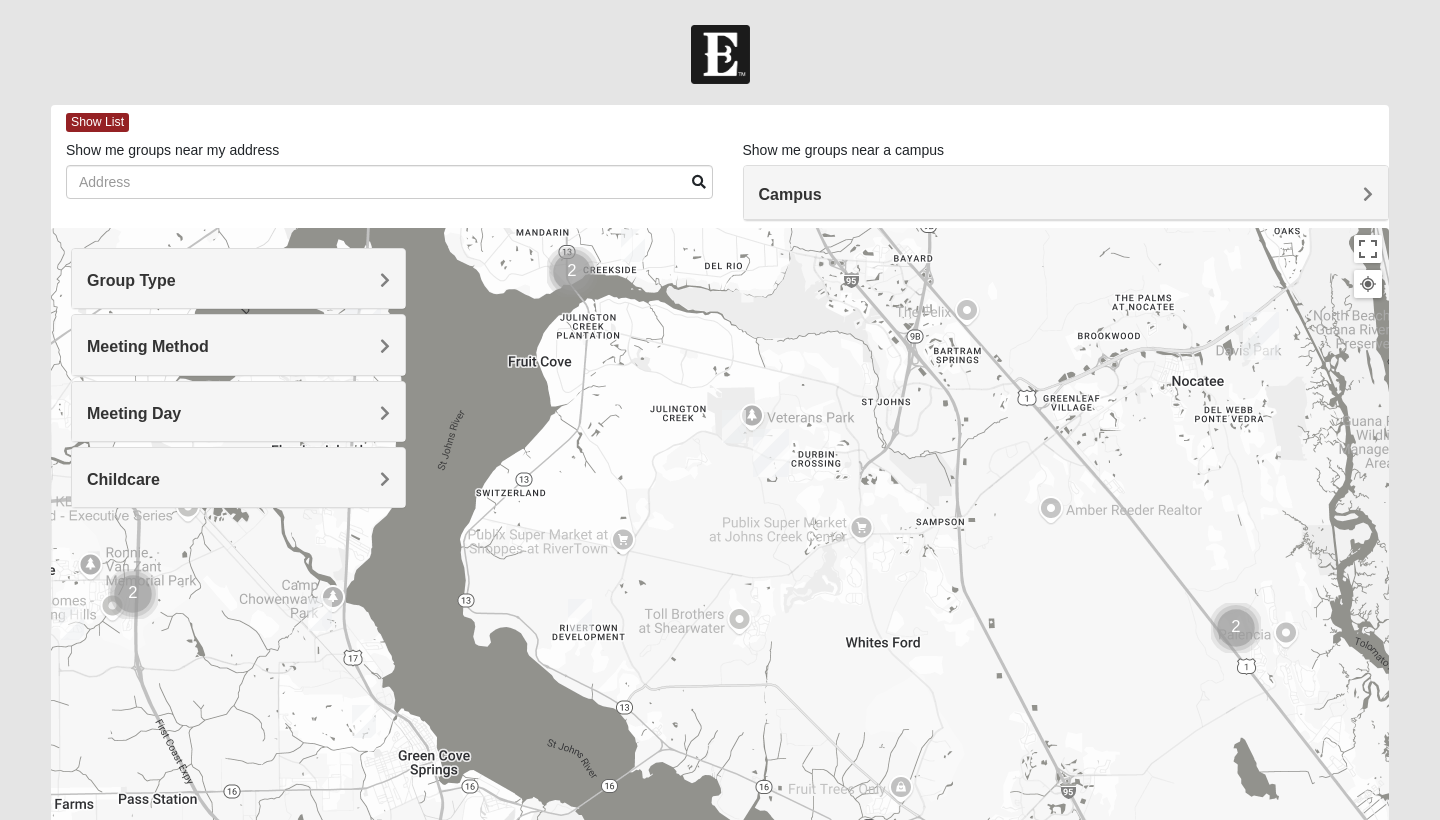 click at bounding box center (580, 615) 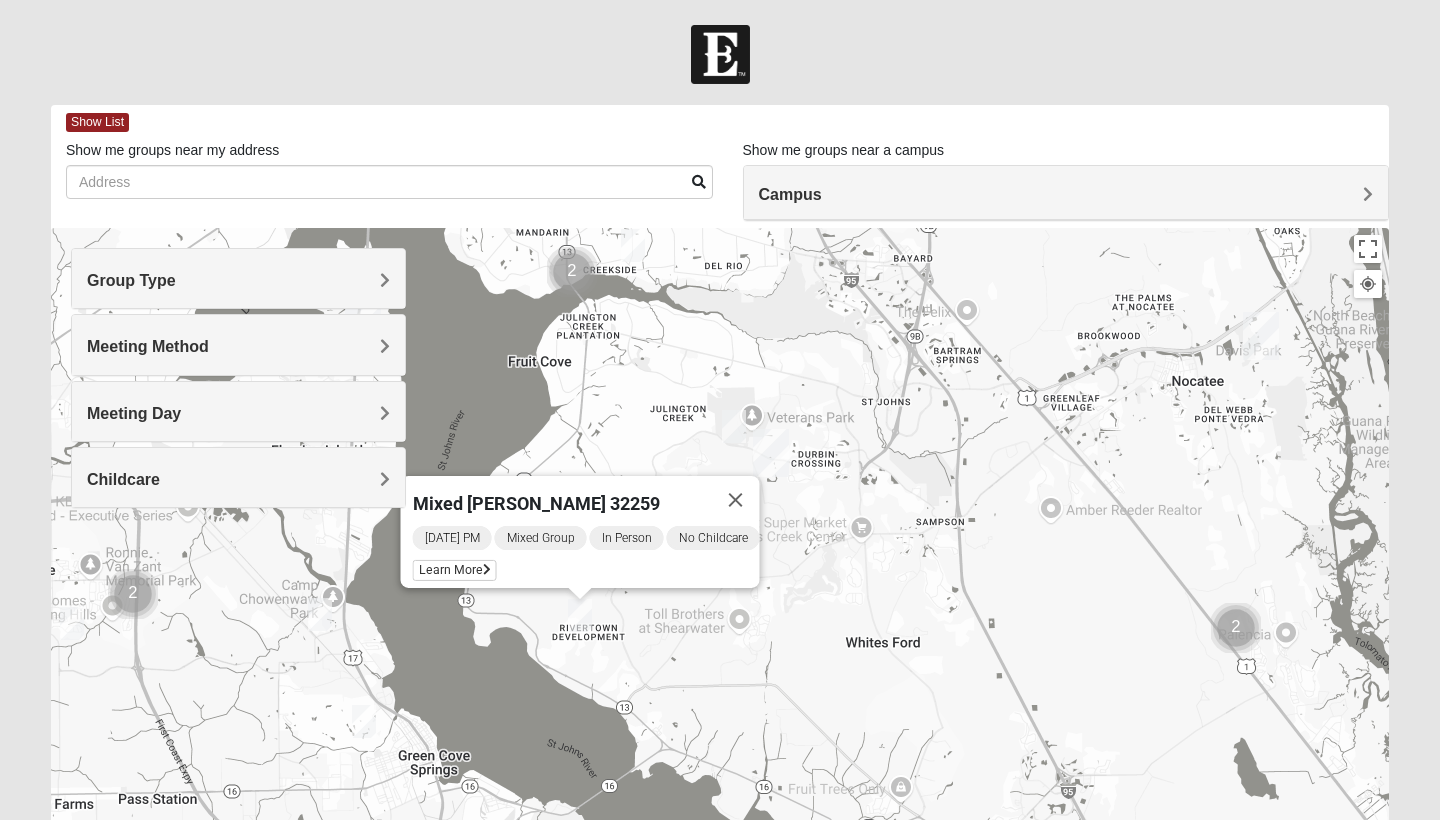 drag, startPoint x: 673, startPoint y: 637, endPoint x: 708, endPoint y: 696, distance: 68.60029 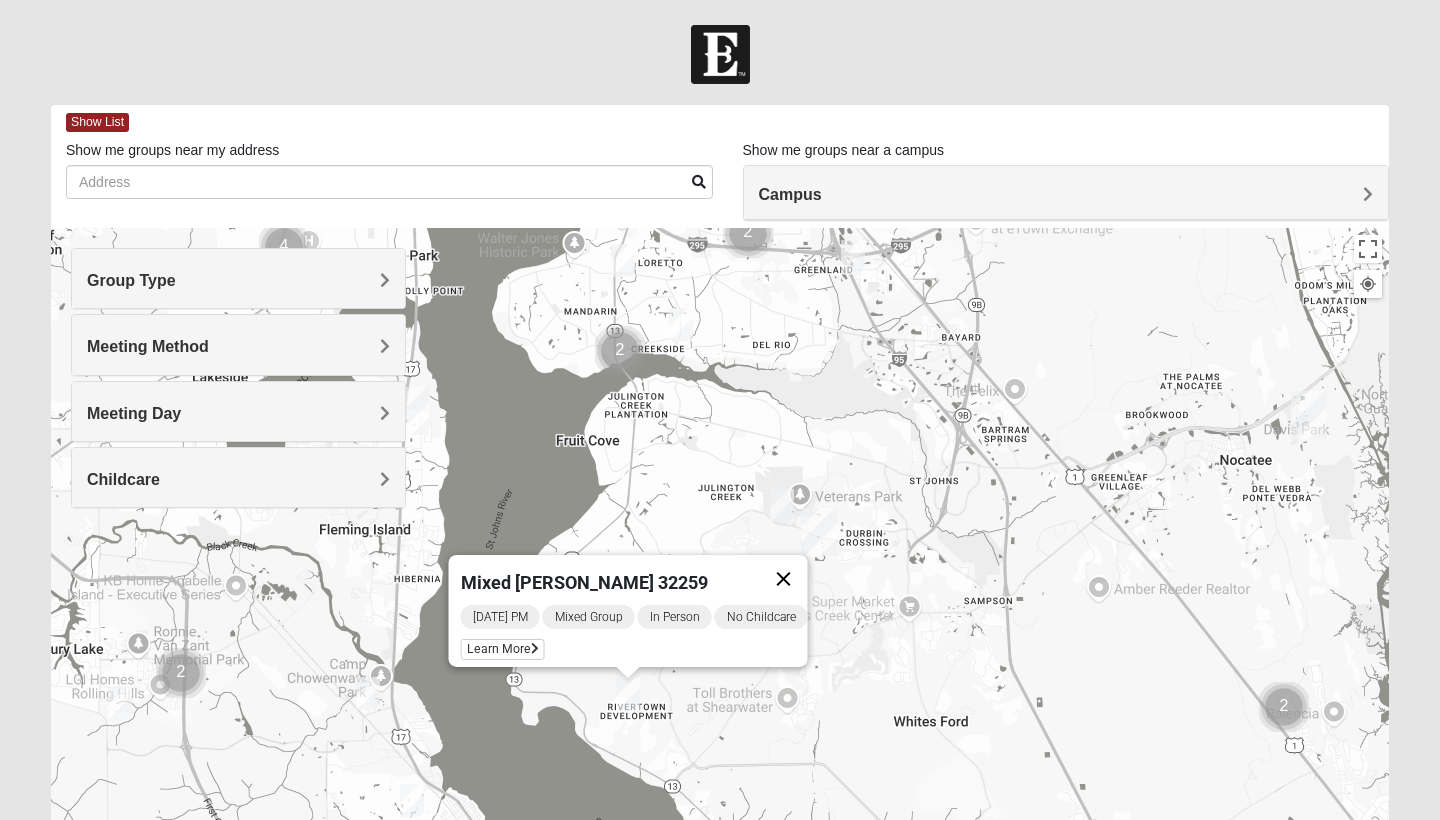 click at bounding box center (784, 579) 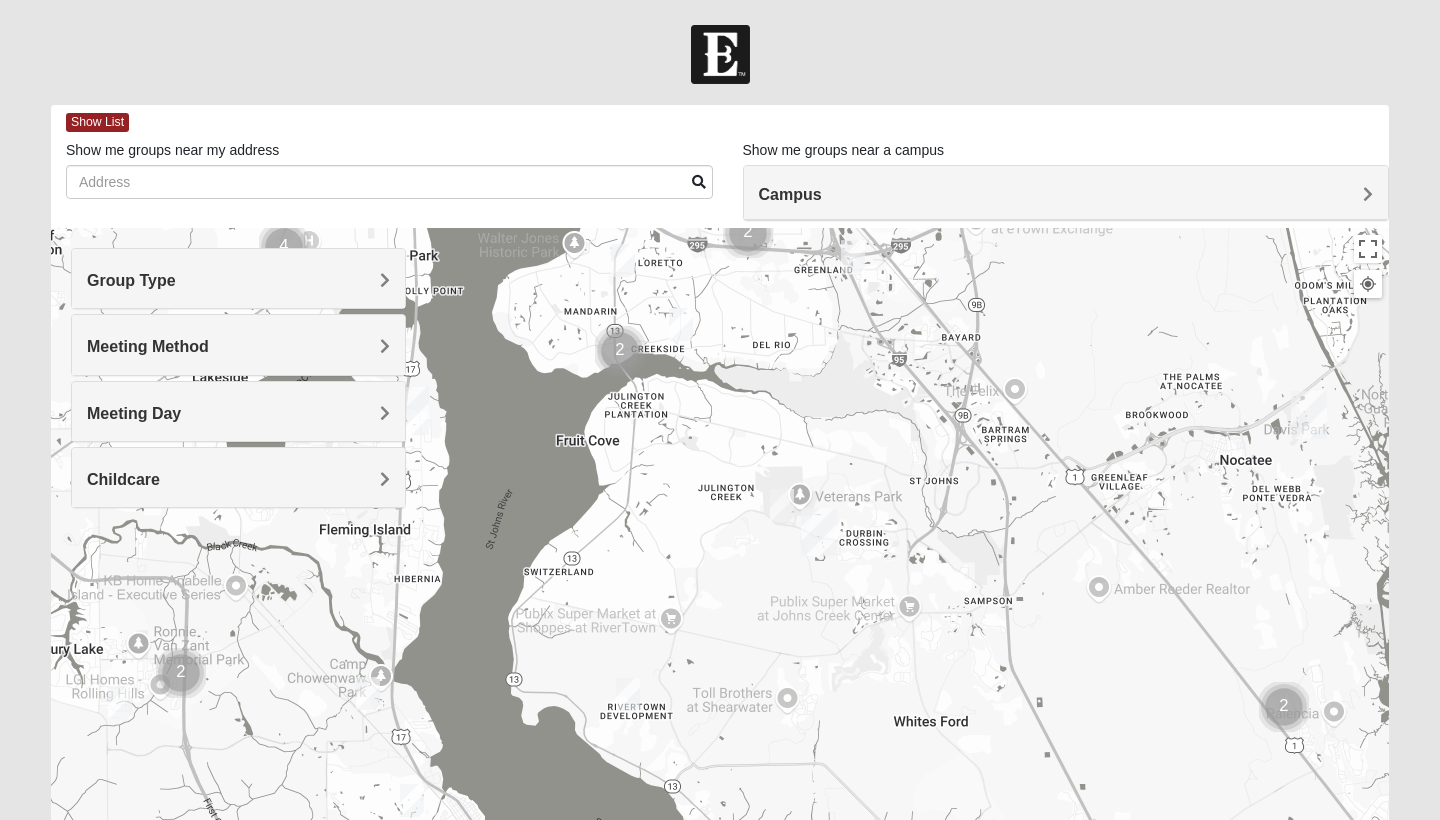 click at bounding box center [782, 505] 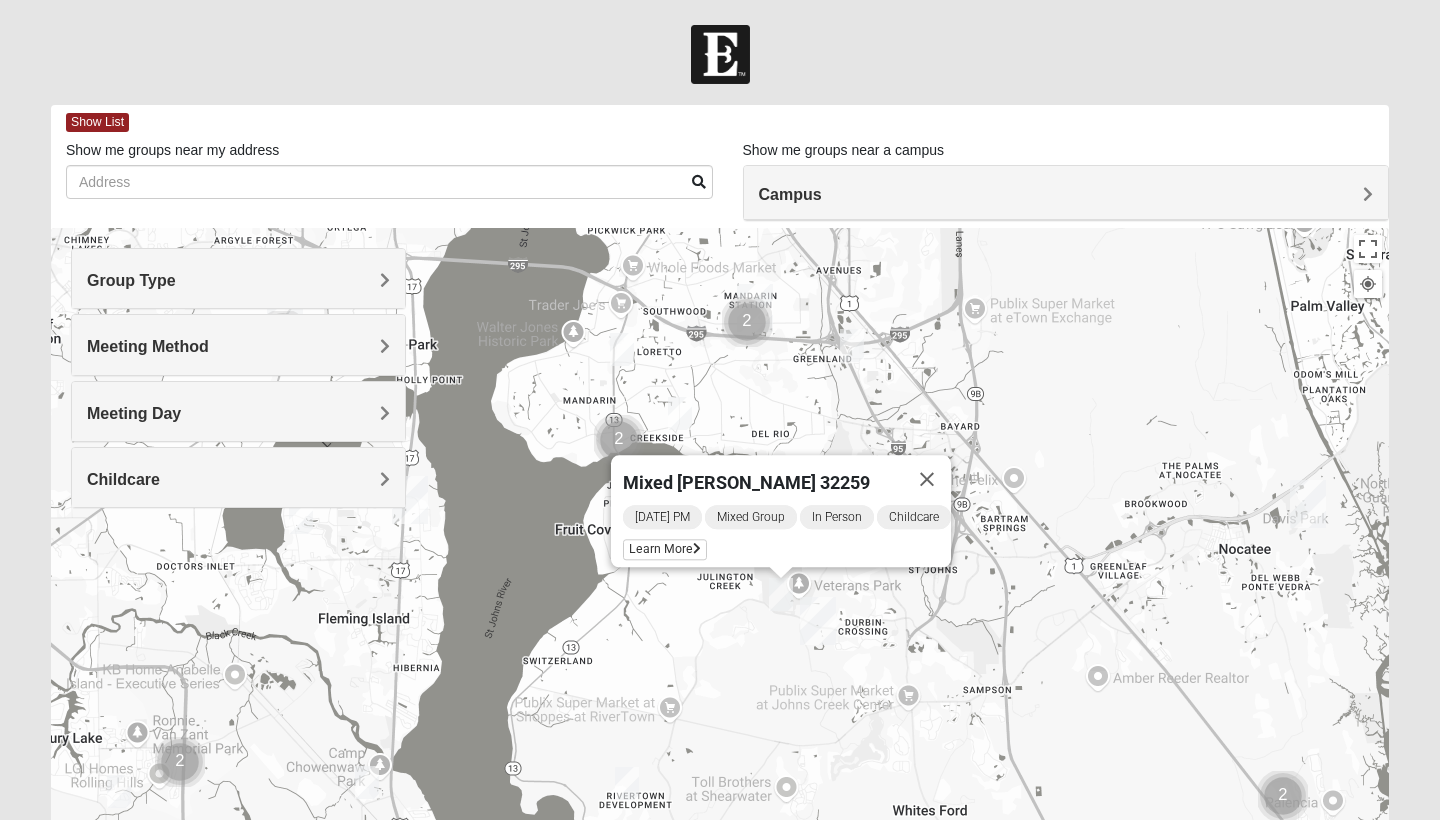 drag, startPoint x: 701, startPoint y: 567, endPoint x: 697, endPoint y: 671, distance: 104.0769 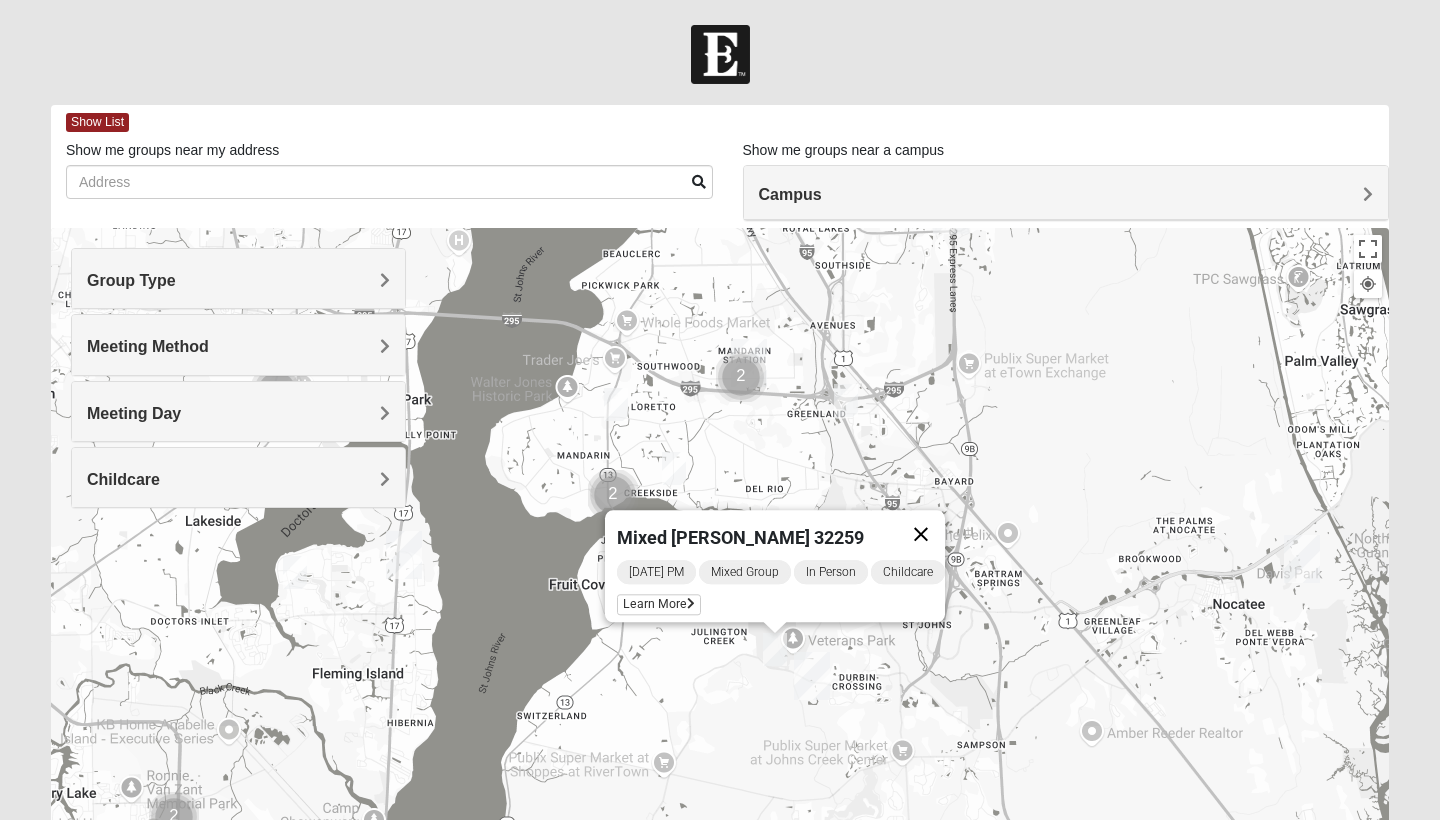 click at bounding box center (921, 534) 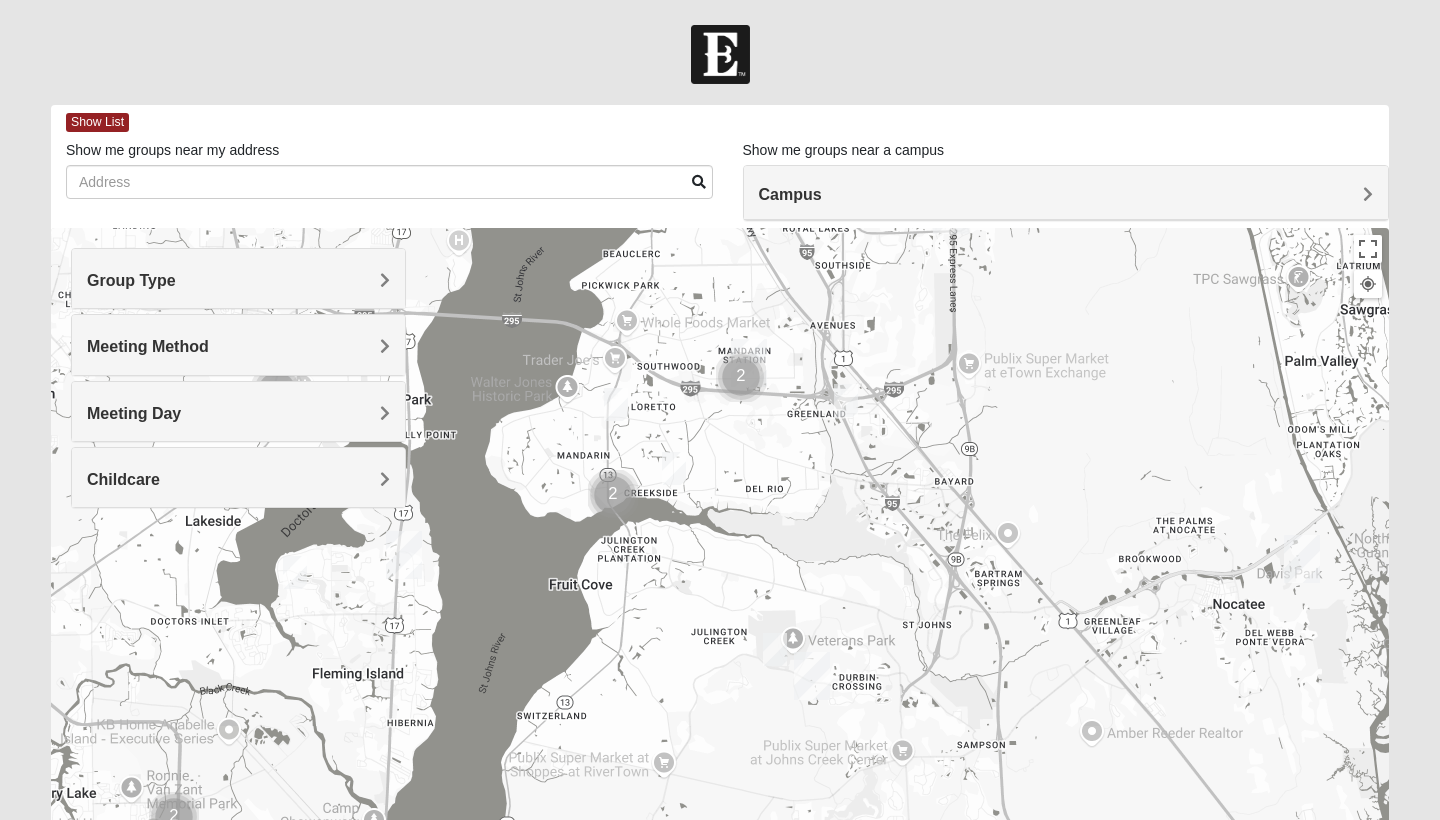 click at bounding box center [674, 468] 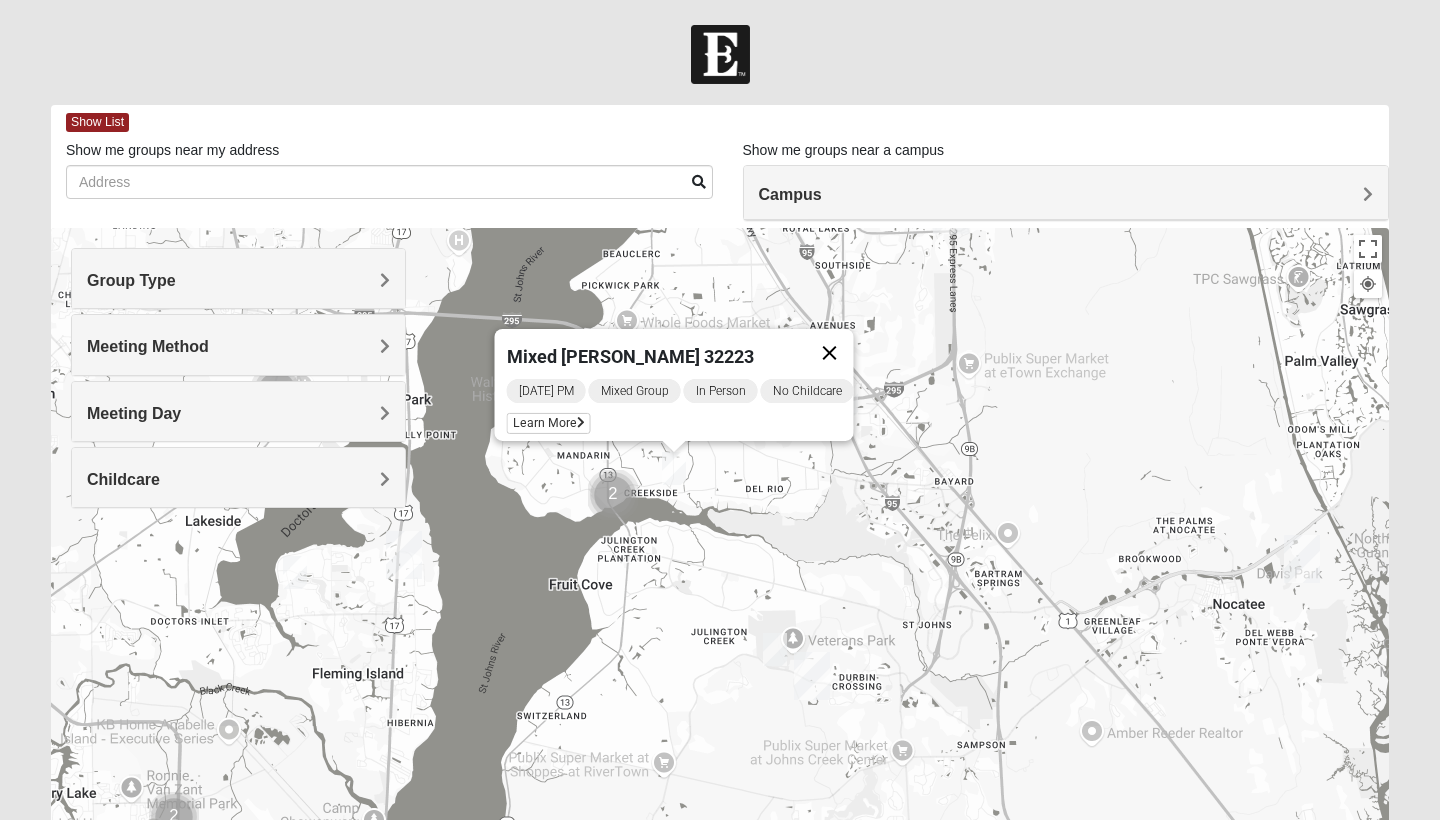 click at bounding box center (830, 353) 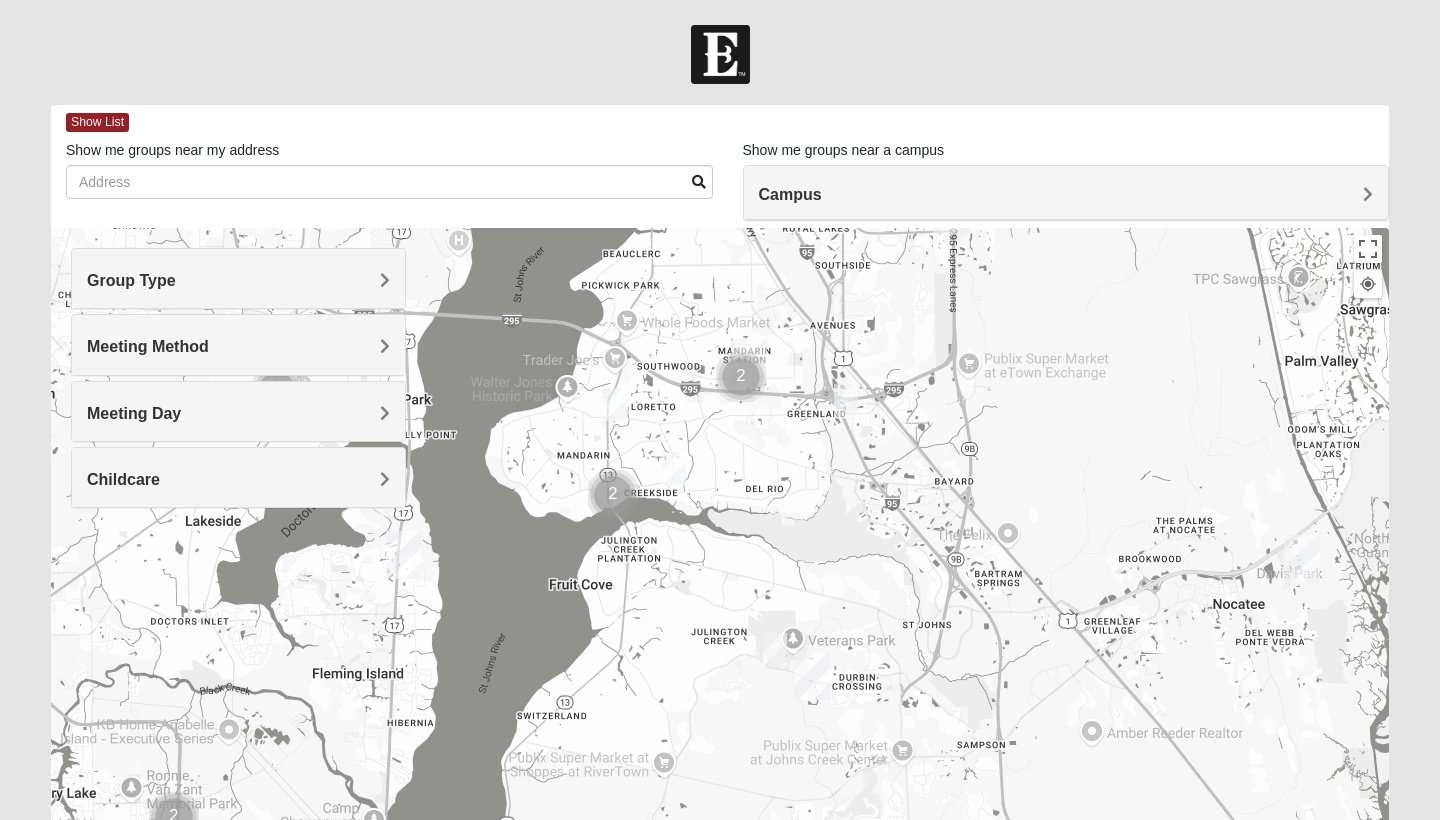 click on "To navigate, press the arrow keys." at bounding box center (720, 628) 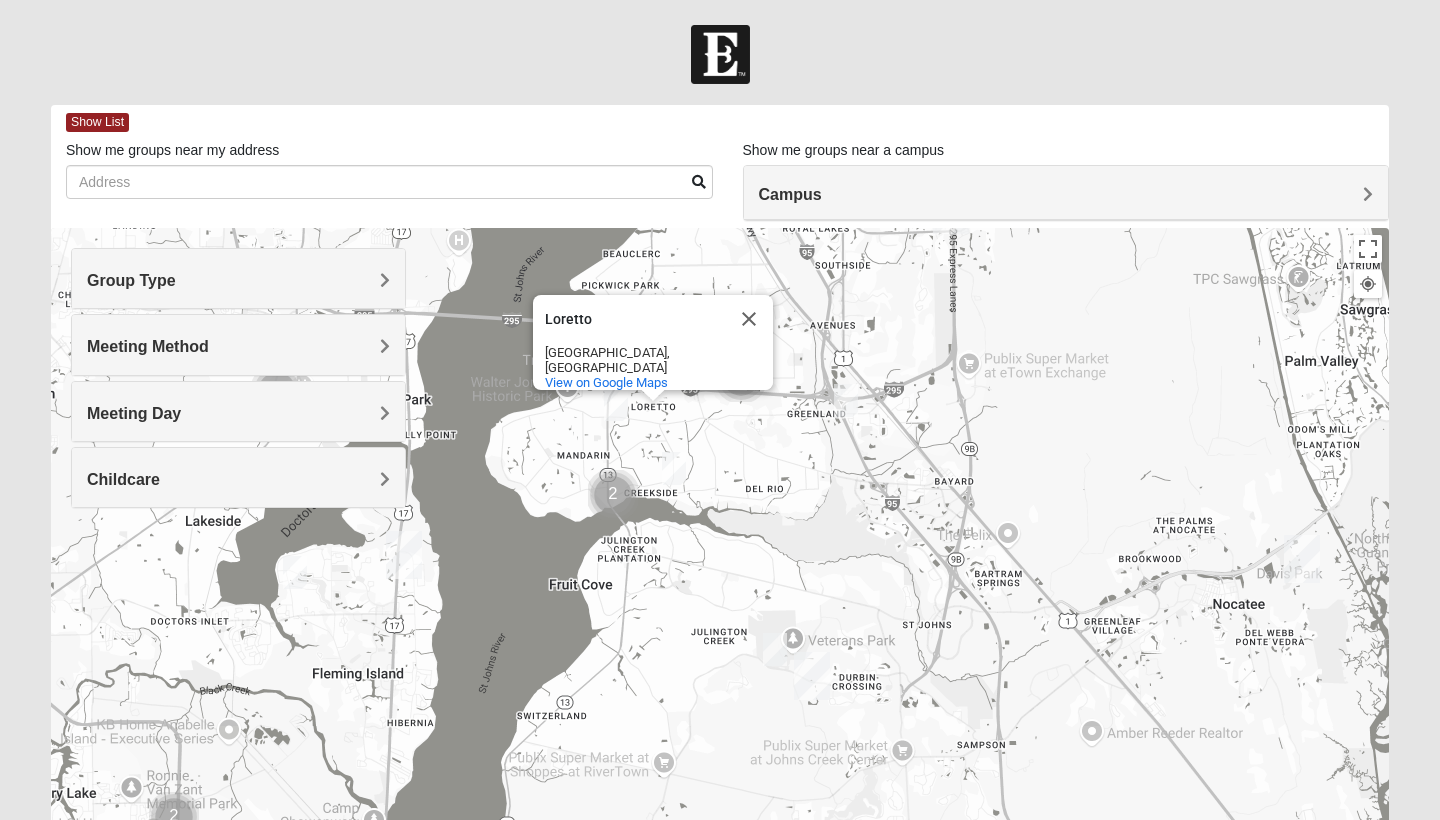 click at bounding box center (616, 404) 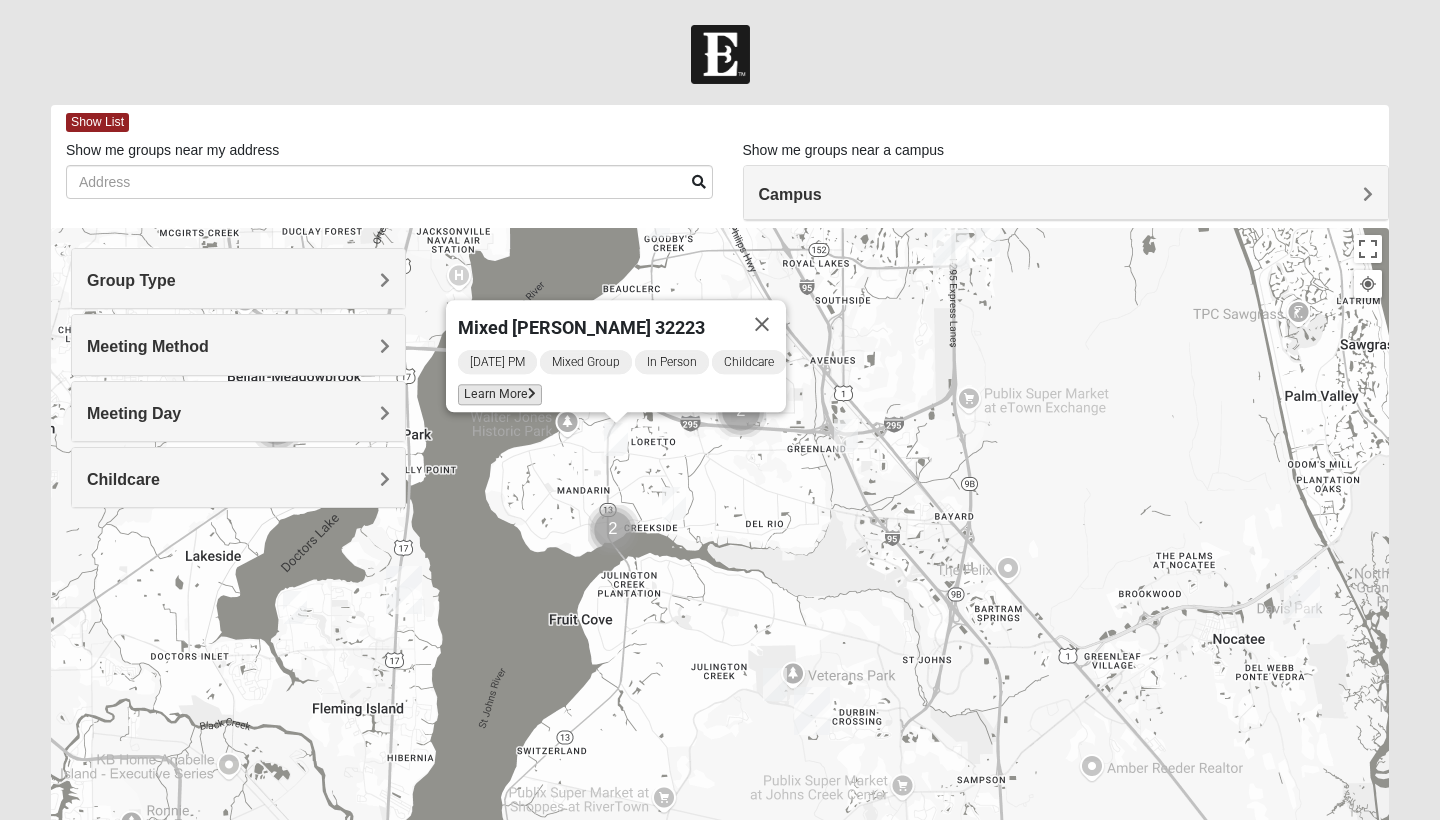 click on "Learn More" at bounding box center [500, 394] 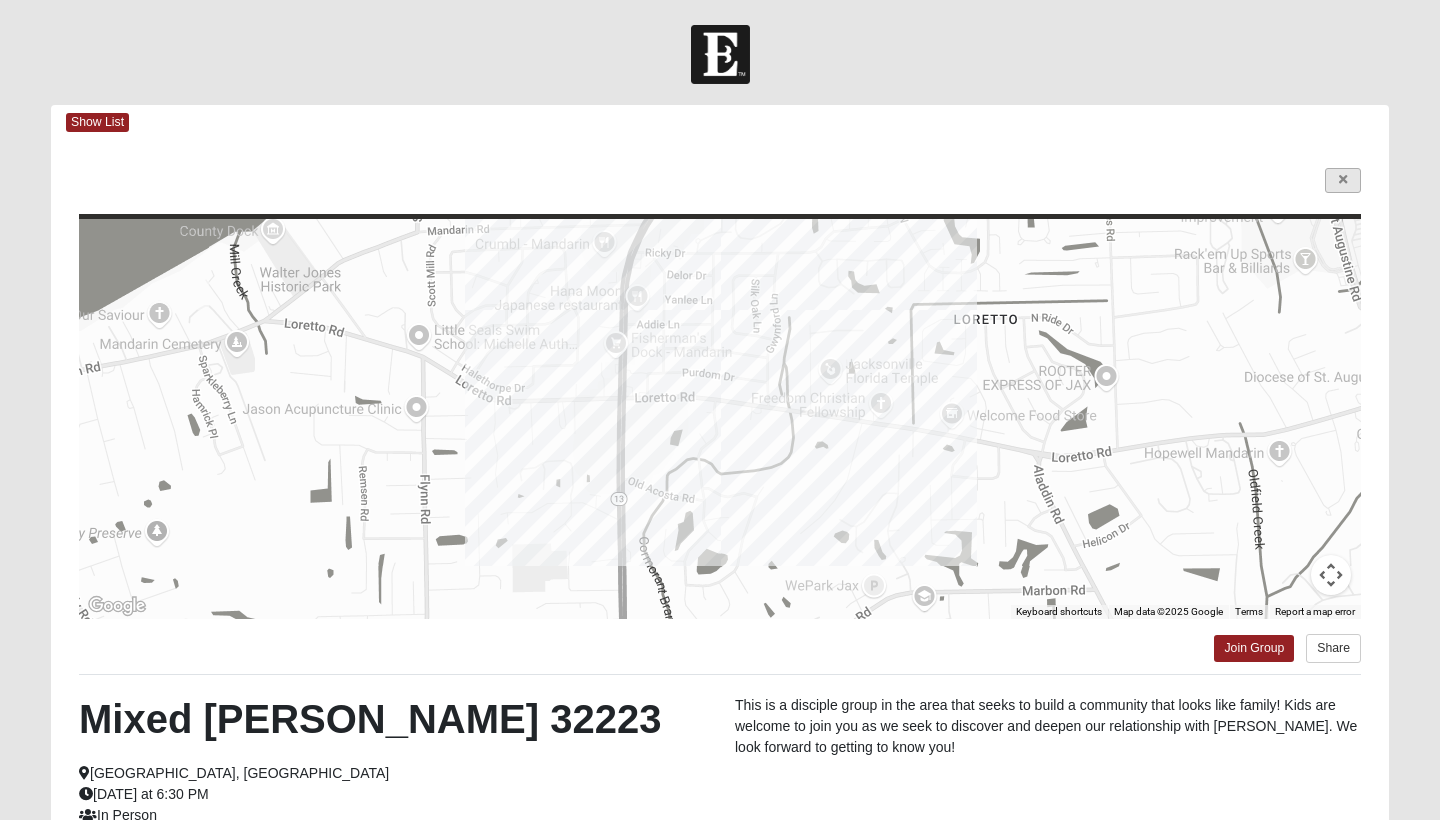 scroll, scrollTop: 0, scrollLeft: 0, axis: both 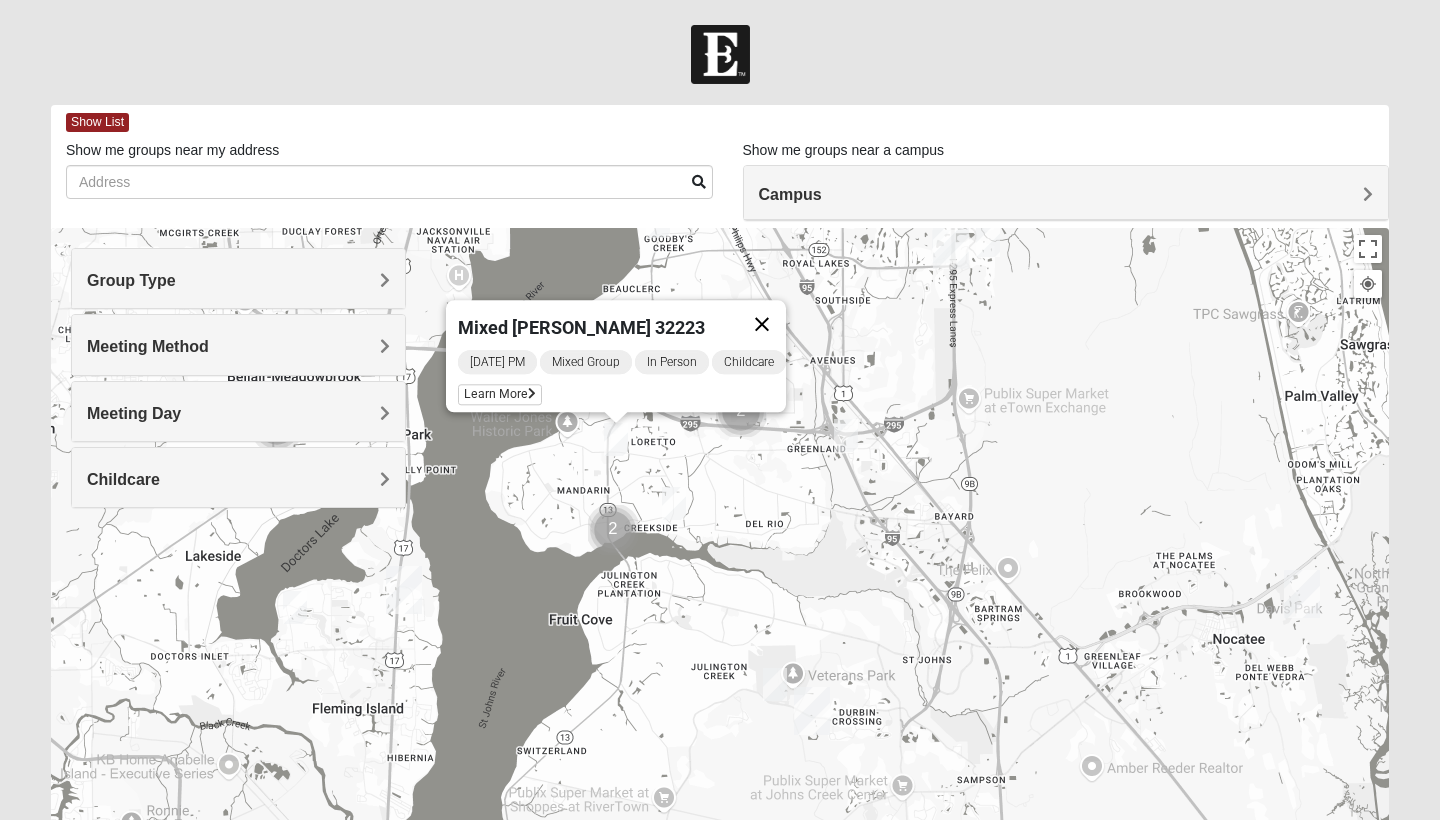 click at bounding box center (762, 324) 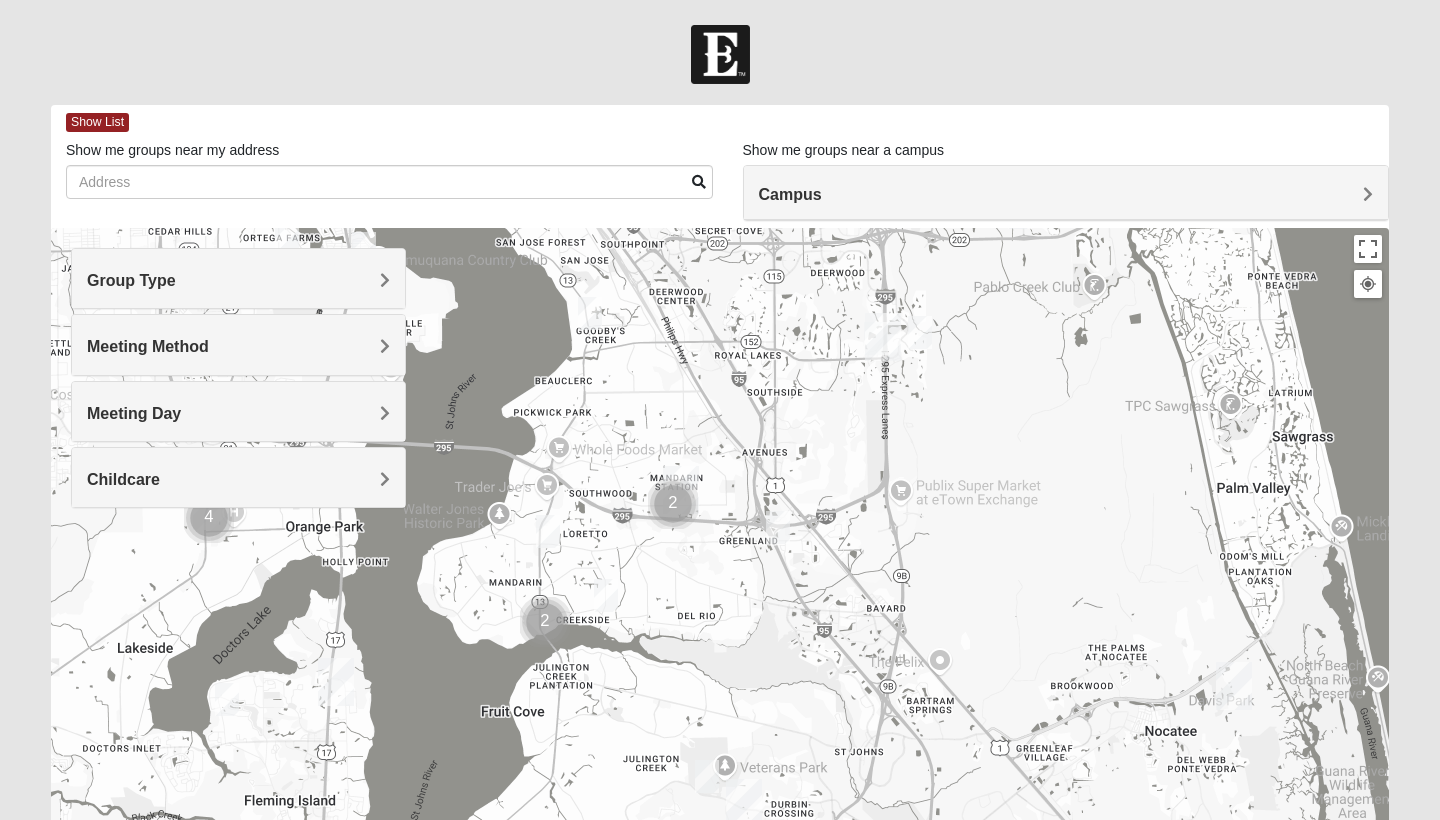 drag, startPoint x: 1046, startPoint y: 454, endPoint x: 897, endPoint y: 623, distance: 225.30424 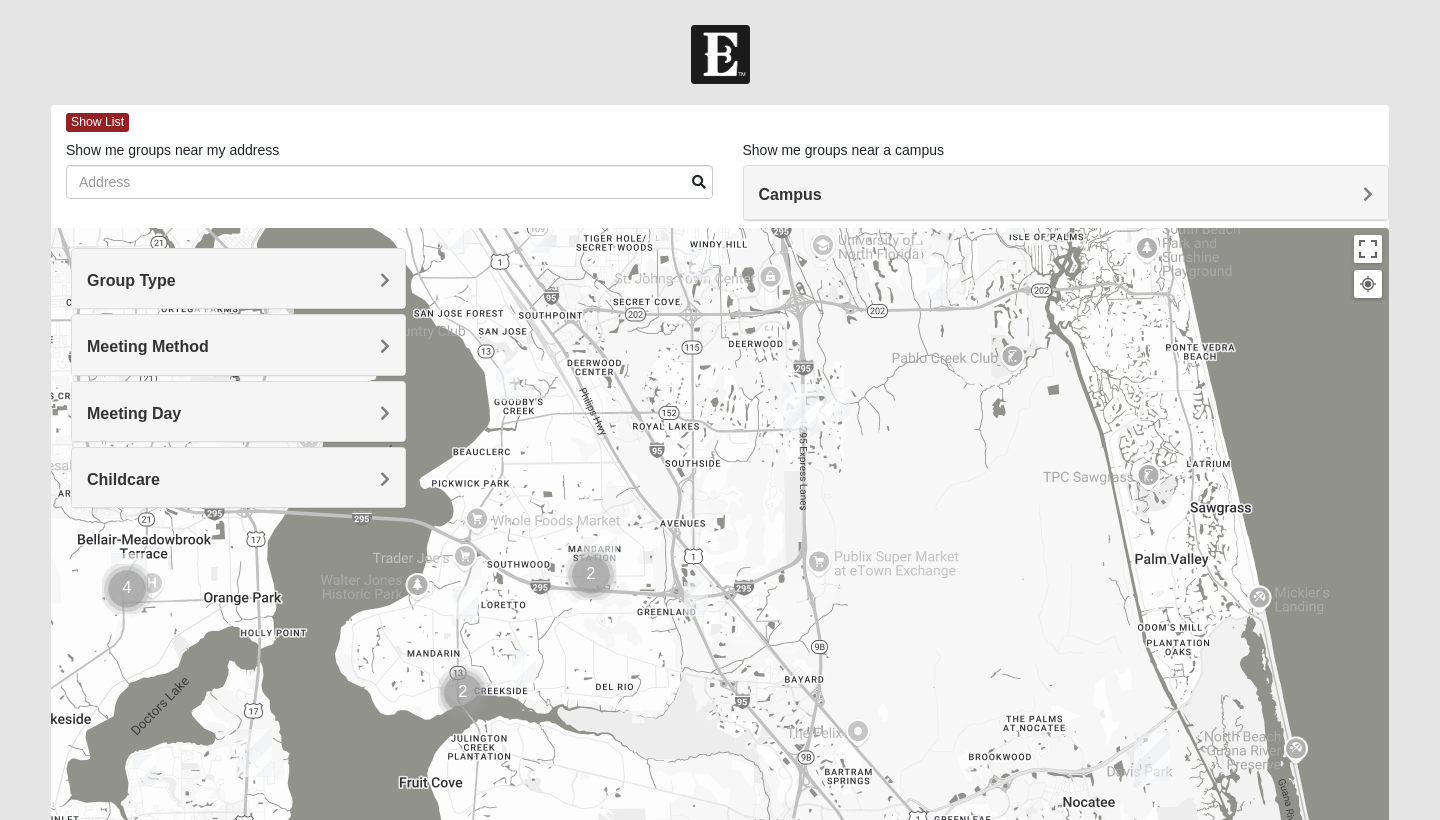 click at bounding box center (838, 403) 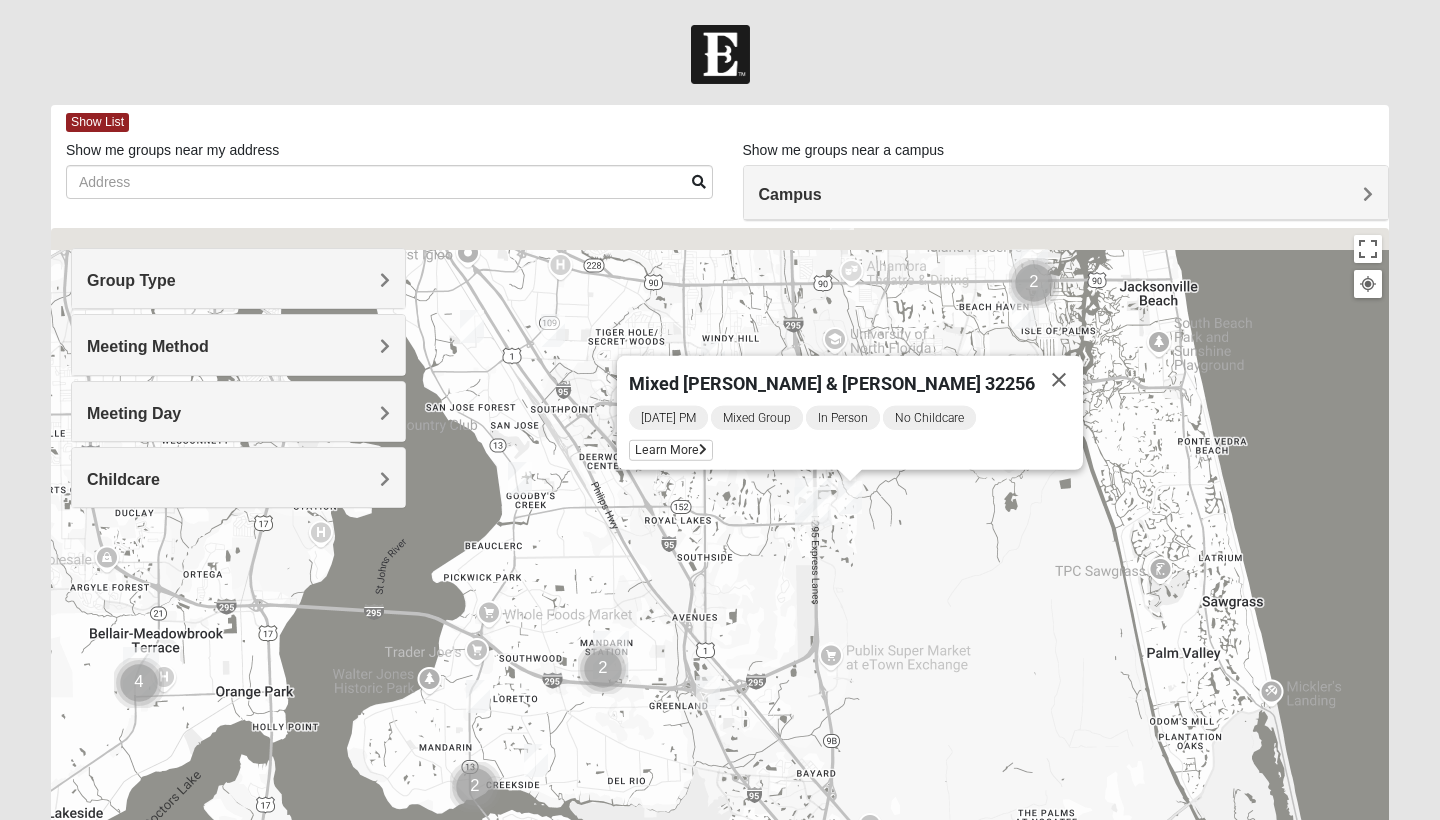 drag, startPoint x: 838, startPoint y: 528, endPoint x: 871, endPoint y: 678, distance: 153.58711 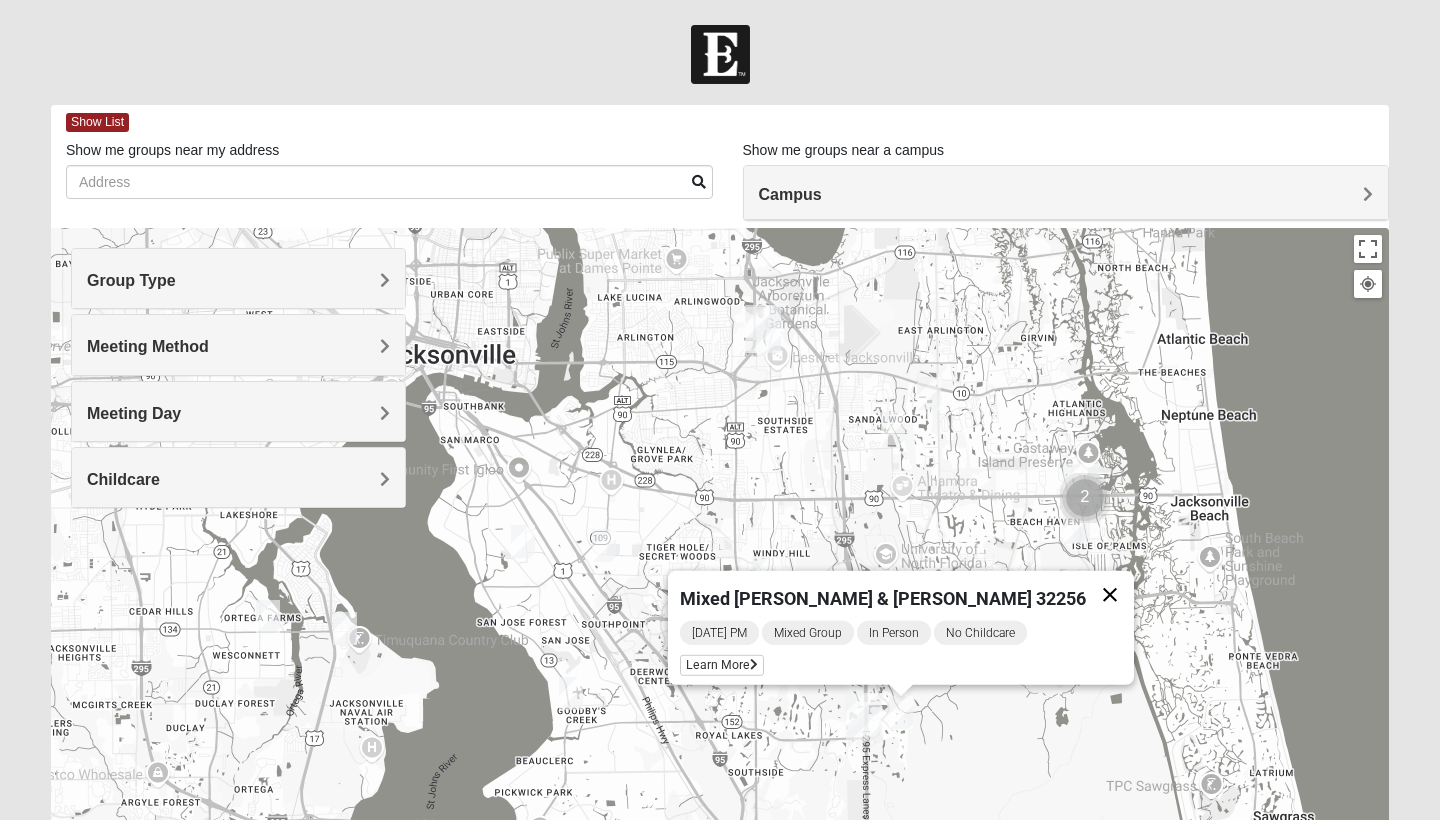 click at bounding box center [1110, 595] 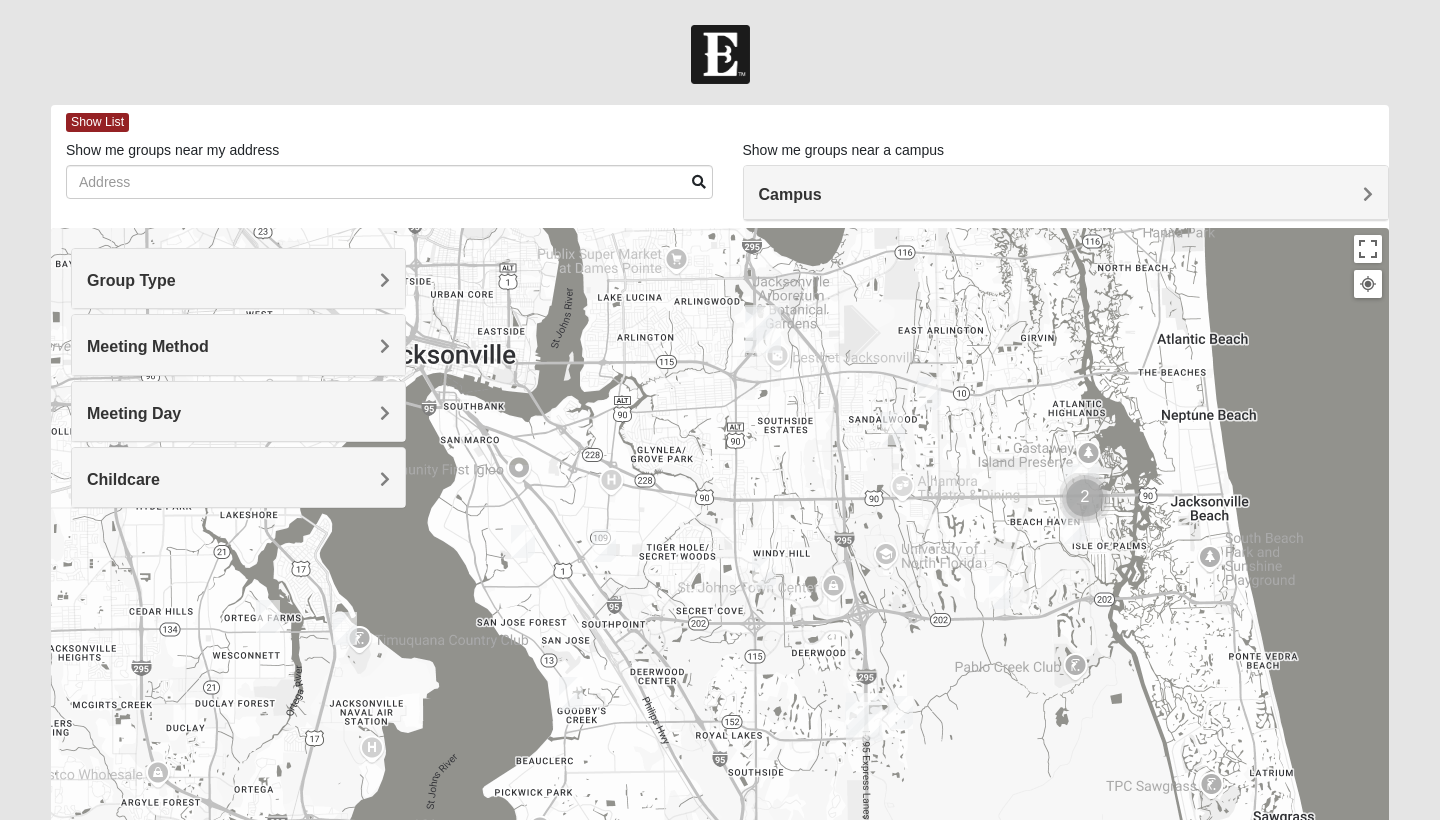 click at bounding box center [929, 393] 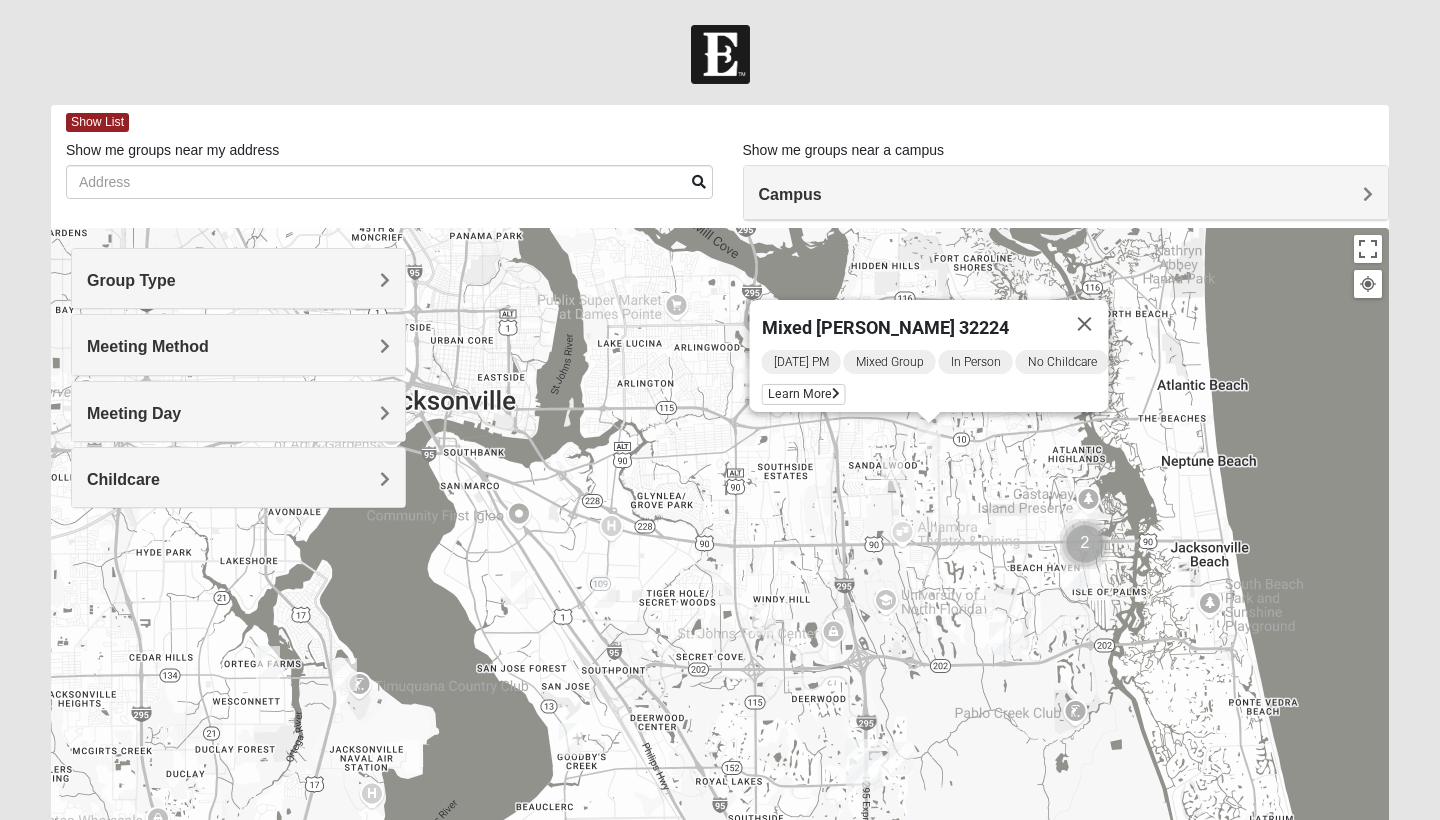 drag, startPoint x: 776, startPoint y: 519, endPoint x: 819, endPoint y: 549, distance: 52.43091 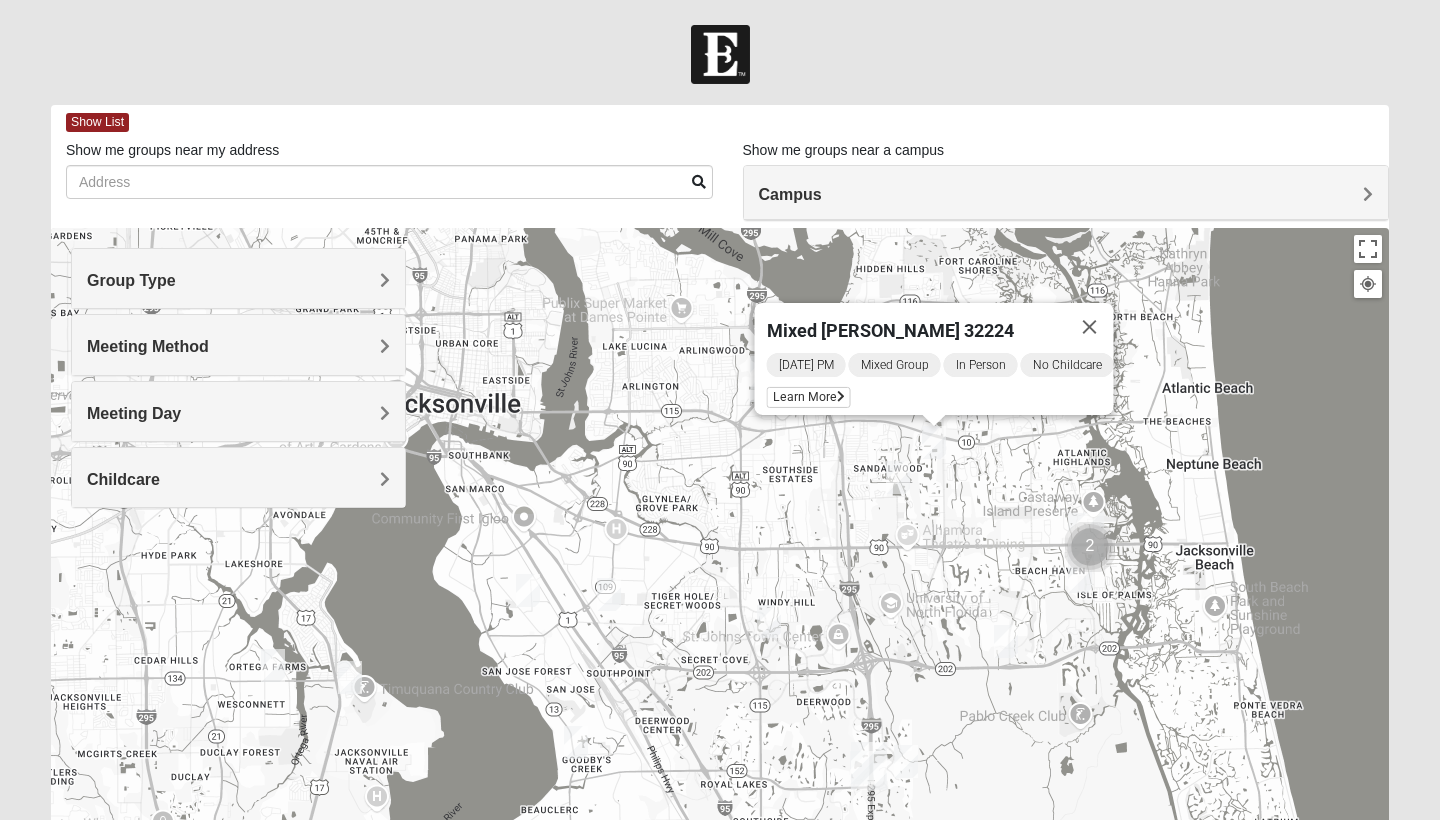 drag, startPoint x: 635, startPoint y: 591, endPoint x: 775, endPoint y: 473, distance: 183.0956 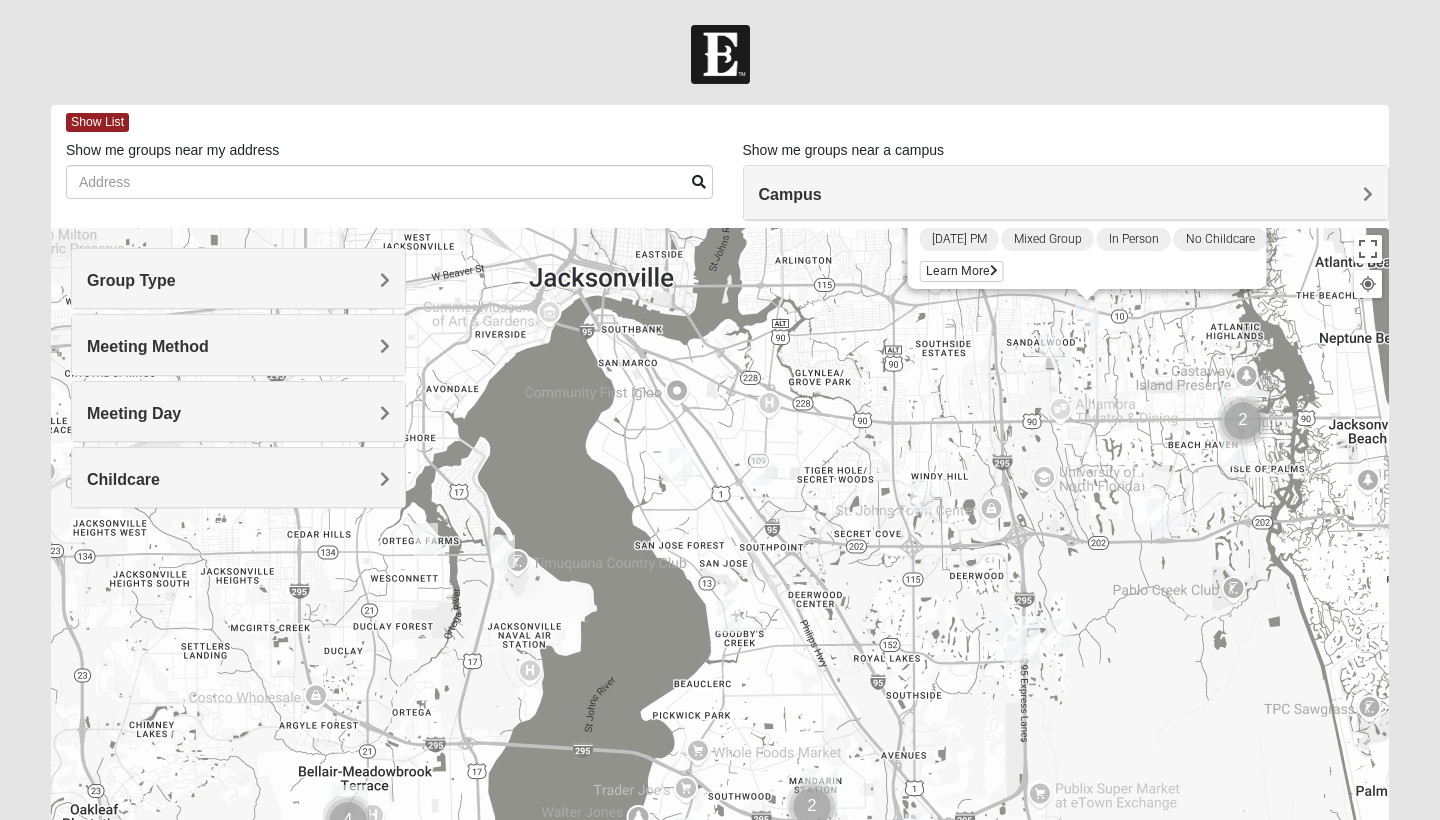 click at bounding box center (426, 539) 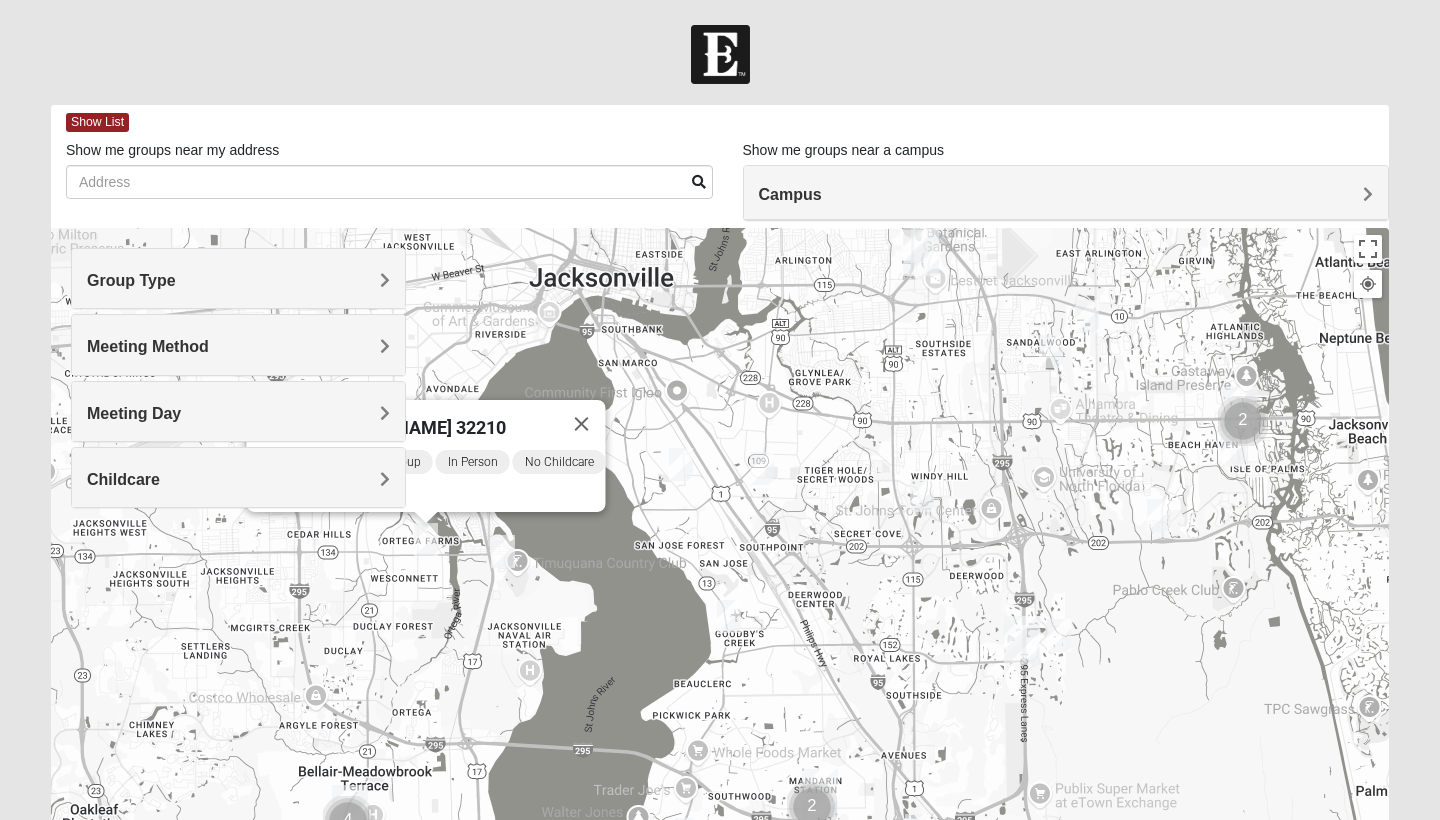 drag, startPoint x: 519, startPoint y: 623, endPoint x: 705, endPoint y: 650, distance: 187.94946 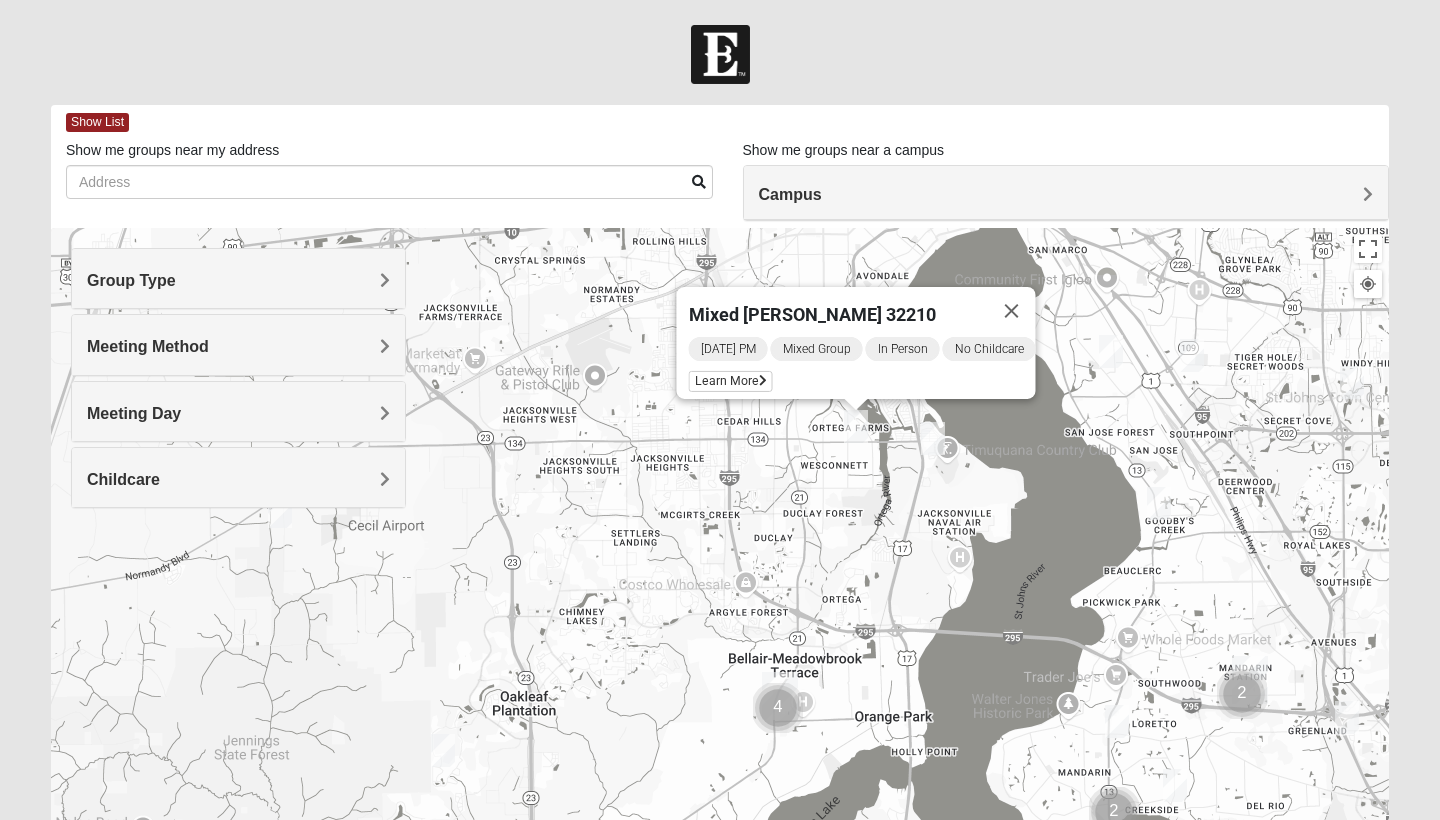 drag, startPoint x: 654, startPoint y: 702, endPoint x: 868, endPoint y: 562, distance: 255.72641 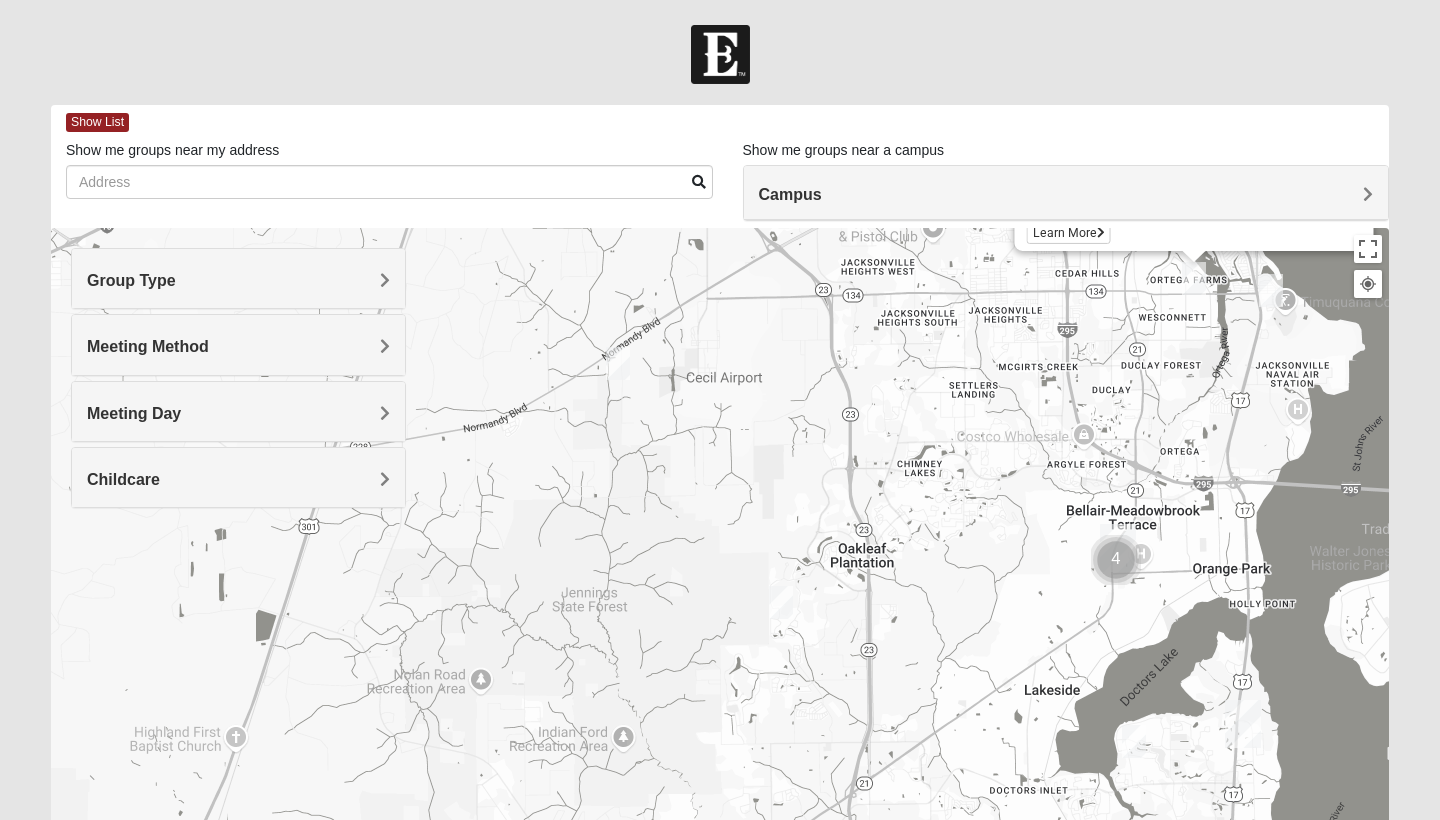 drag, startPoint x: 703, startPoint y: 678, endPoint x: 784, endPoint y: 767, distance: 120.34118 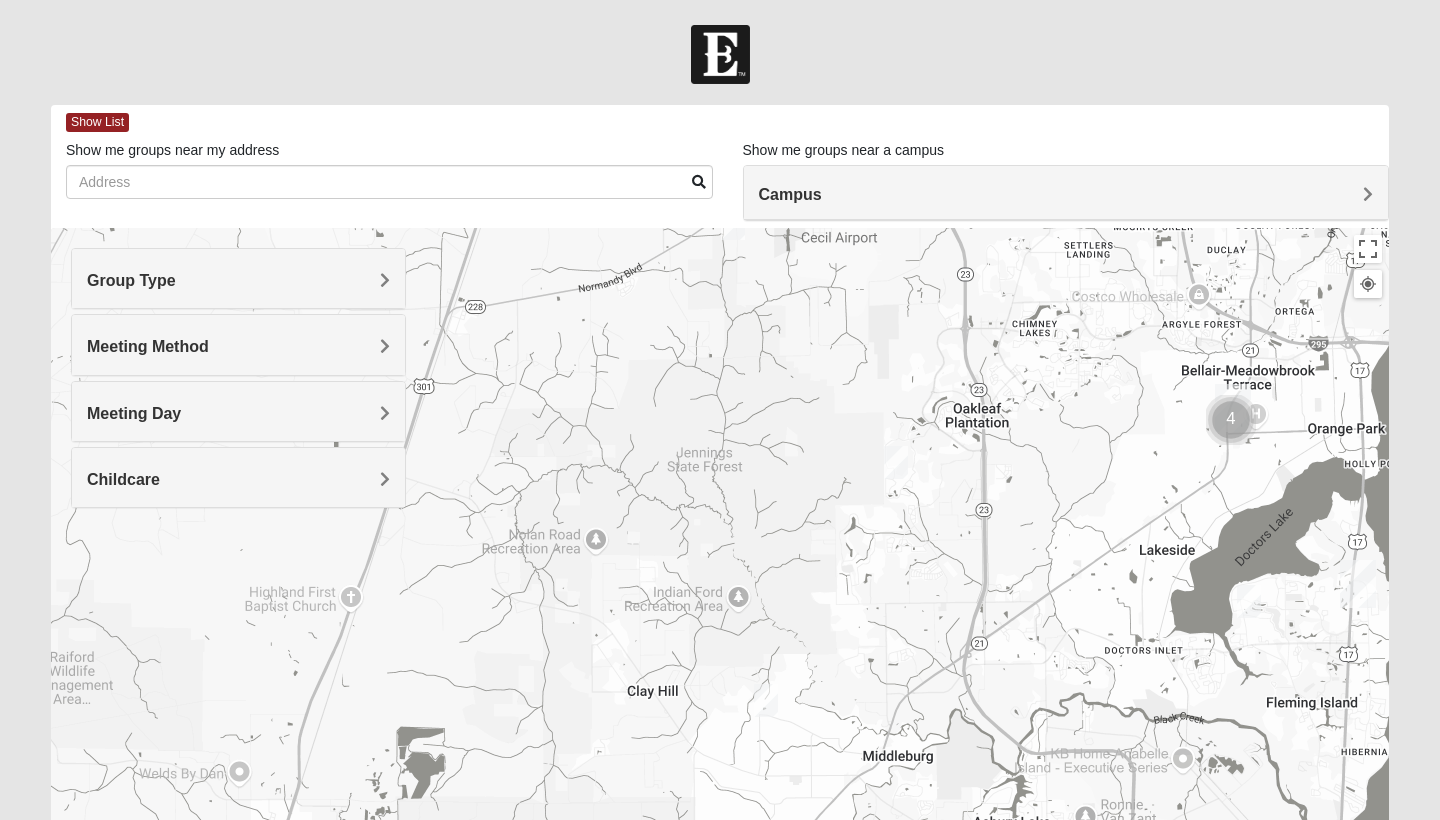 drag, startPoint x: 693, startPoint y: 636, endPoint x: 795, endPoint y: 439, distance: 221.84003 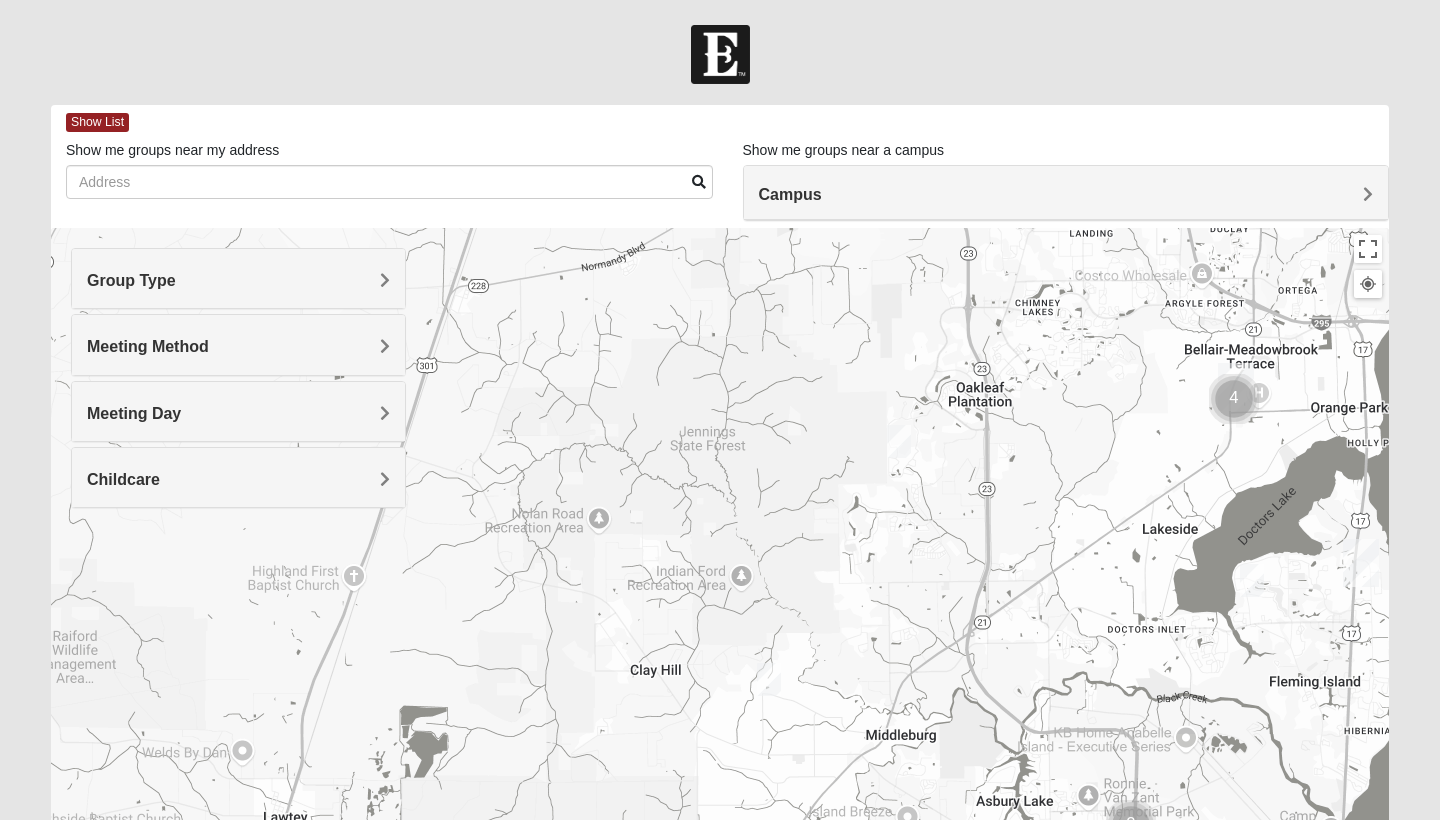click at bounding box center [769, 679] 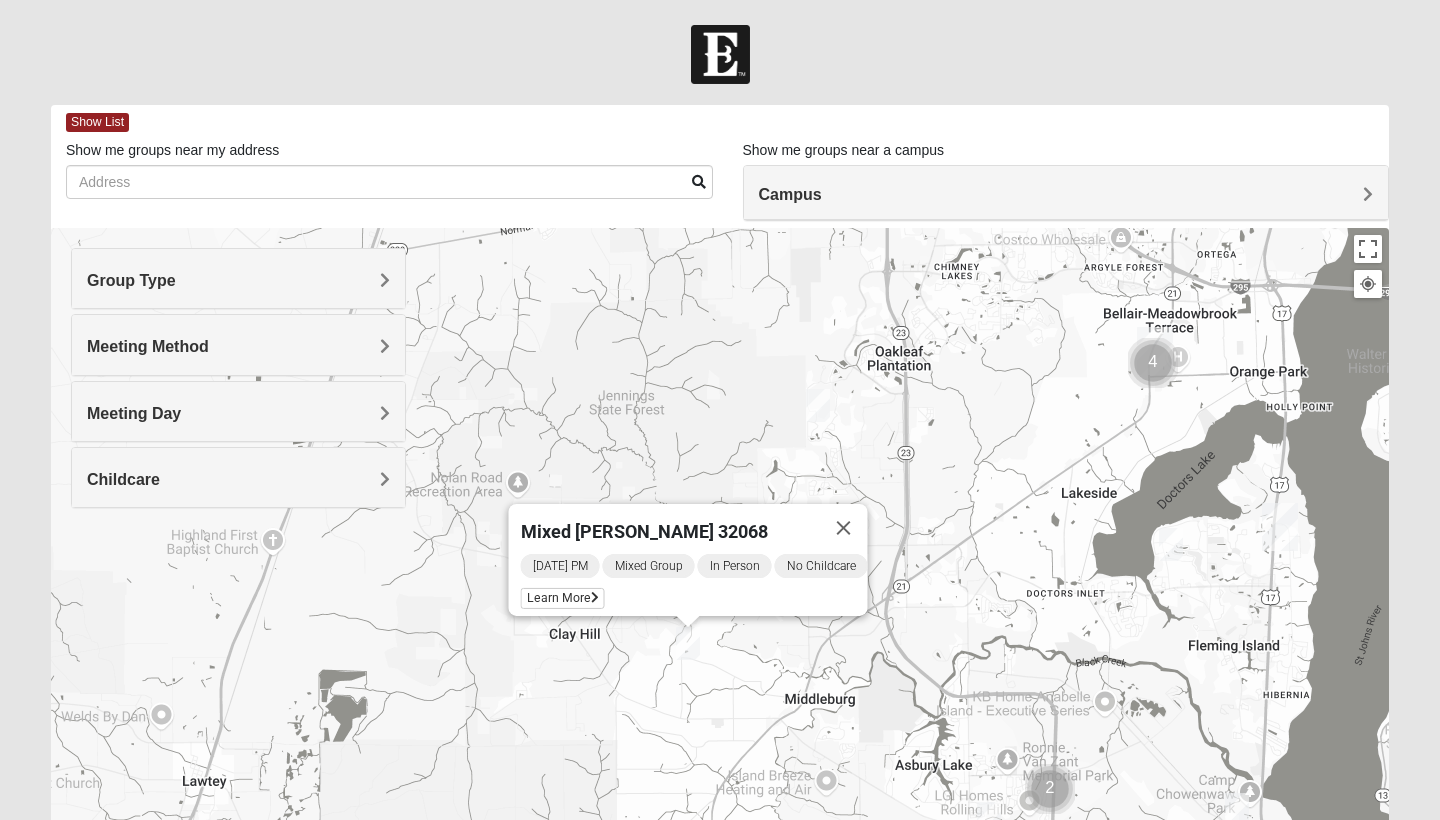 drag, startPoint x: 770, startPoint y: 462, endPoint x: 682, endPoint y: 309, distance: 176.50212 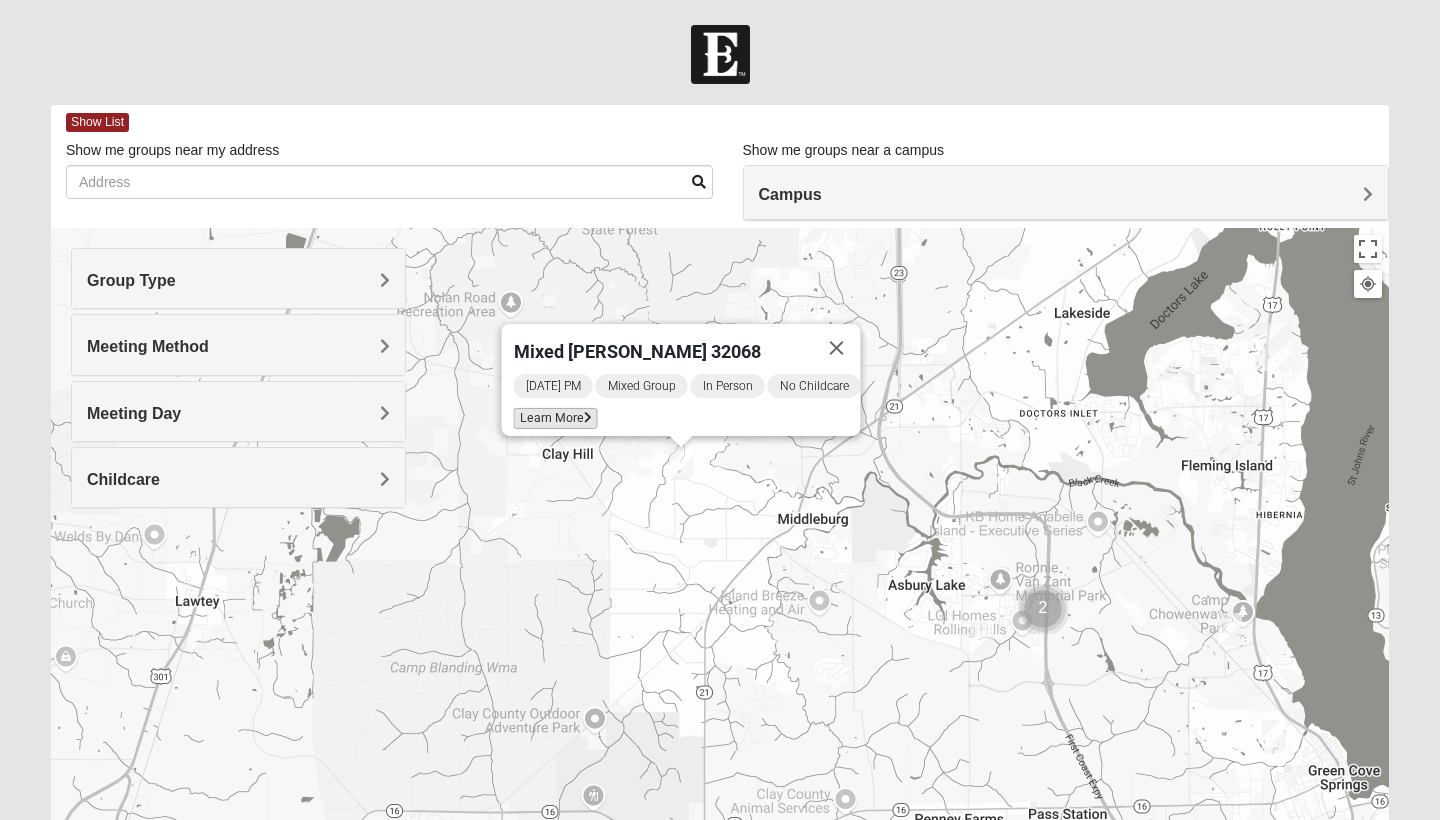 click on "Learn More" at bounding box center (556, 418) 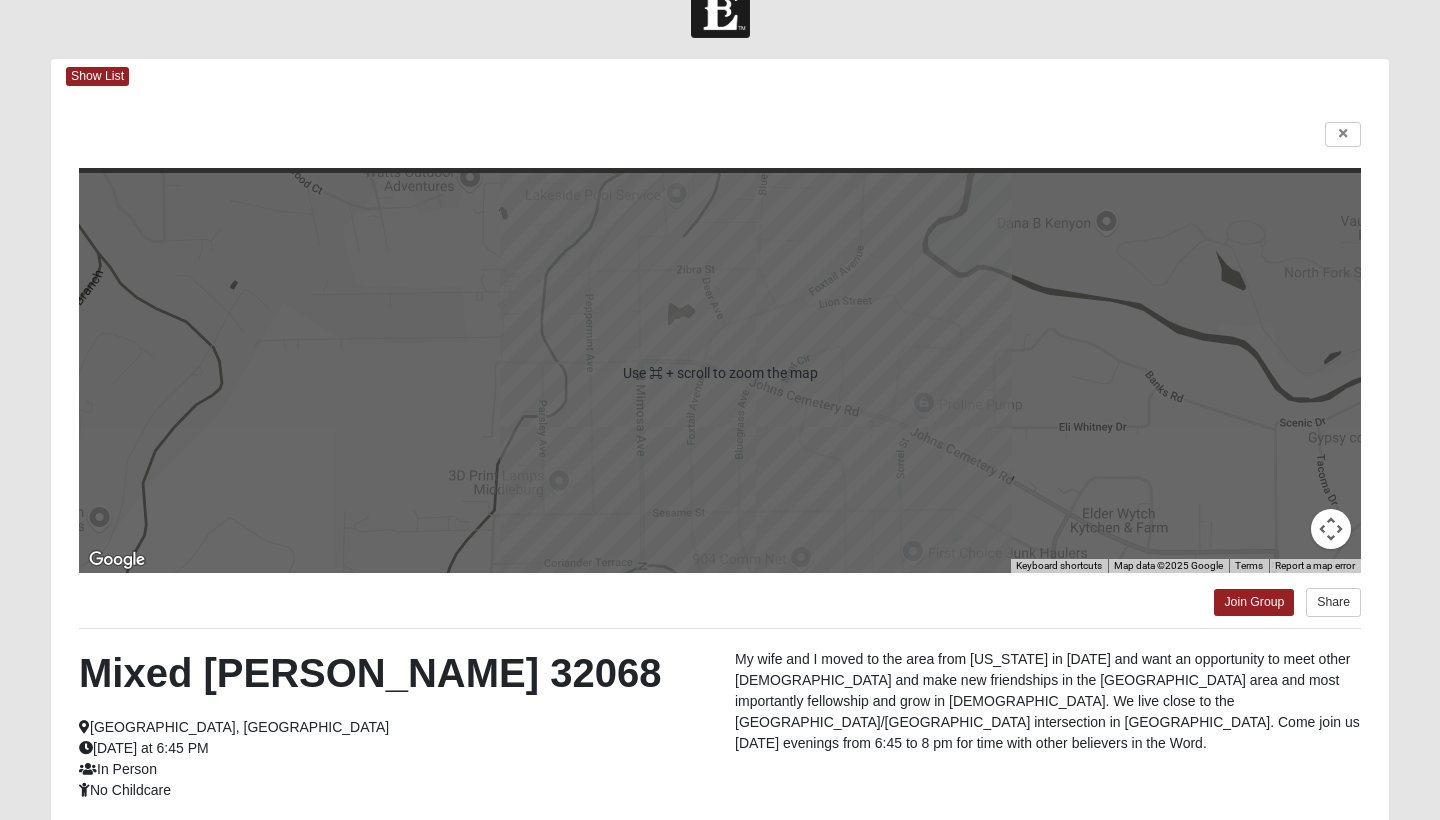 scroll, scrollTop: 50, scrollLeft: 0, axis: vertical 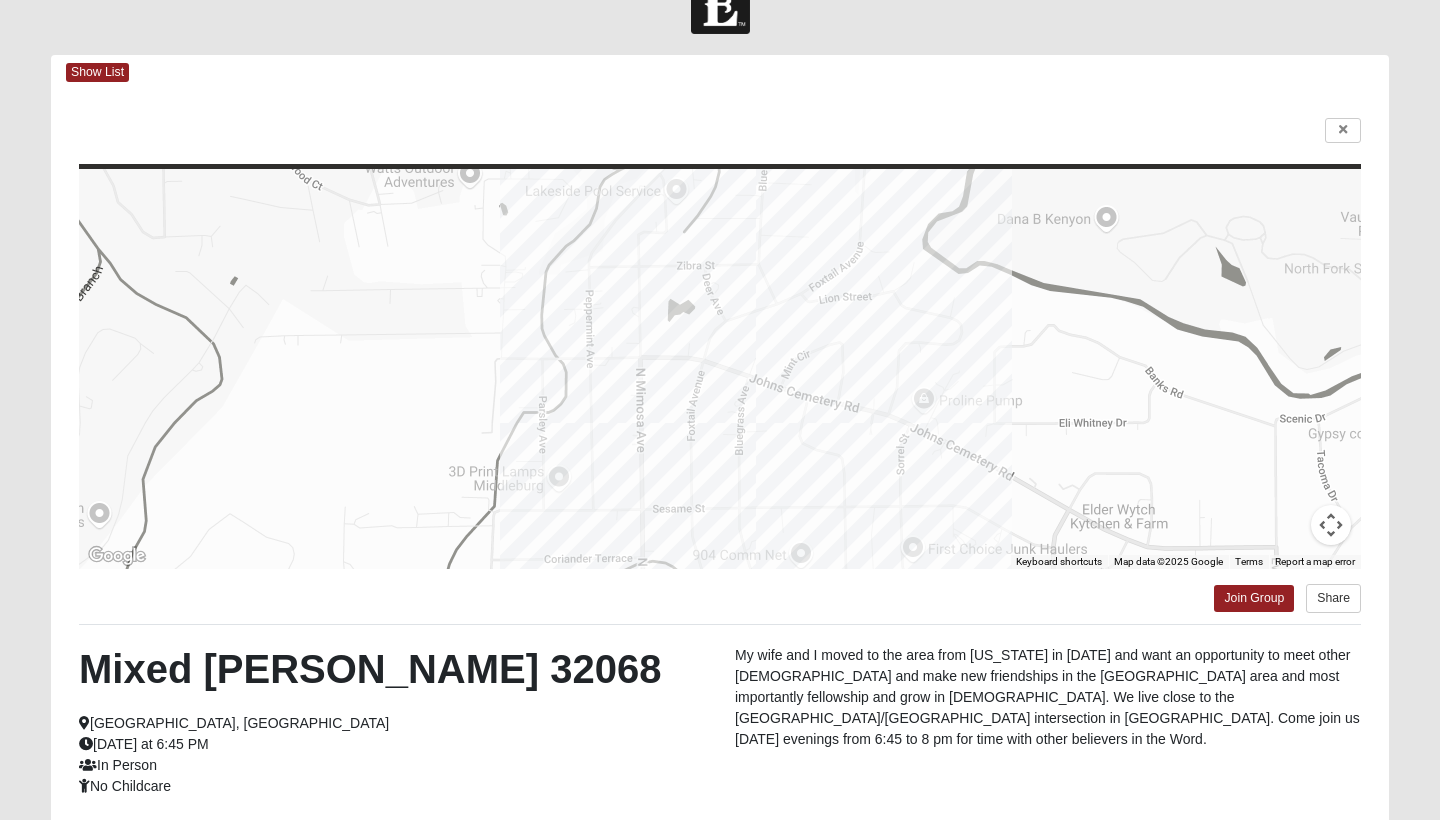 click on "← Move left → Move right ↑ Move up ↓ Move down + Zoom in - Zoom out Home Jump left by 75% End Jump right by 75% Page Up Jump up by 75% Page Down Jump down by 75% Use ⌘ + scroll to zoom the map Keyboard shortcuts Map Data Map data ©2025 Google Map data ©2025 Google 200 m  Click to toggle between metric and imperial units Terms Report a map error
Join Group
Share
Mixed [PERSON_NAME] 32068
[GEOGRAPHIC_DATA], [GEOGRAPHIC_DATA]
[DATE] at 6:45 PM
In Person
No Childcare
My wife and I moved to the area from [US_STATE] in [DATE] and want an opportunity to meet other [DEMOGRAPHIC_DATA] and make new friendships in the [GEOGRAPHIC_DATA] area and most importantly fellowship and grow in [DEMOGRAPHIC_DATA].  We live close to the [GEOGRAPHIC_DATA]/[GEOGRAPHIC_DATA] intersection in [GEOGRAPHIC_DATA].  Come join us [DATE] evenings from 6:45 to 8 pm for time with other believers in the Word." at bounding box center [720, 524] 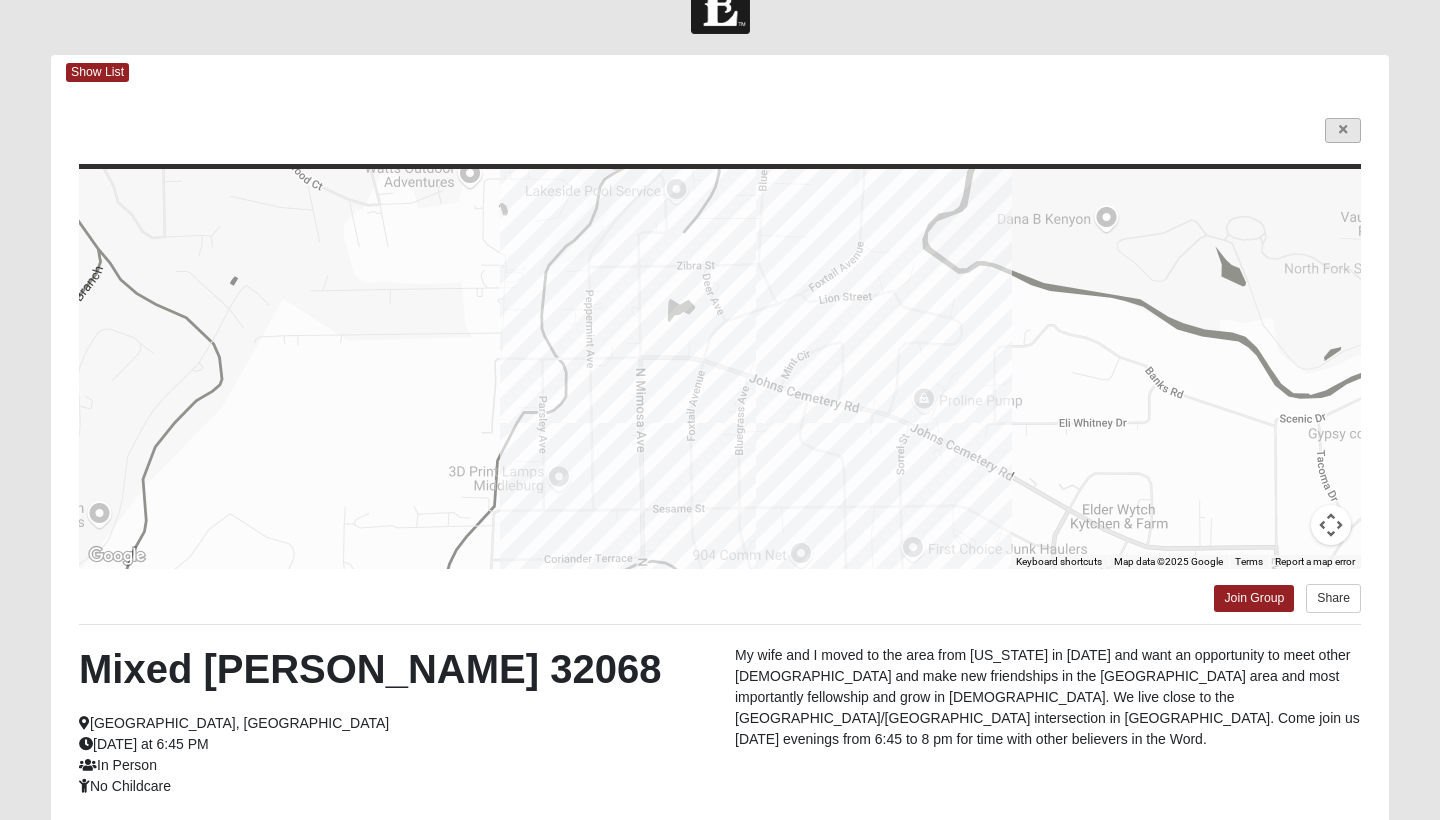 click at bounding box center (1343, 130) 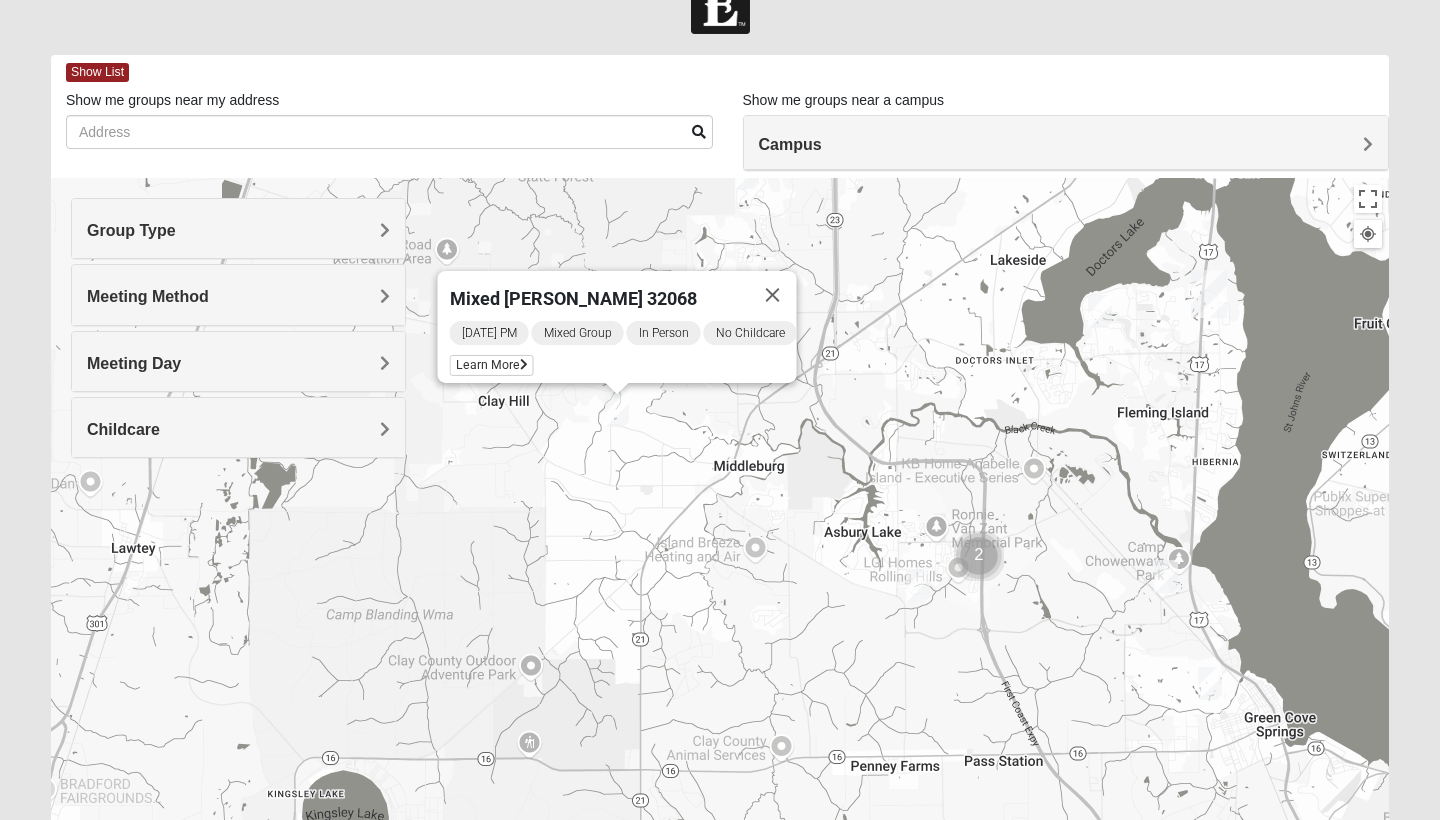 drag, startPoint x: 976, startPoint y: 556, endPoint x: 771, endPoint y: 456, distance: 228.08989 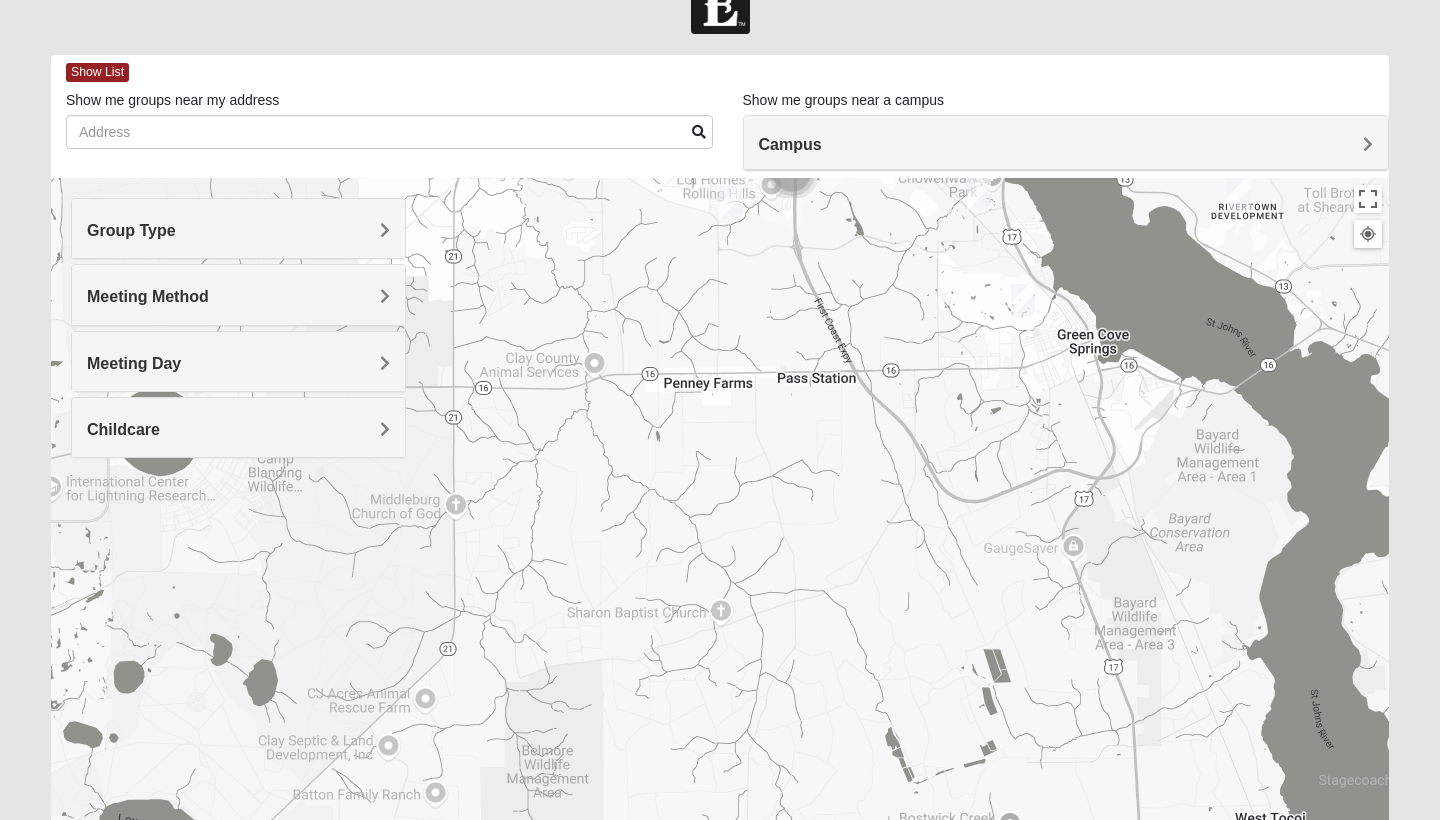drag, startPoint x: 757, startPoint y: 557, endPoint x: 580, endPoint y: 444, distance: 209.99524 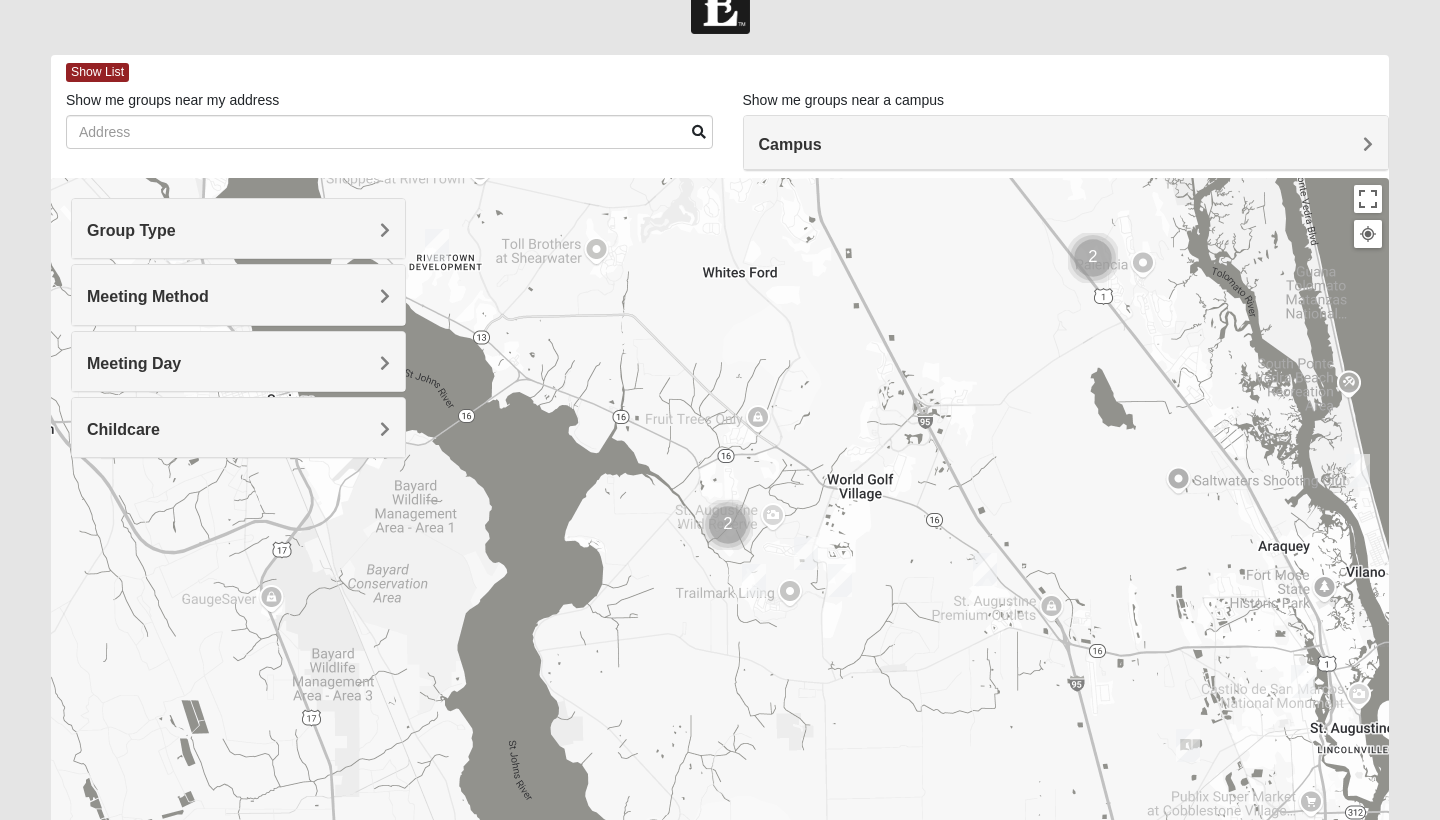 drag, startPoint x: 724, startPoint y: 587, endPoint x: 685, endPoint y: 549, distance: 54.451813 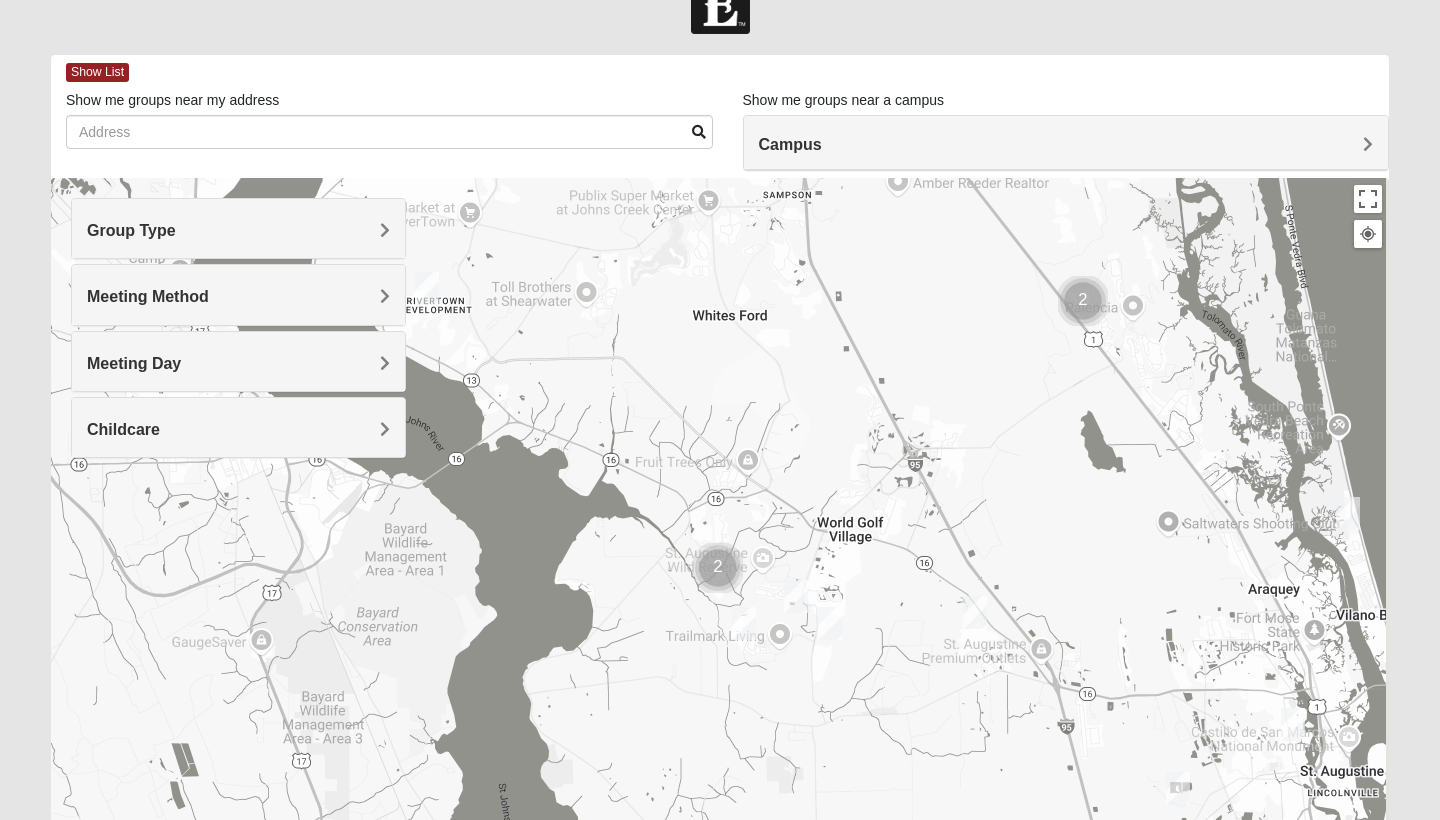 drag, startPoint x: 592, startPoint y: 562, endPoint x: 559, endPoint y: 656, distance: 99.62429 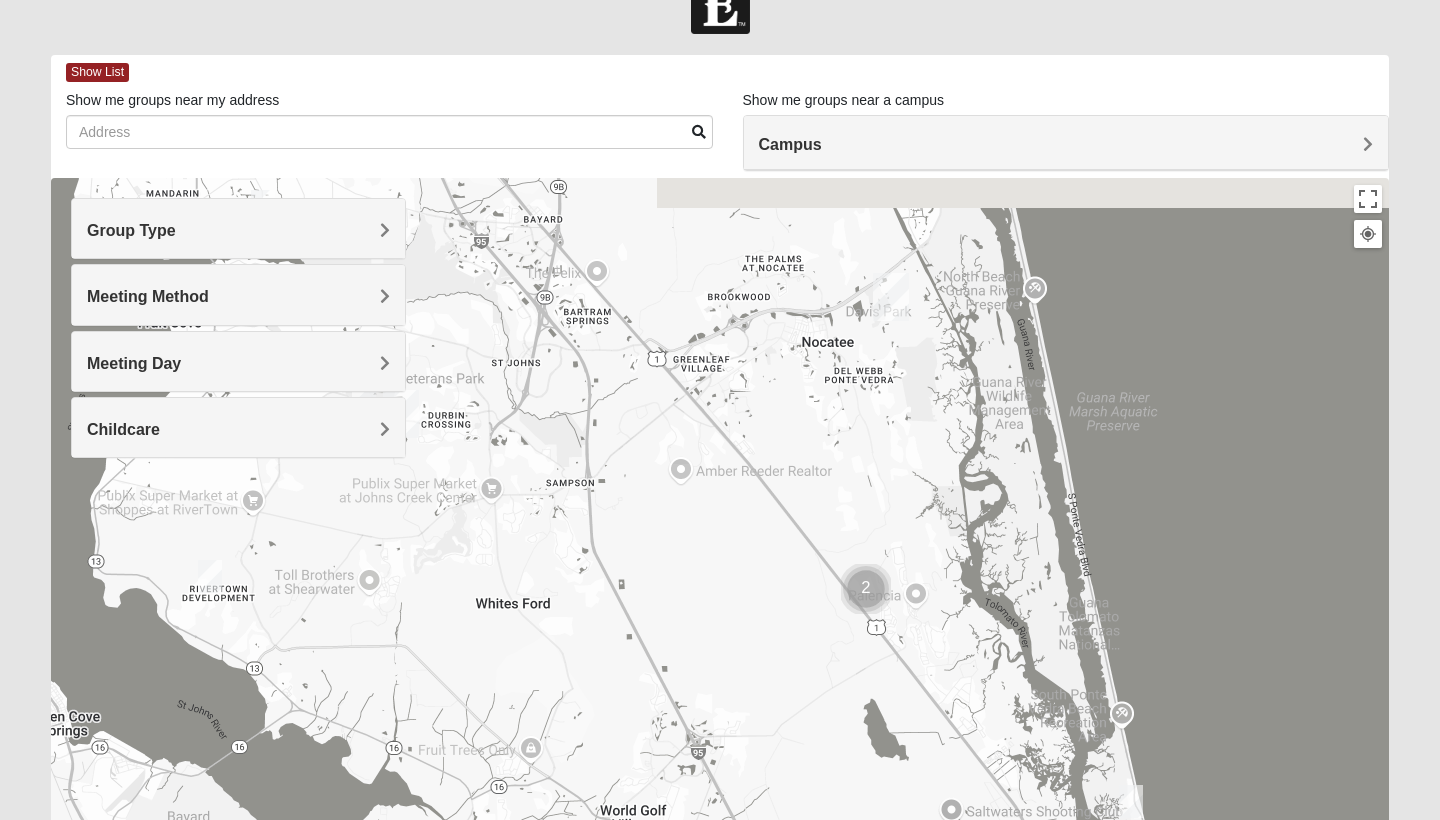 drag, startPoint x: 800, startPoint y: 493, endPoint x: 591, endPoint y: 696, distance: 291.3589 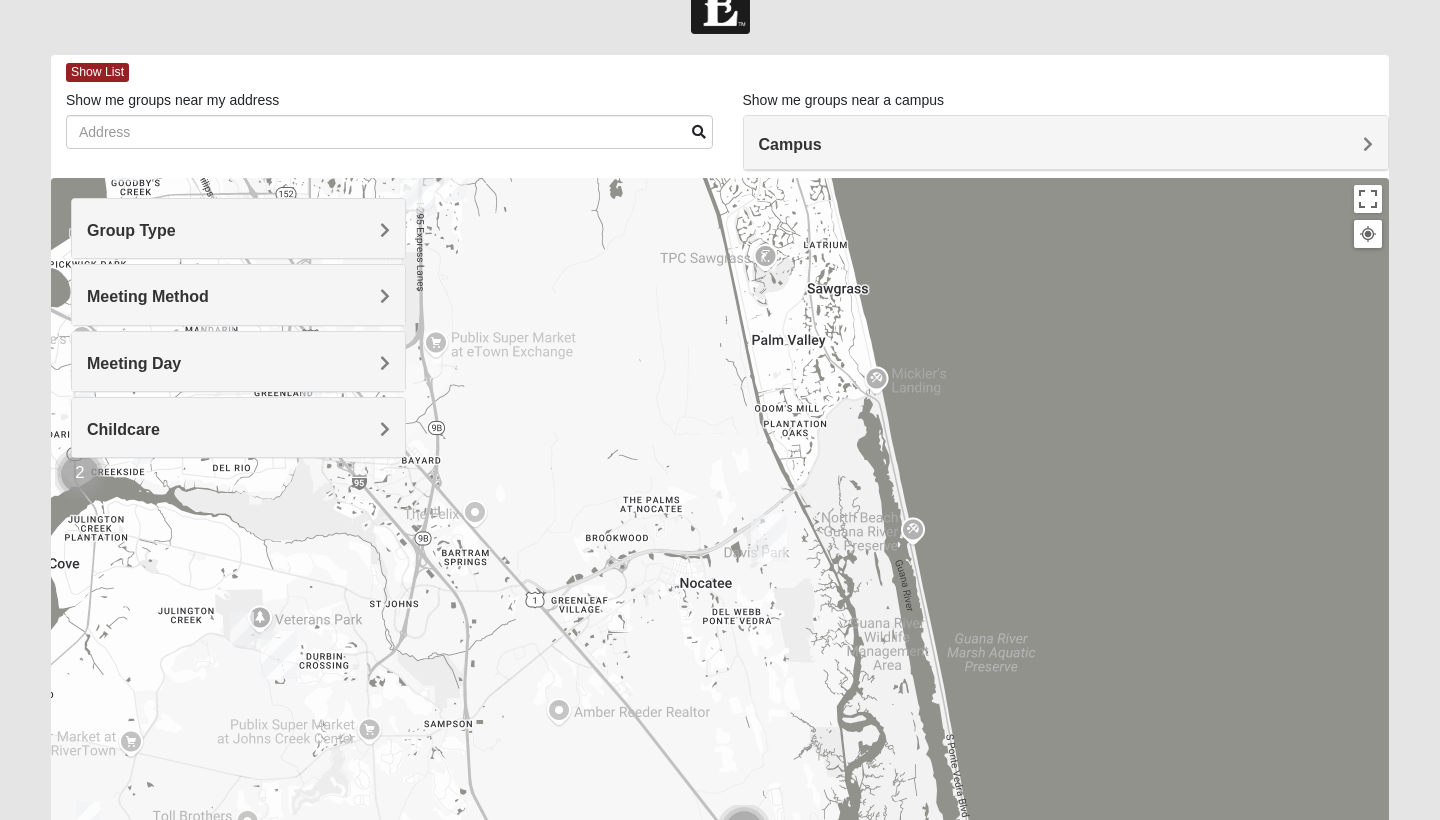 drag, startPoint x: 700, startPoint y: 554, endPoint x: 700, endPoint y: 672, distance: 118 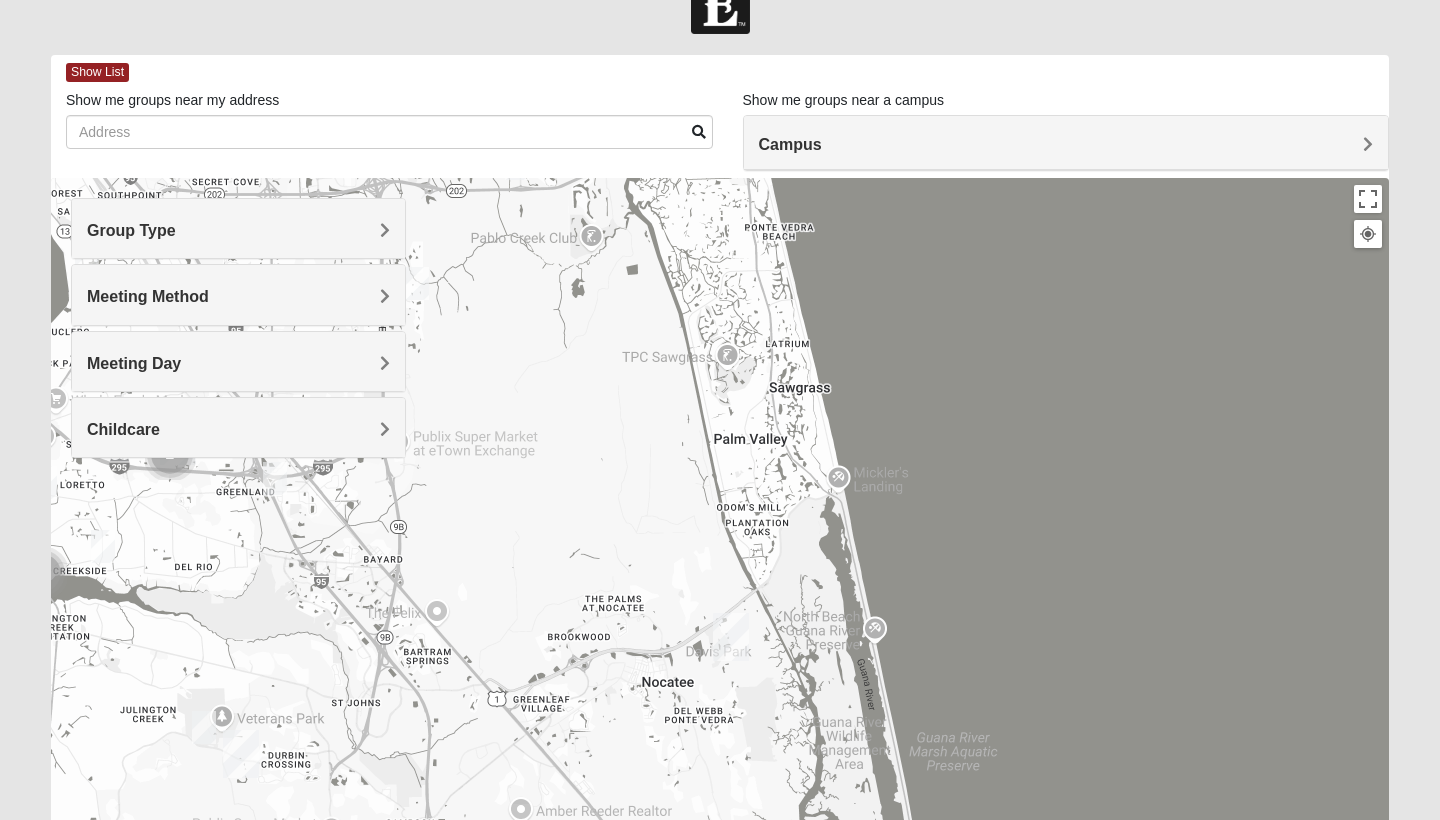 drag, startPoint x: 818, startPoint y: 501, endPoint x: 779, endPoint y: 598, distance: 104.54664 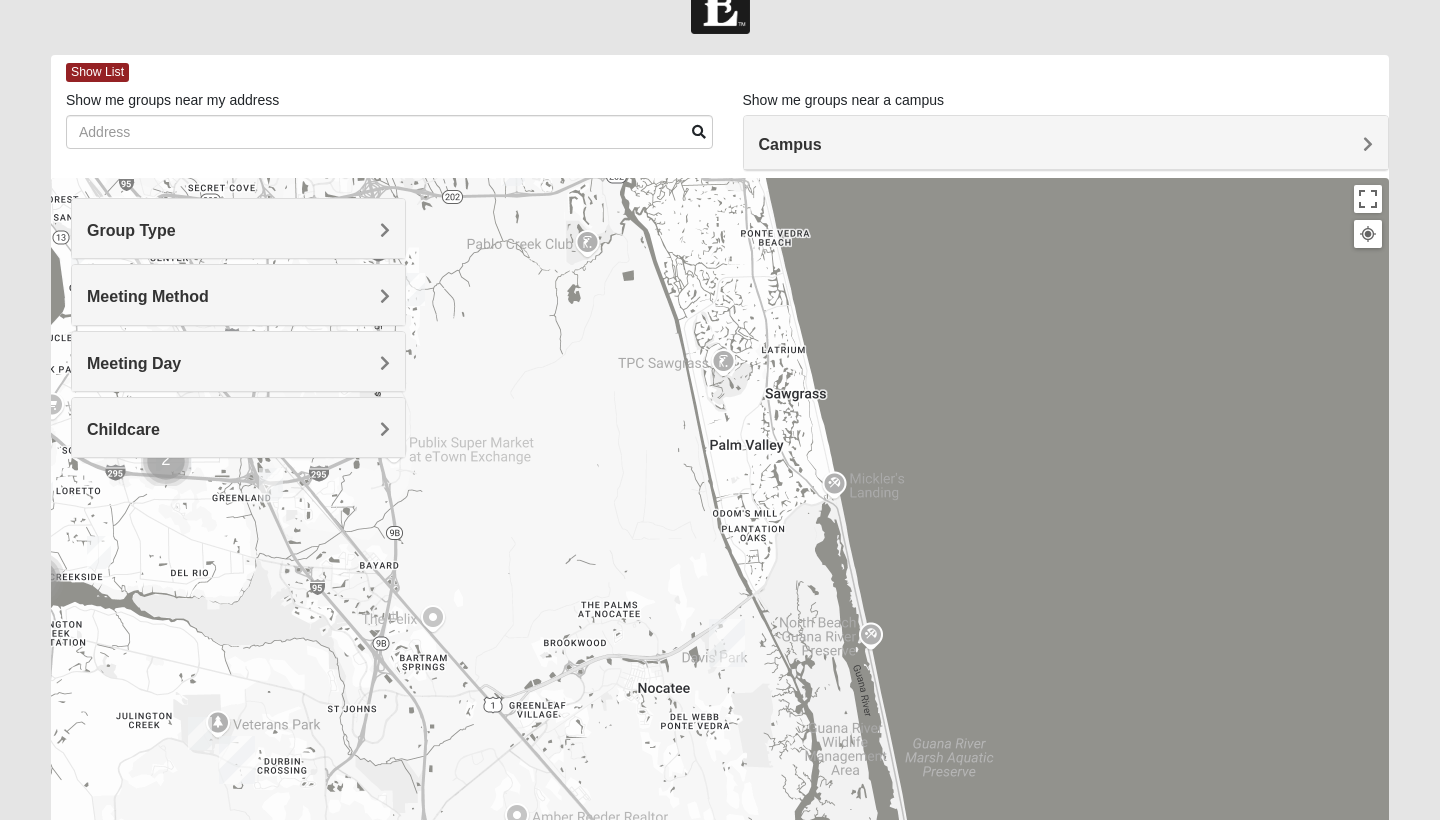 click on "Group Type" at bounding box center [238, 228] 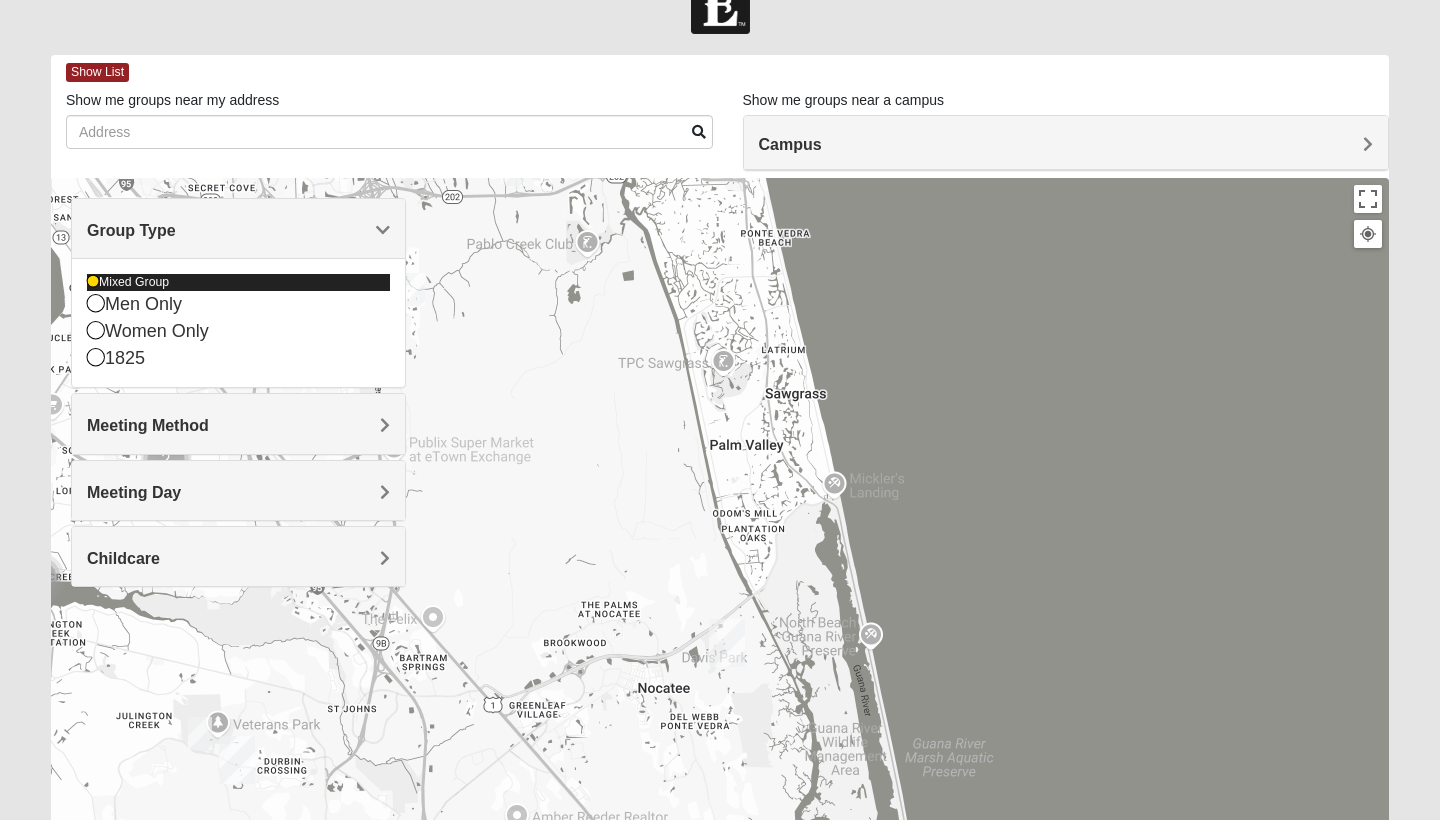 click at bounding box center [93, 282] 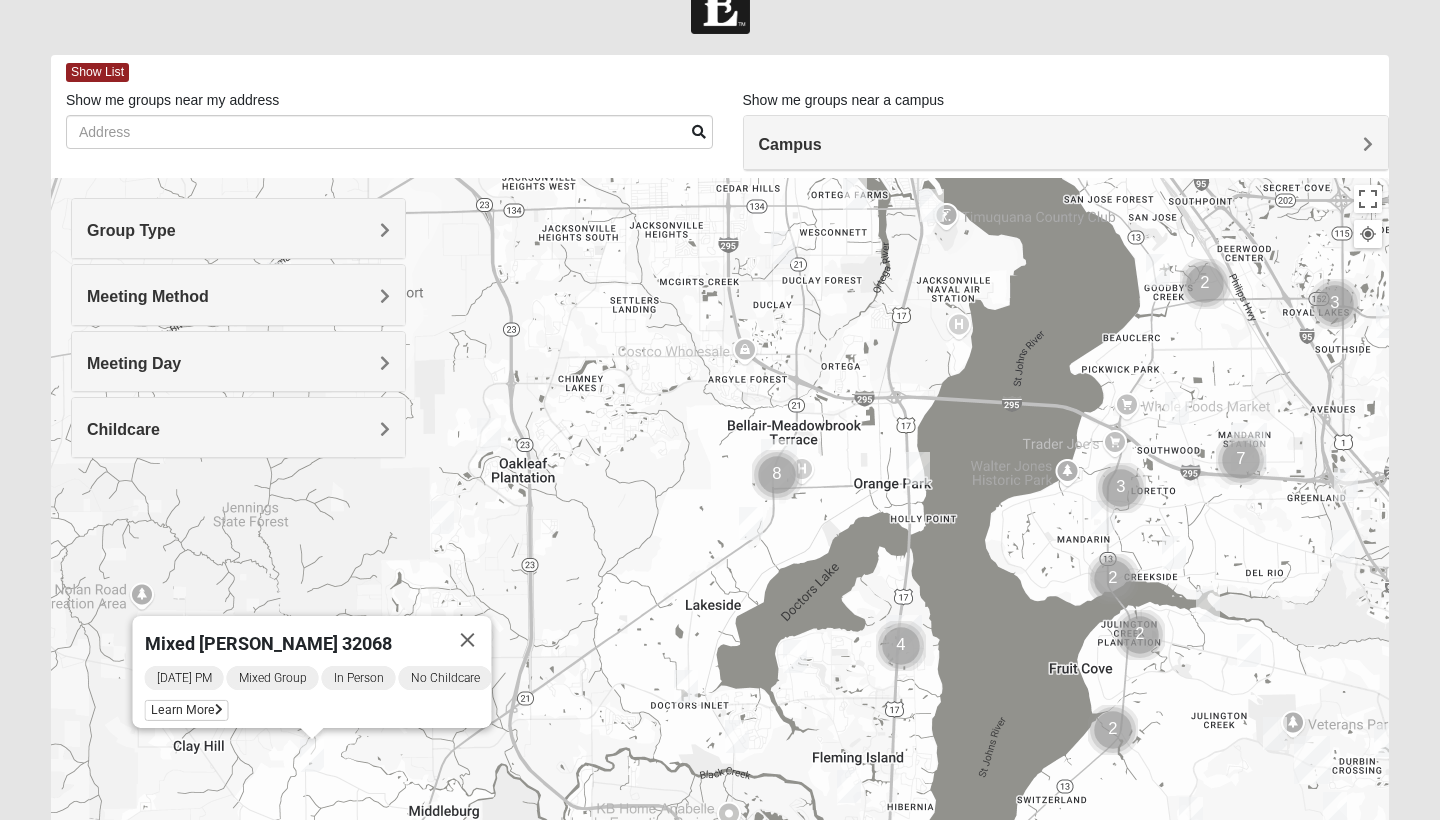 drag, startPoint x: 772, startPoint y: 437, endPoint x: 528, endPoint y: 373, distance: 252.25385 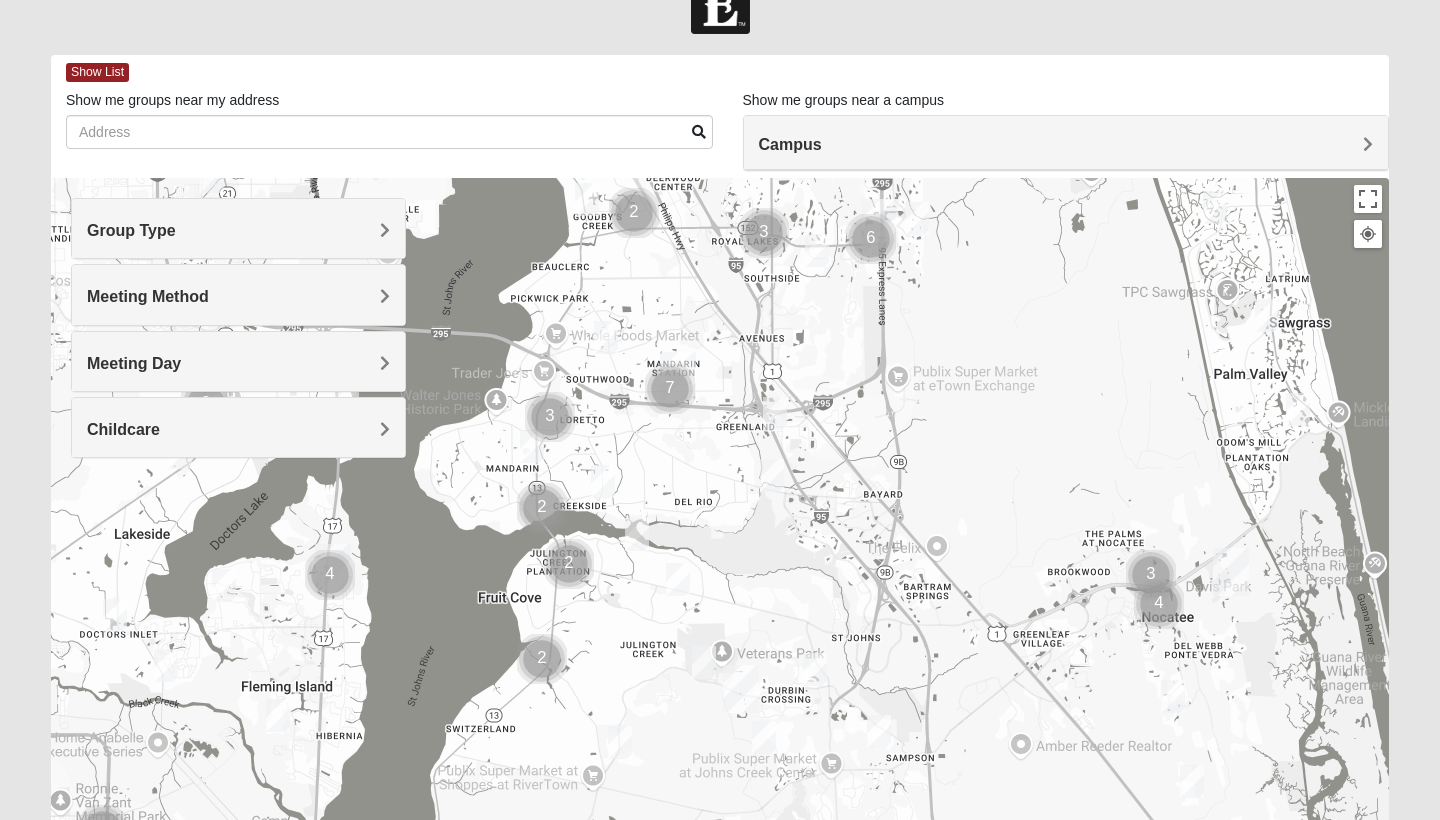 drag, startPoint x: 980, startPoint y: 463, endPoint x: 740, endPoint y: 607, distance: 279.88568 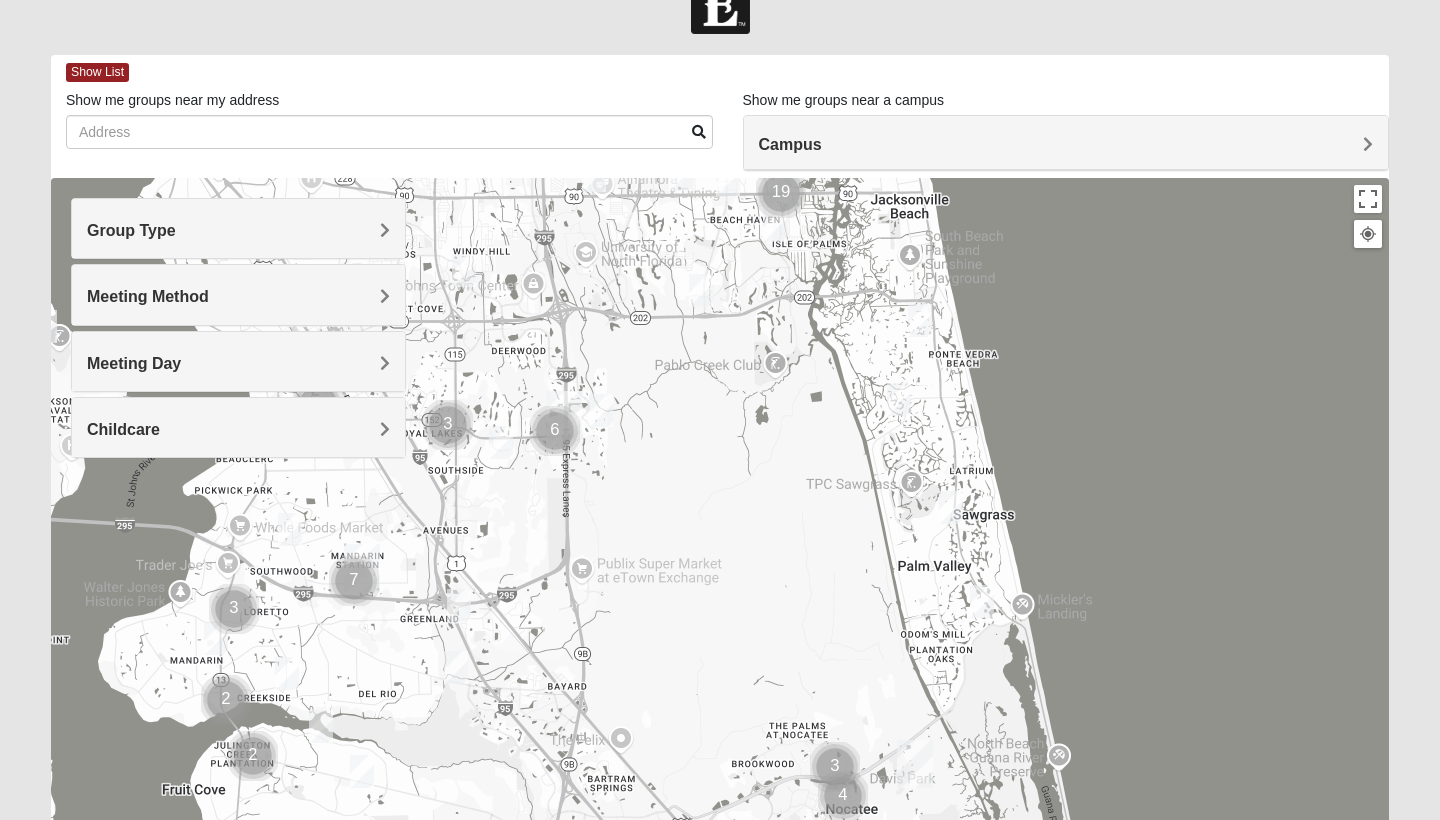drag, startPoint x: 909, startPoint y: 494, endPoint x: 756, endPoint y: 677, distance: 238.53302 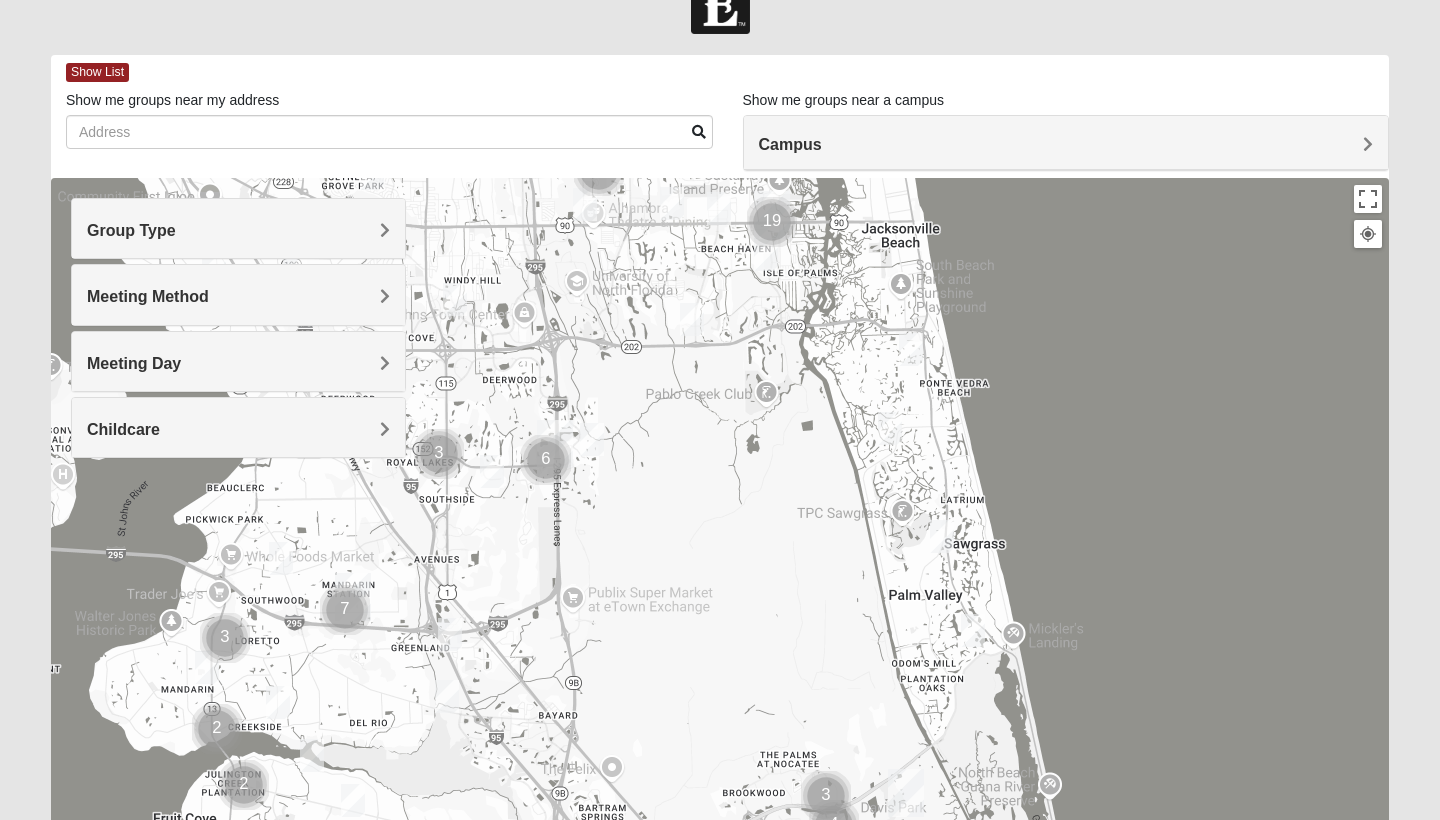 drag, startPoint x: 681, startPoint y: 488, endPoint x: 632, endPoint y: 591, distance: 114.061386 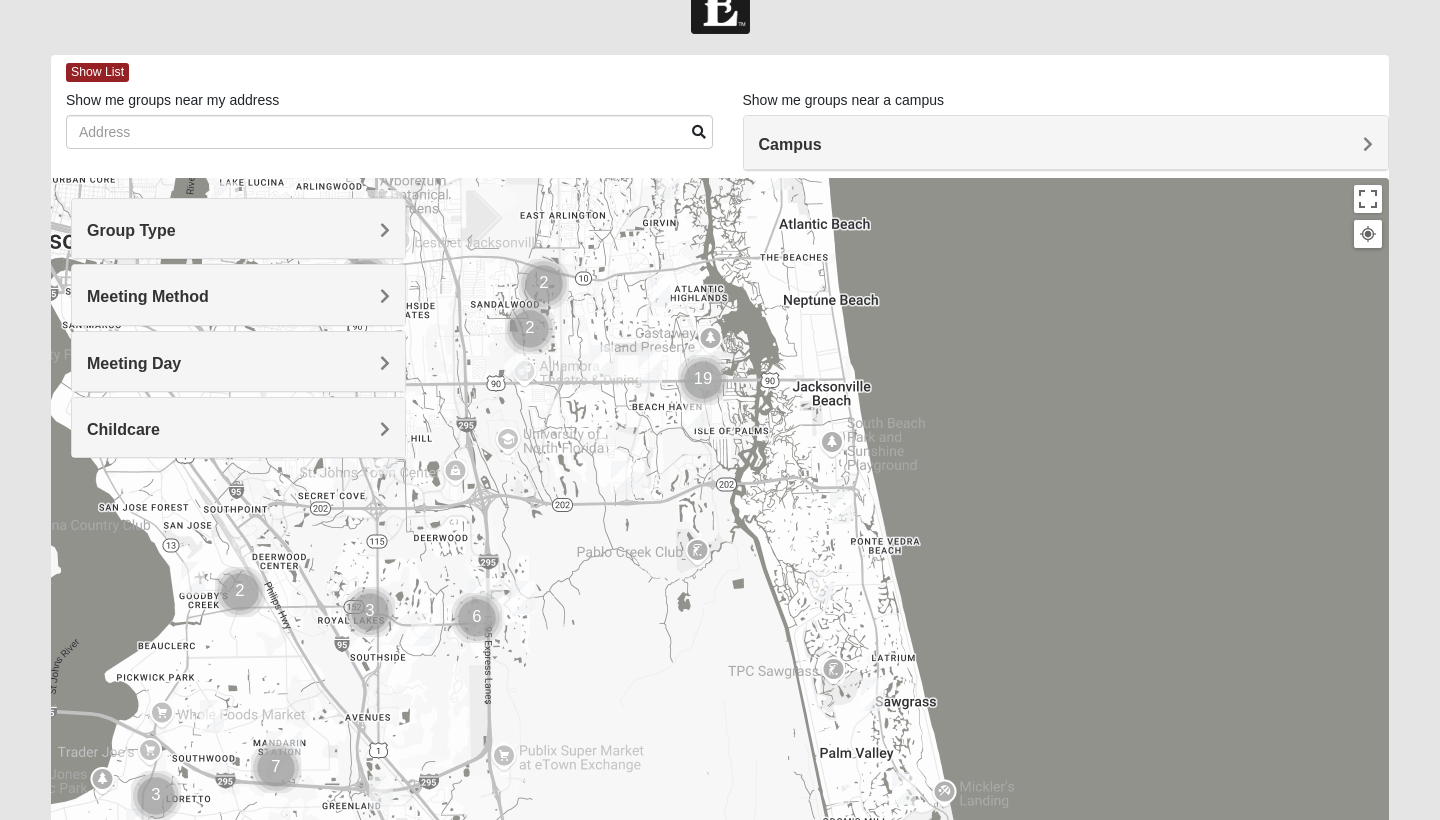 drag, startPoint x: 704, startPoint y: 620, endPoint x: 704, endPoint y: 672, distance: 52 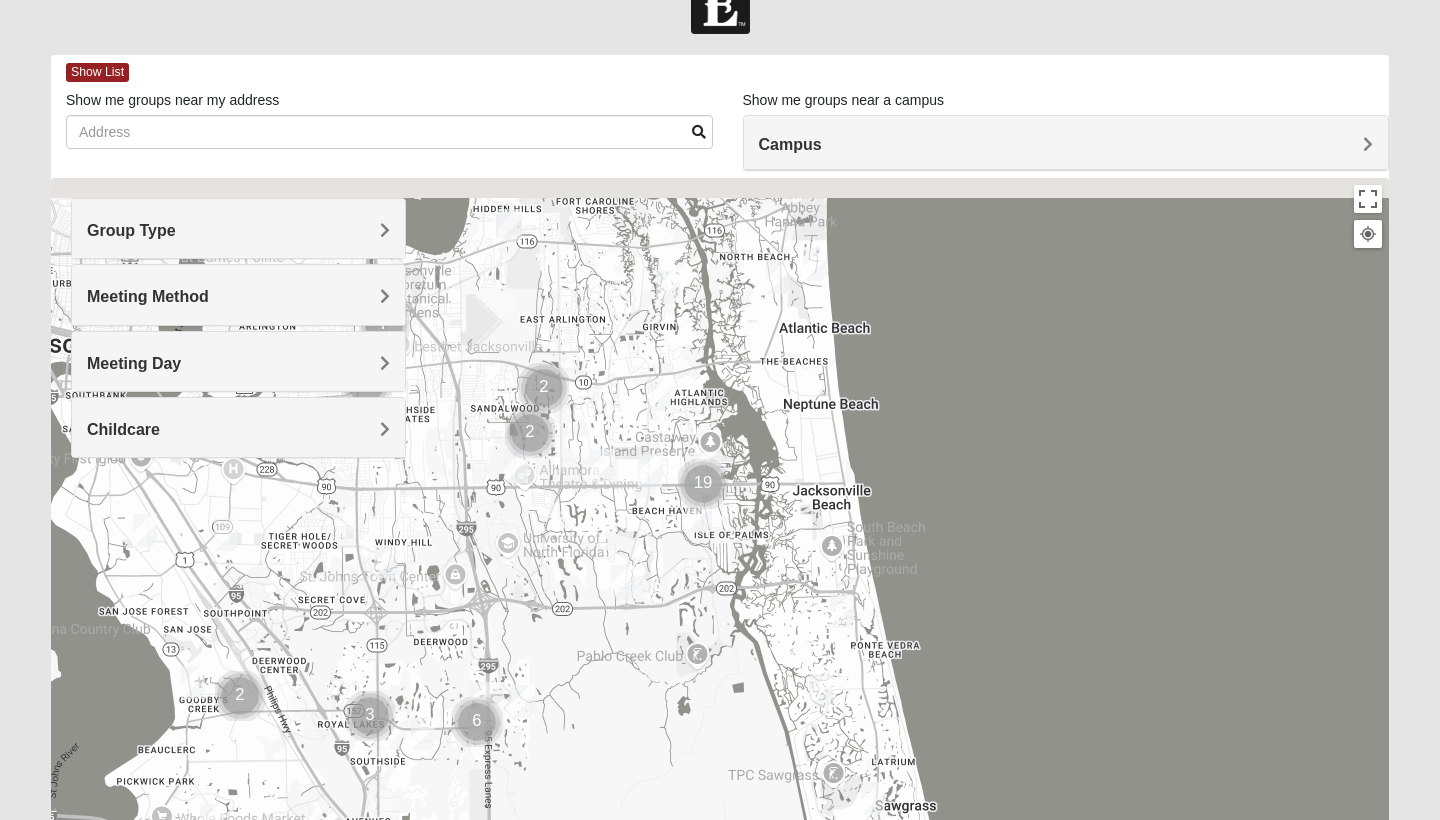 drag, startPoint x: 670, startPoint y: 615, endPoint x: 670, endPoint y: 700, distance: 85 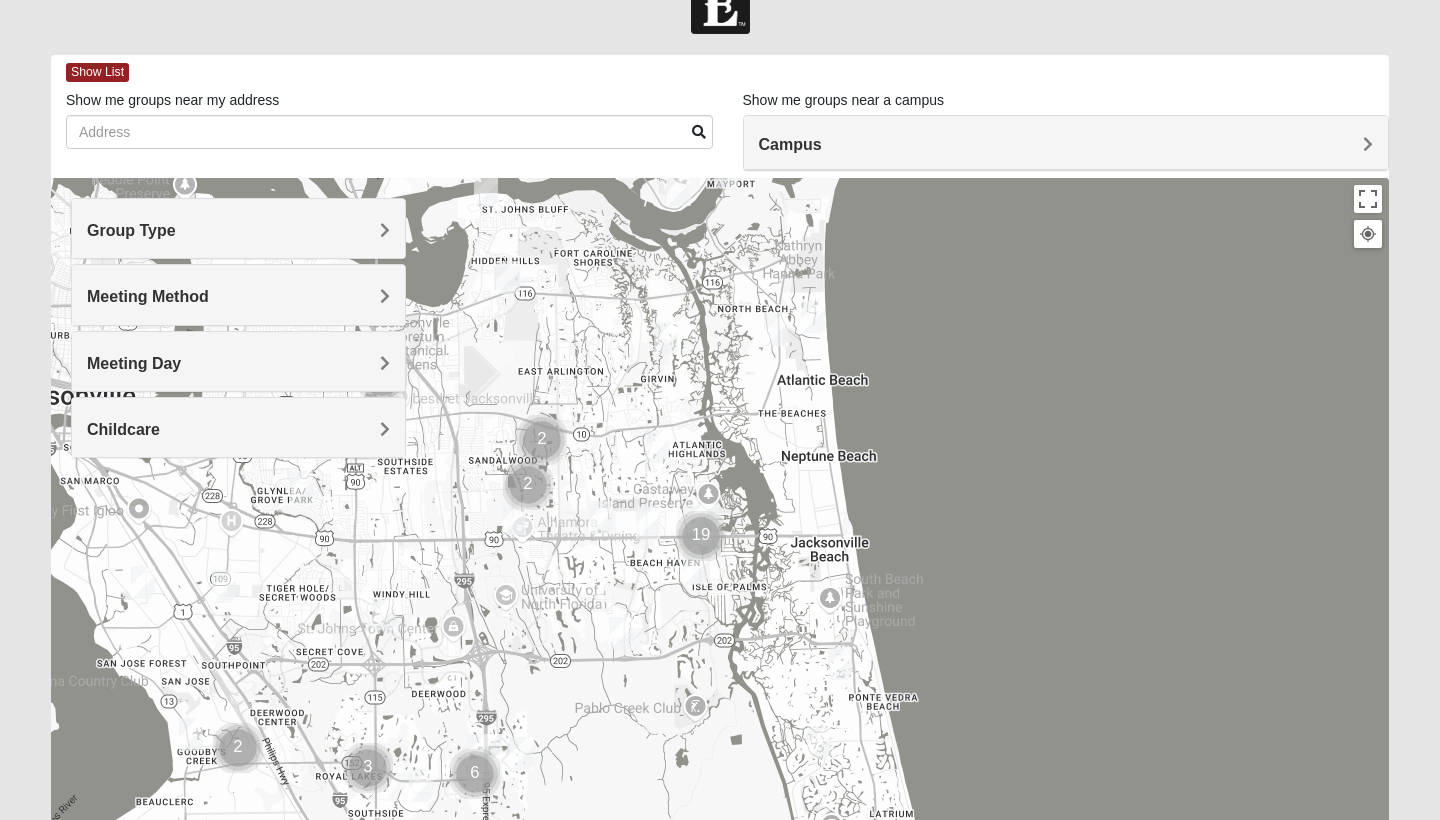 drag, startPoint x: 767, startPoint y: 466, endPoint x: 765, endPoint y: 493, distance: 27.073973 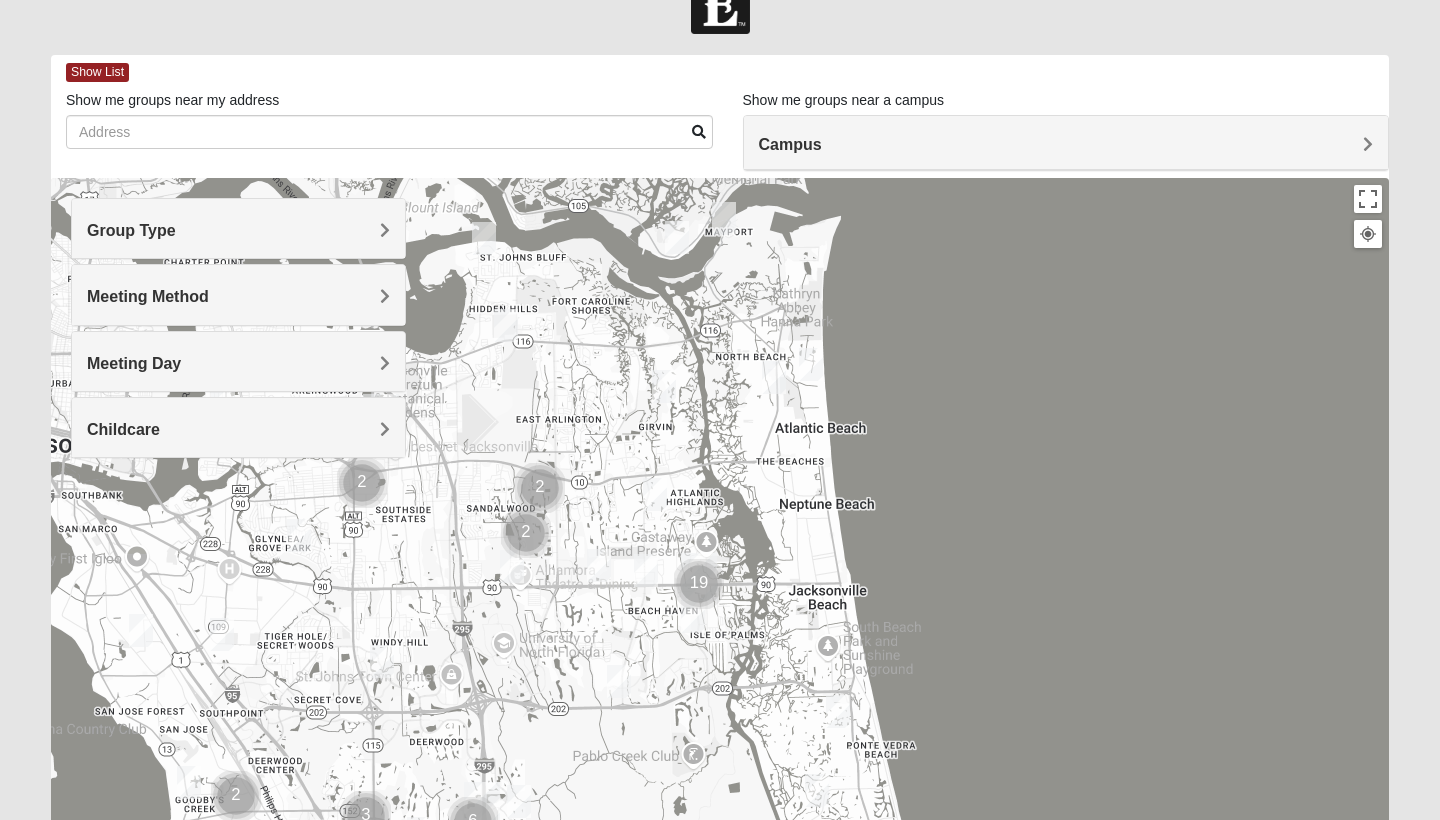 click on "Mixed [PERSON_NAME] 32068          [DATE] PM      Mixed Group      In Person      No Childcare Learn More" at bounding box center (720, 578) 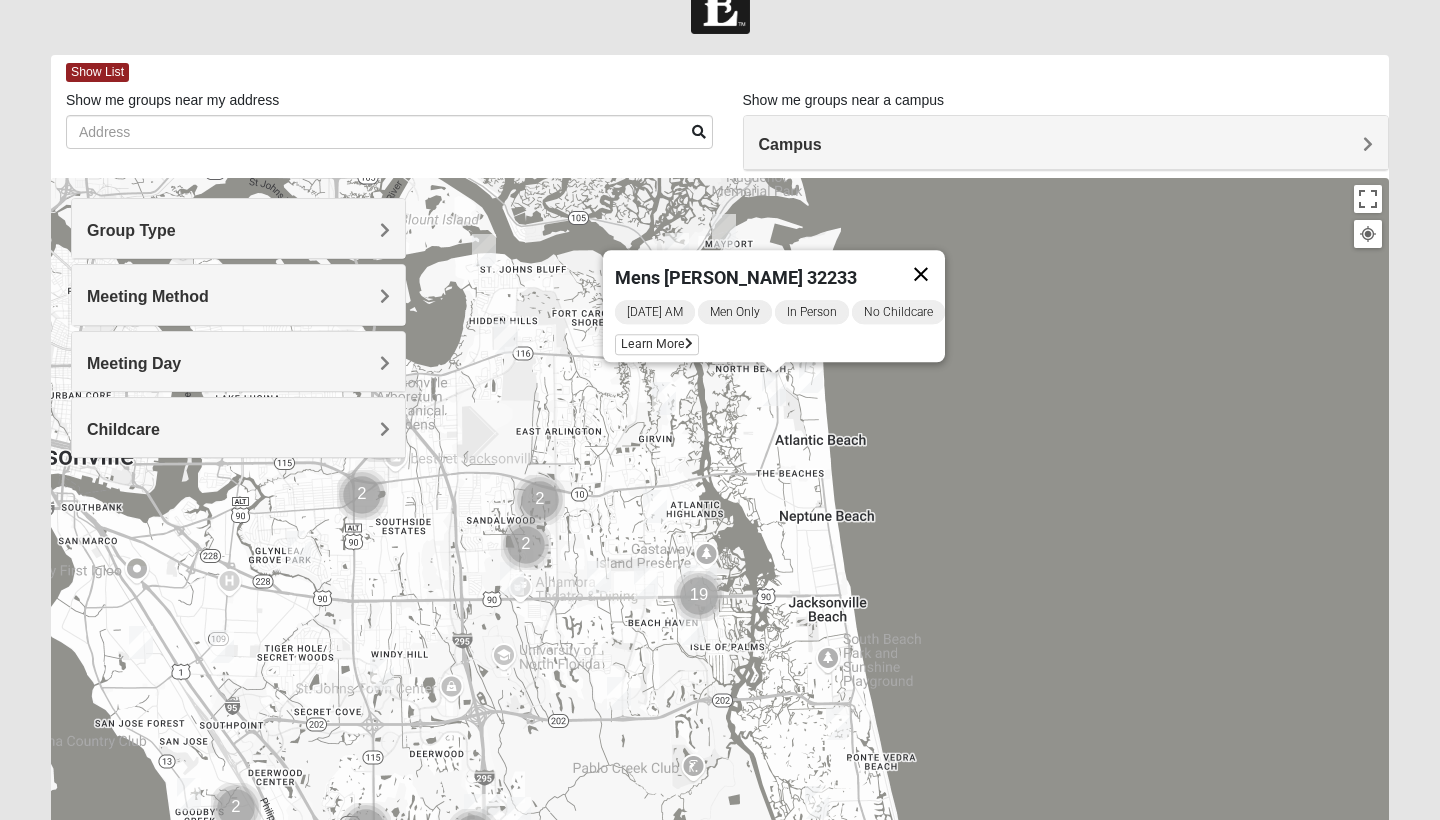 click at bounding box center (921, 274) 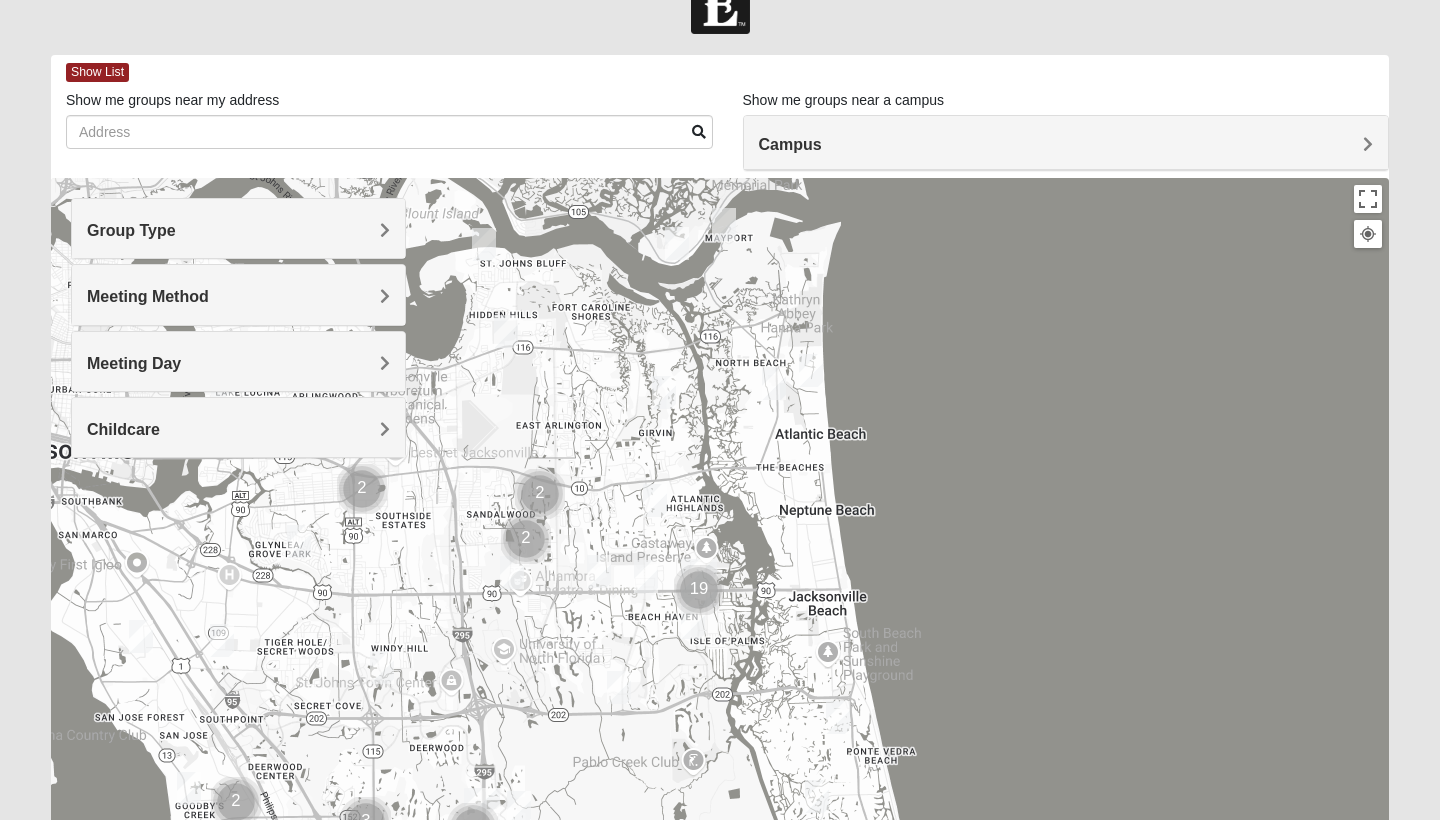 drag, startPoint x: 746, startPoint y: 490, endPoint x: 790, endPoint y: 259, distance: 235.15314 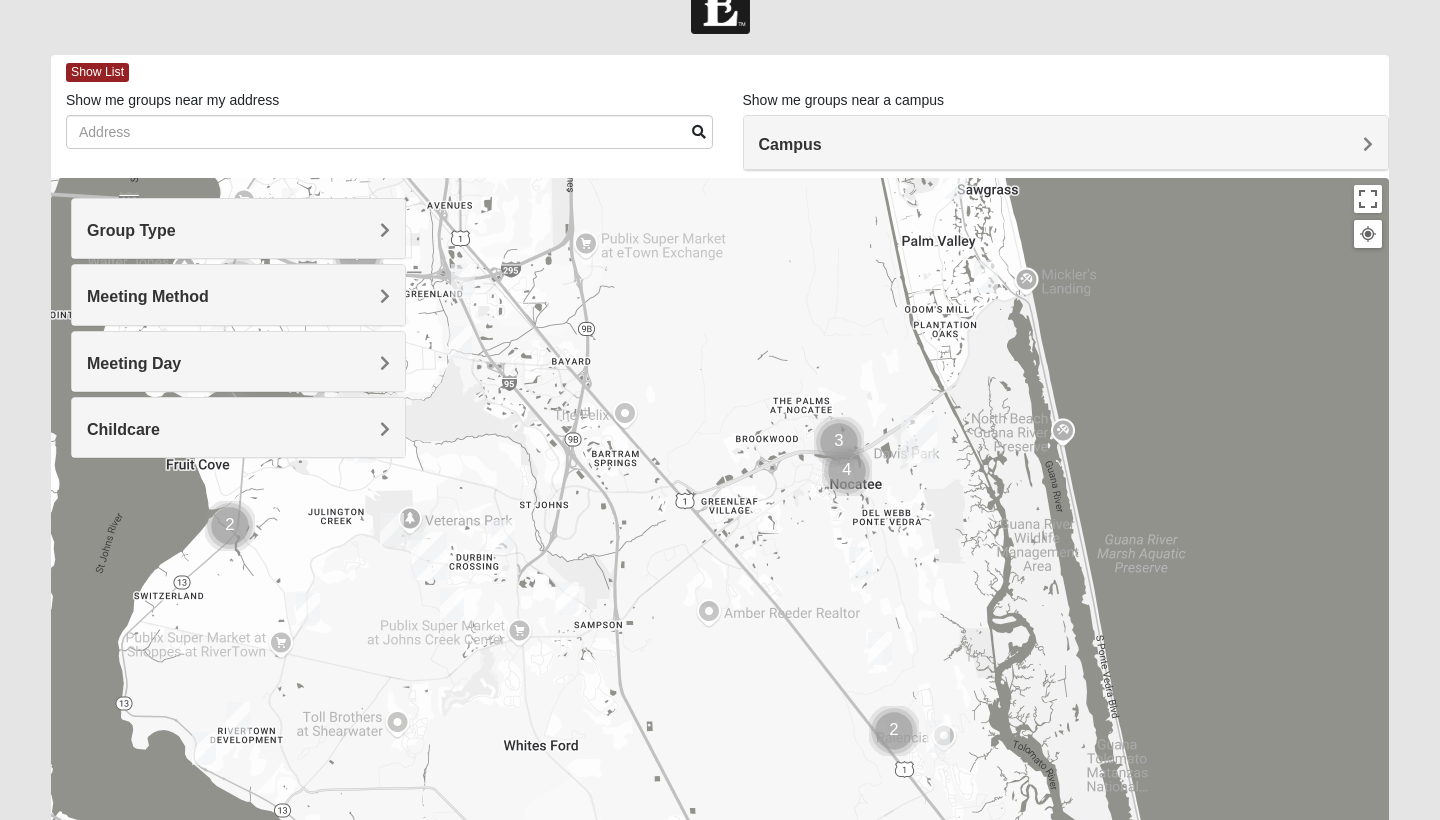 drag, startPoint x: 760, startPoint y: 570, endPoint x: 724, endPoint y: 383, distance: 190.43372 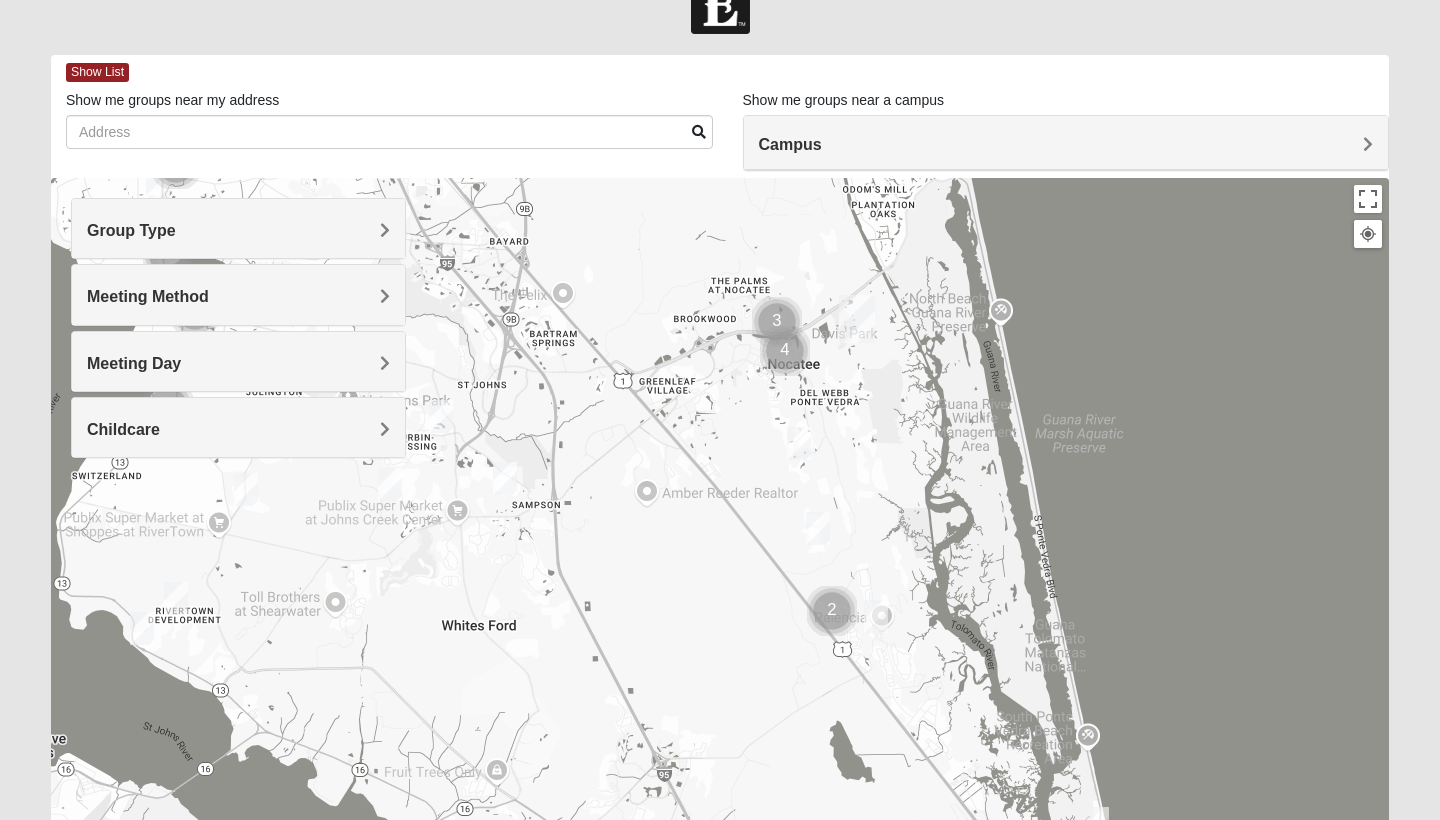 drag, startPoint x: 714, startPoint y: 520, endPoint x: 656, endPoint y: 465, distance: 79.93122 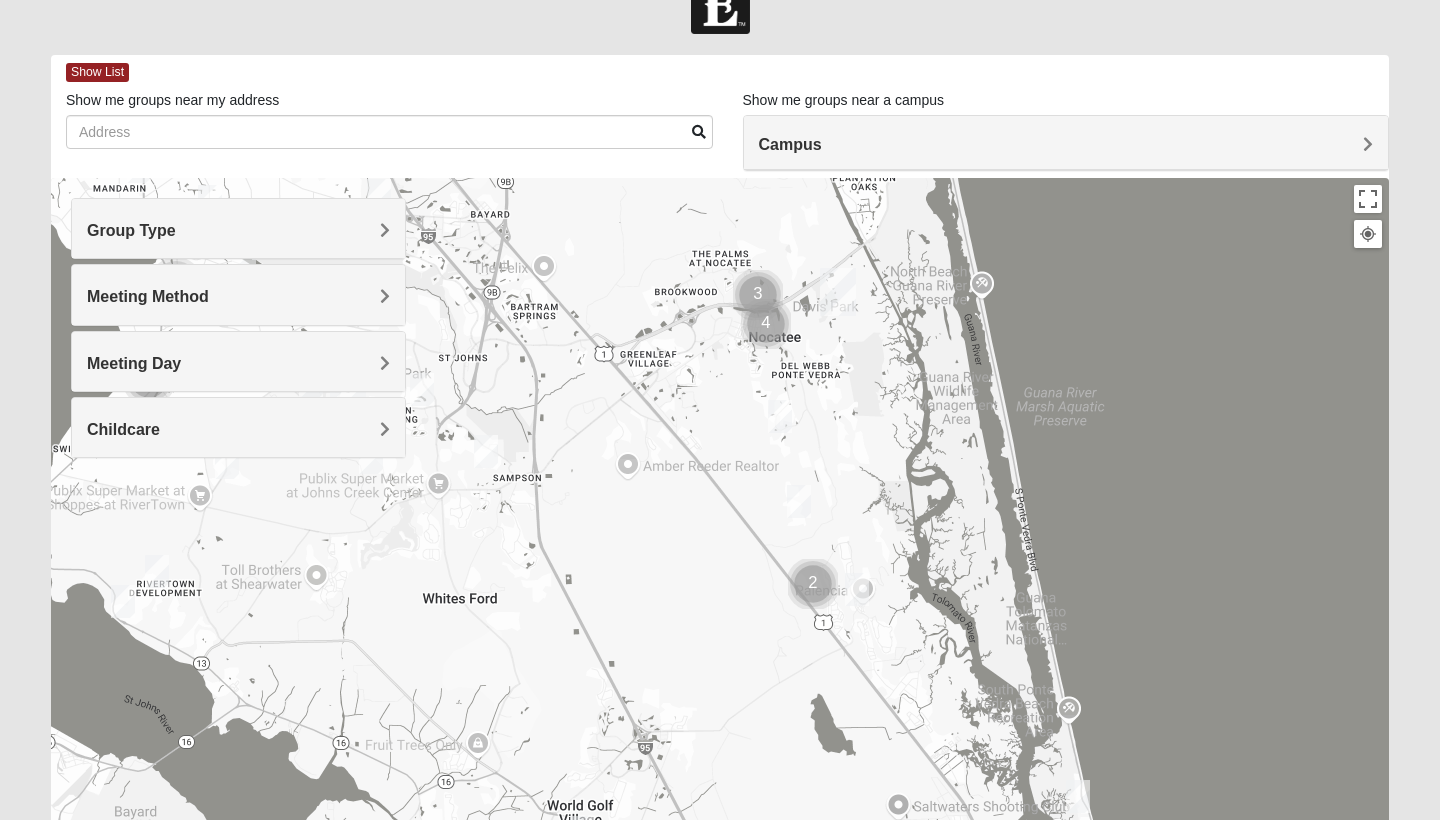 click on "Group Type" at bounding box center (238, 230) 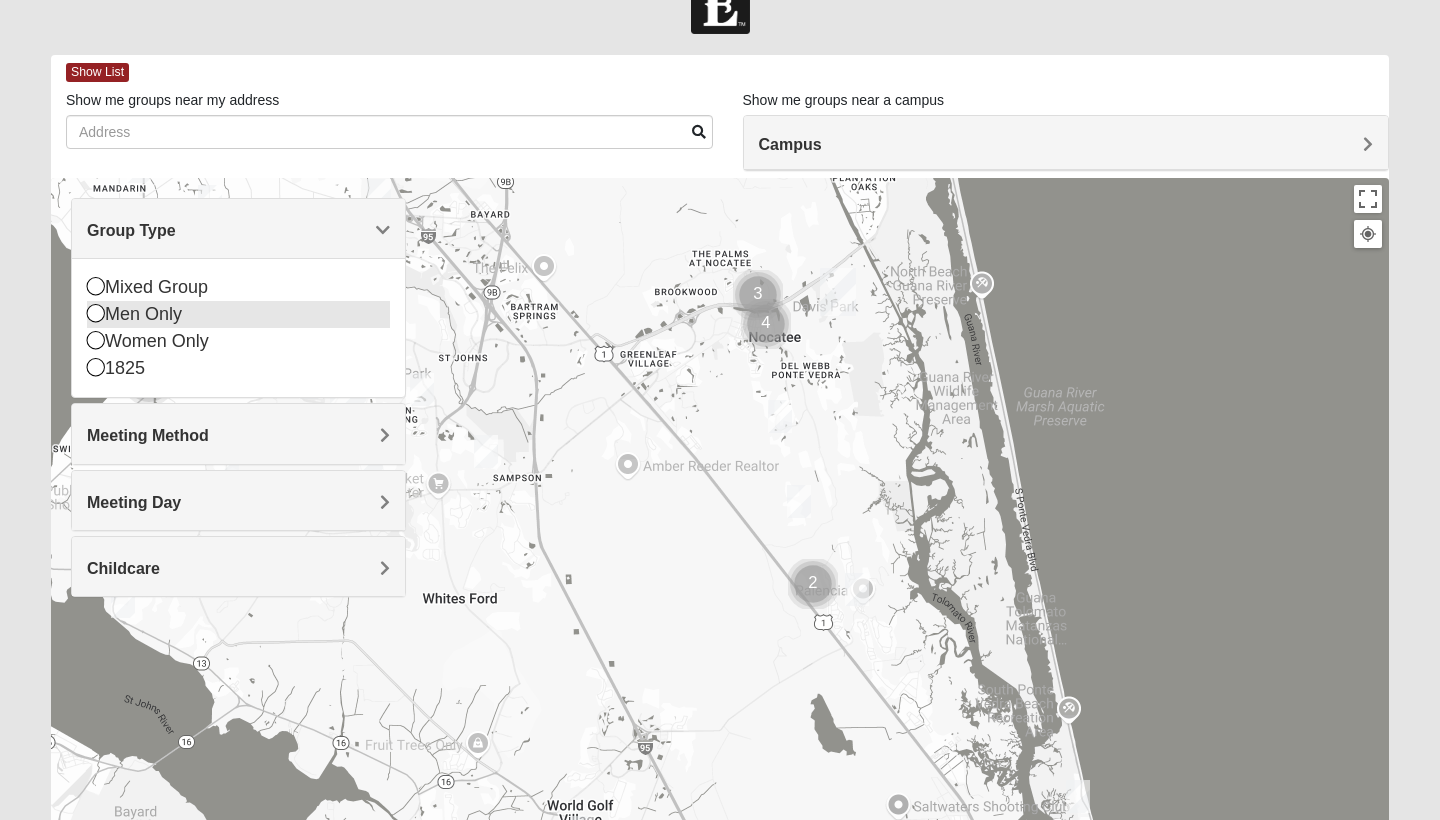 click at bounding box center (96, 313) 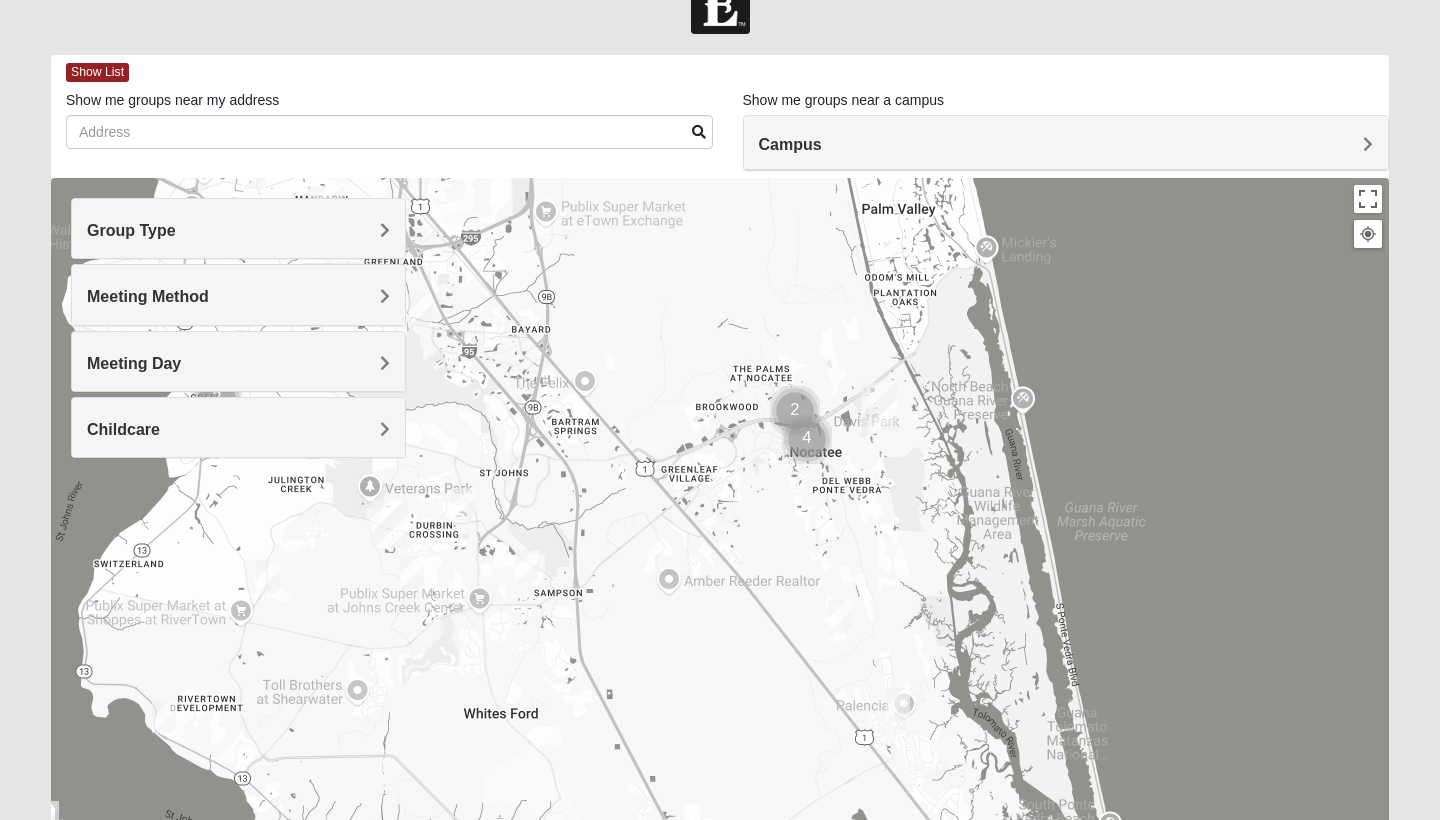 drag, startPoint x: 597, startPoint y: 506, endPoint x: 660, endPoint y: 673, distance: 178.4881 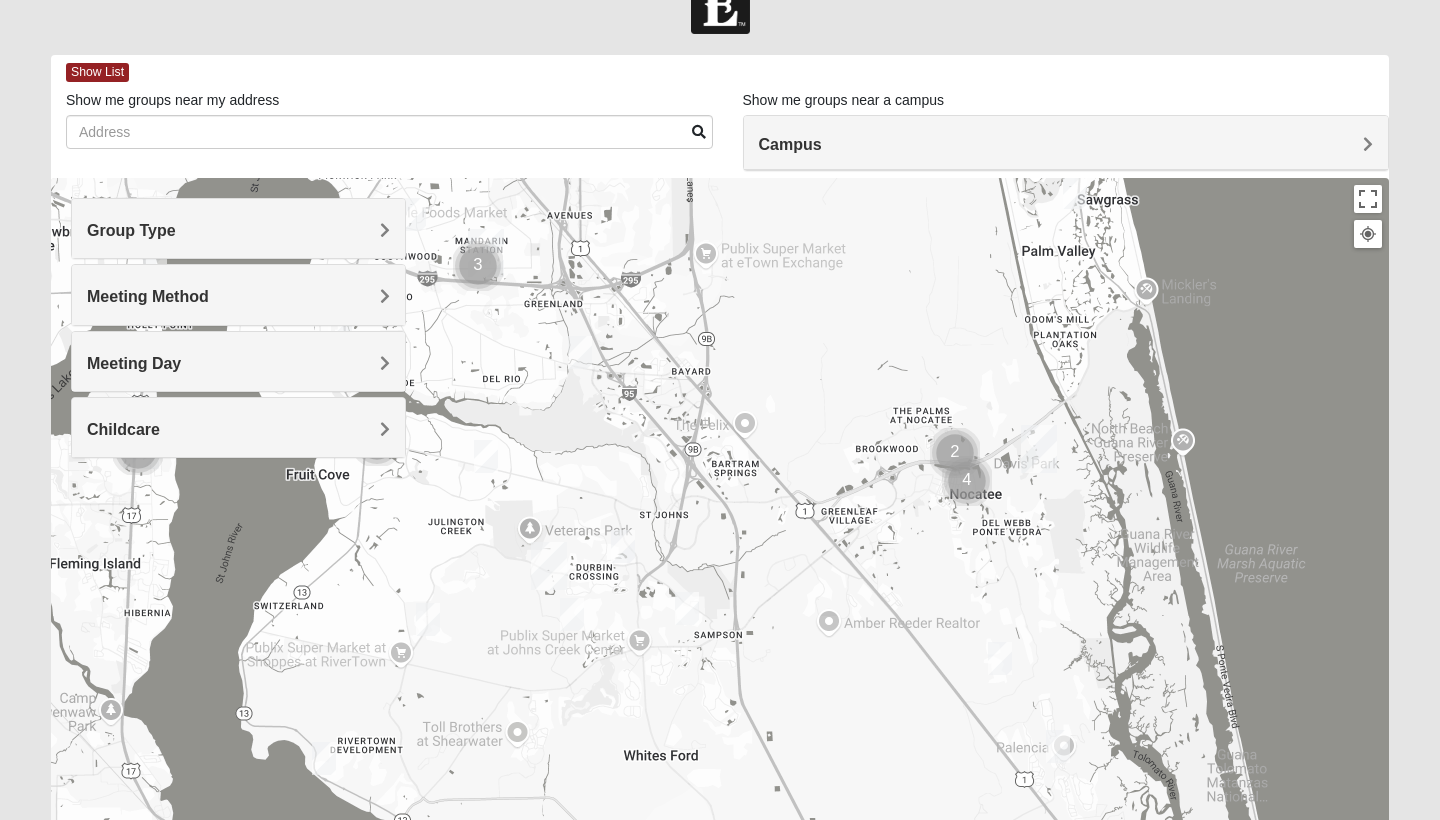 drag, startPoint x: 588, startPoint y: 506, endPoint x: 730, endPoint y: 290, distance: 258.49564 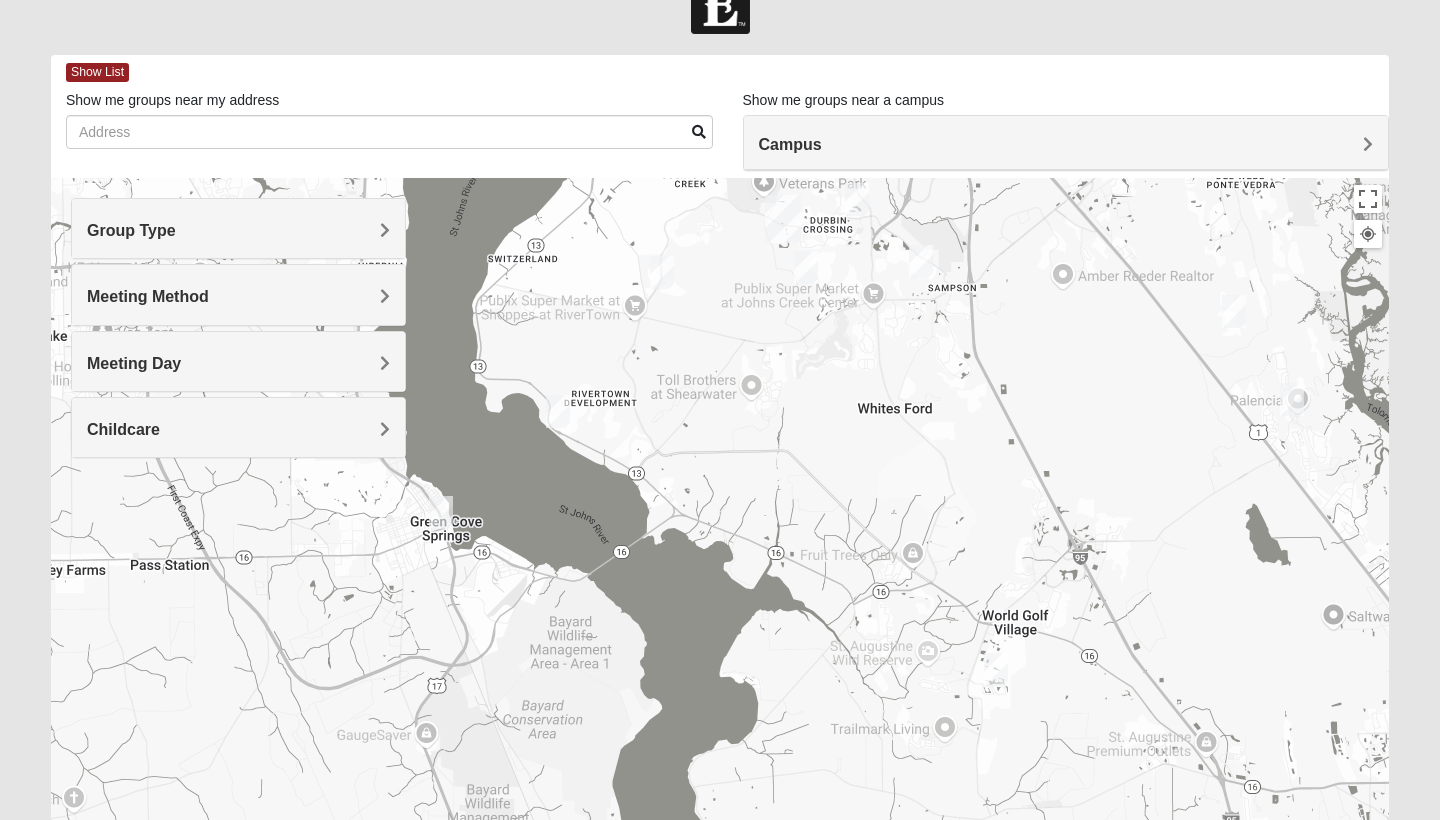 drag, startPoint x: 586, startPoint y: 499, endPoint x: 770, endPoint y: 211, distance: 341.76016 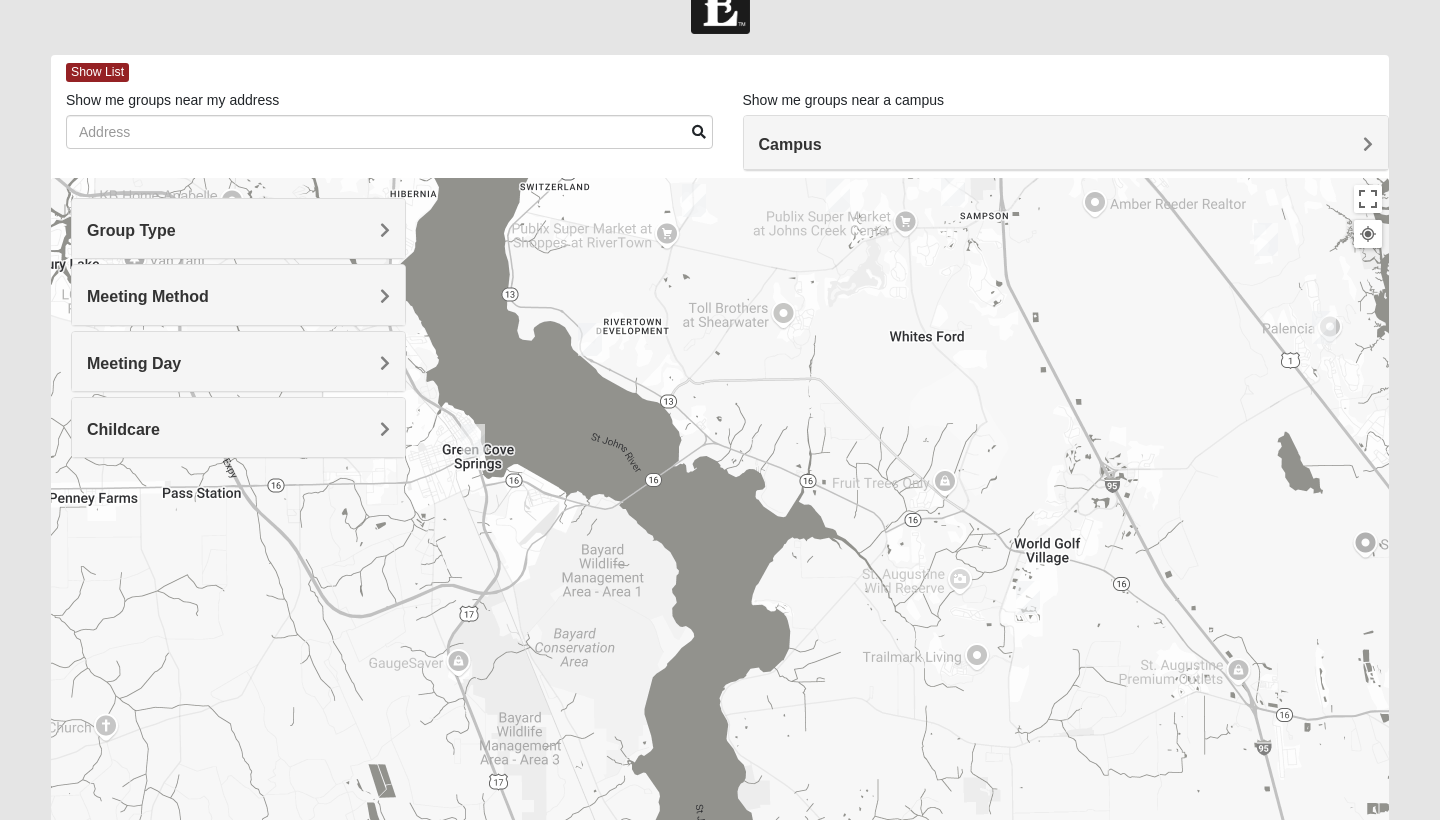 click on "Group Type" at bounding box center (238, 228) 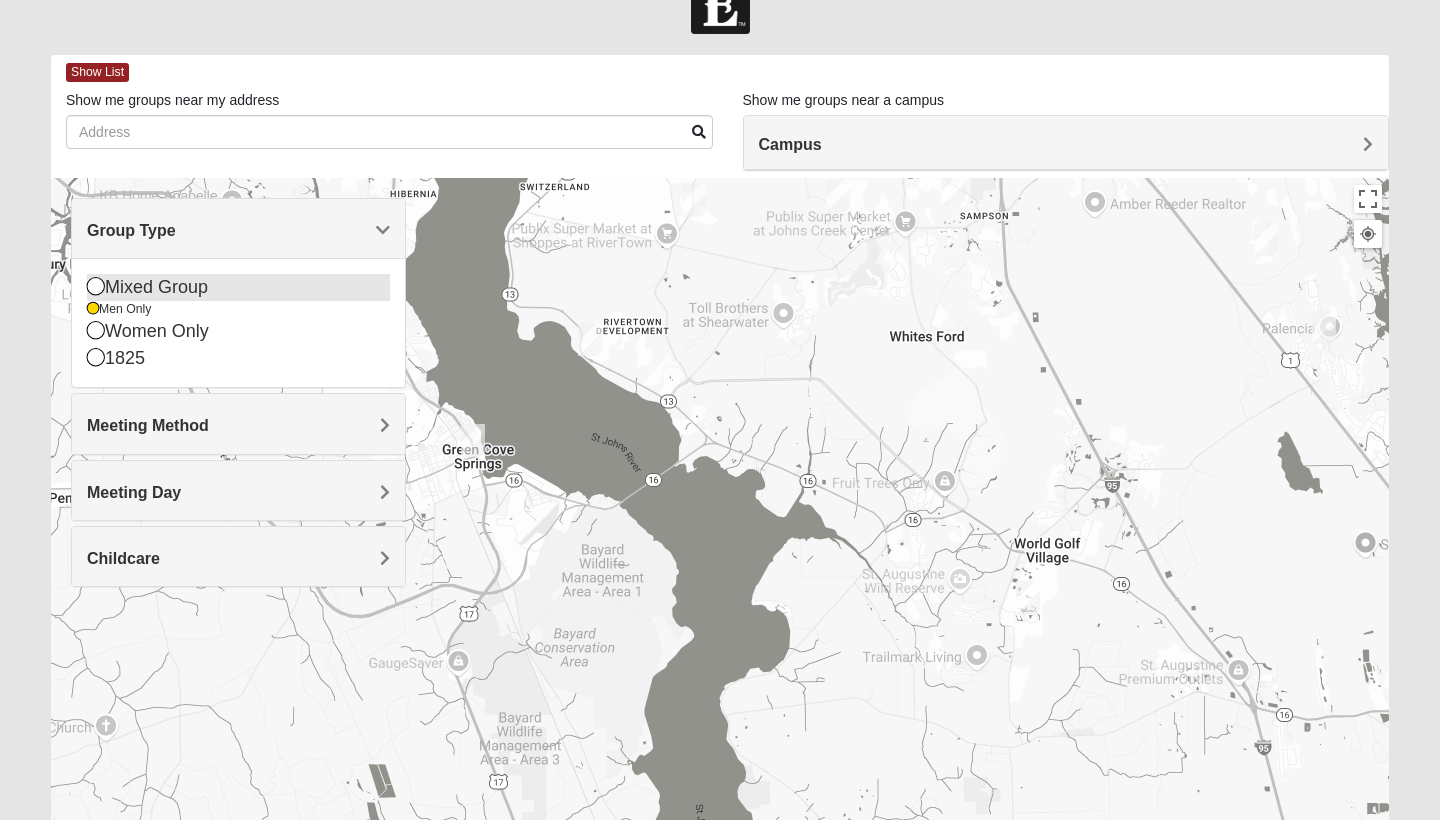 click on "Mixed Group" at bounding box center (238, 287) 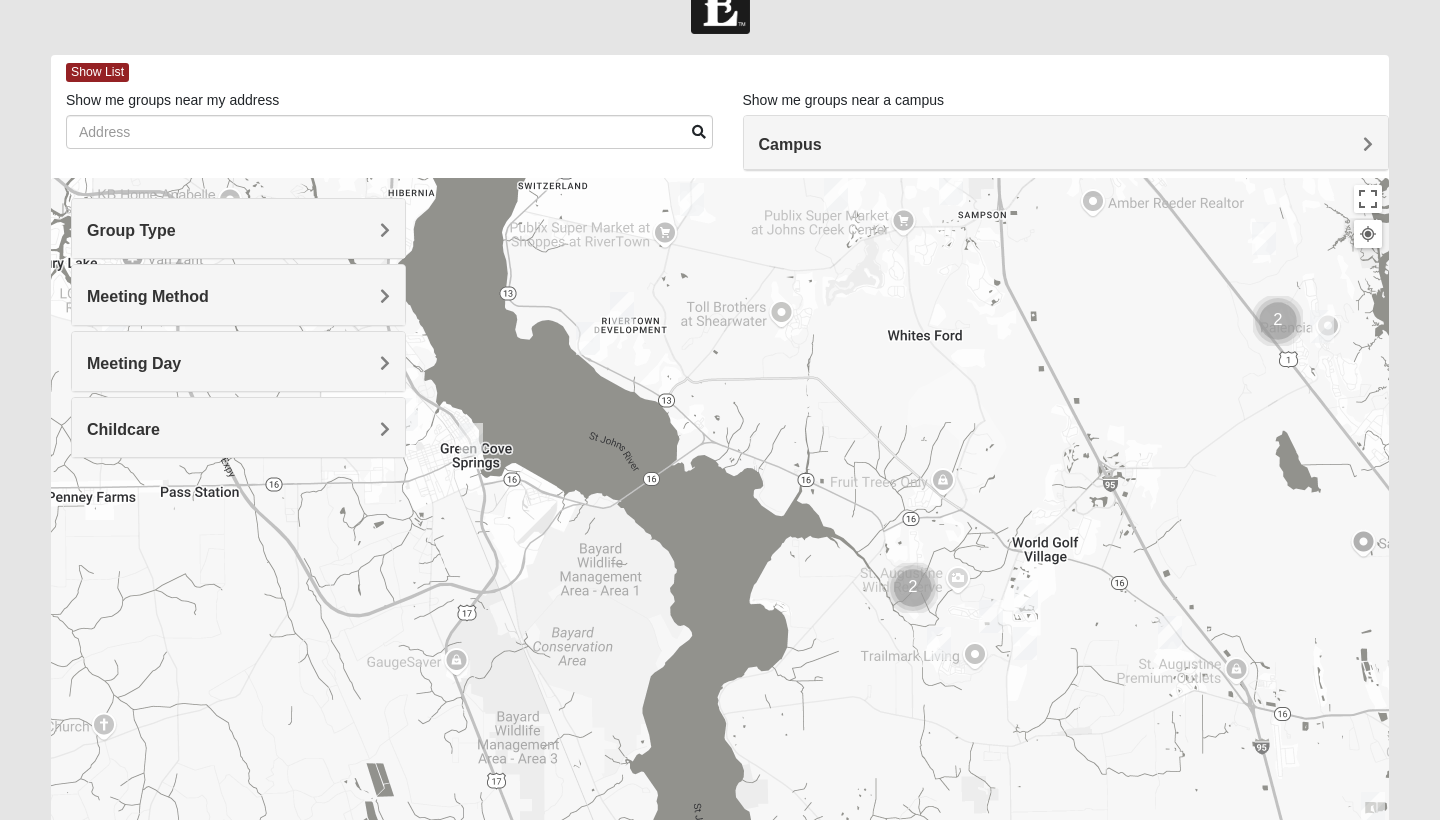 drag, startPoint x: 1051, startPoint y: 606, endPoint x: 891, endPoint y: 433, distance: 235.64592 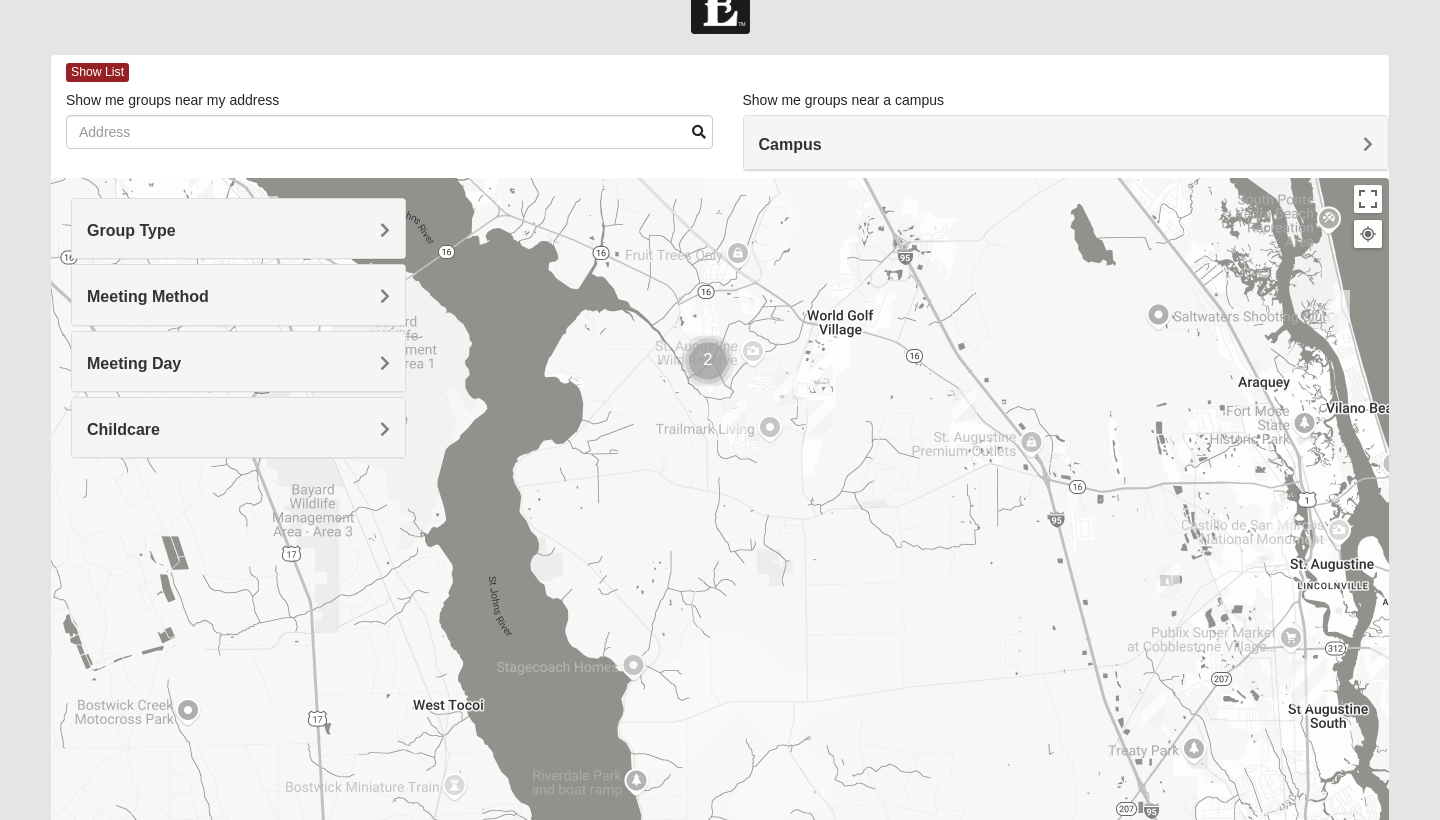 click at bounding box center [734, 416] 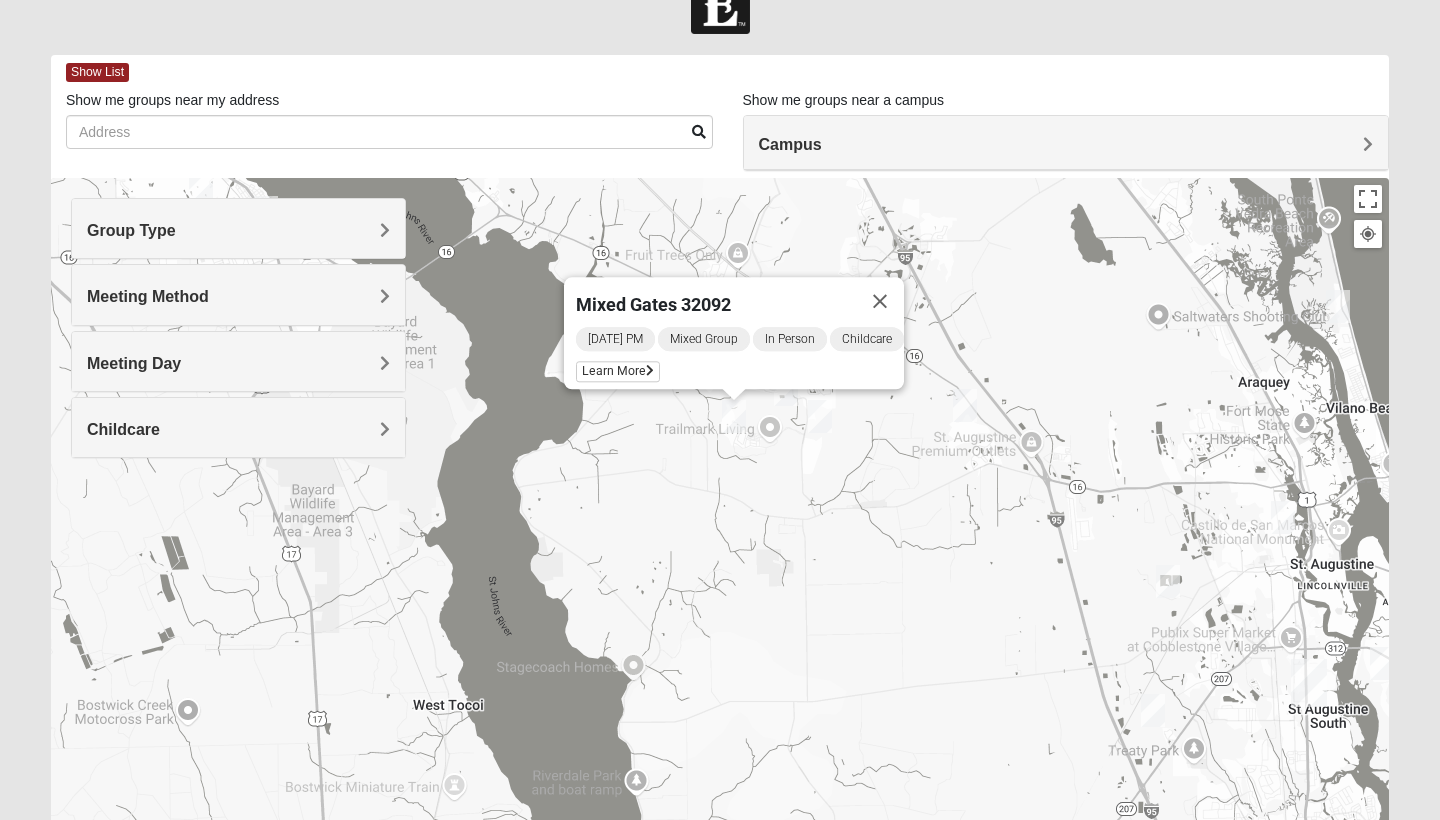 click at bounding box center [786, 389] 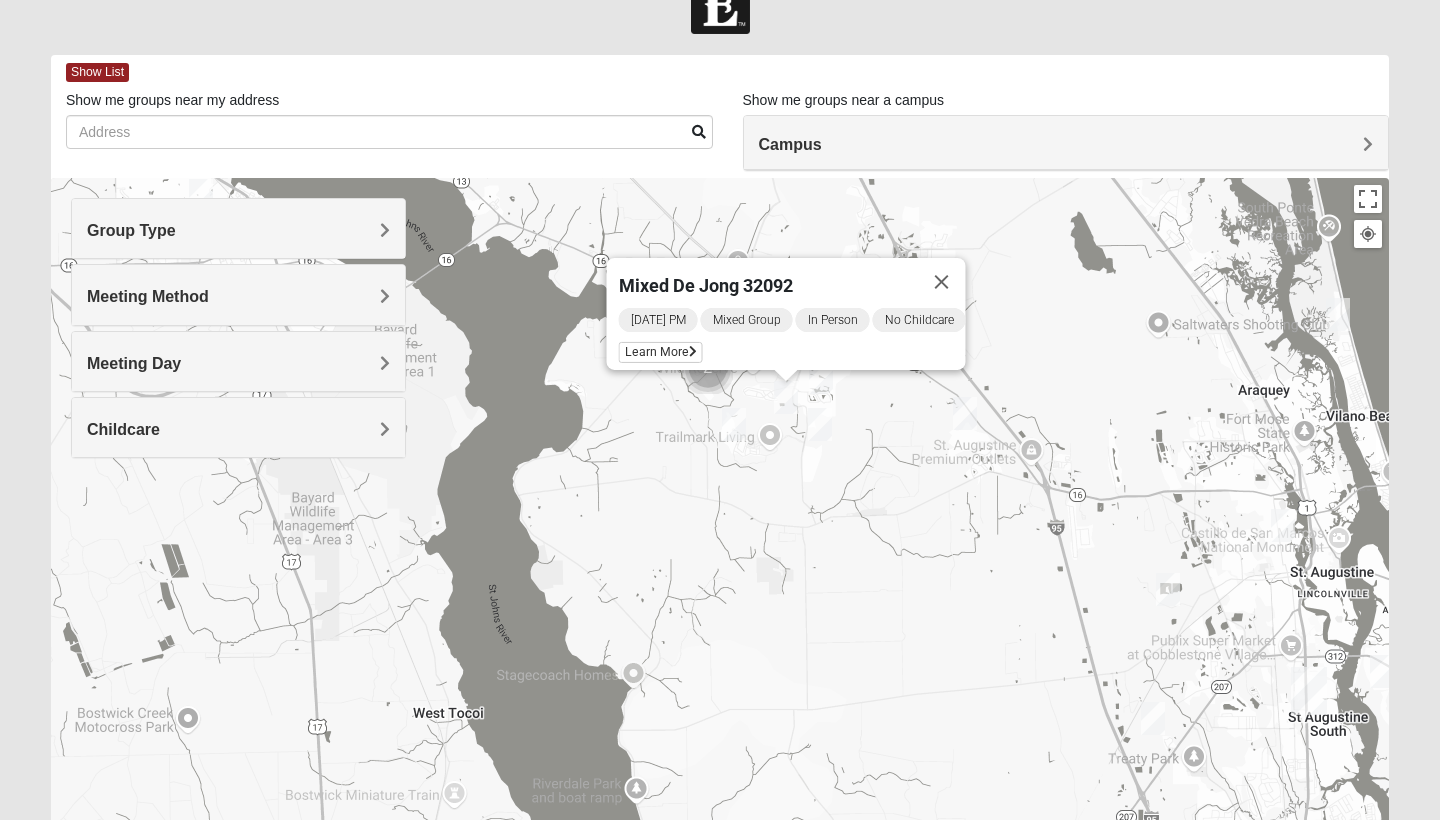 drag, startPoint x: 779, startPoint y: 462, endPoint x: 771, endPoint y: 538, distance: 76.41989 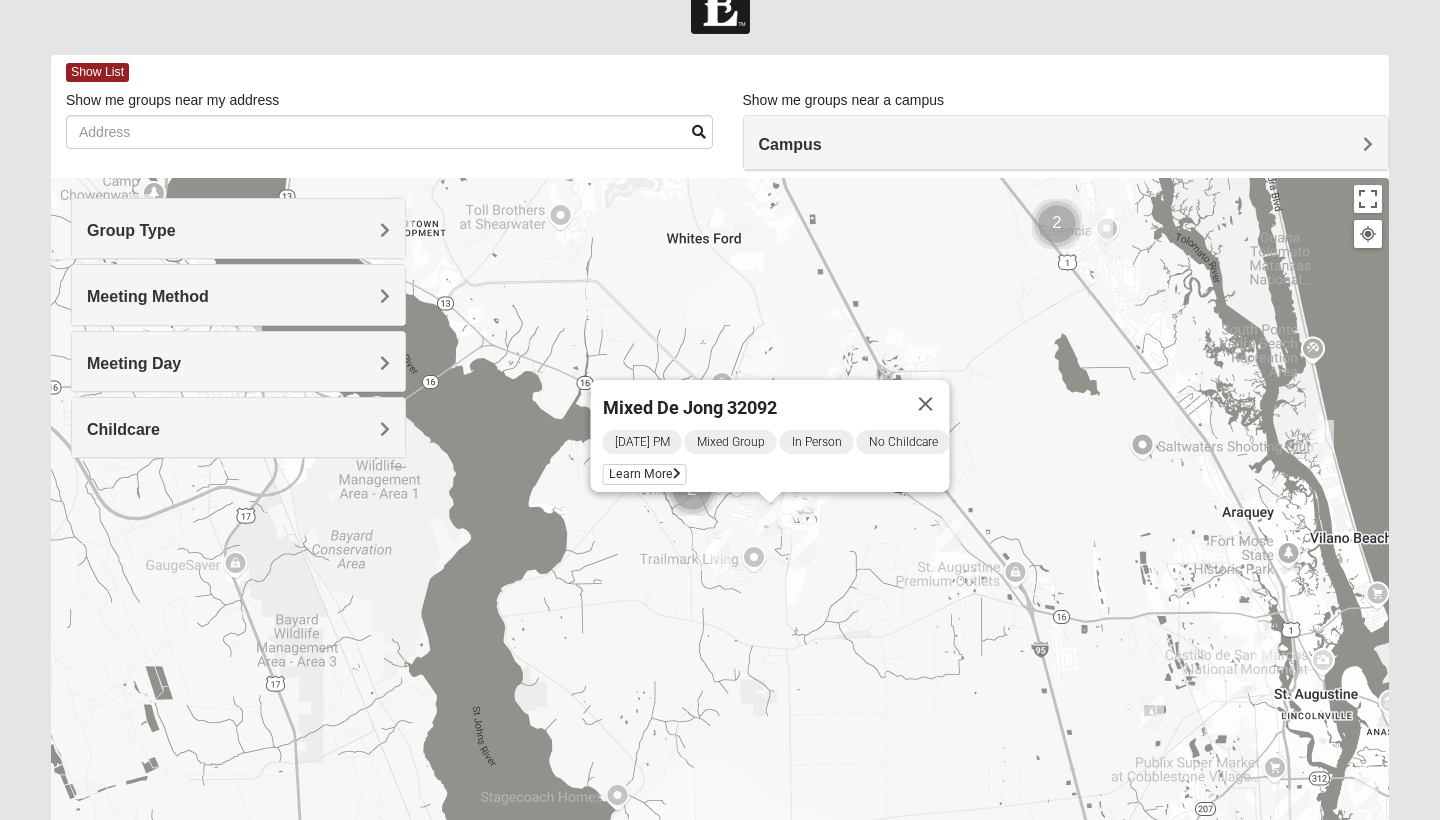 drag, startPoint x: 662, startPoint y: 301, endPoint x: 780, endPoint y: 469, distance: 205.29977 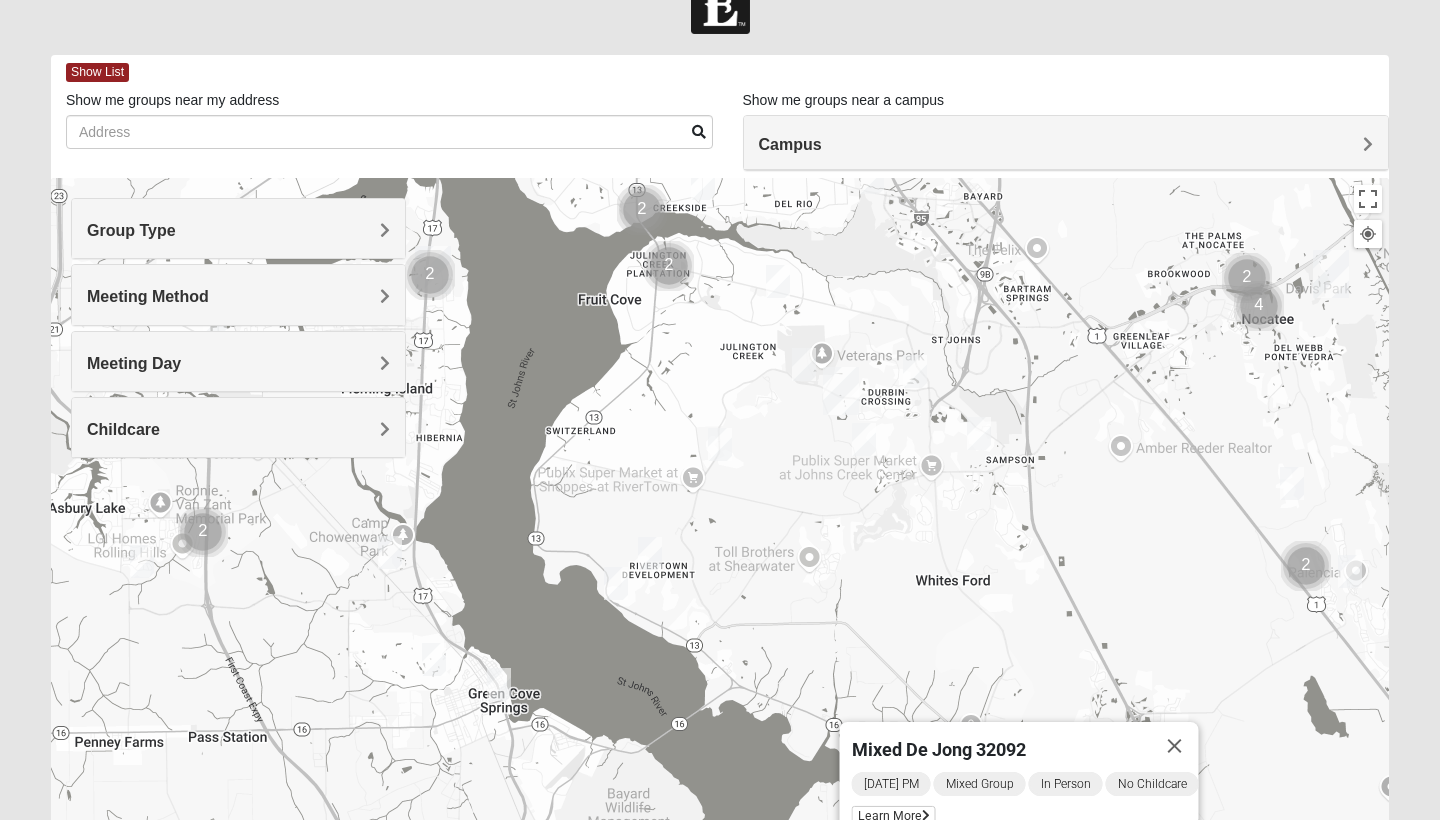 click at bounding box center [650, 553] 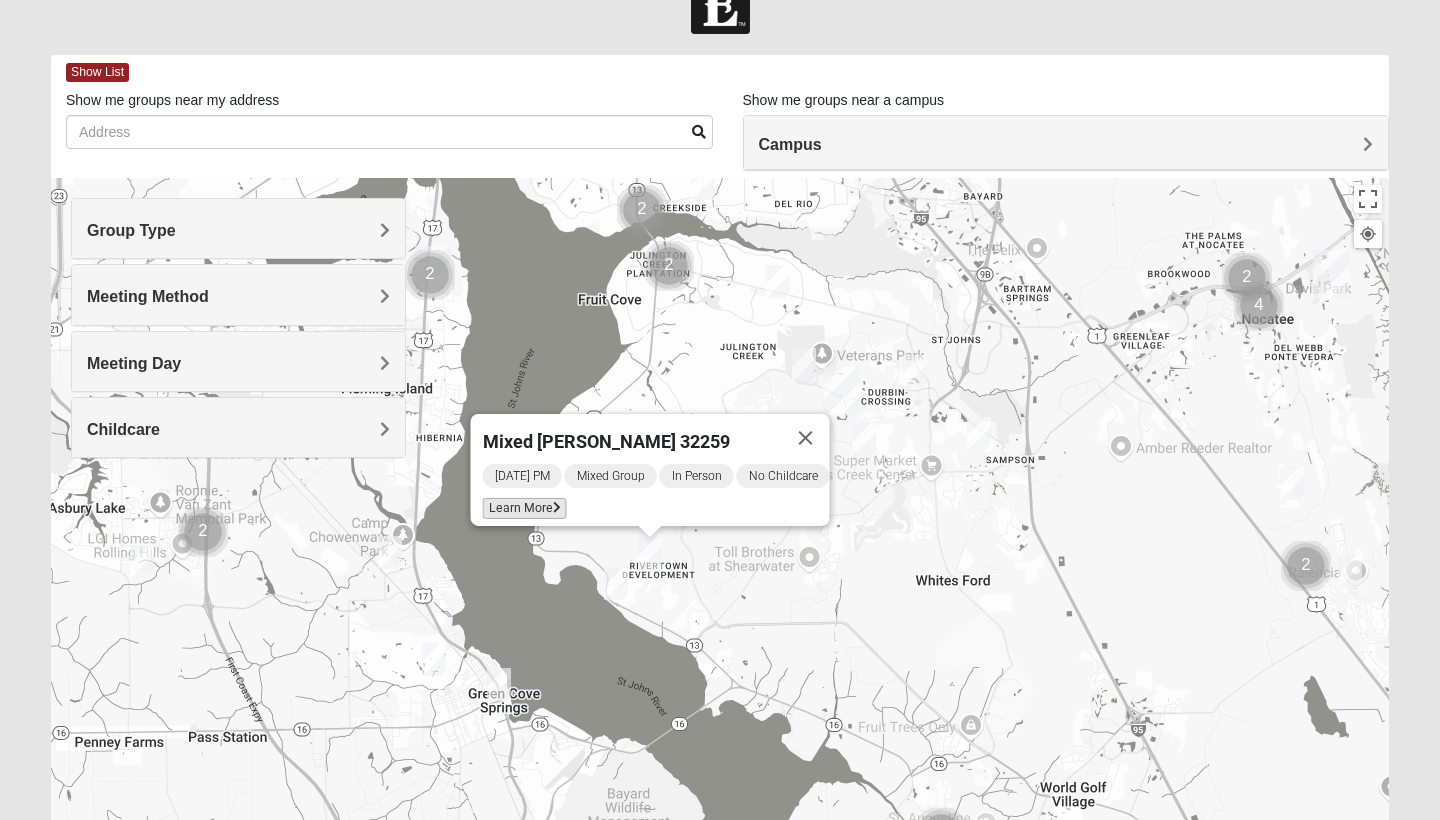 click on "Learn More" at bounding box center (525, 508) 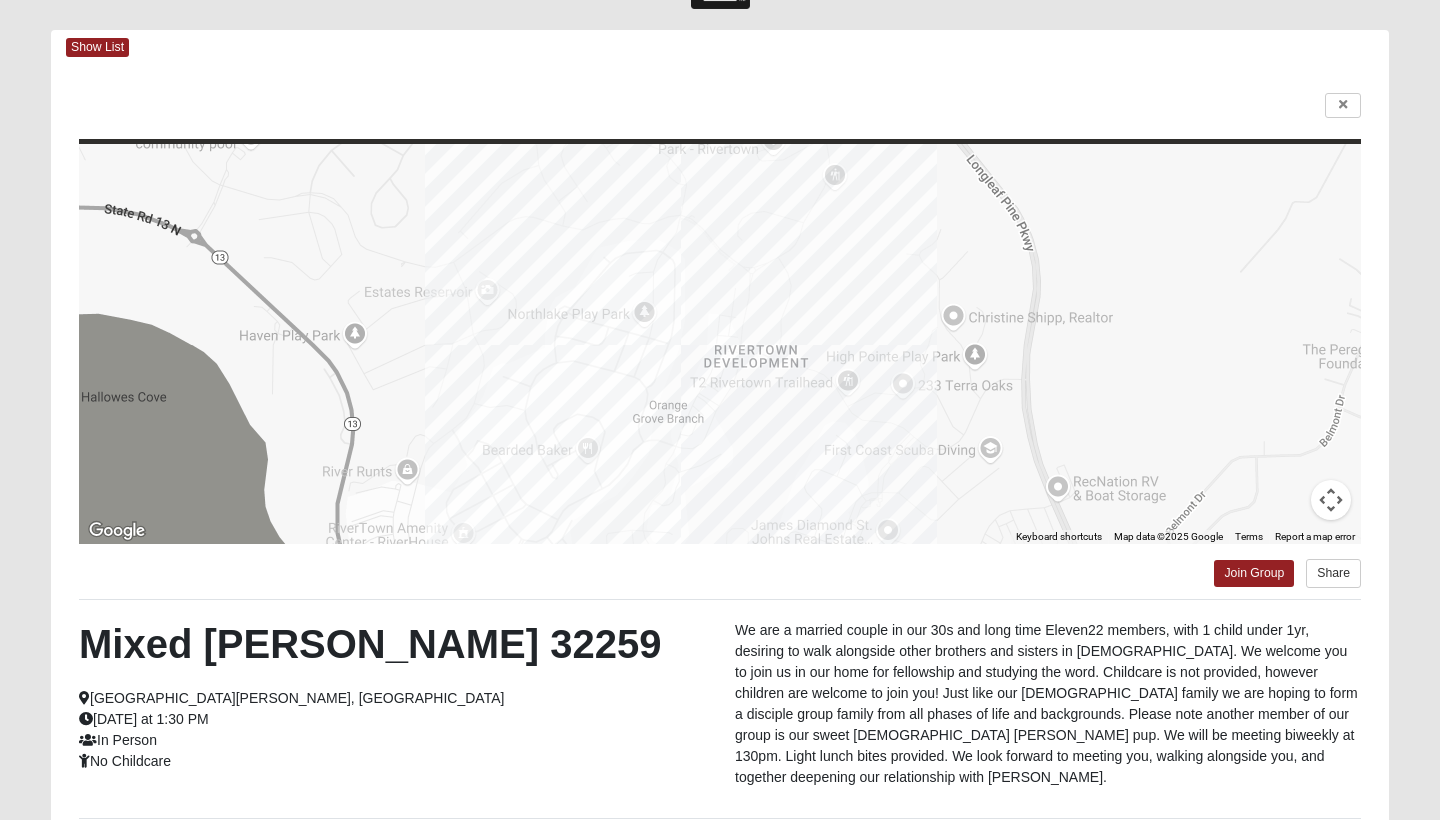 scroll, scrollTop: 72, scrollLeft: 0, axis: vertical 